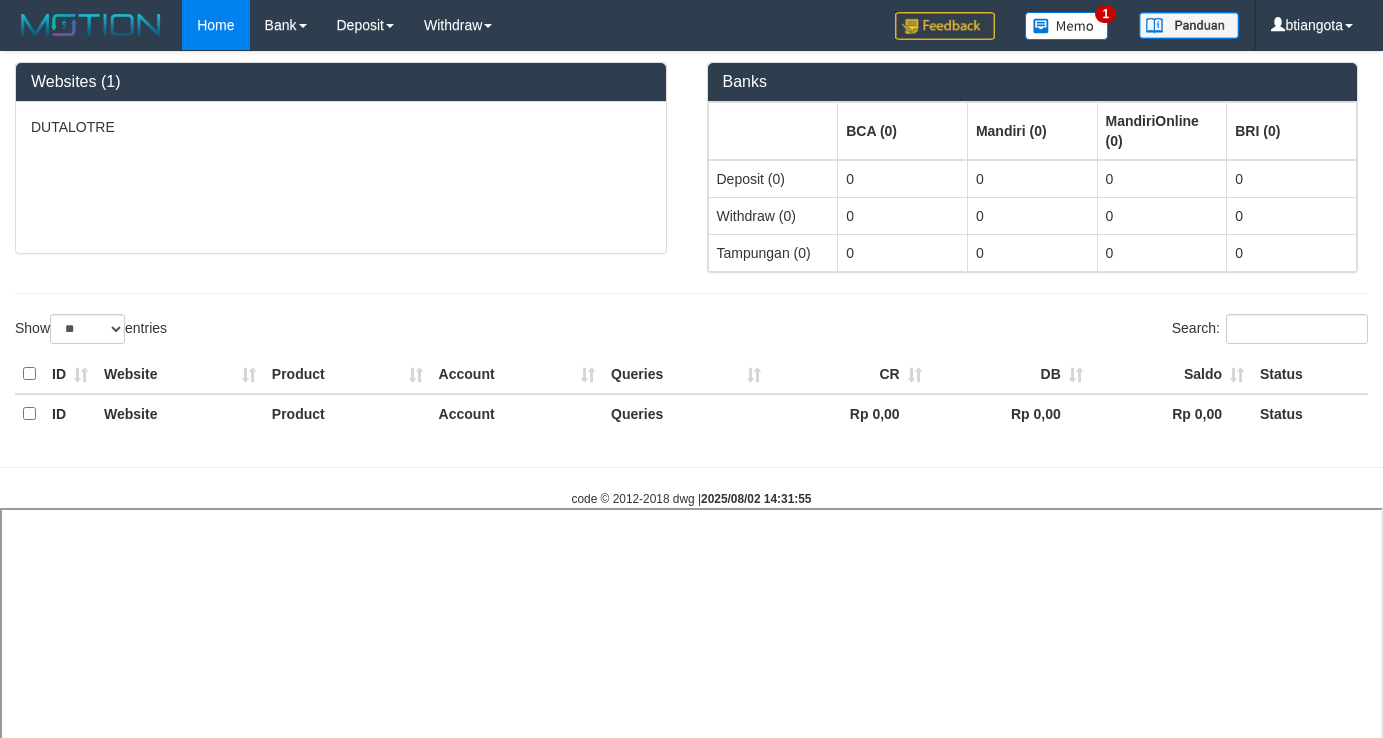 select on "**" 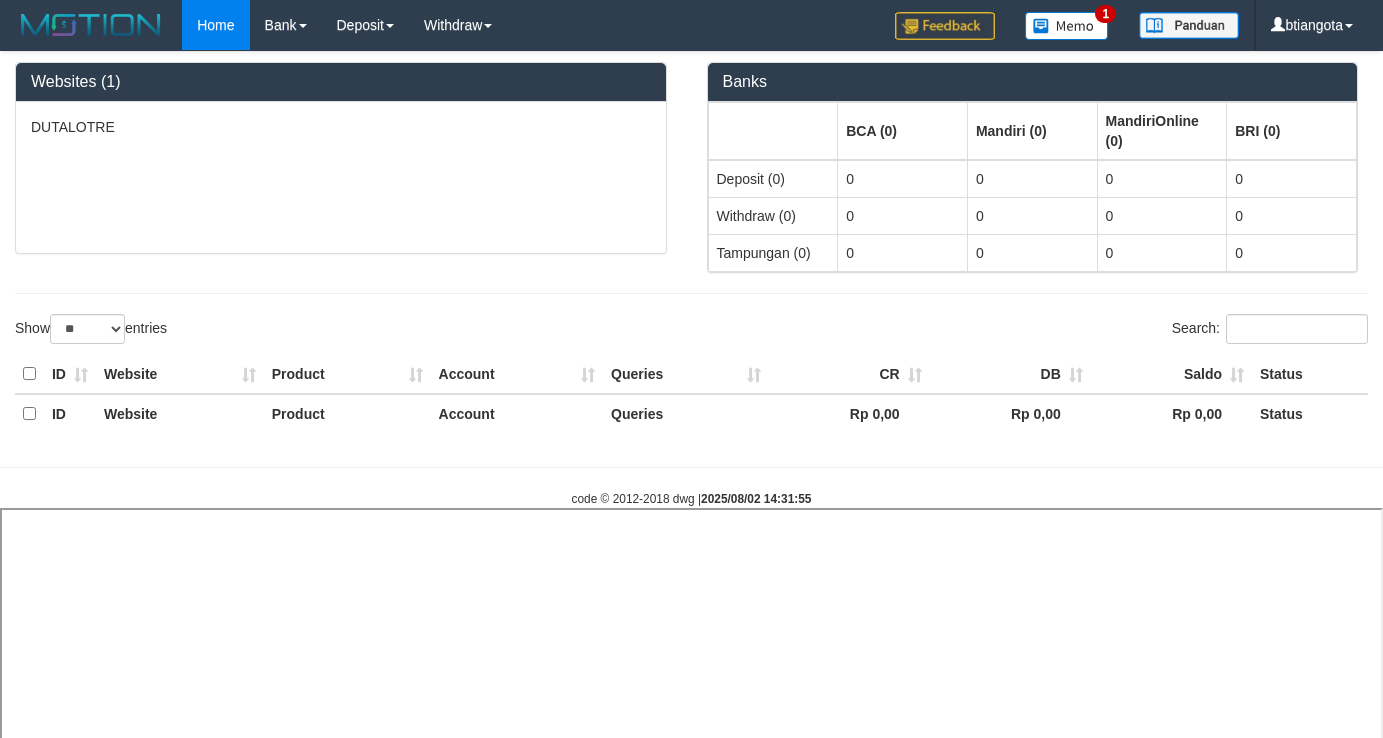select 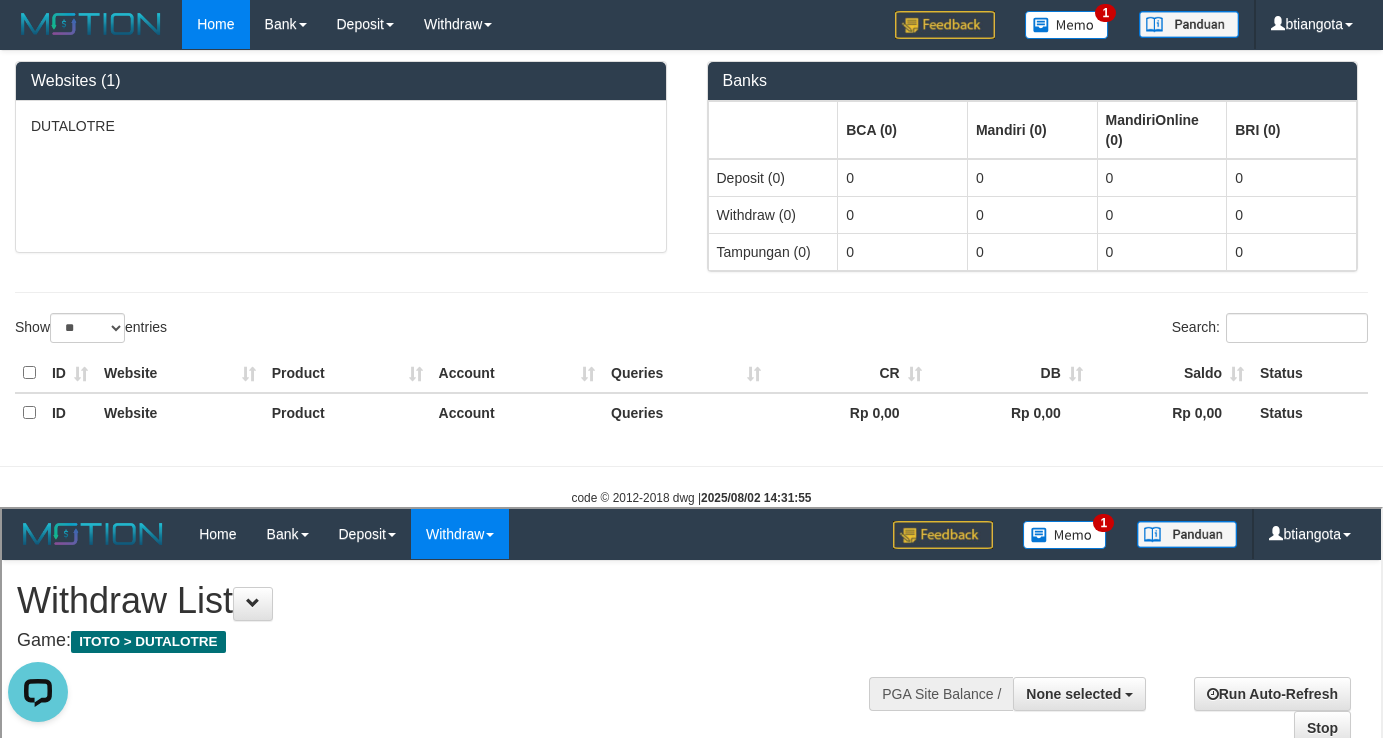 scroll, scrollTop: 0, scrollLeft: 0, axis: both 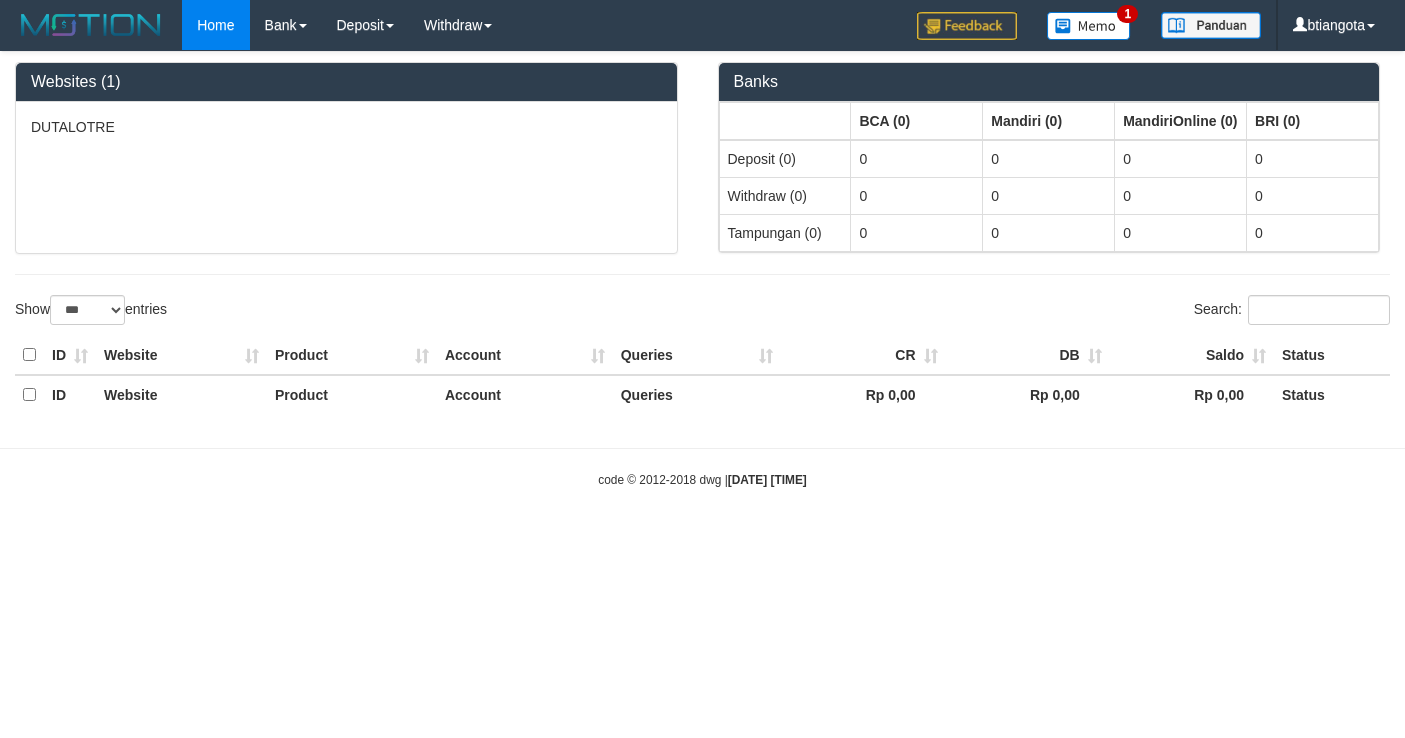 select on "***" 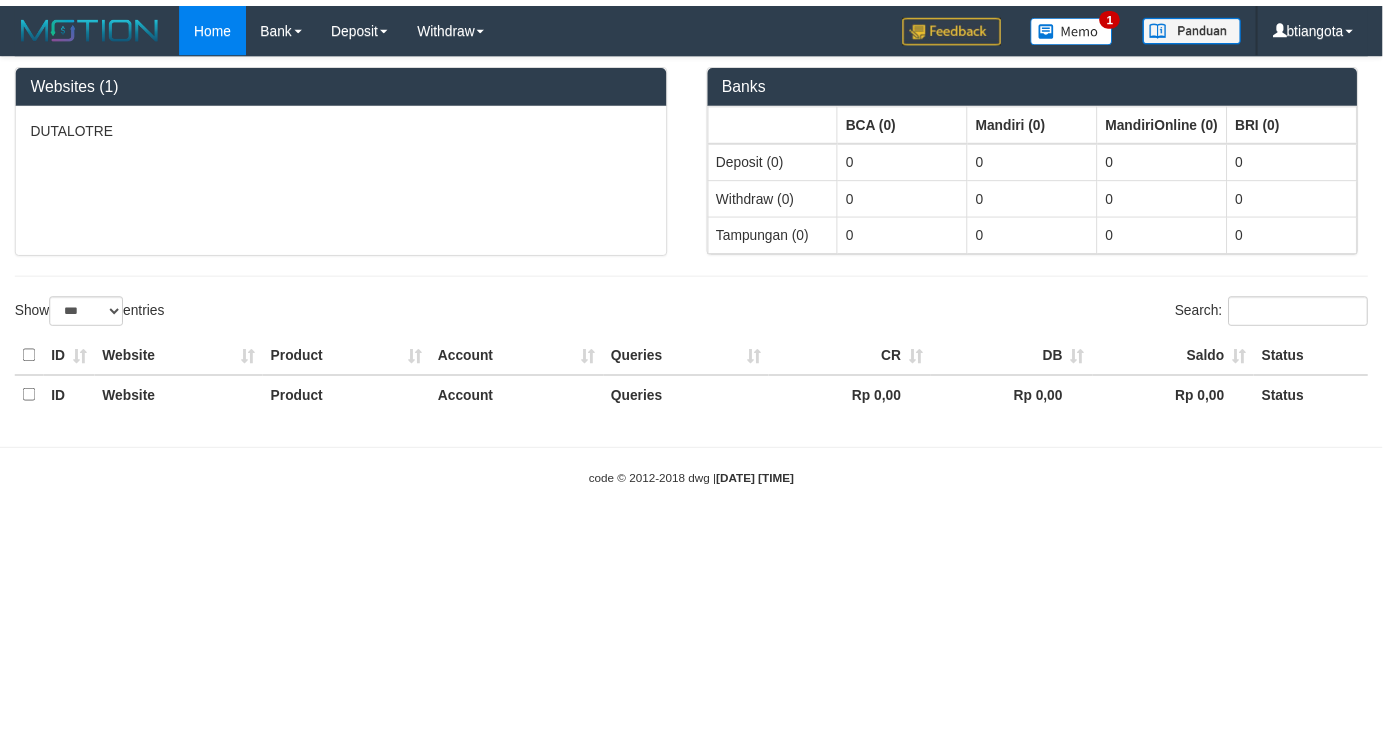 scroll, scrollTop: 1, scrollLeft: 0, axis: vertical 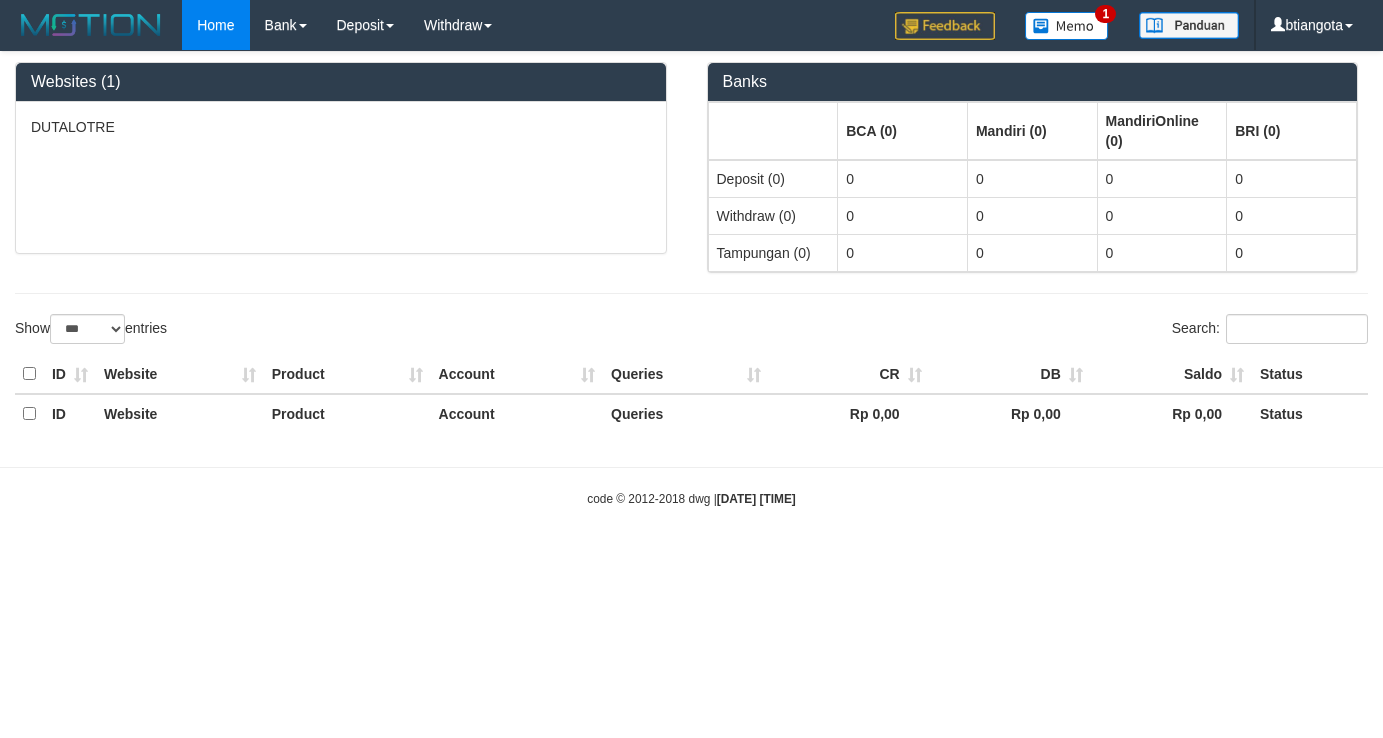 select on "**" 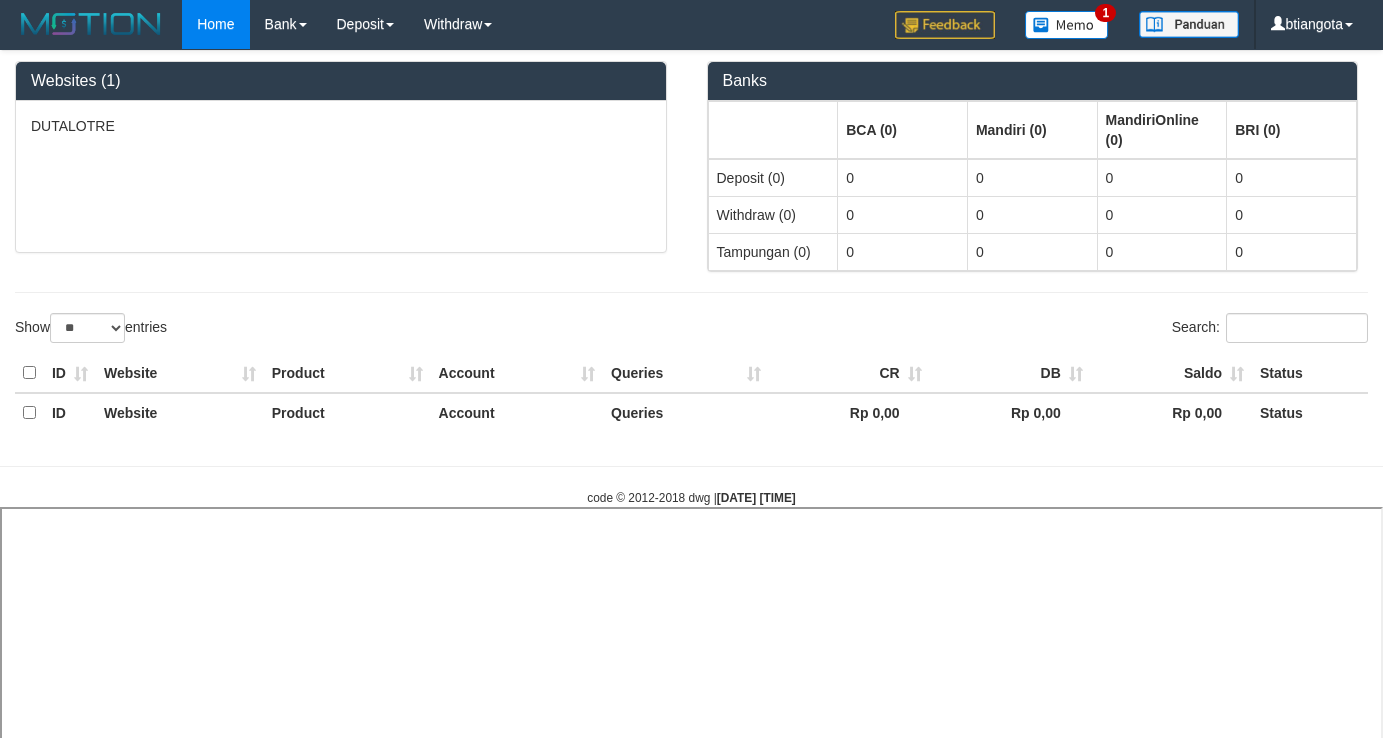 select 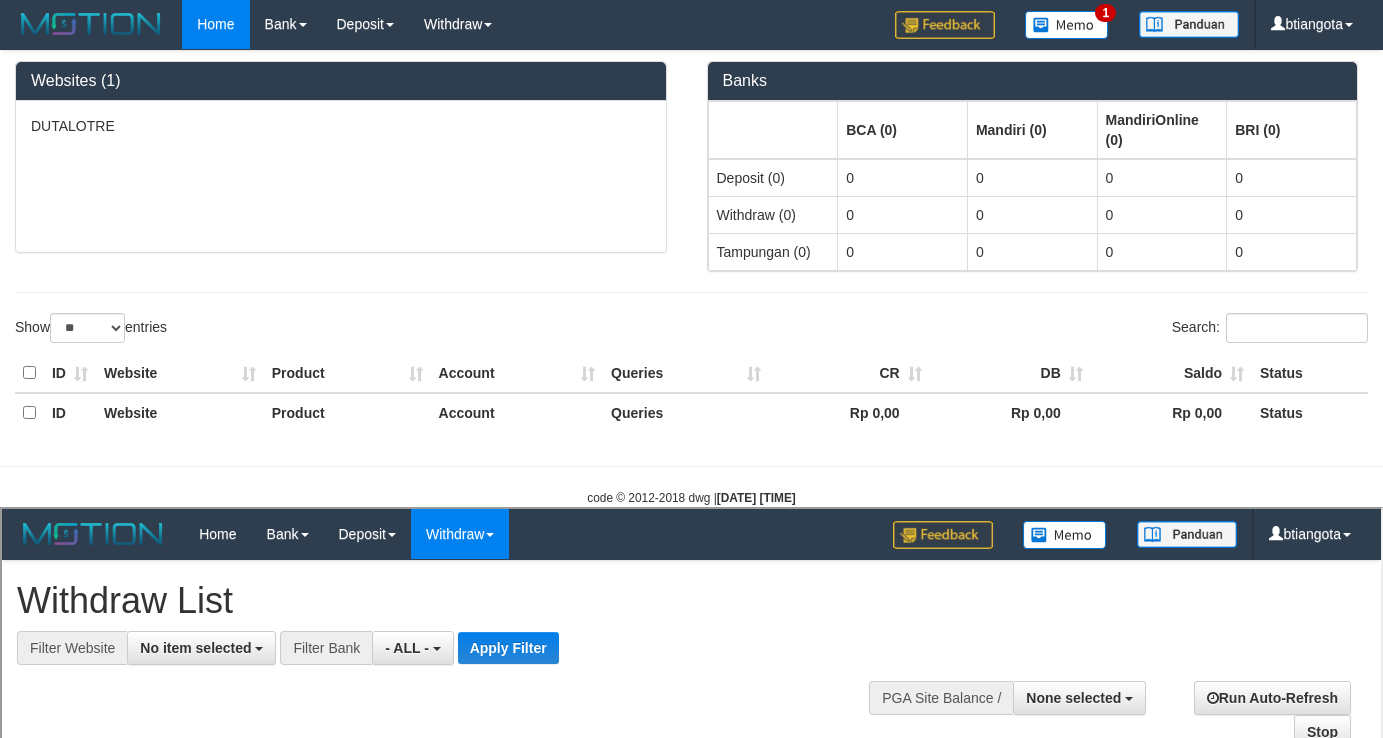 scroll, scrollTop: 0, scrollLeft: 0, axis: both 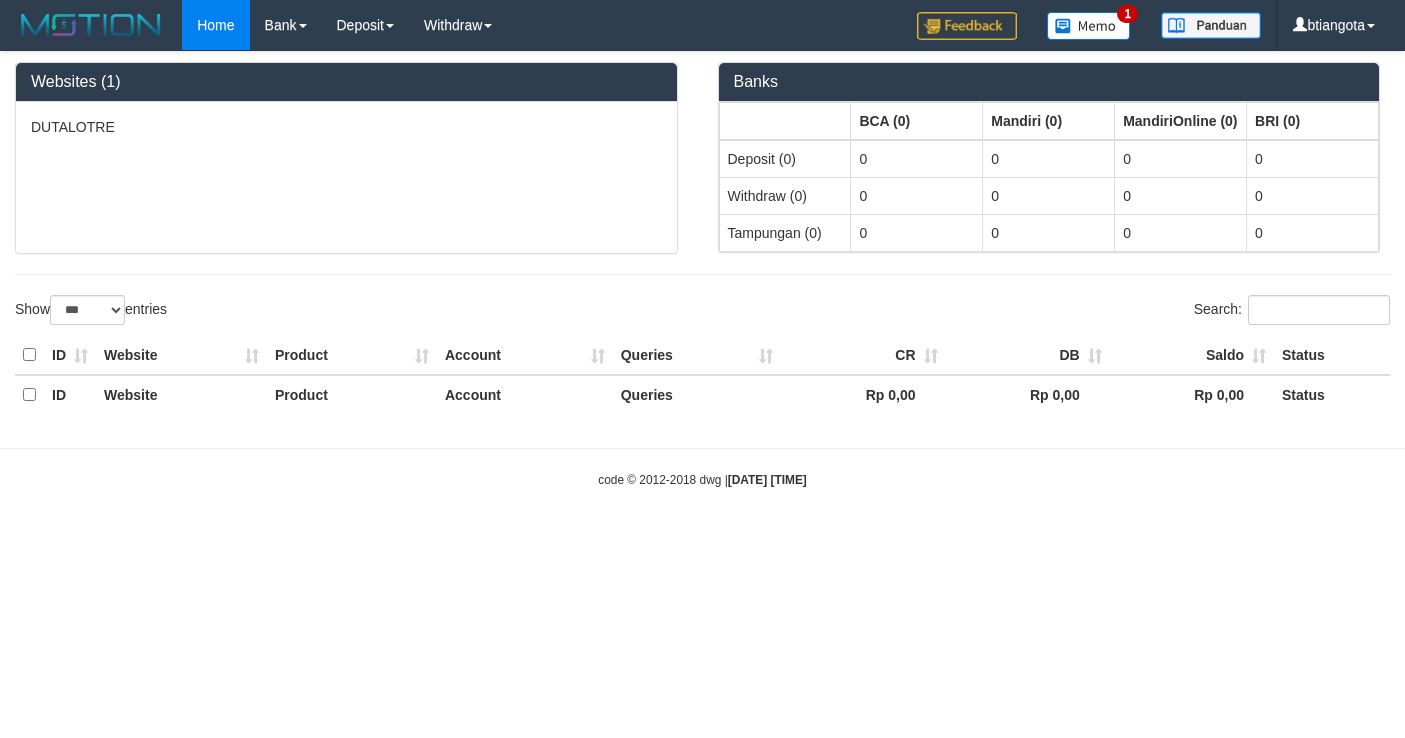 select on "***" 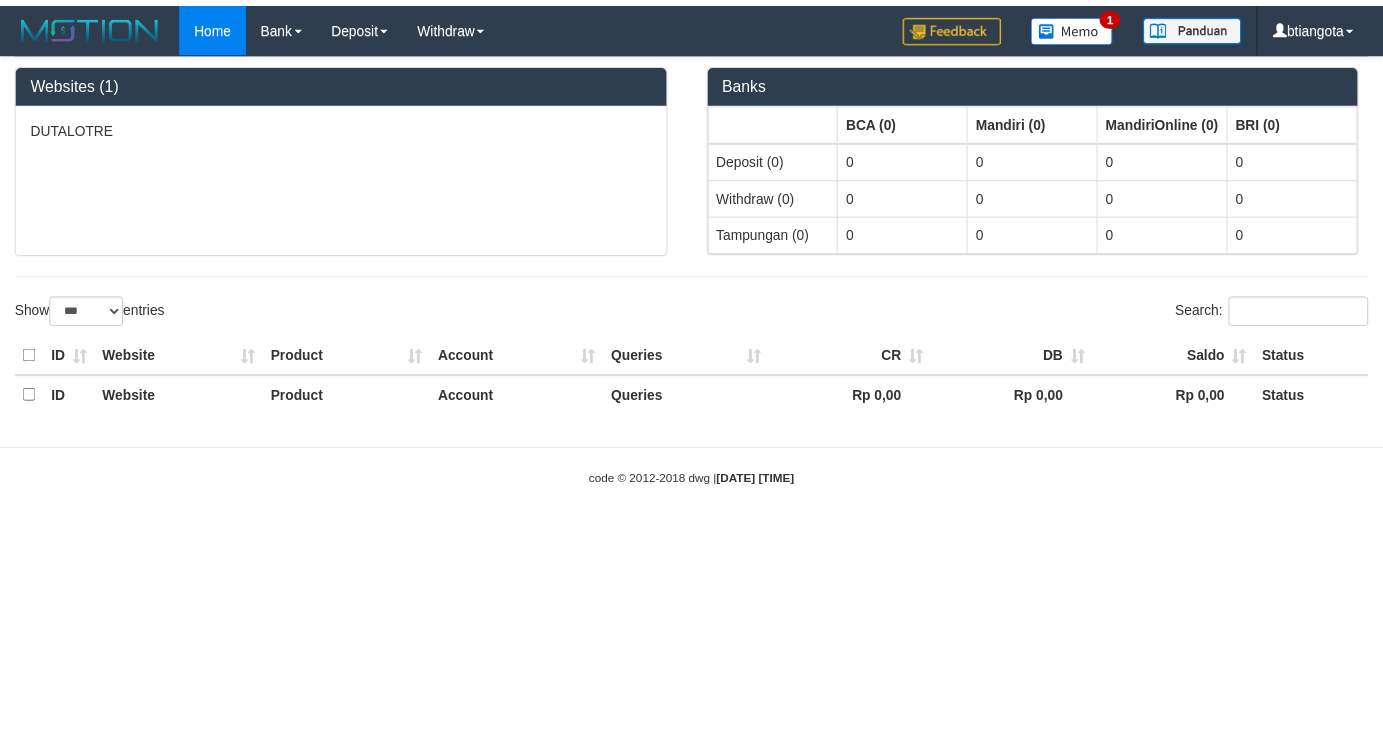 scroll, scrollTop: 1, scrollLeft: 0, axis: vertical 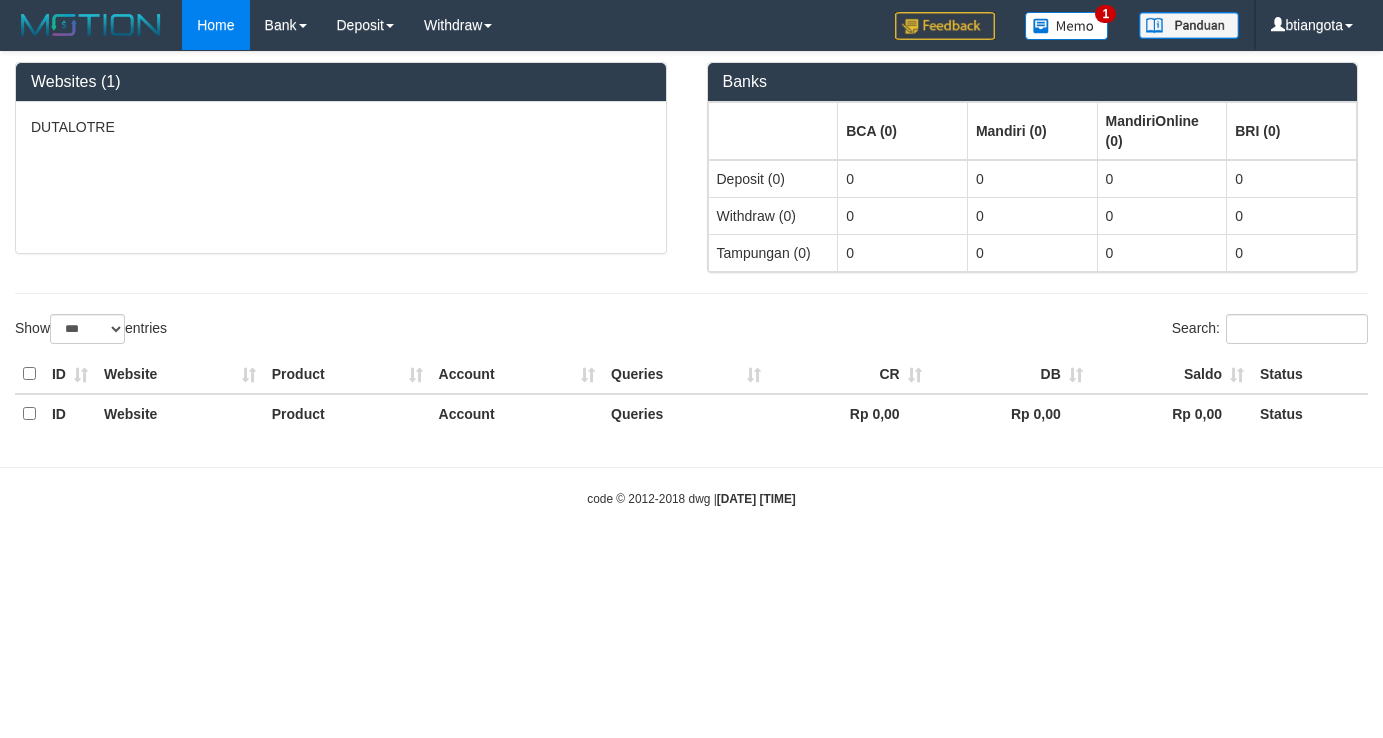select on "**" 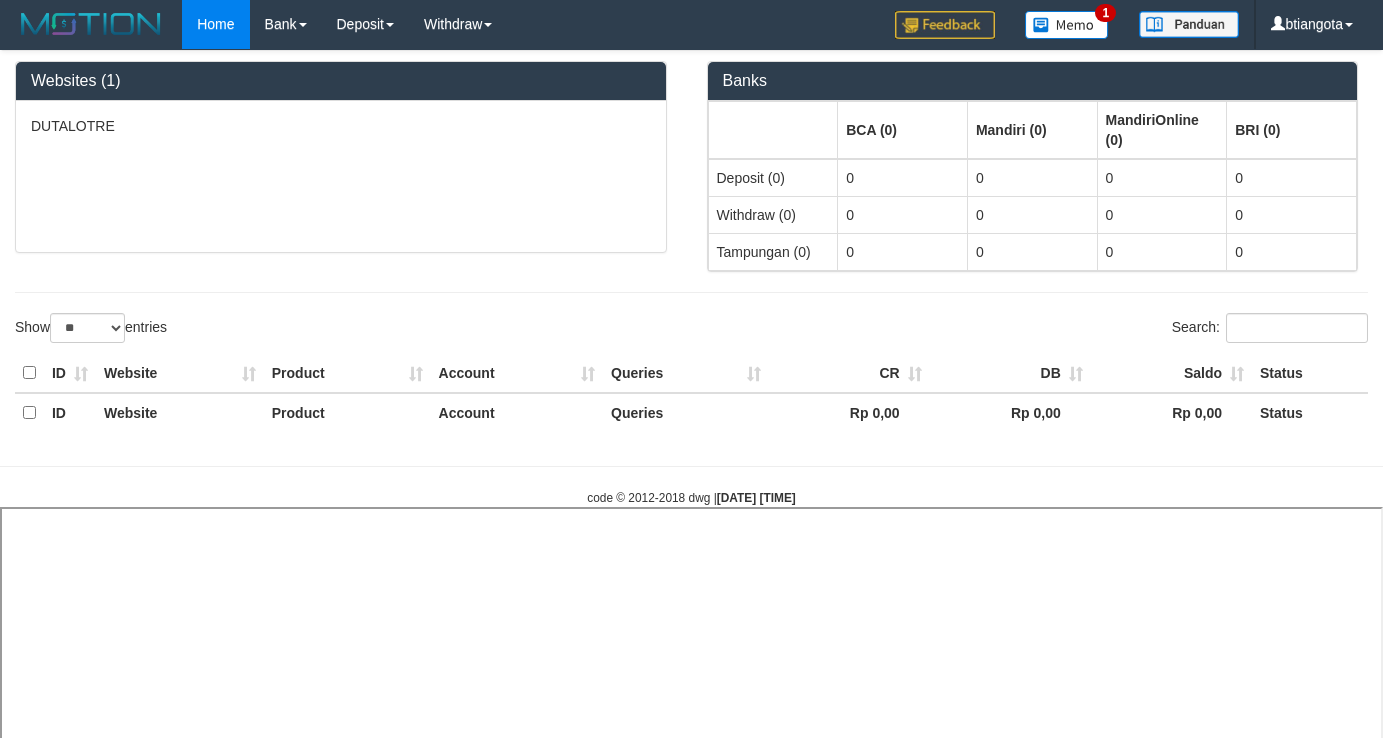 select 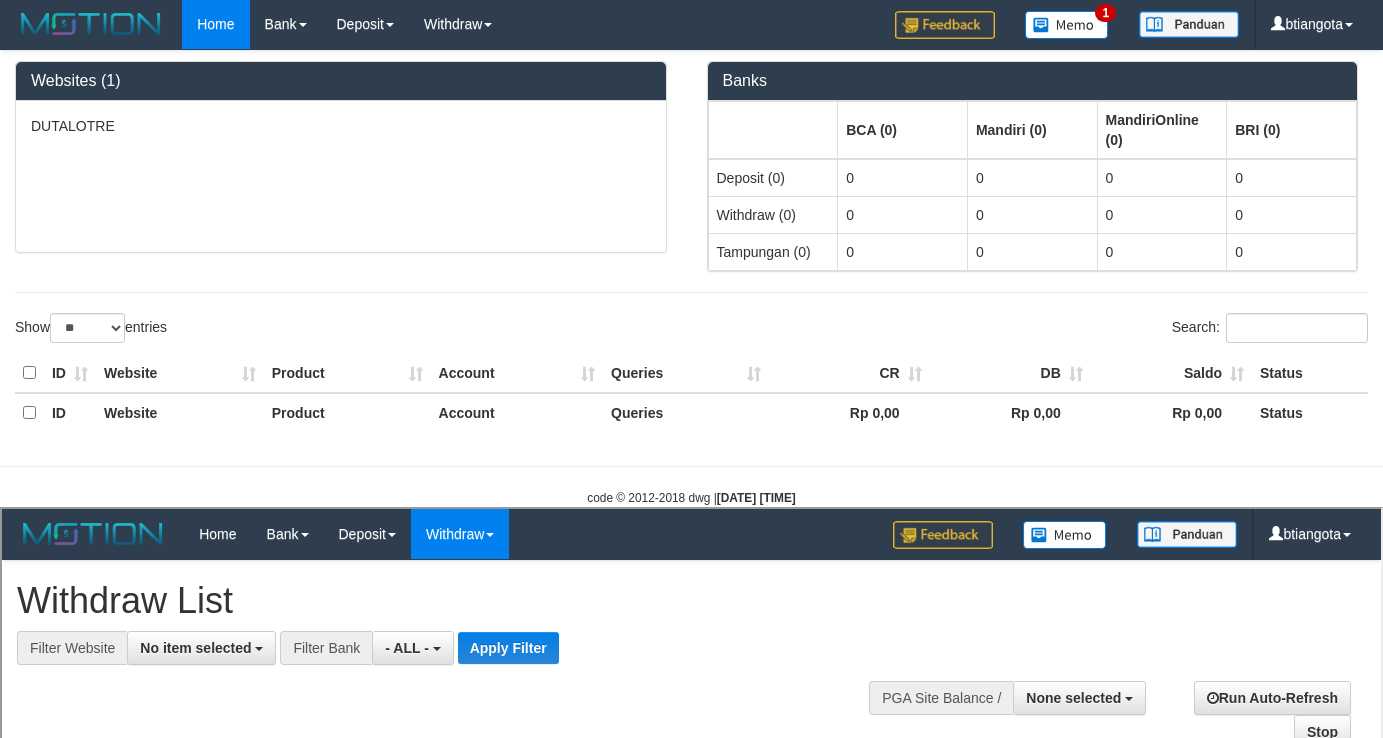 scroll, scrollTop: 0, scrollLeft: 0, axis: both 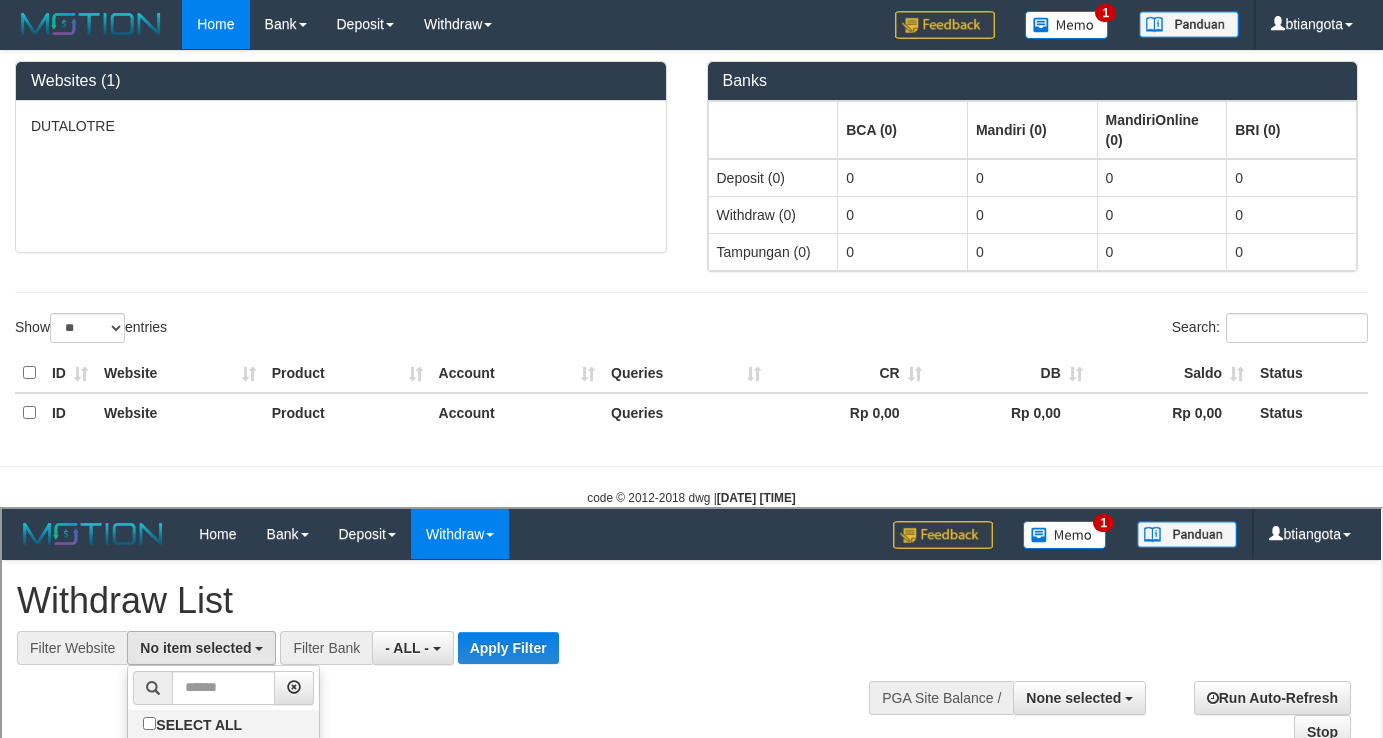 select on "****" 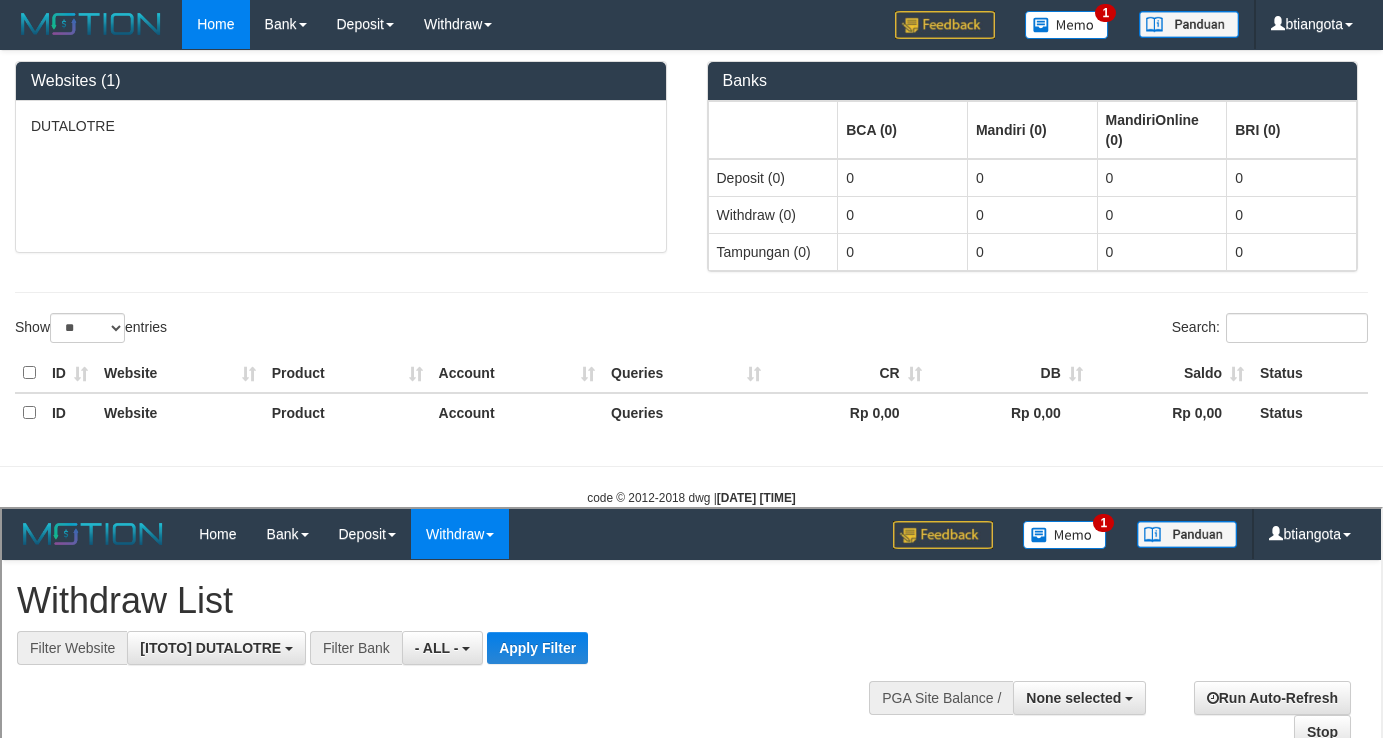scroll, scrollTop: 18, scrollLeft: 0, axis: vertical 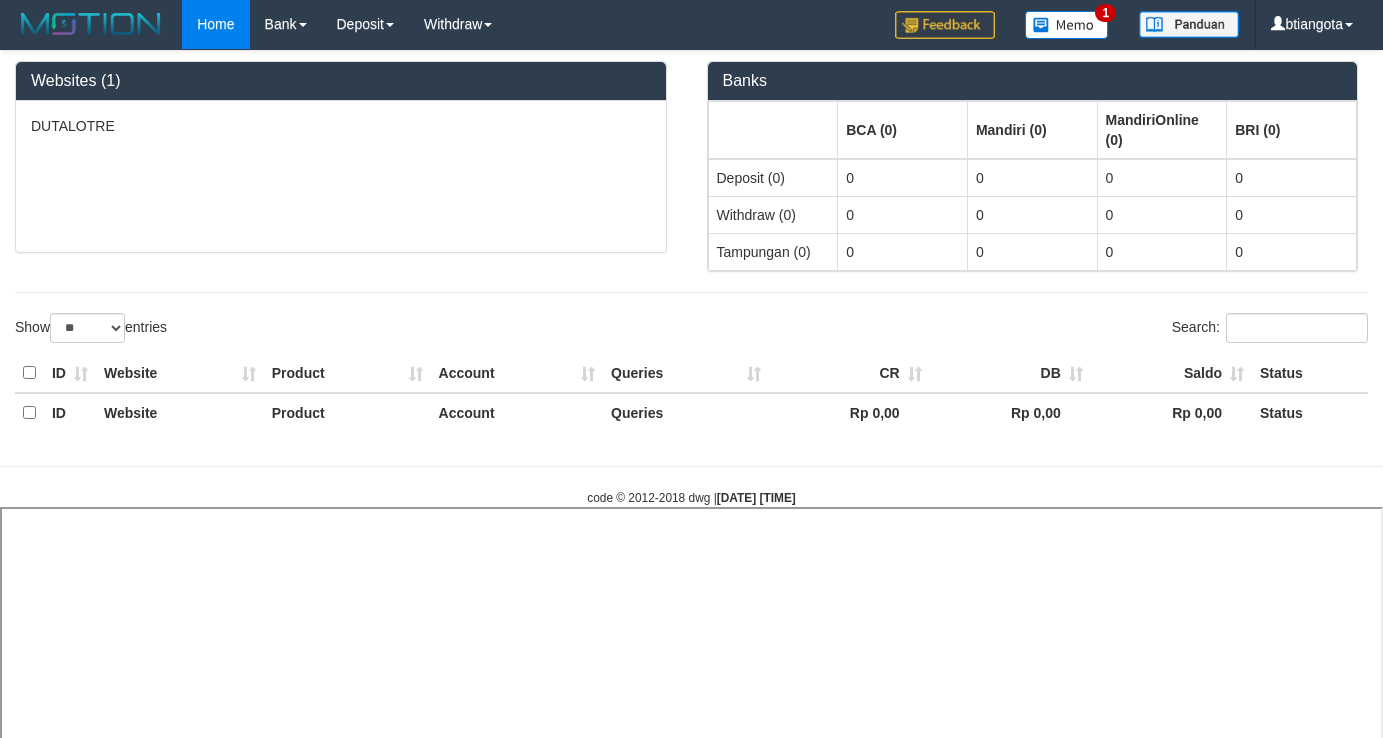 select 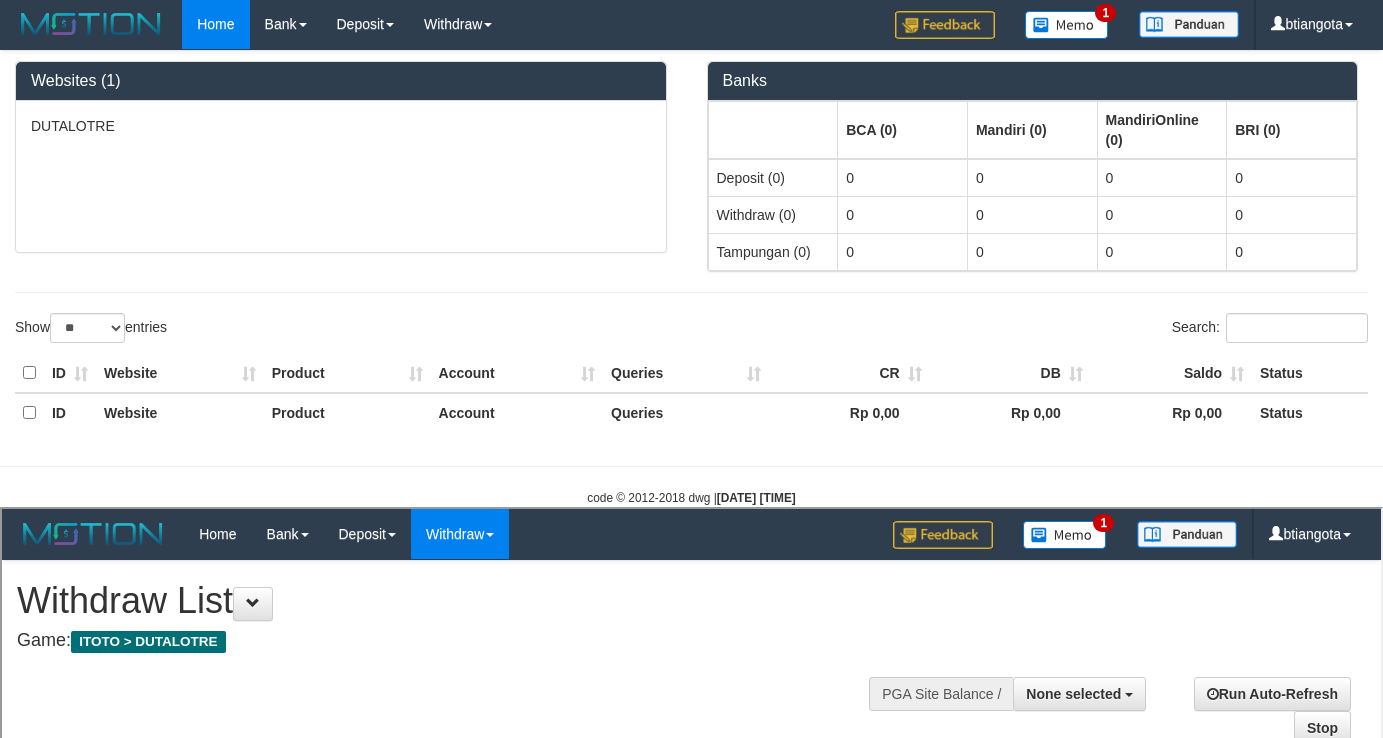 scroll, scrollTop: 0, scrollLeft: 0, axis: both 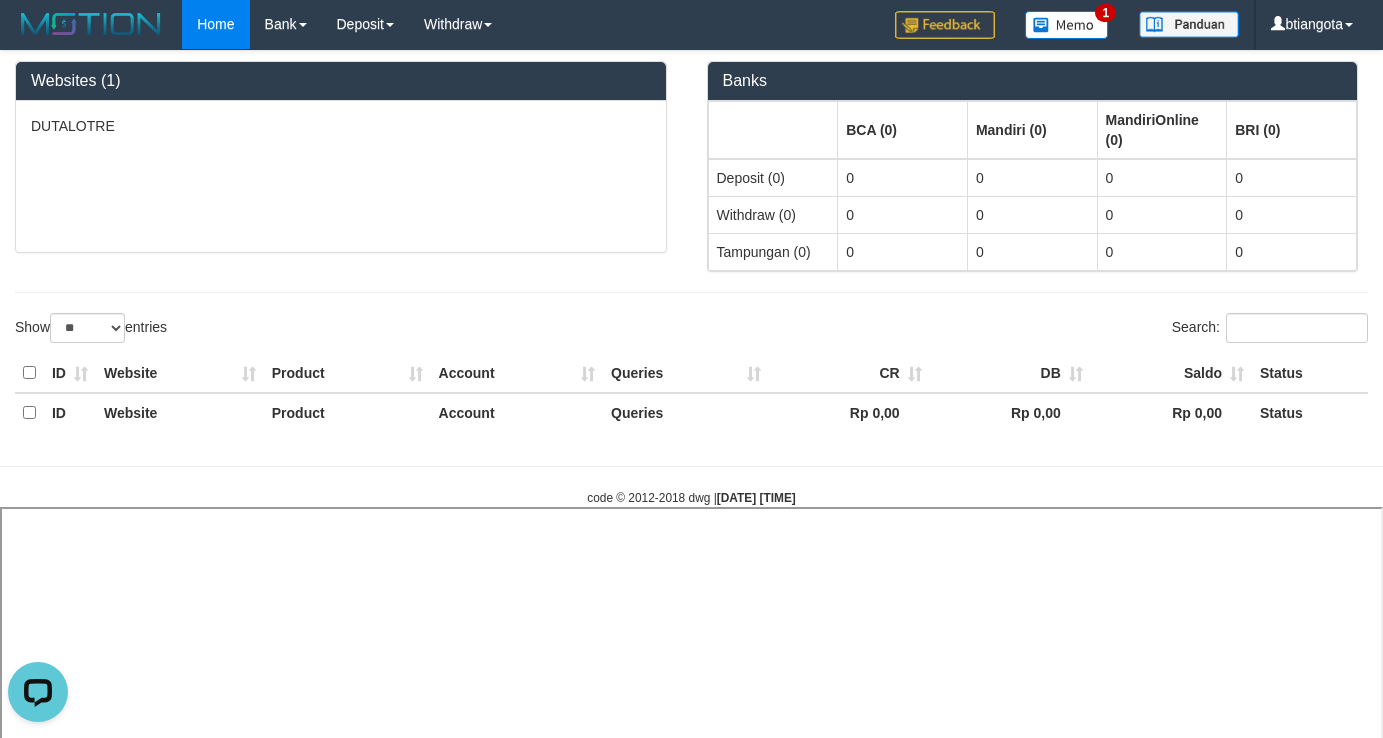 select 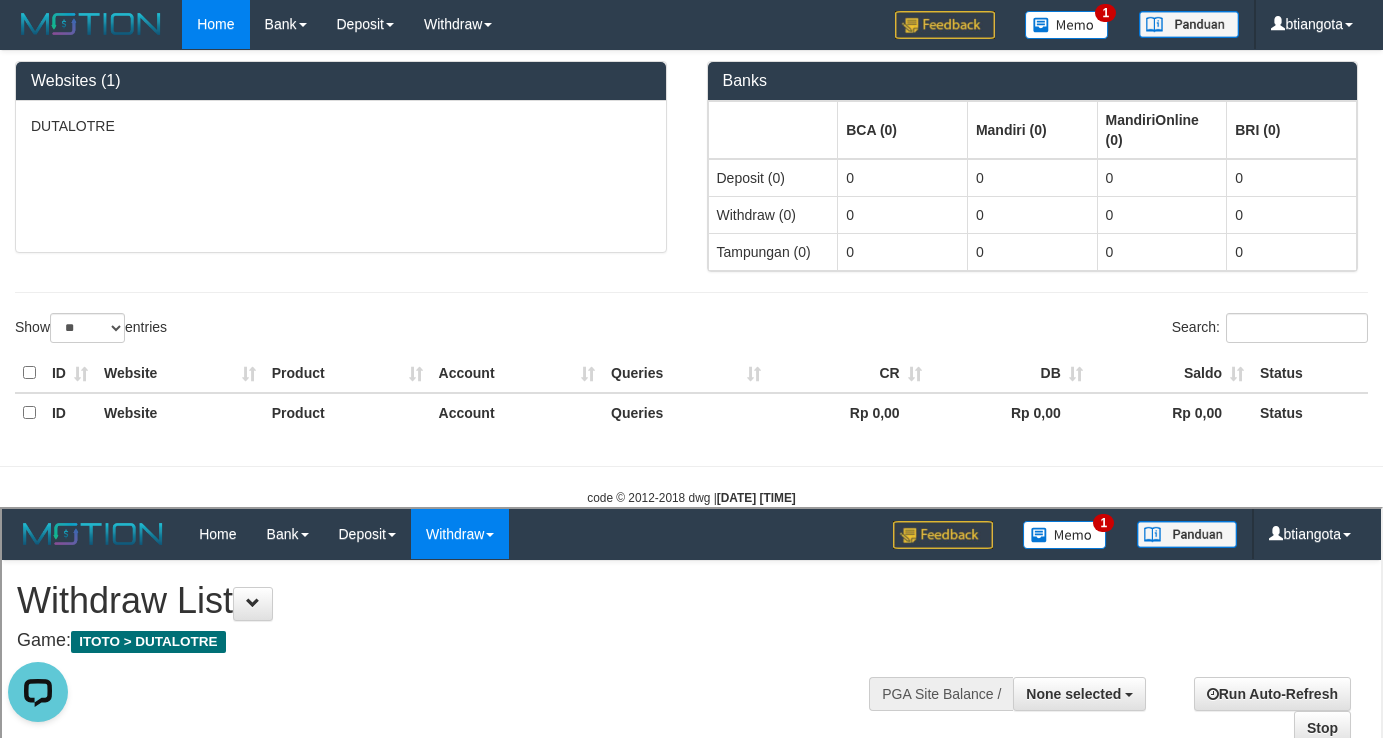scroll, scrollTop: 0, scrollLeft: 0, axis: both 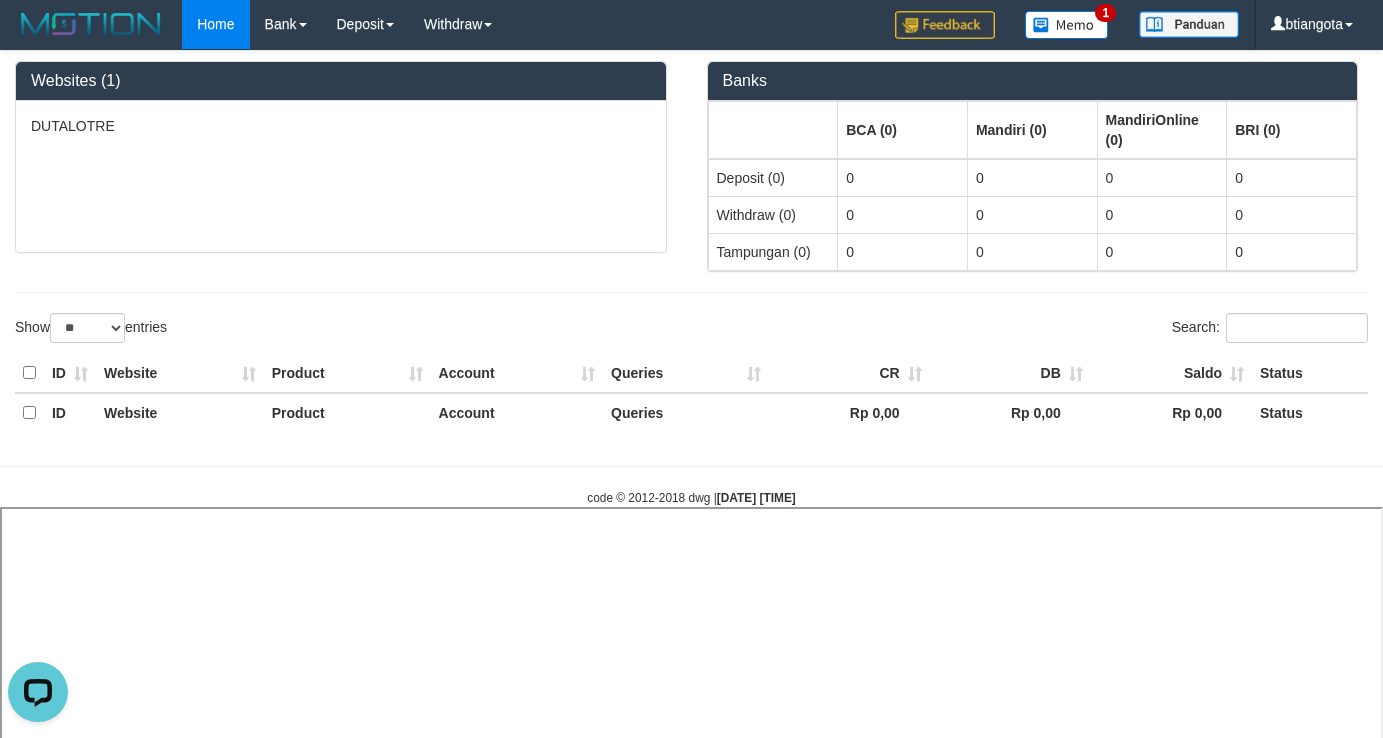 select 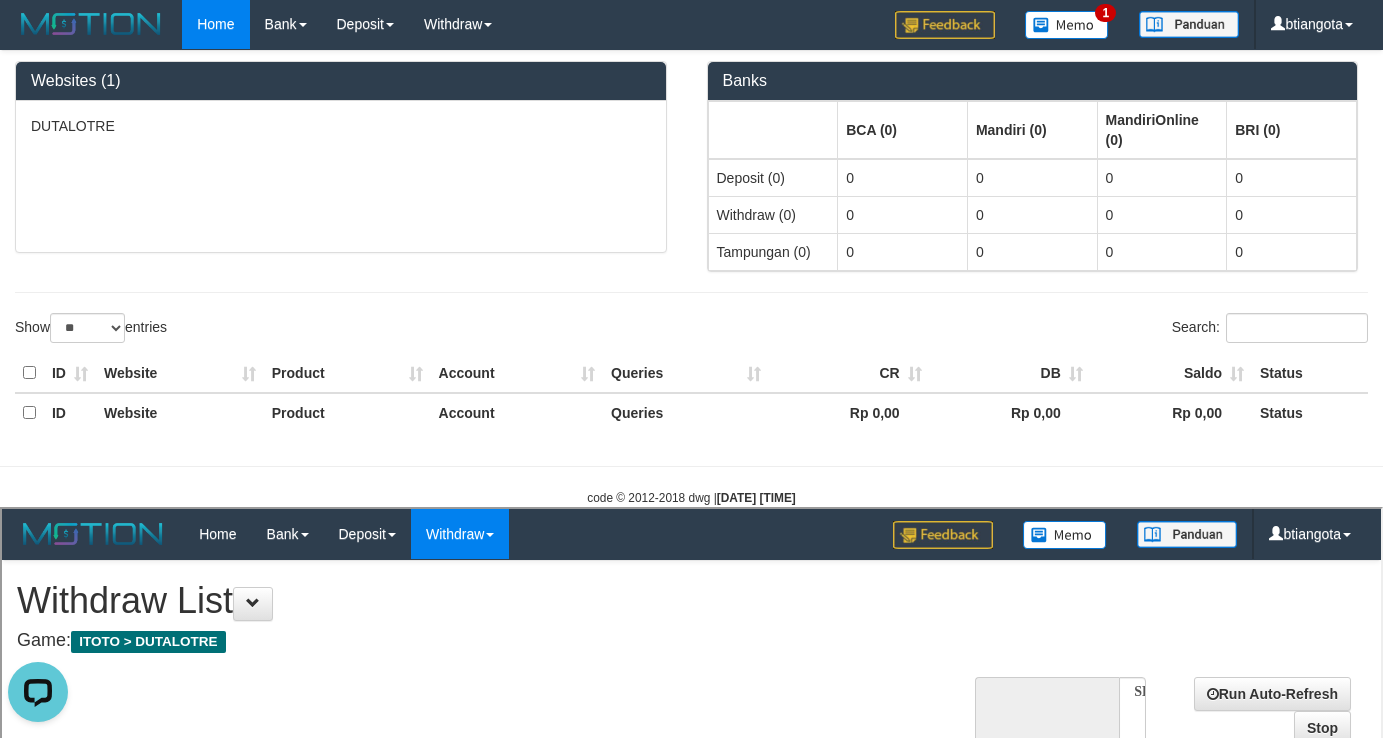 scroll, scrollTop: 0, scrollLeft: 0, axis: both 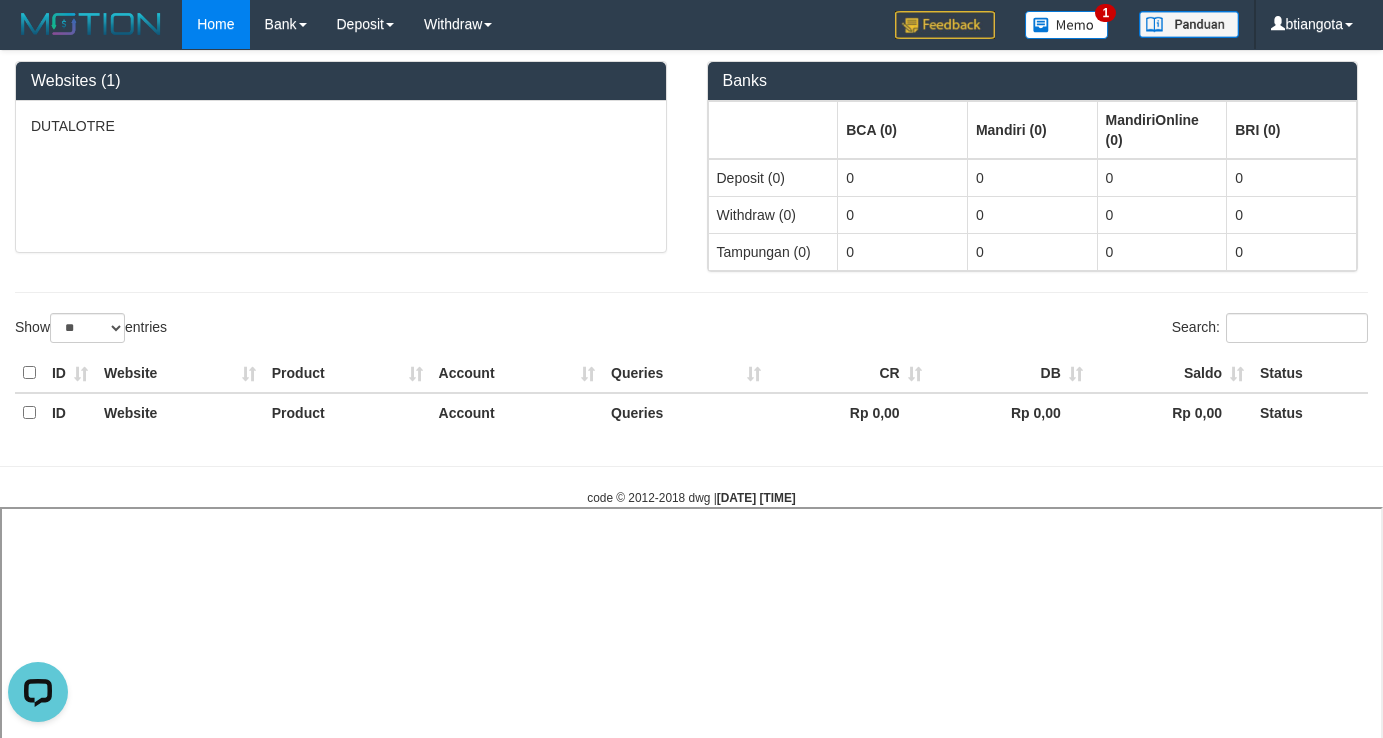 select 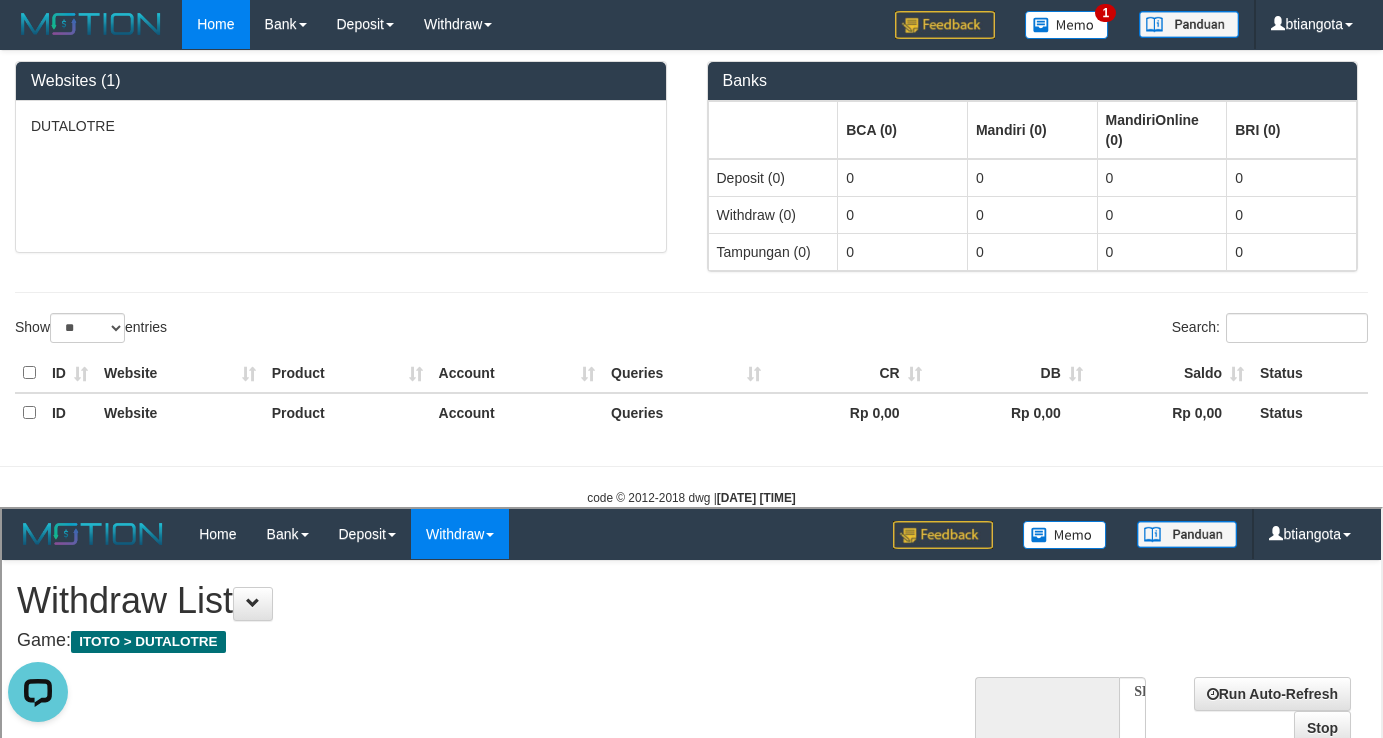 scroll, scrollTop: 0, scrollLeft: 0, axis: both 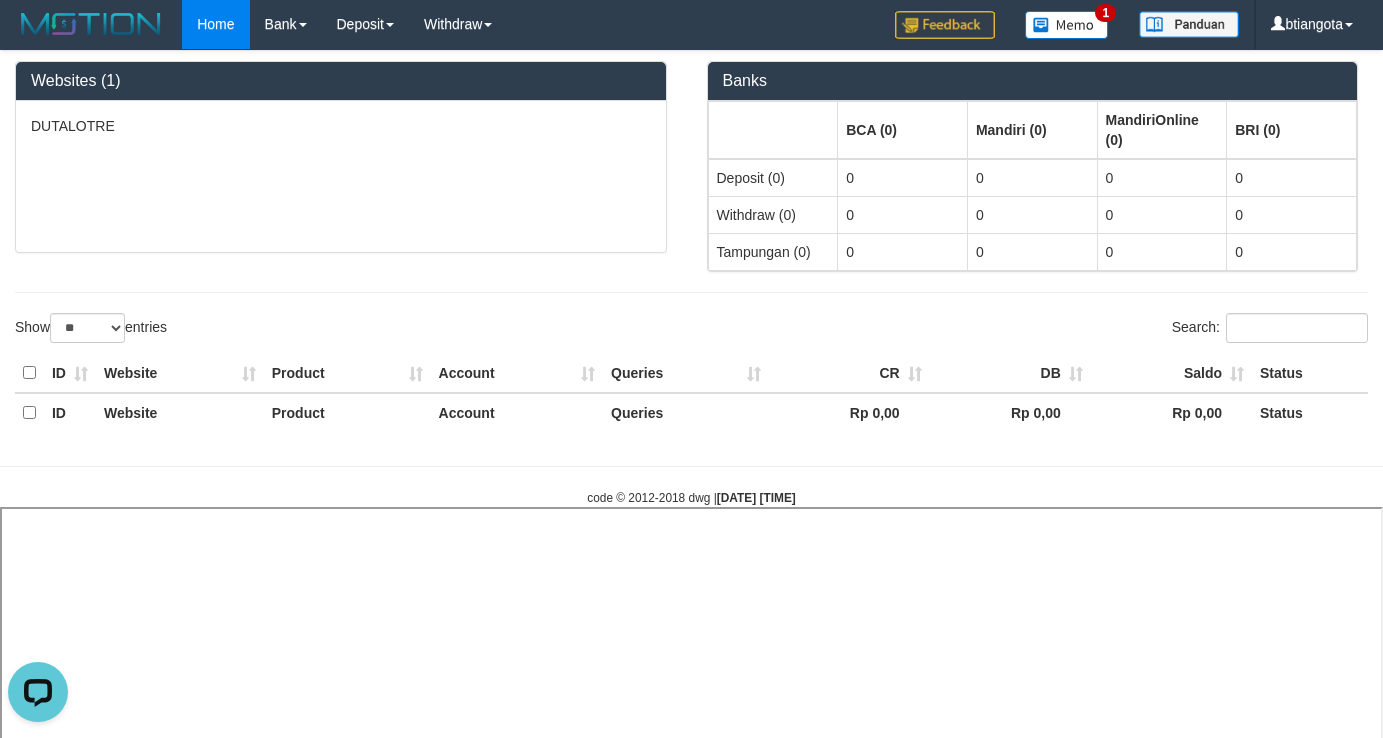 select 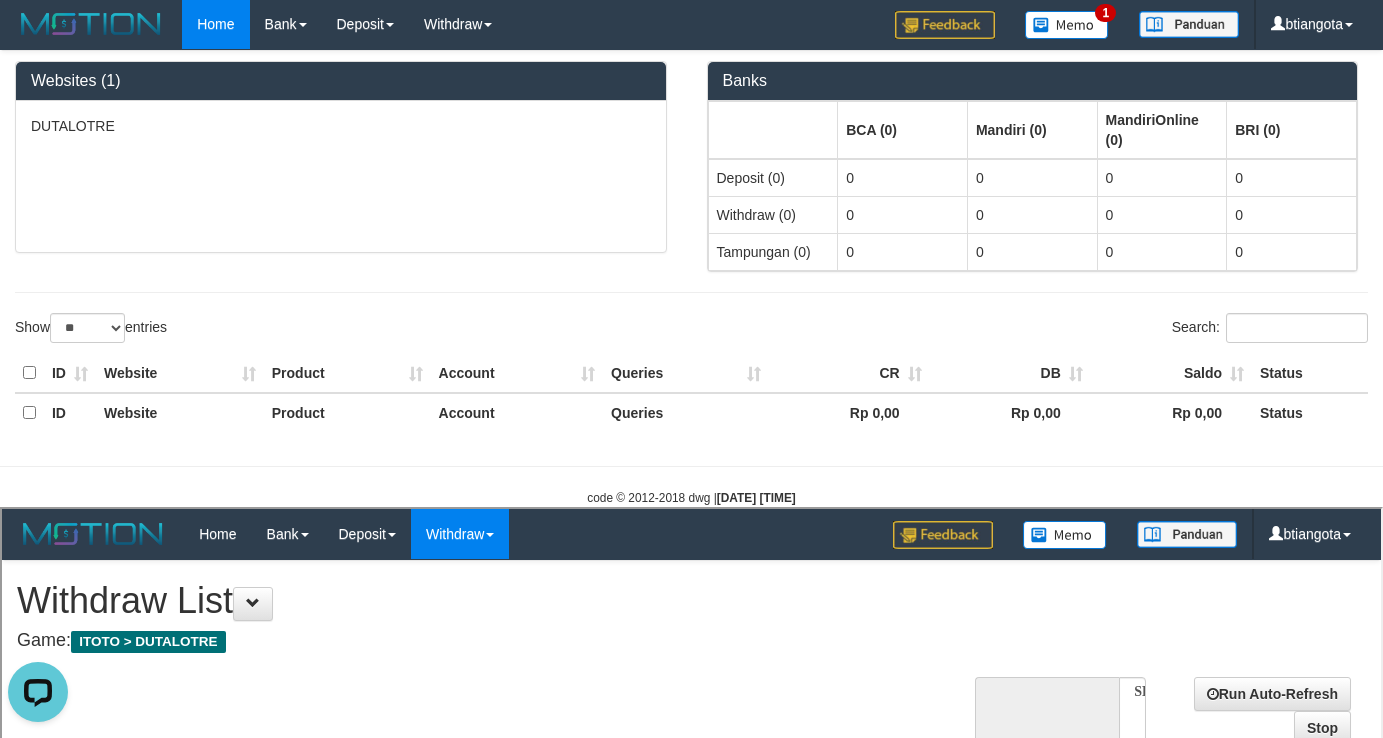 scroll, scrollTop: 0, scrollLeft: 0, axis: both 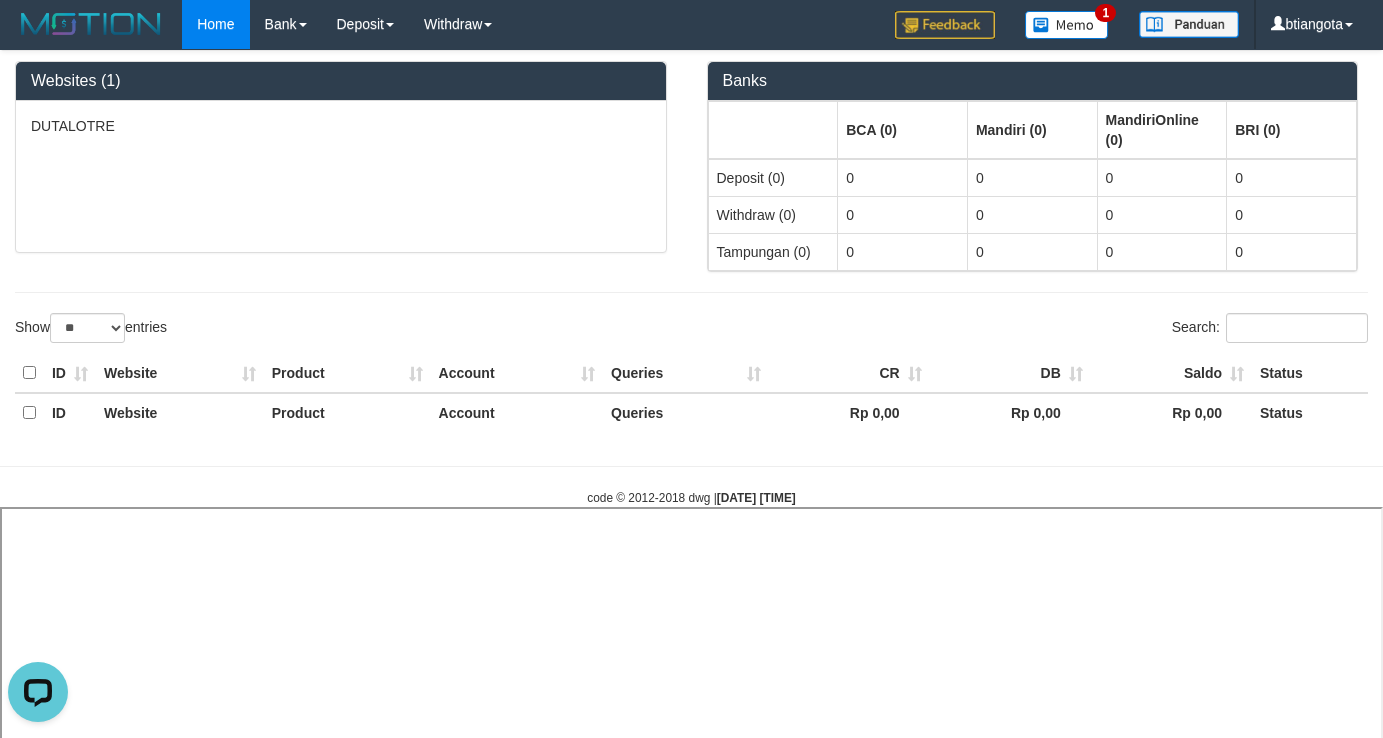 select 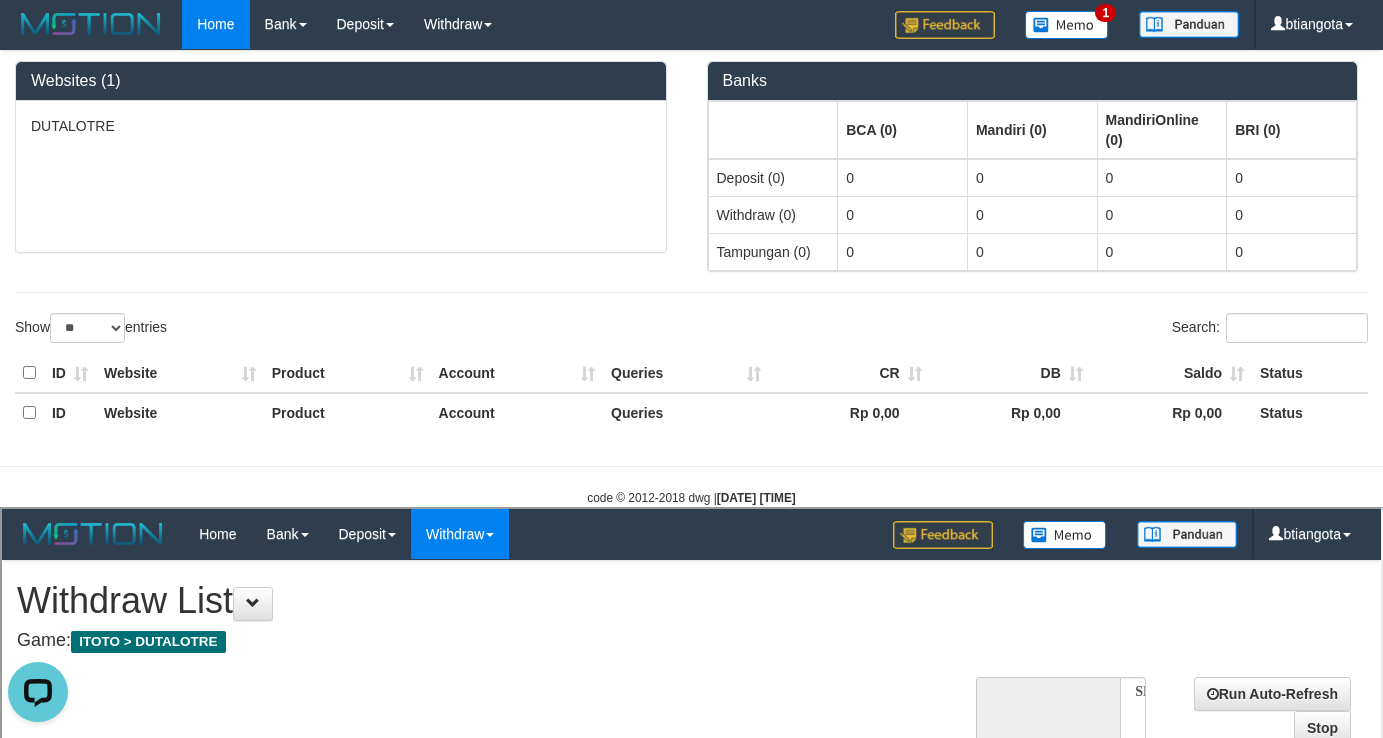 scroll, scrollTop: 0, scrollLeft: 0, axis: both 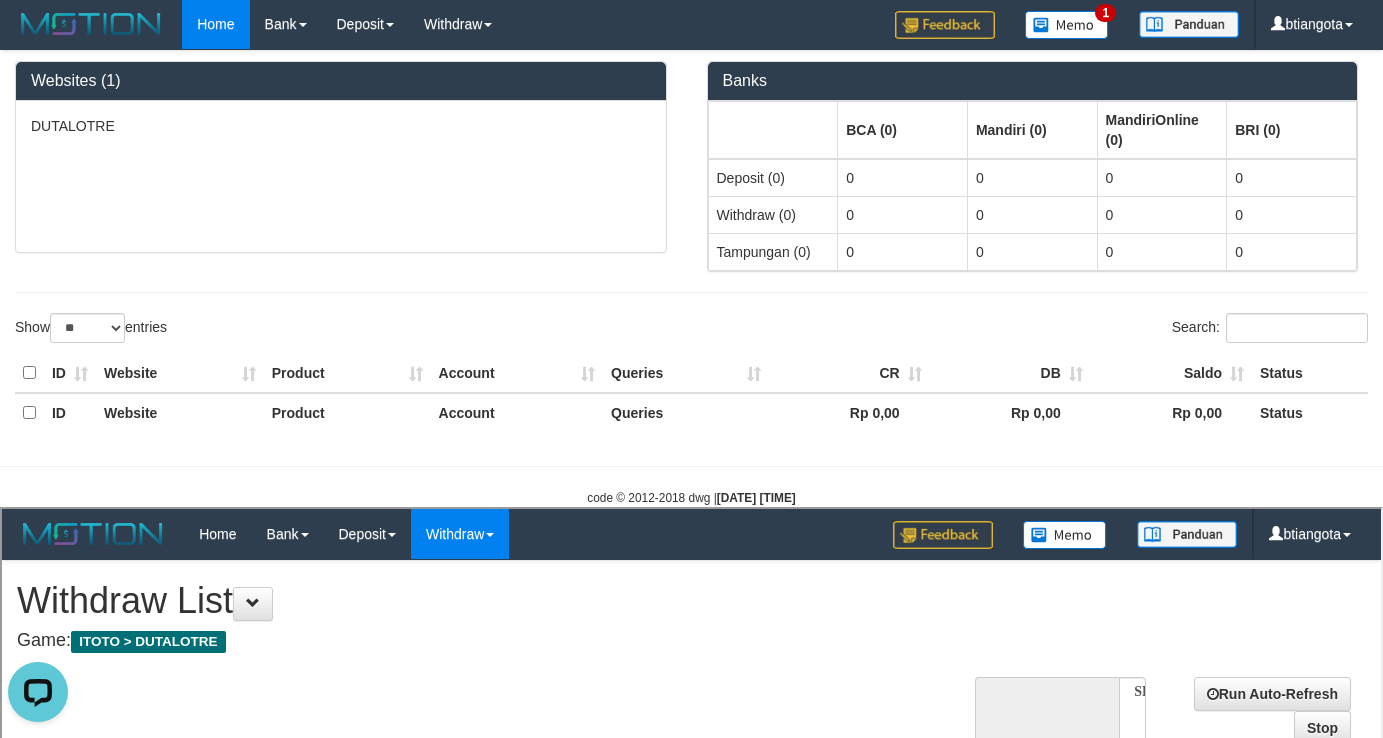 select on "**" 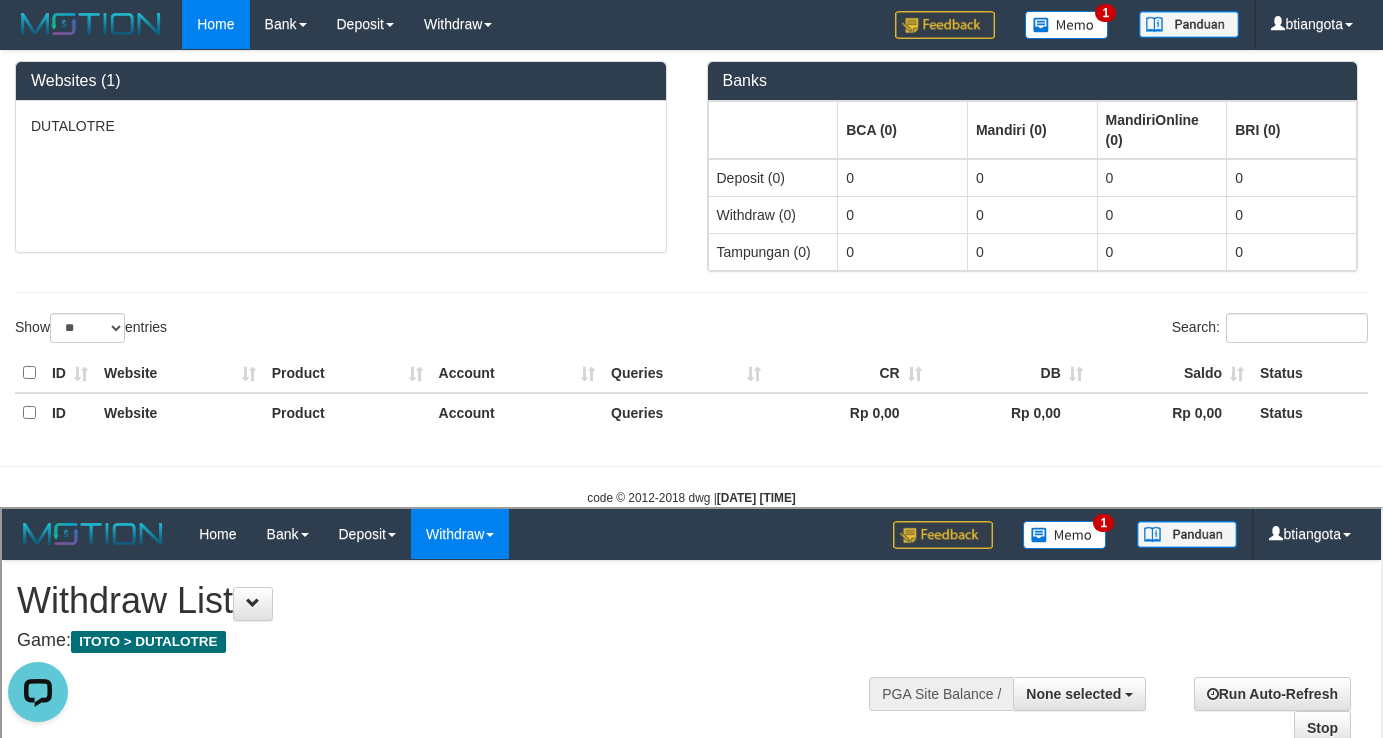scroll, scrollTop: 0, scrollLeft: 0, axis: both 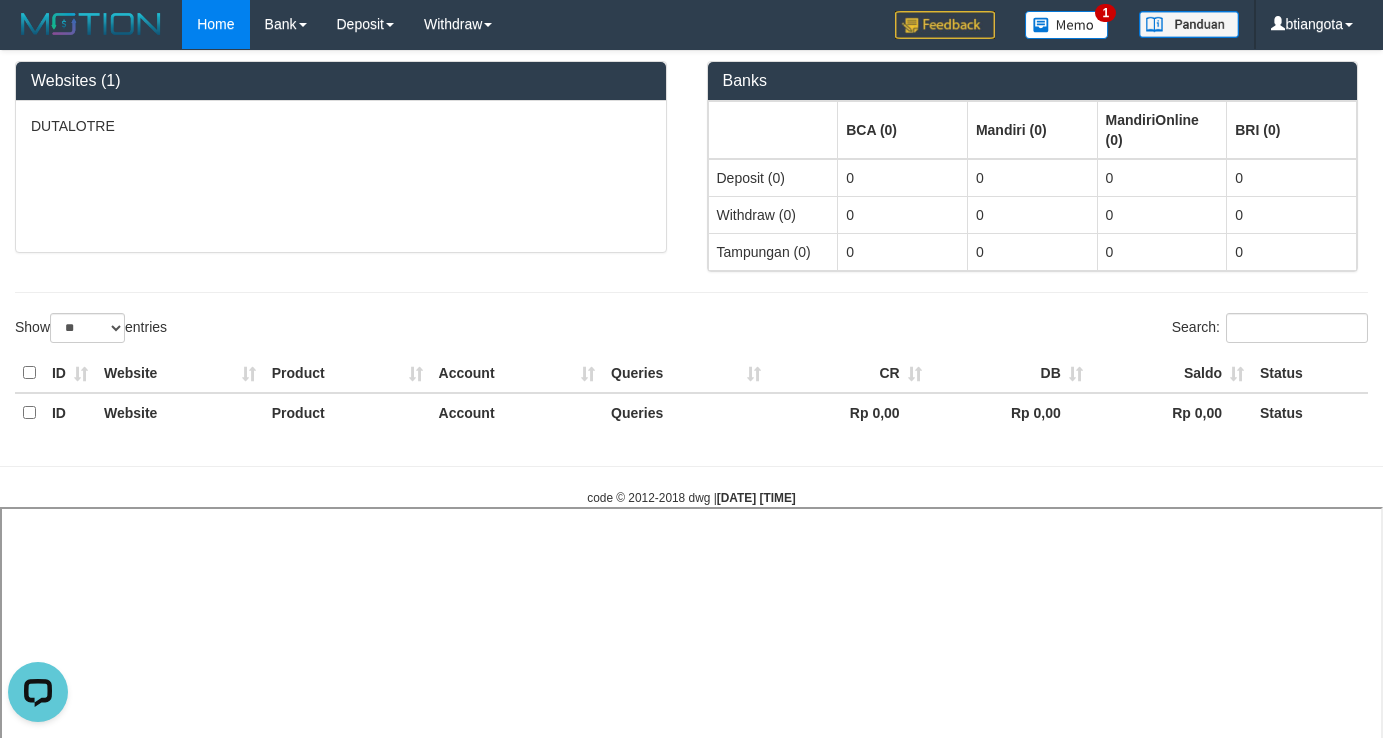 select 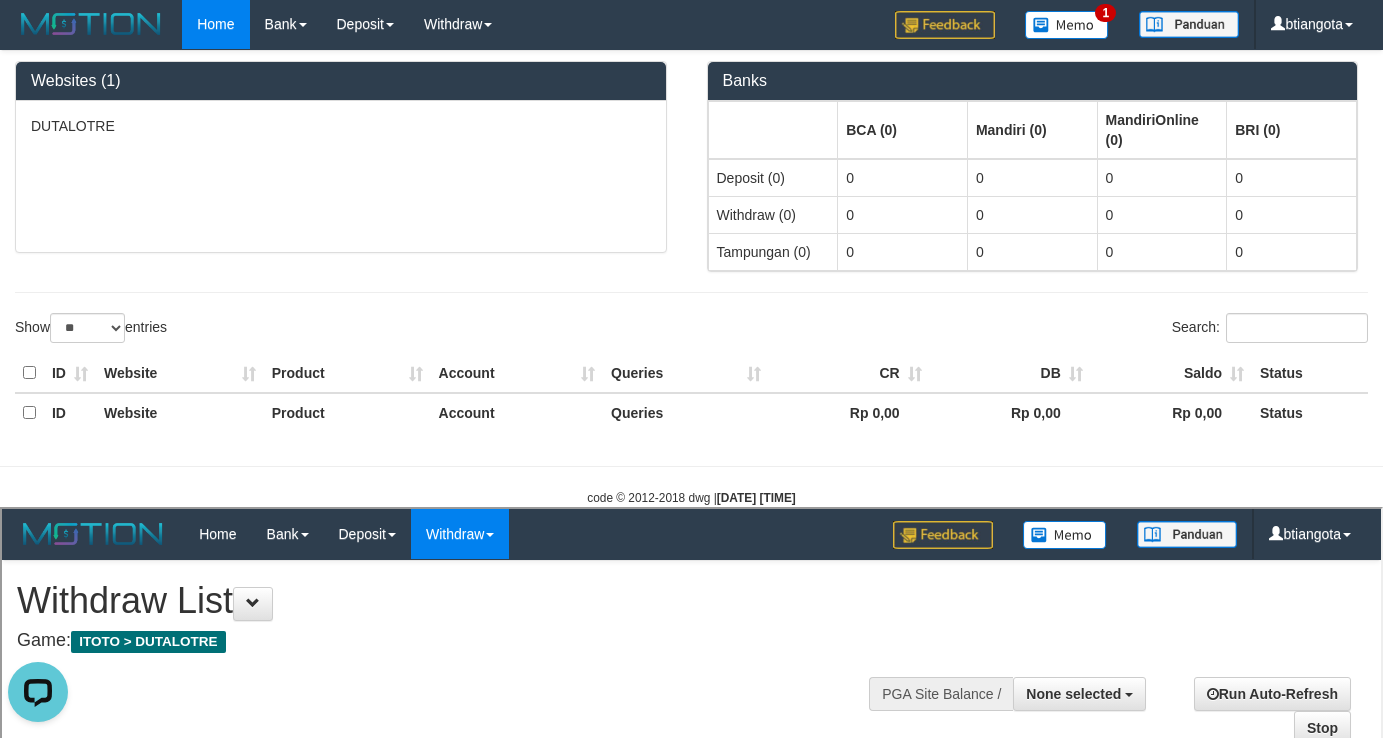 scroll, scrollTop: 0, scrollLeft: 0, axis: both 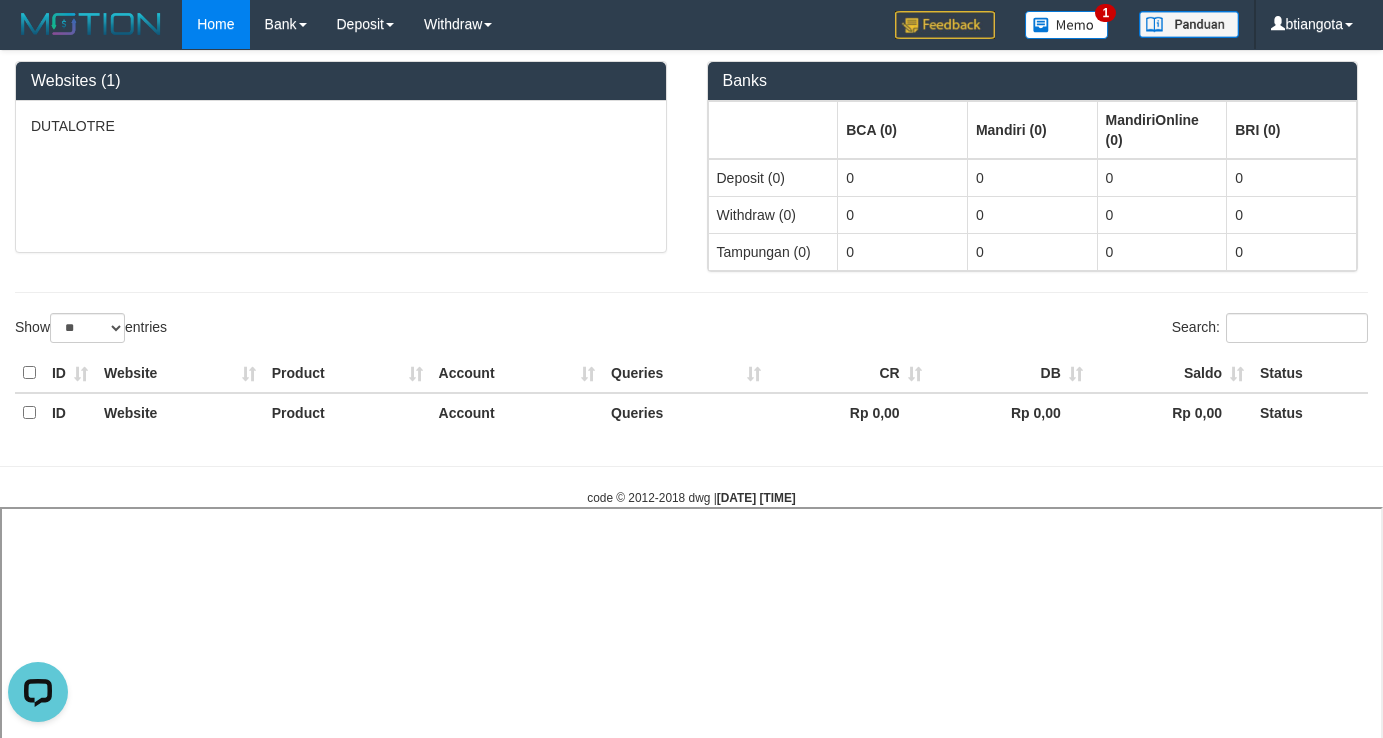 select 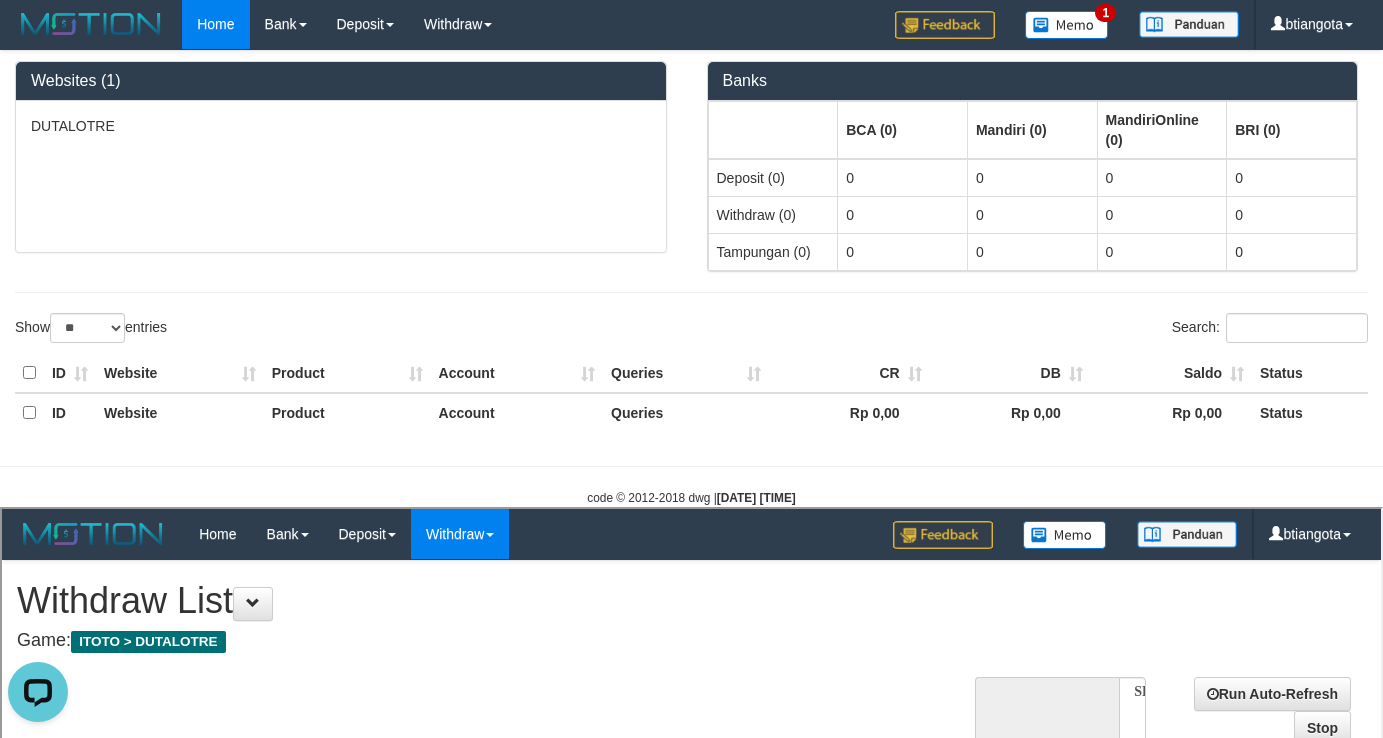 scroll, scrollTop: 0, scrollLeft: 0, axis: both 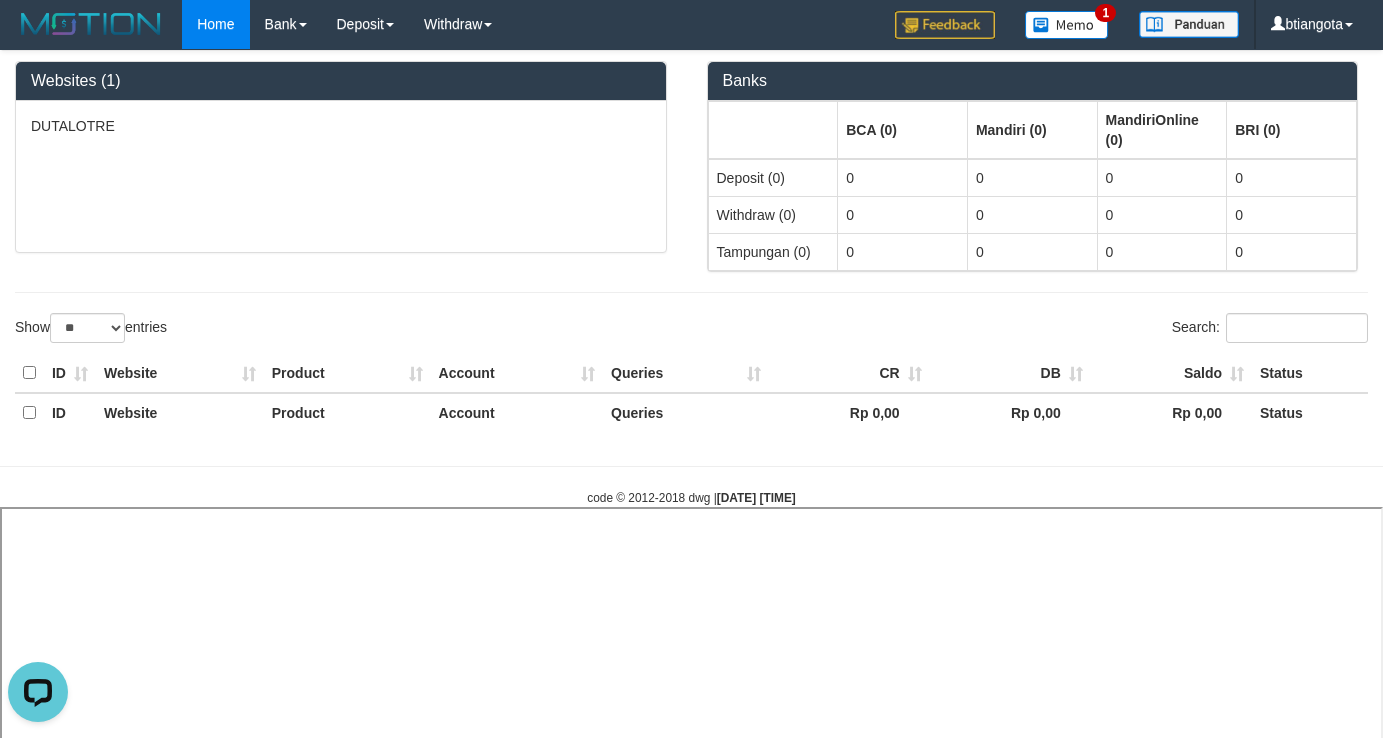 select 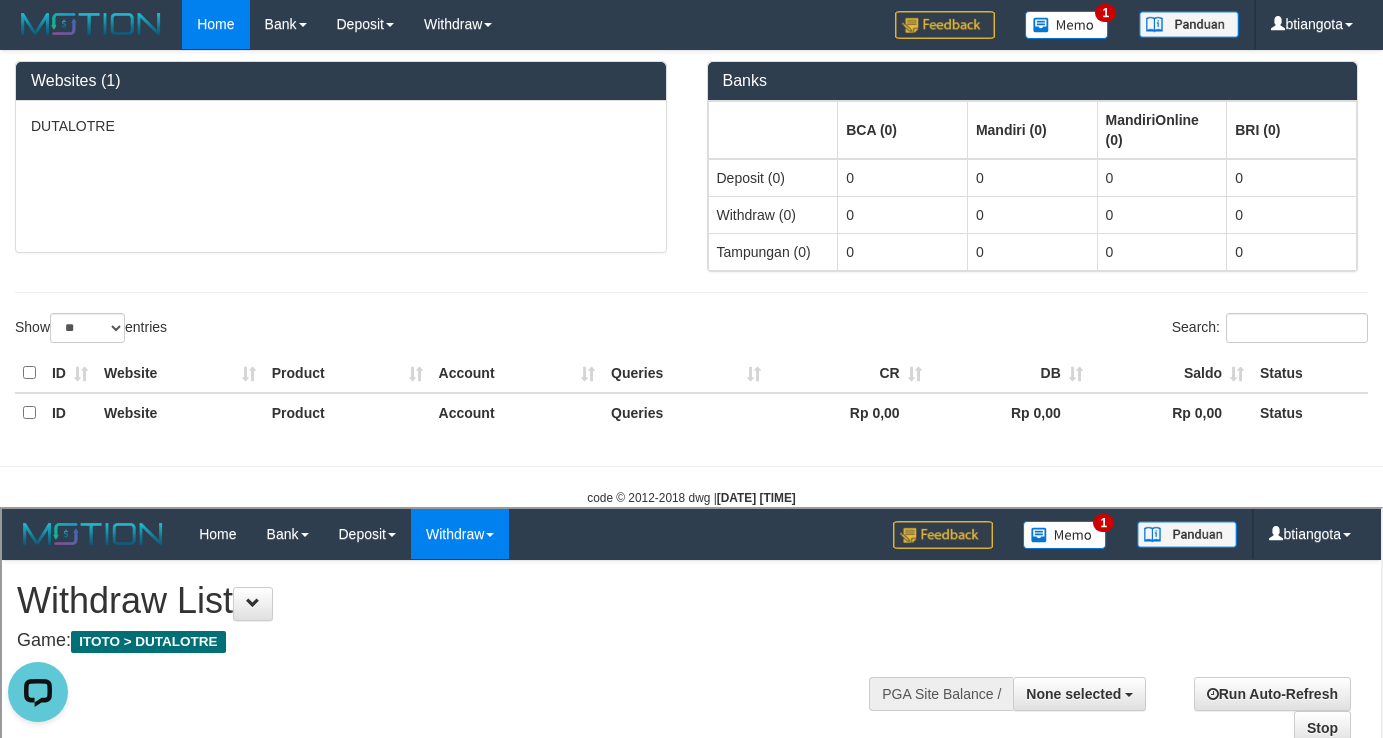 scroll, scrollTop: 0, scrollLeft: 0, axis: both 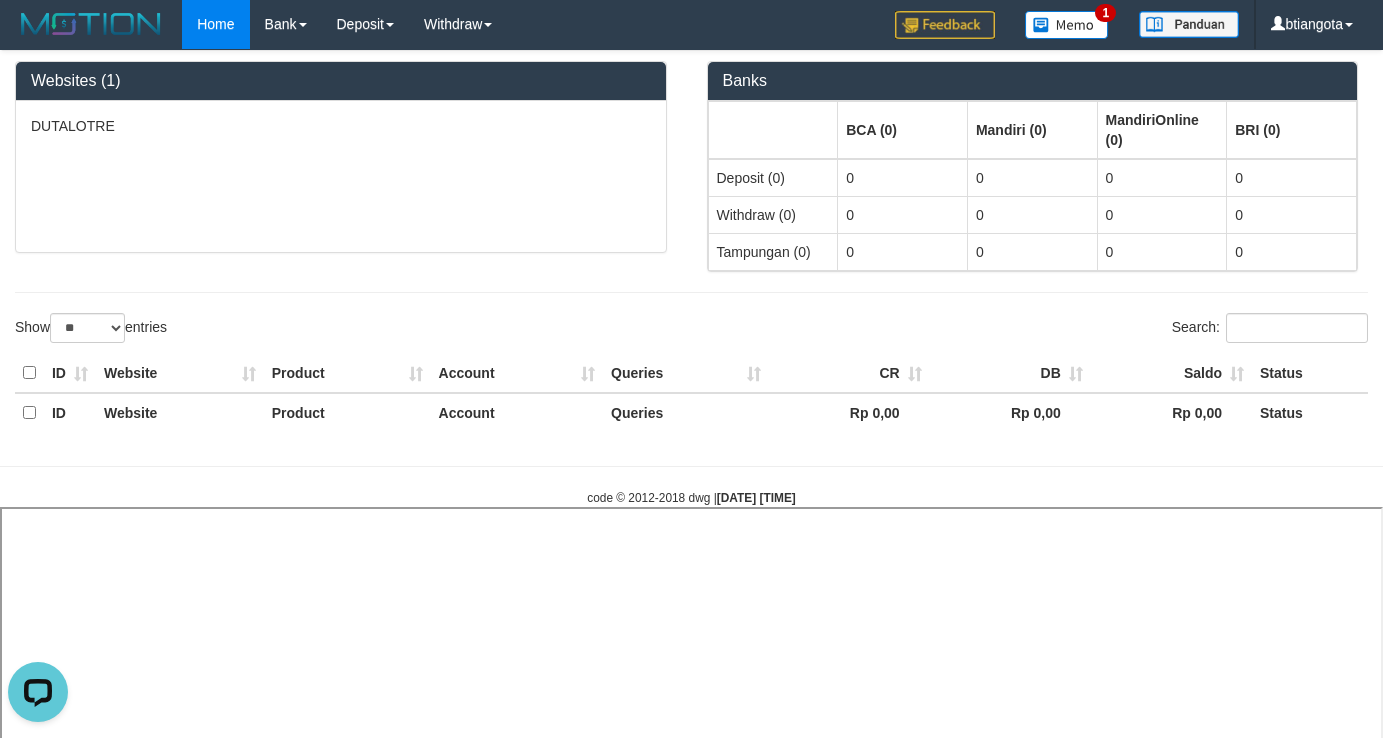 select 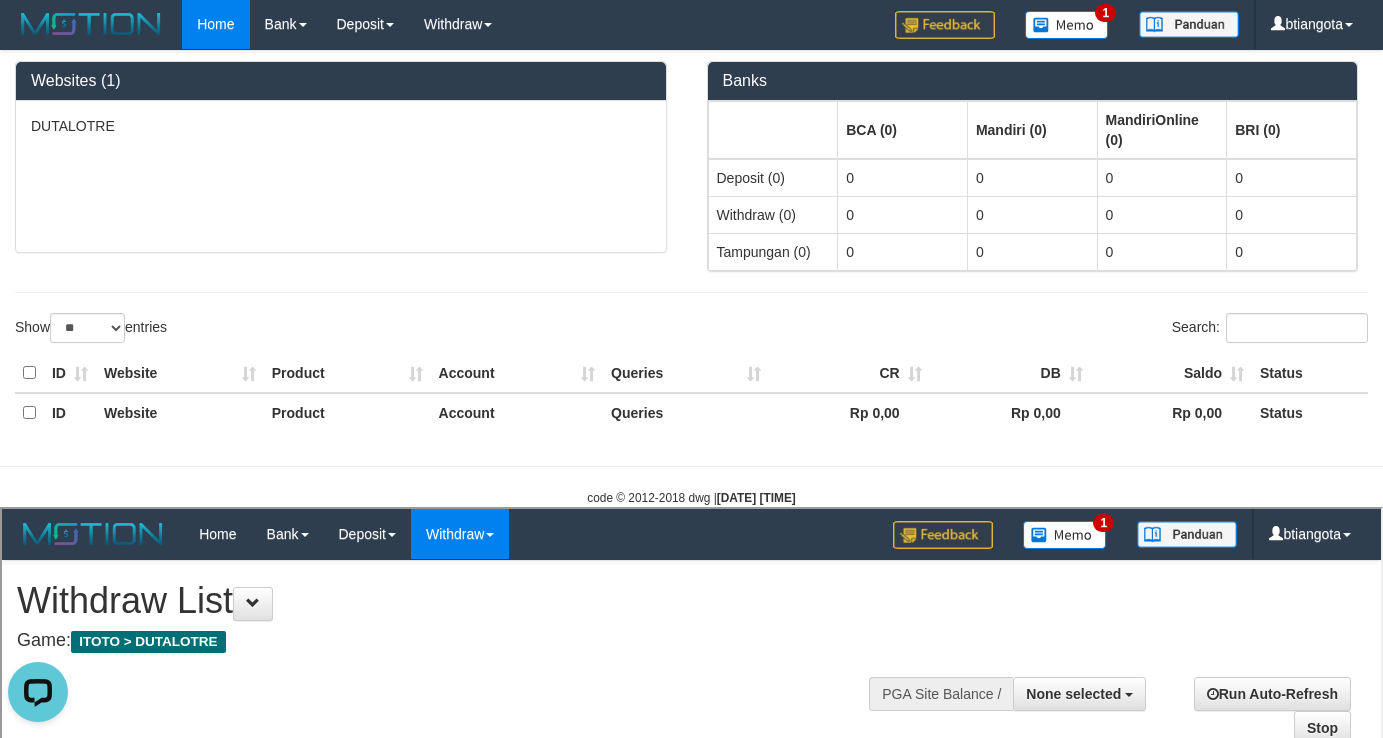 scroll, scrollTop: 0, scrollLeft: 0, axis: both 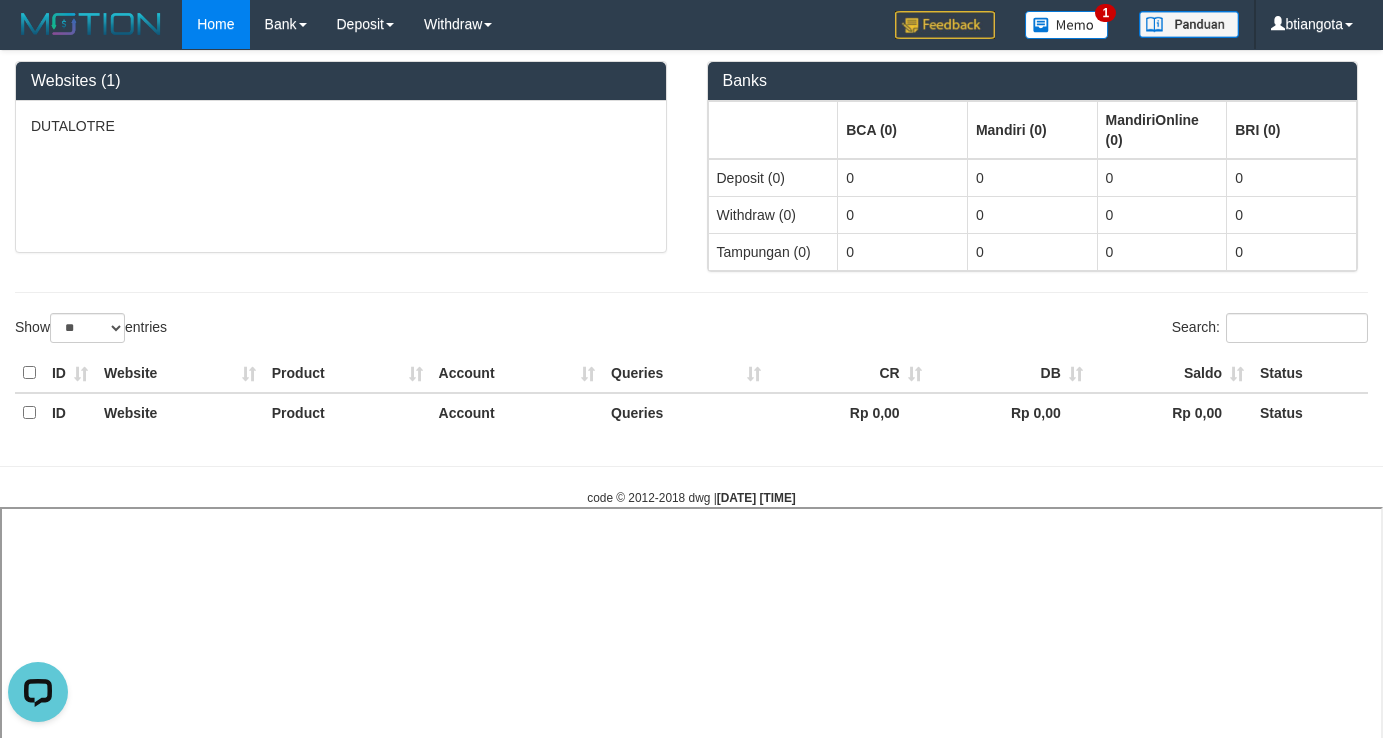 select 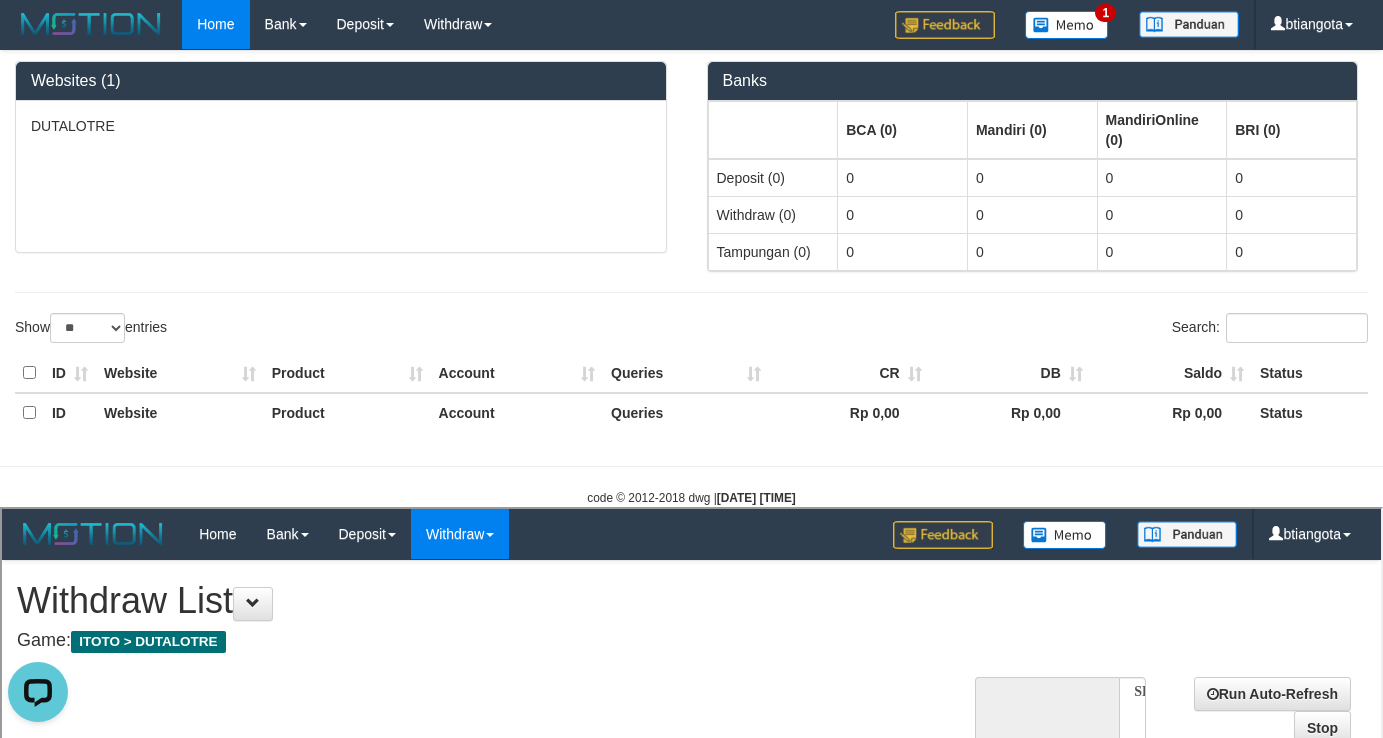 scroll, scrollTop: 0, scrollLeft: 0, axis: both 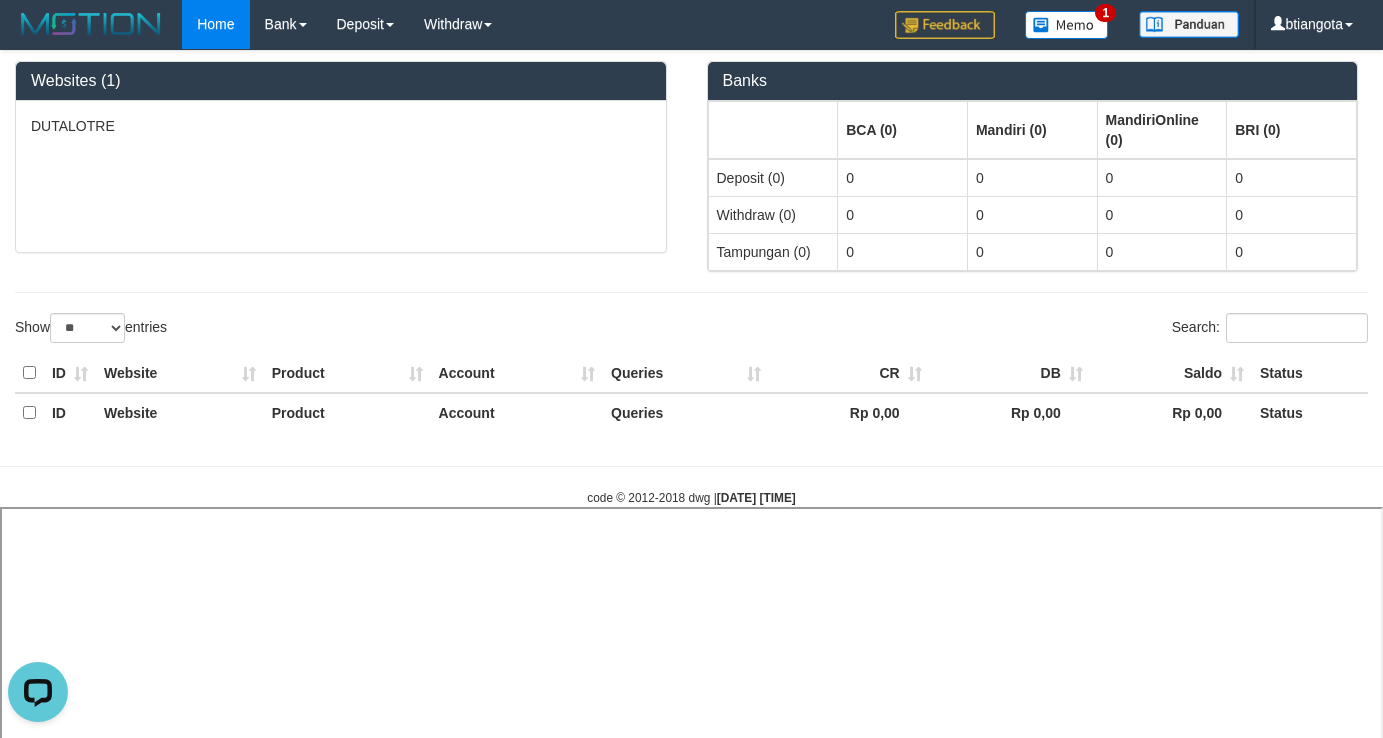 select 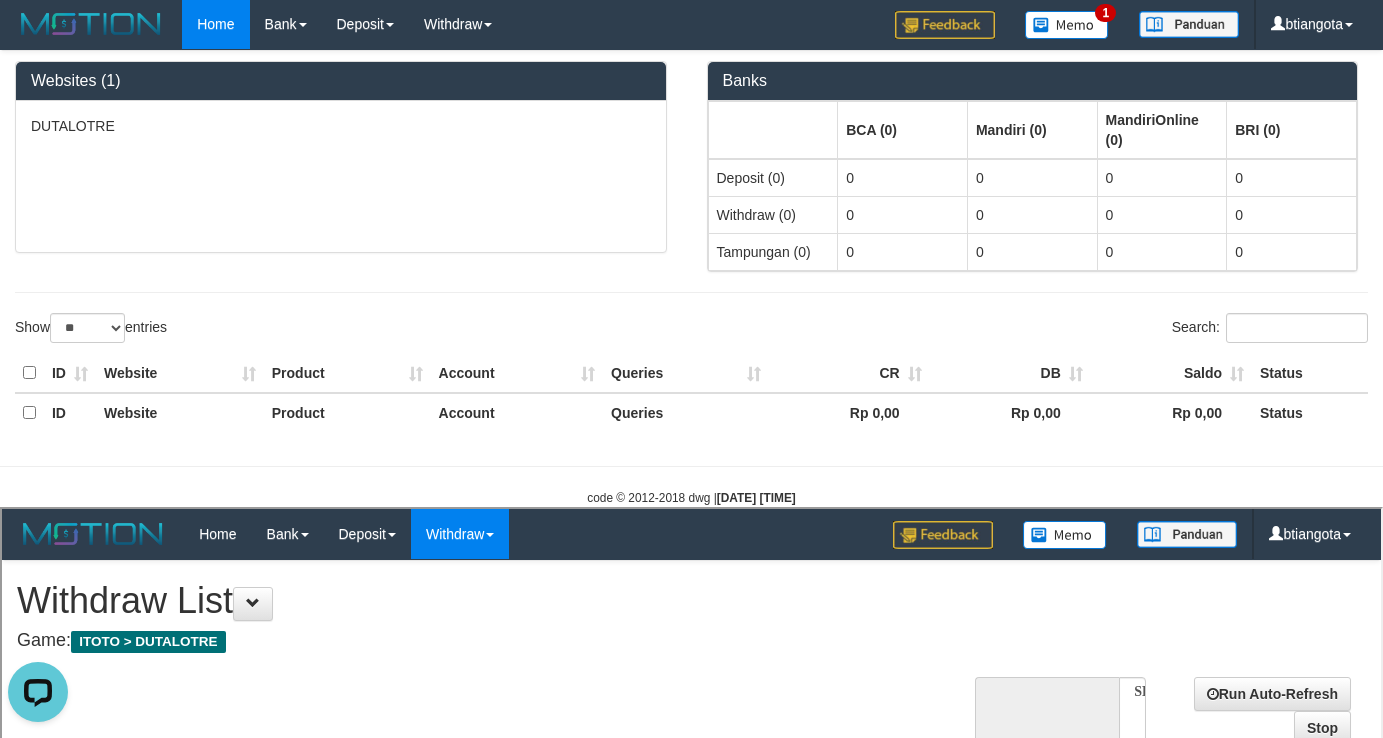 scroll, scrollTop: 0, scrollLeft: 0, axis: both 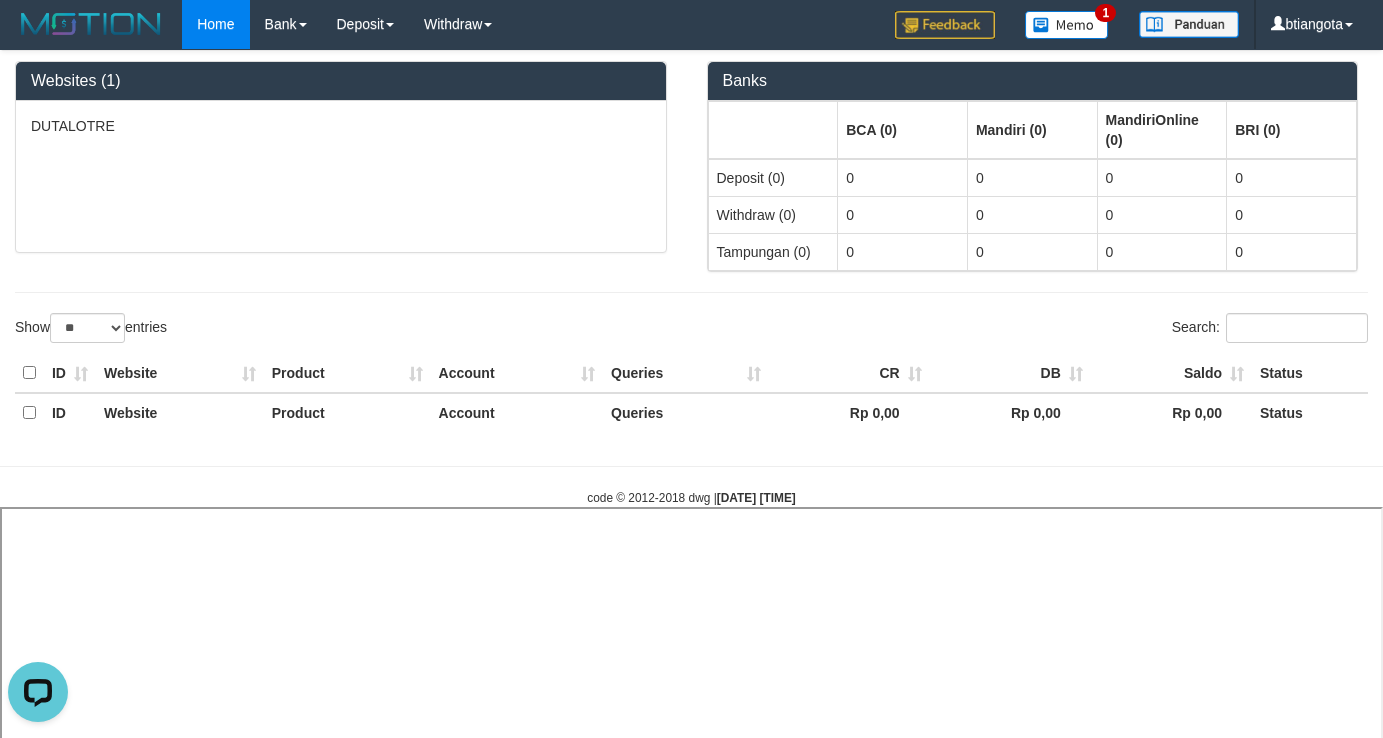 select 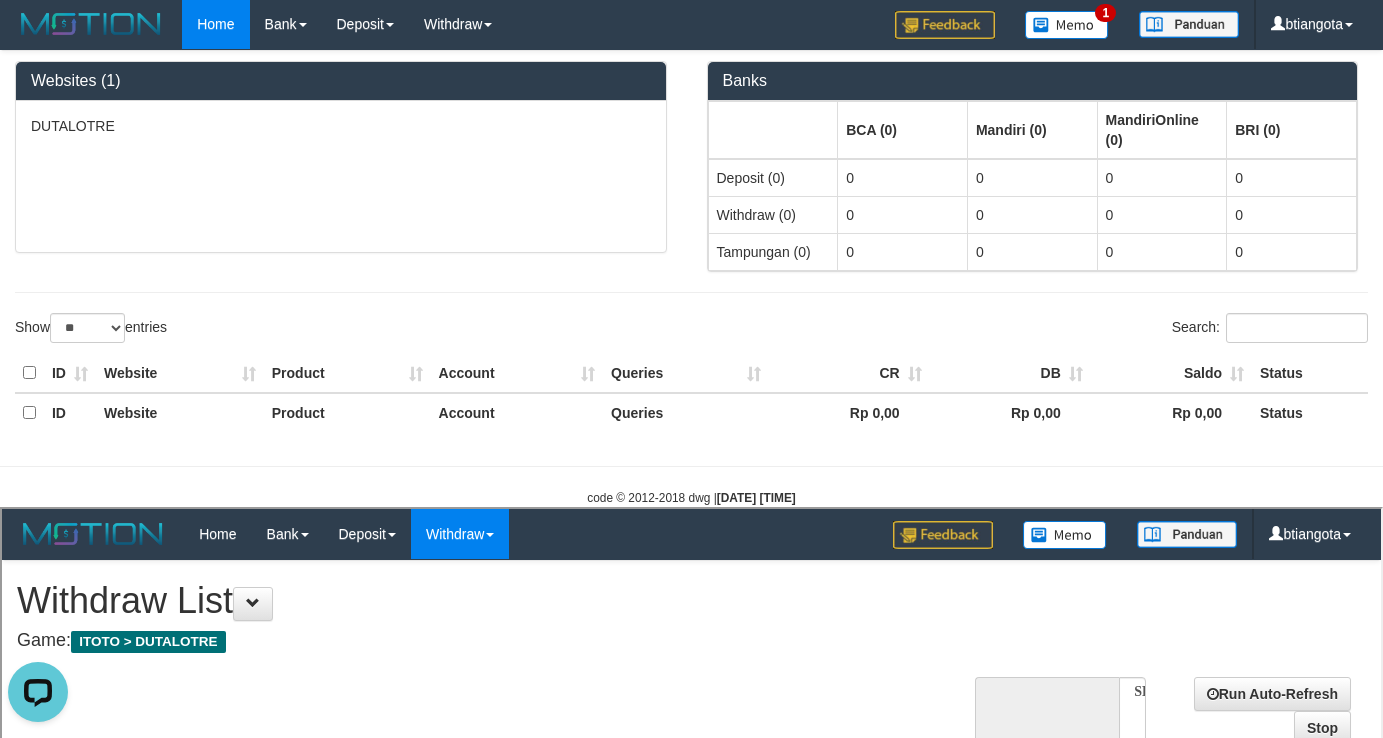 scroll, scrollTop: 0, scrollLeft: 0, axis: both 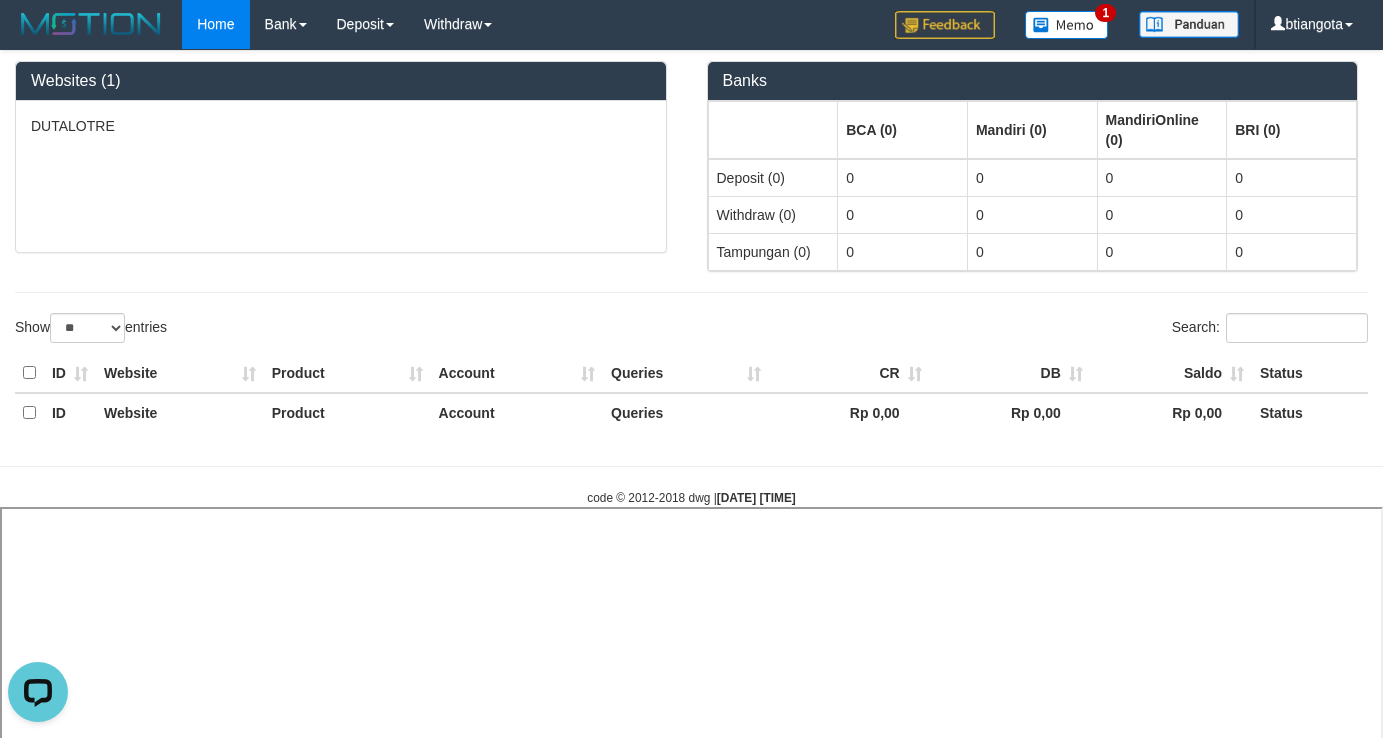 select 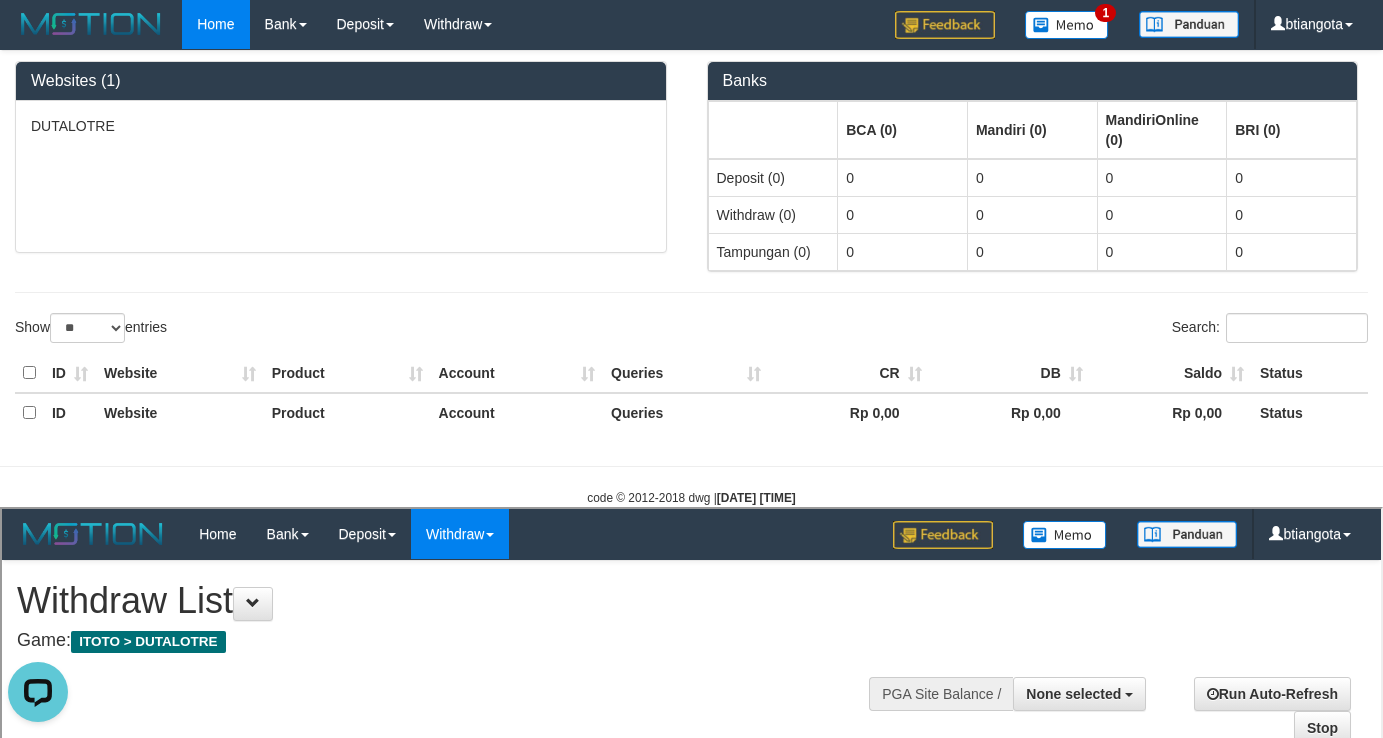 scroll, scrollTop: 0, scrollLeft: 0, axis: both 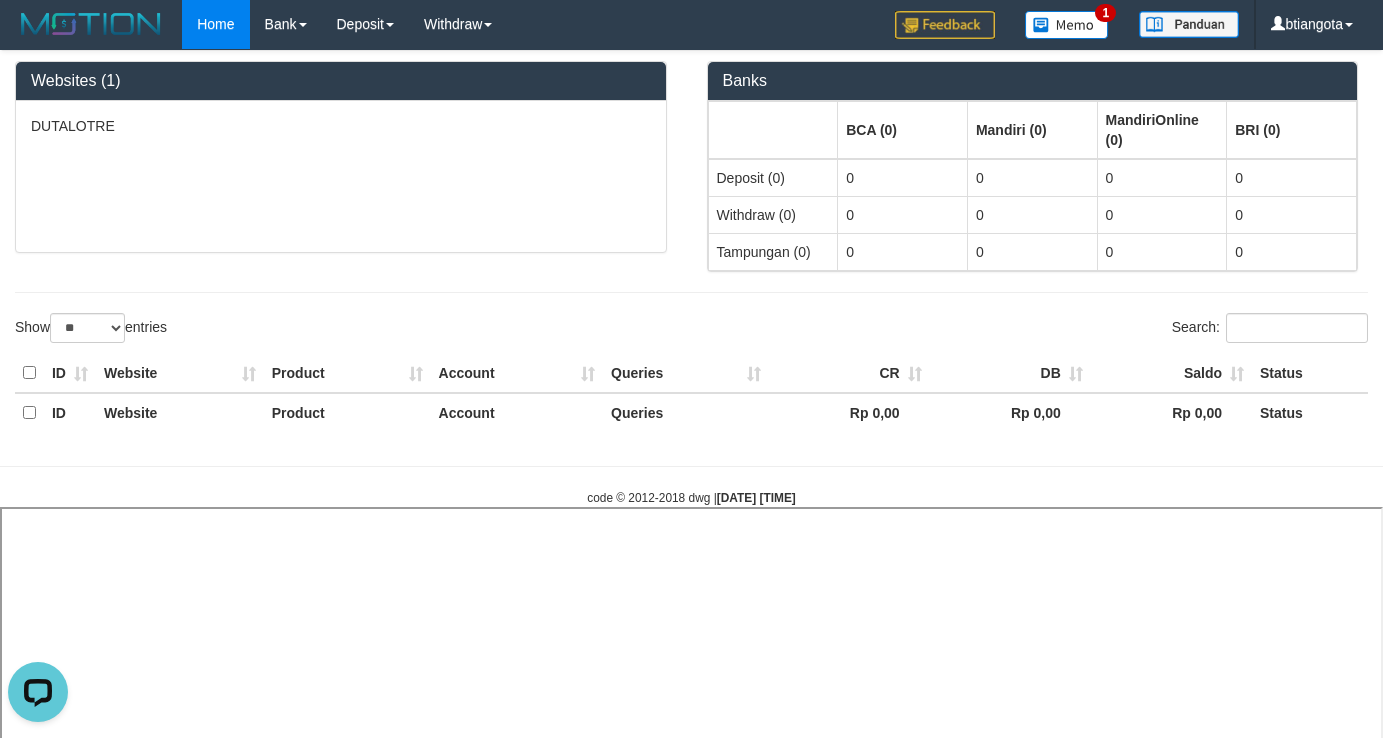 select 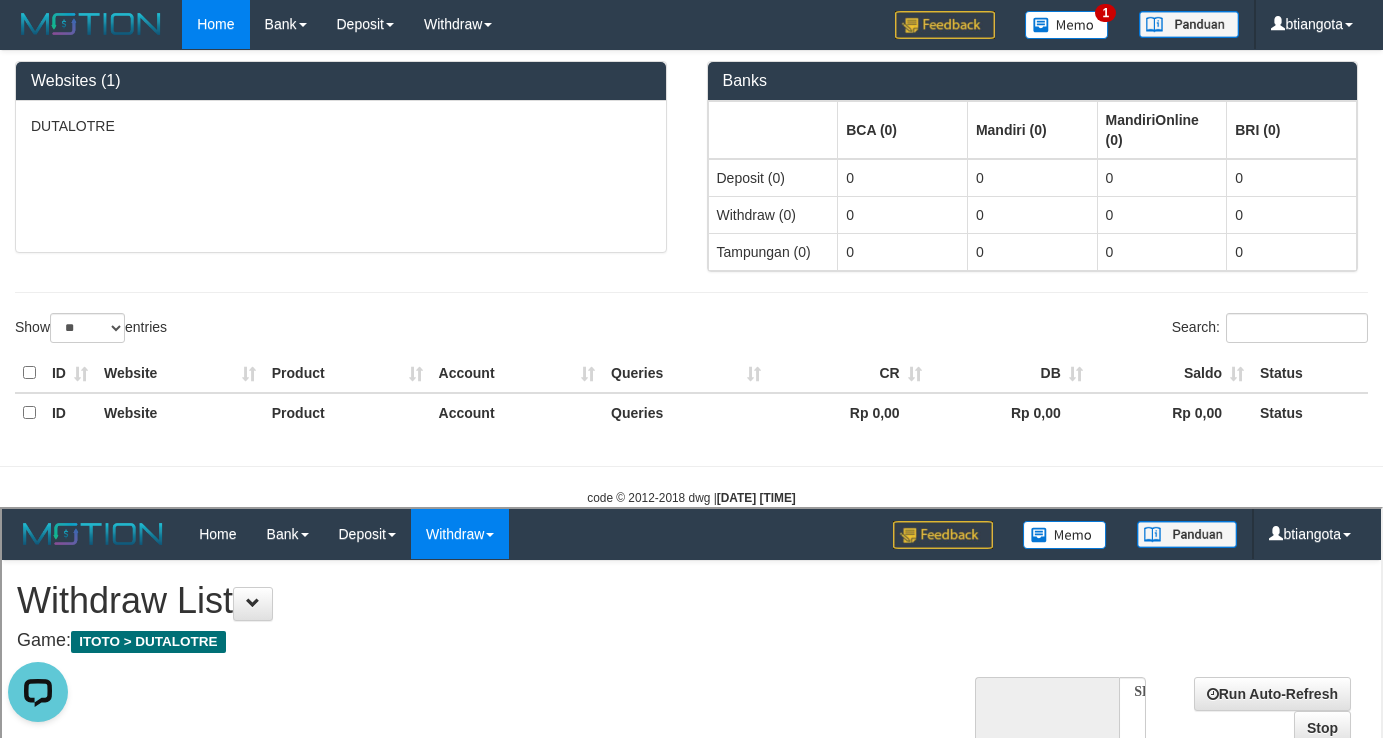scroll, scrollTop: 0, scrollLeft: 0, axis: both 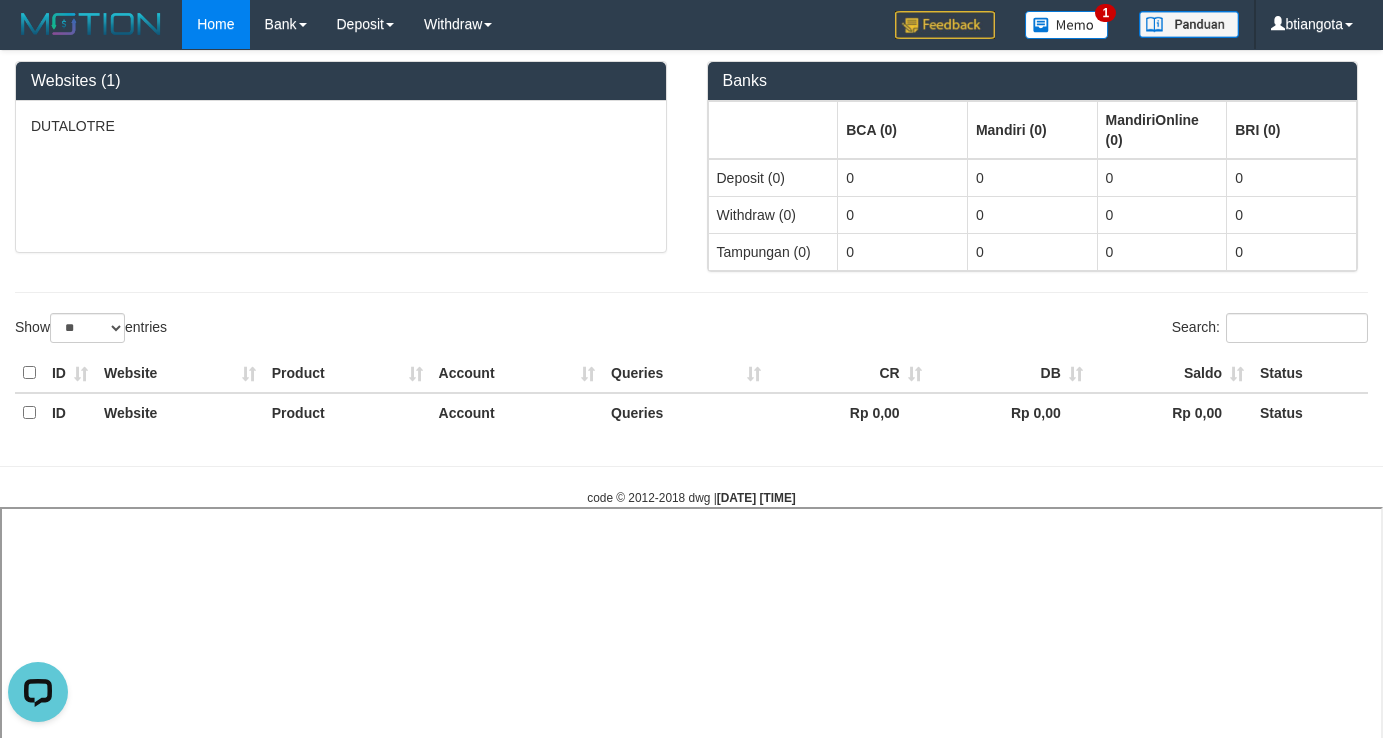 select 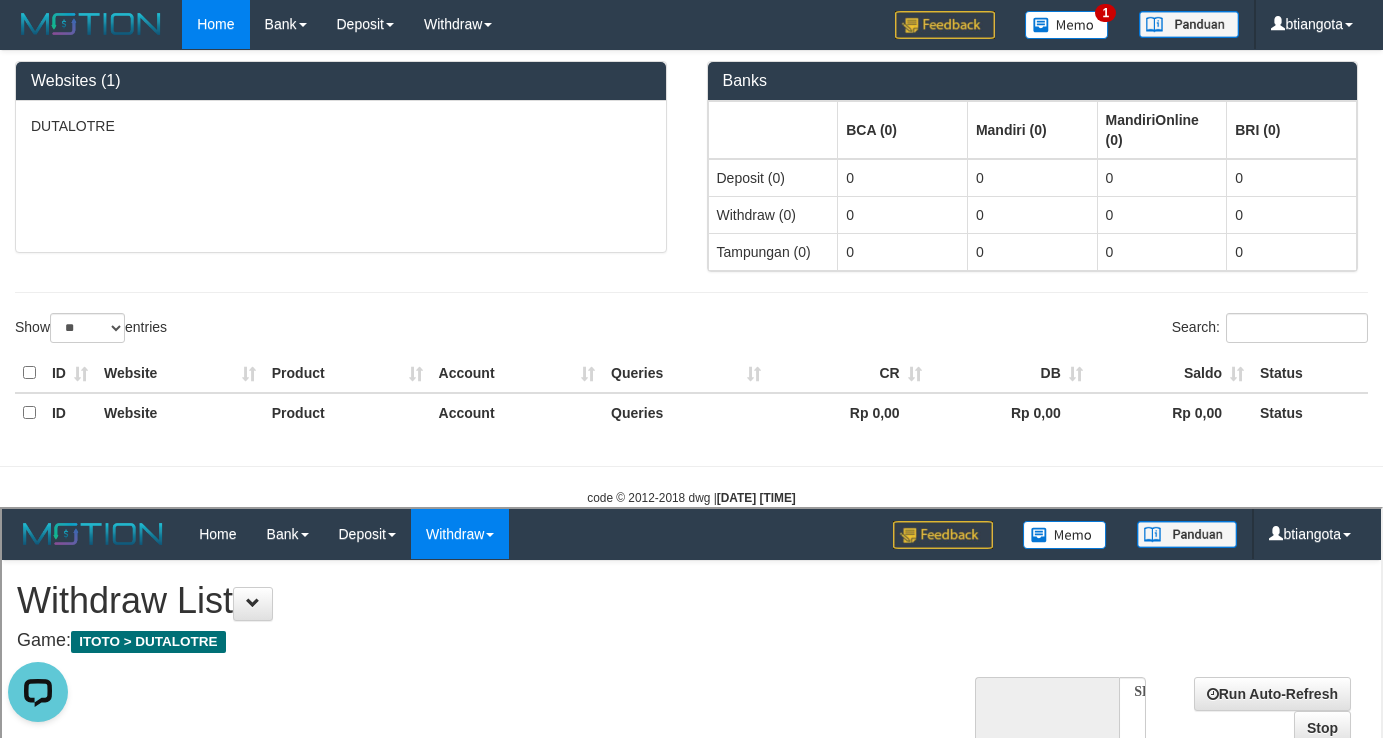 scroll, scrollTop: 0, scrollLeft: 0, axis: both 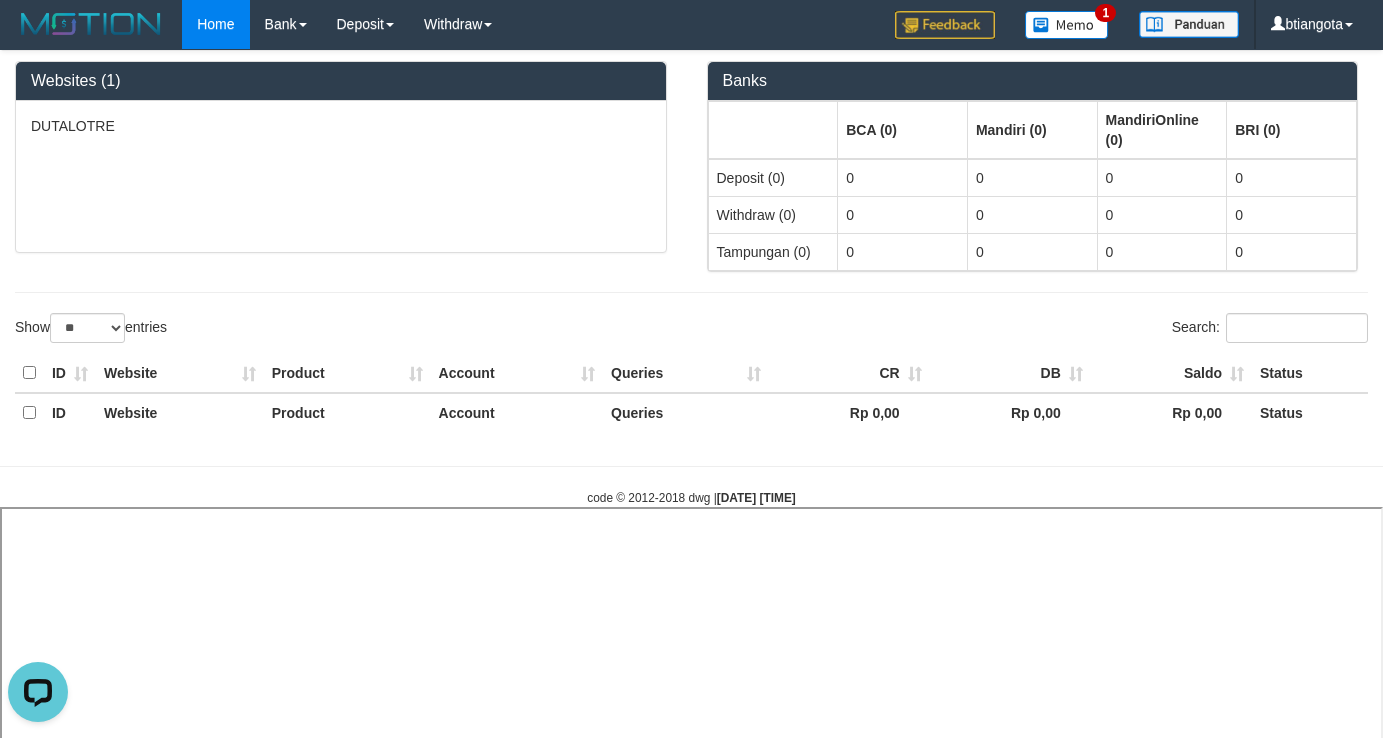 select 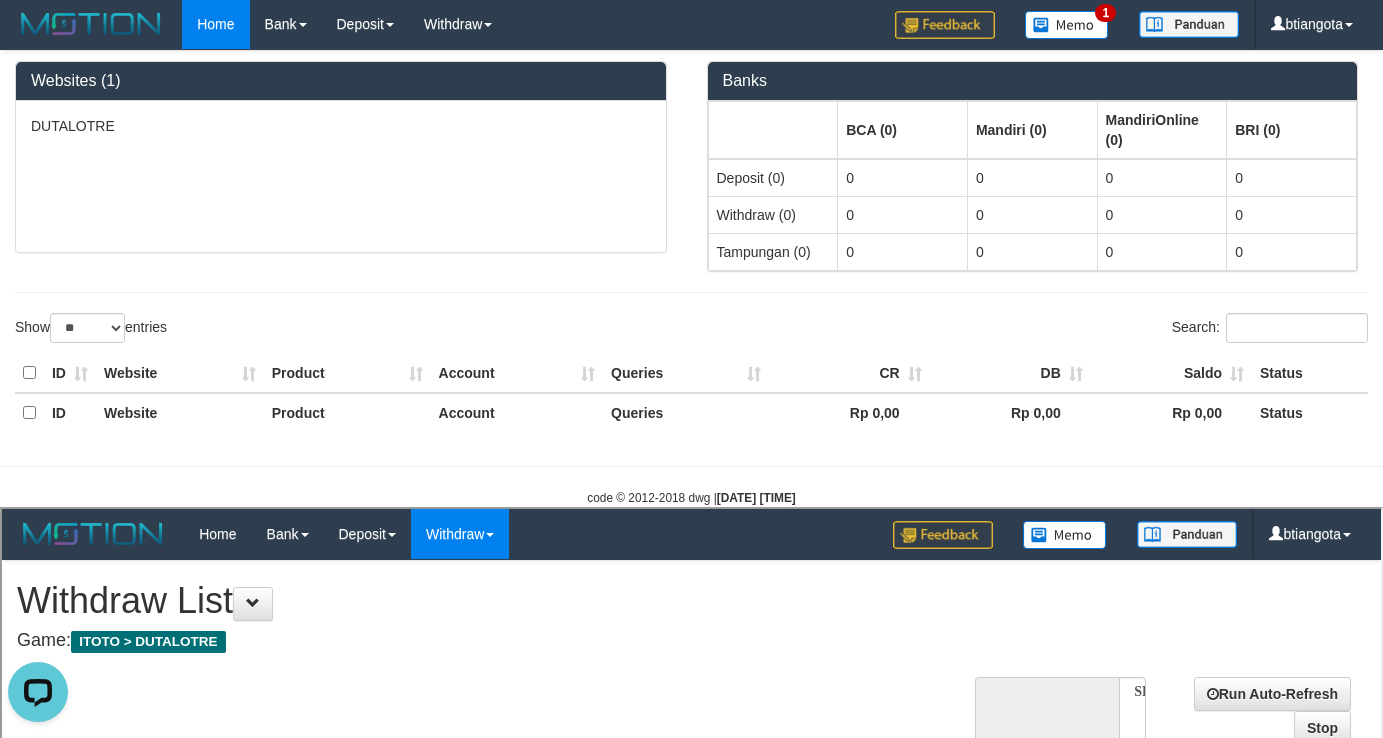 scroll, scrollTop: 0, scrollLeft: 0, axis: both 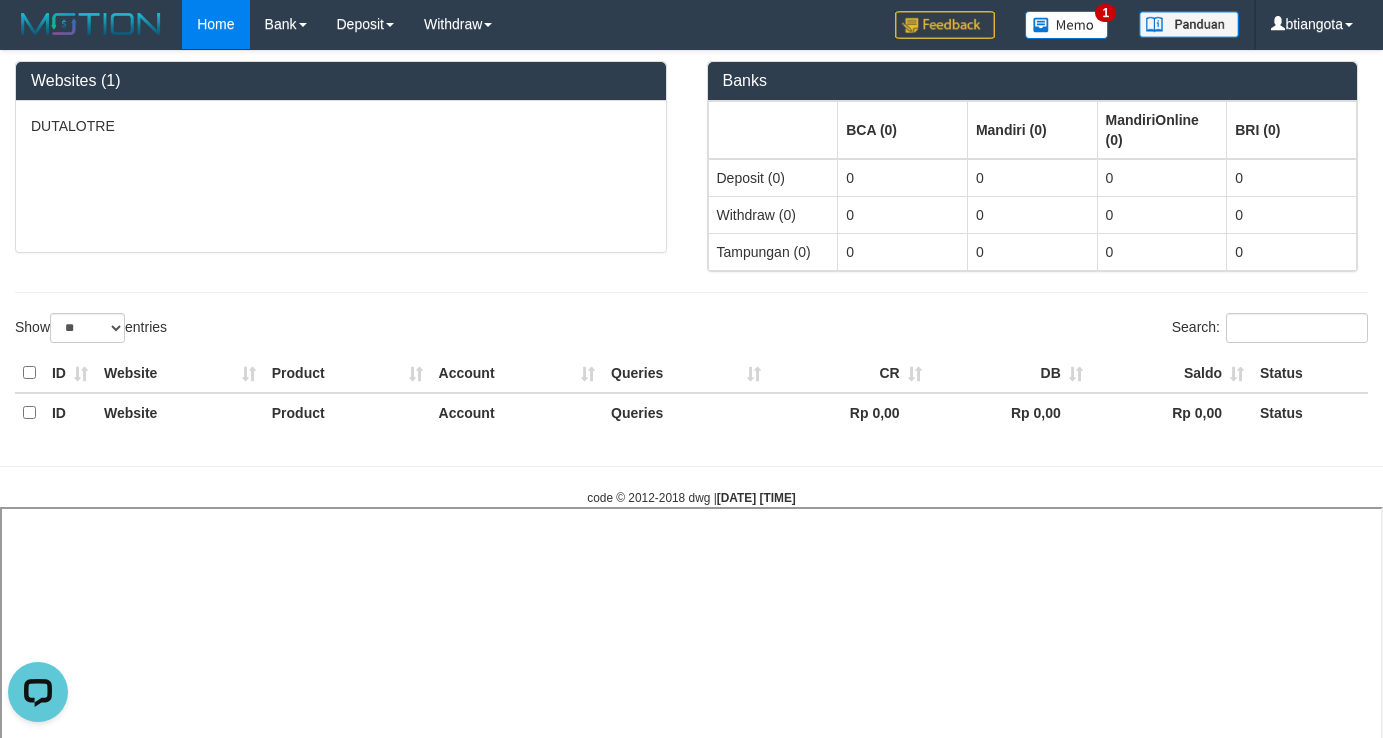 select 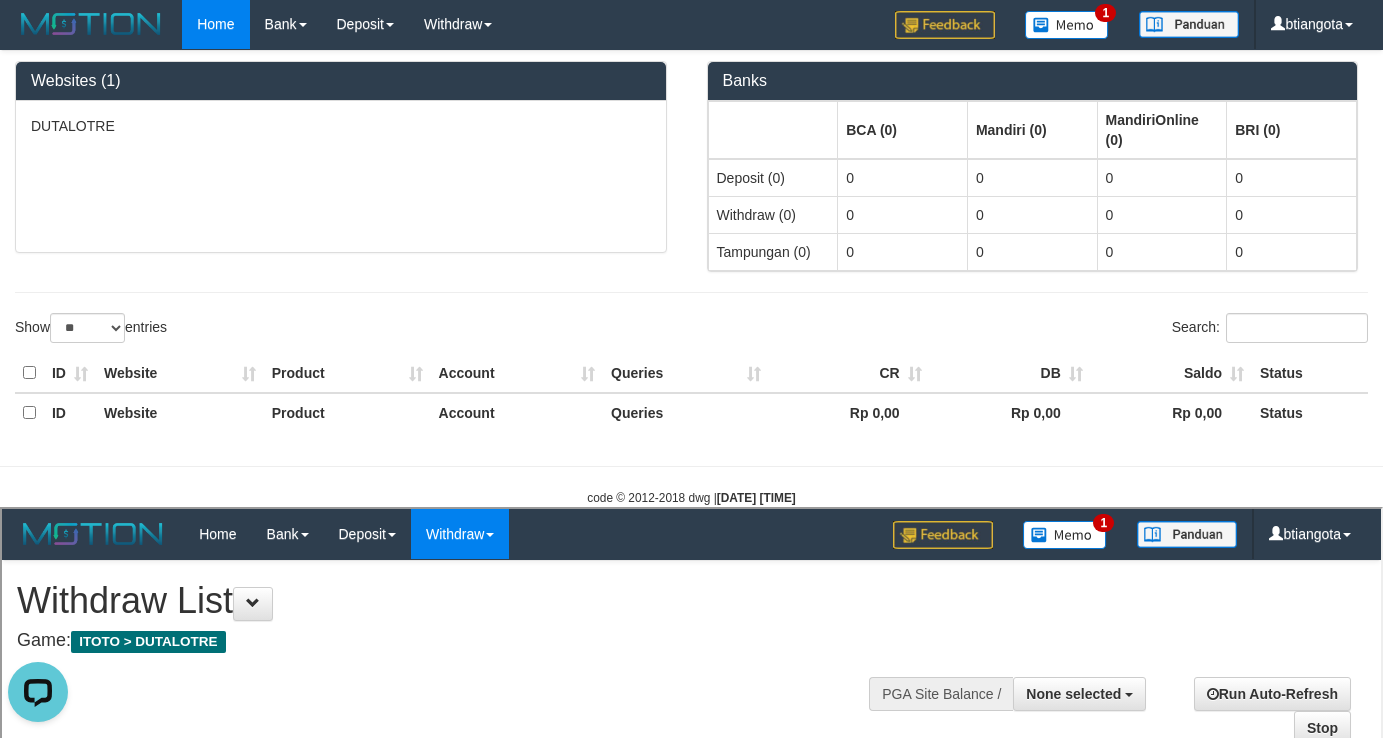 scroll, scrollTop: 0, scrollLeft: 0, axis: both 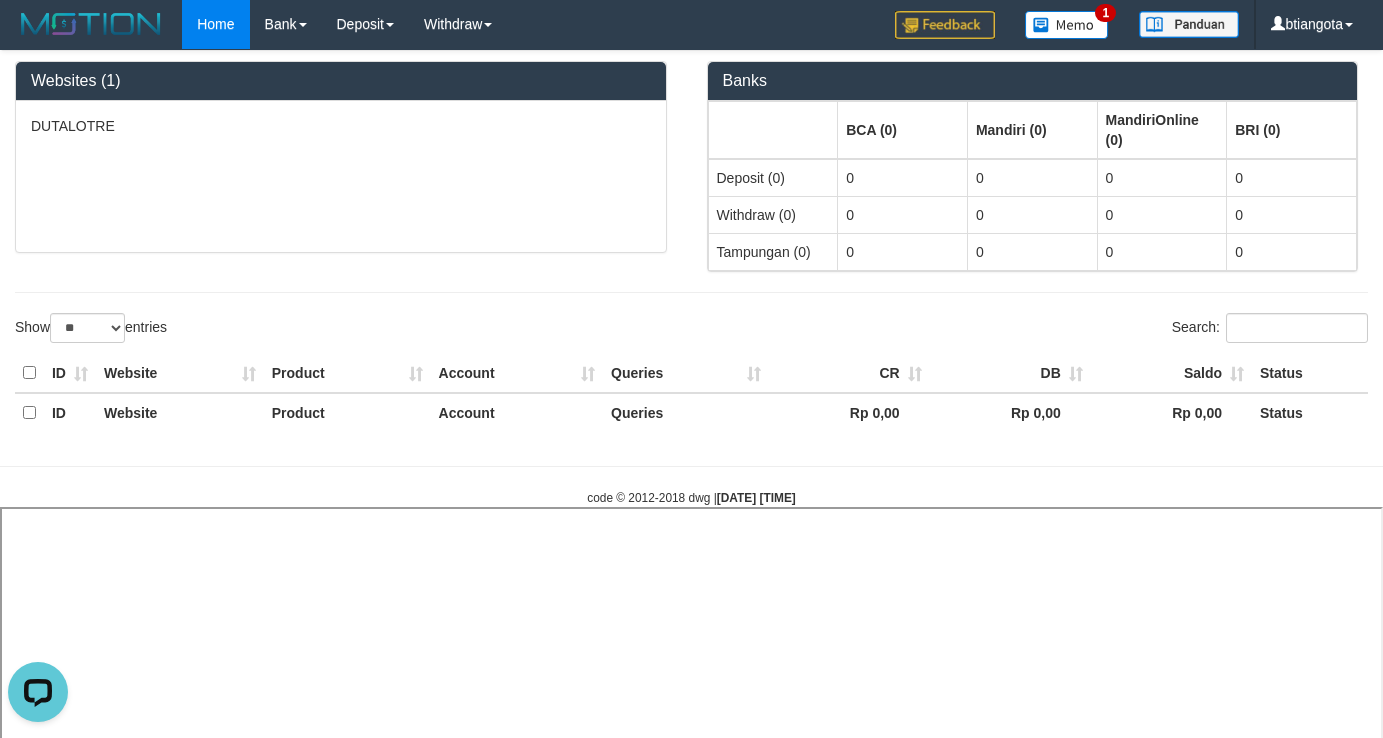 select 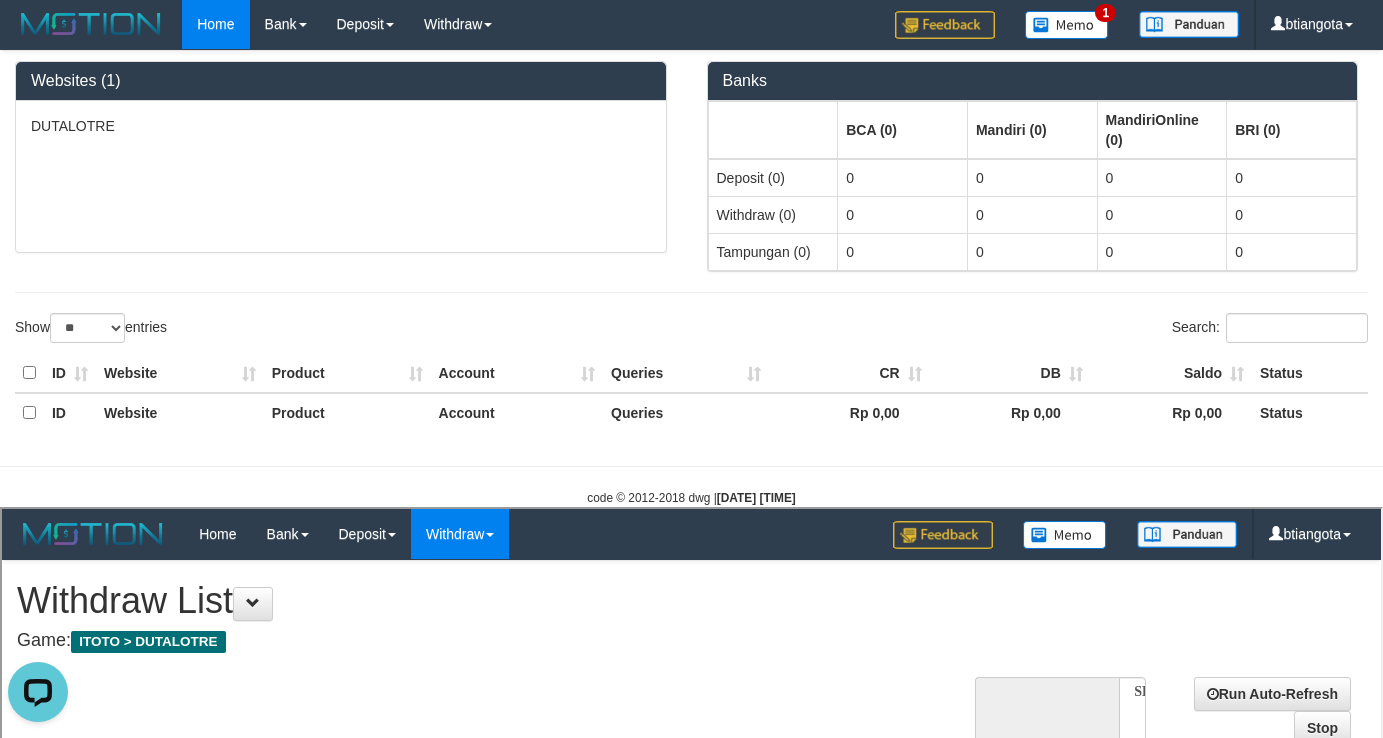 scroll, scrollTop: 0, scrollLeft: 0, axis: both 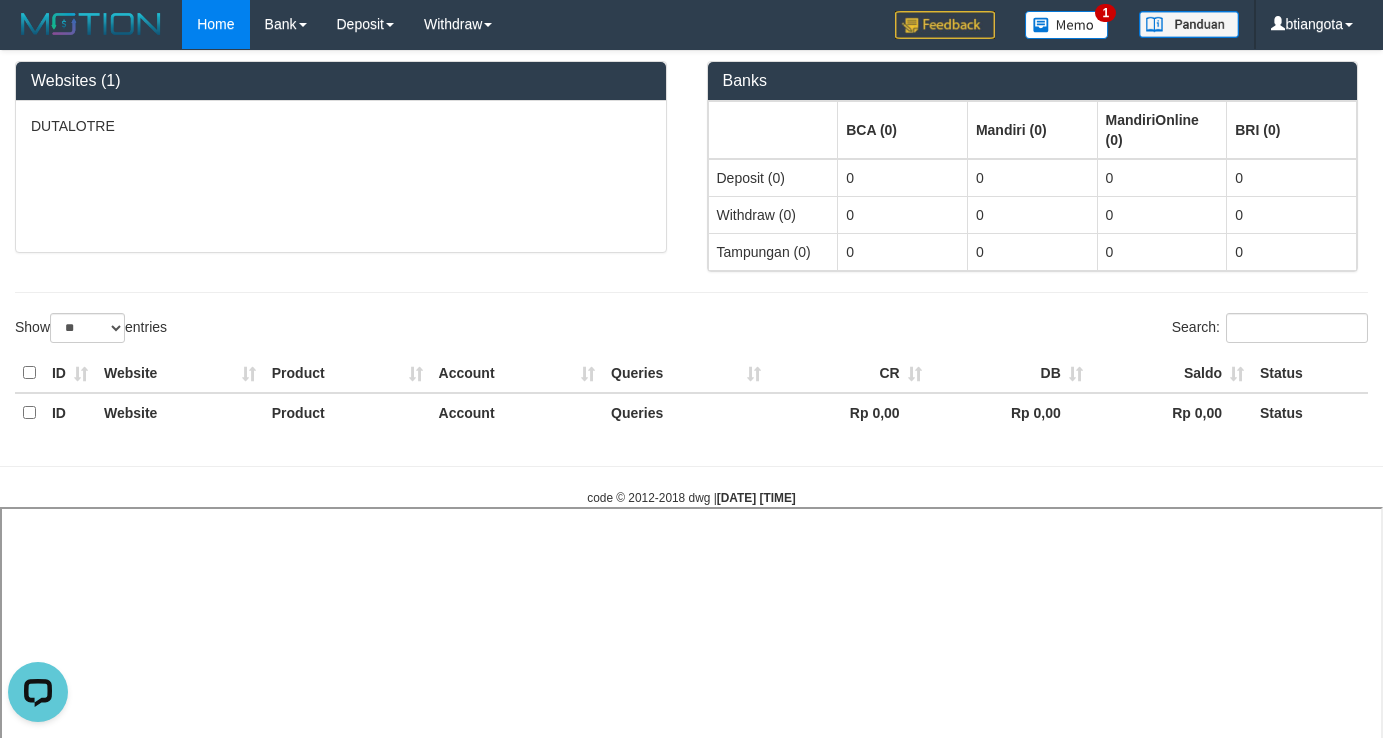select 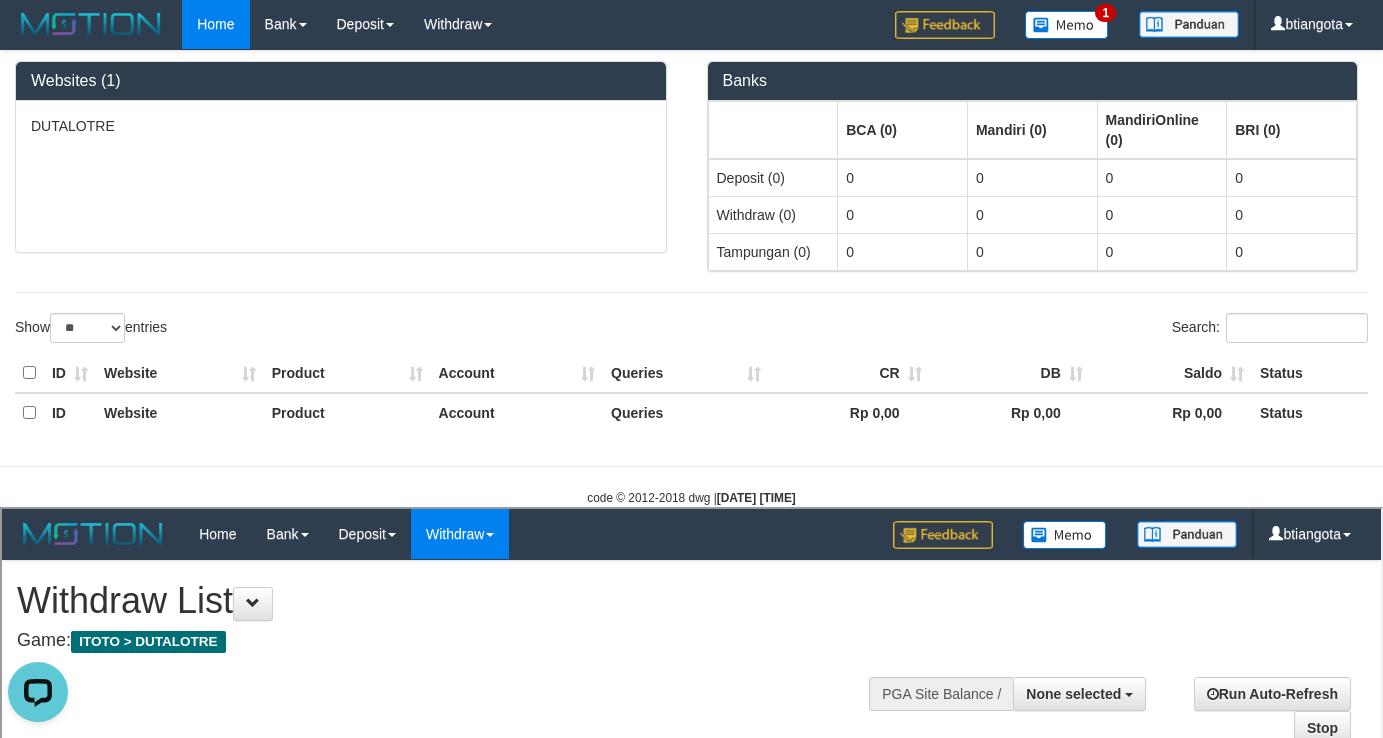 scroll, scrollTop: 0, scrollLeft: 0, axis: both 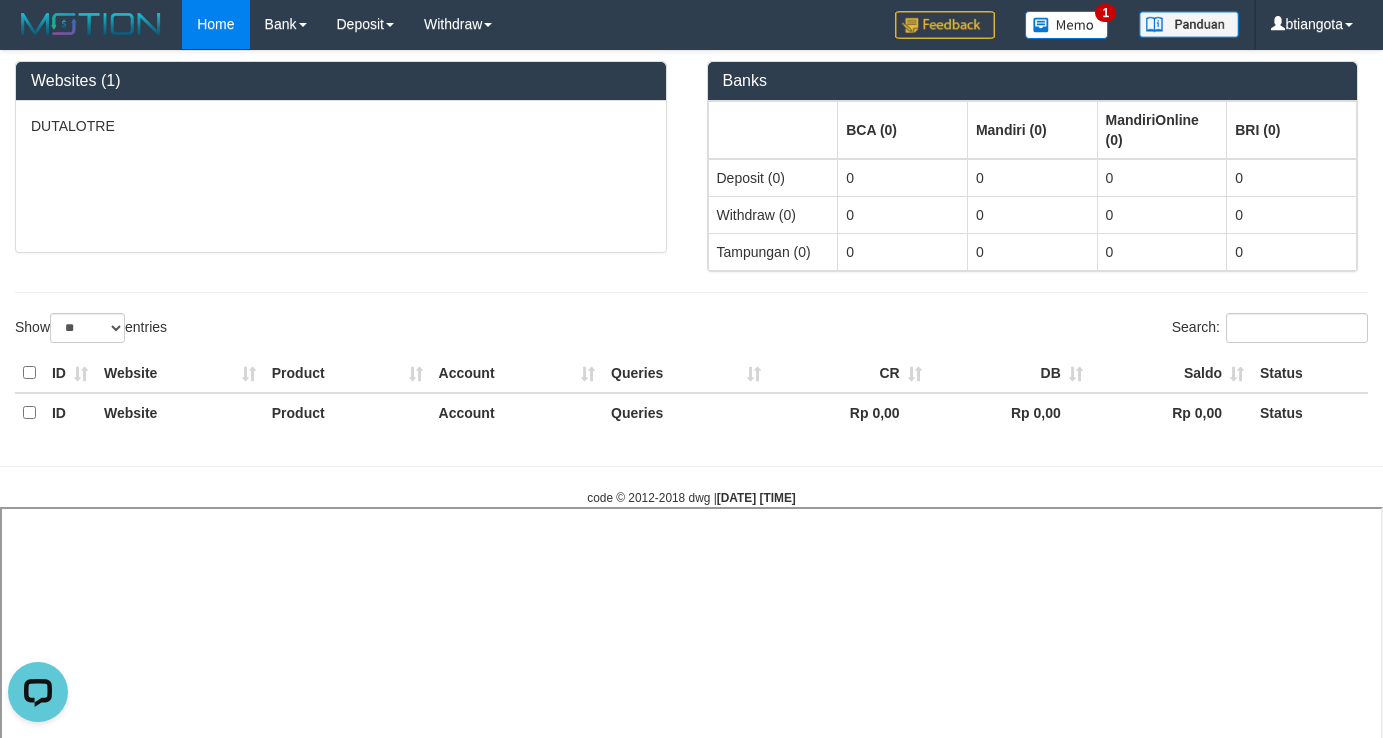 select 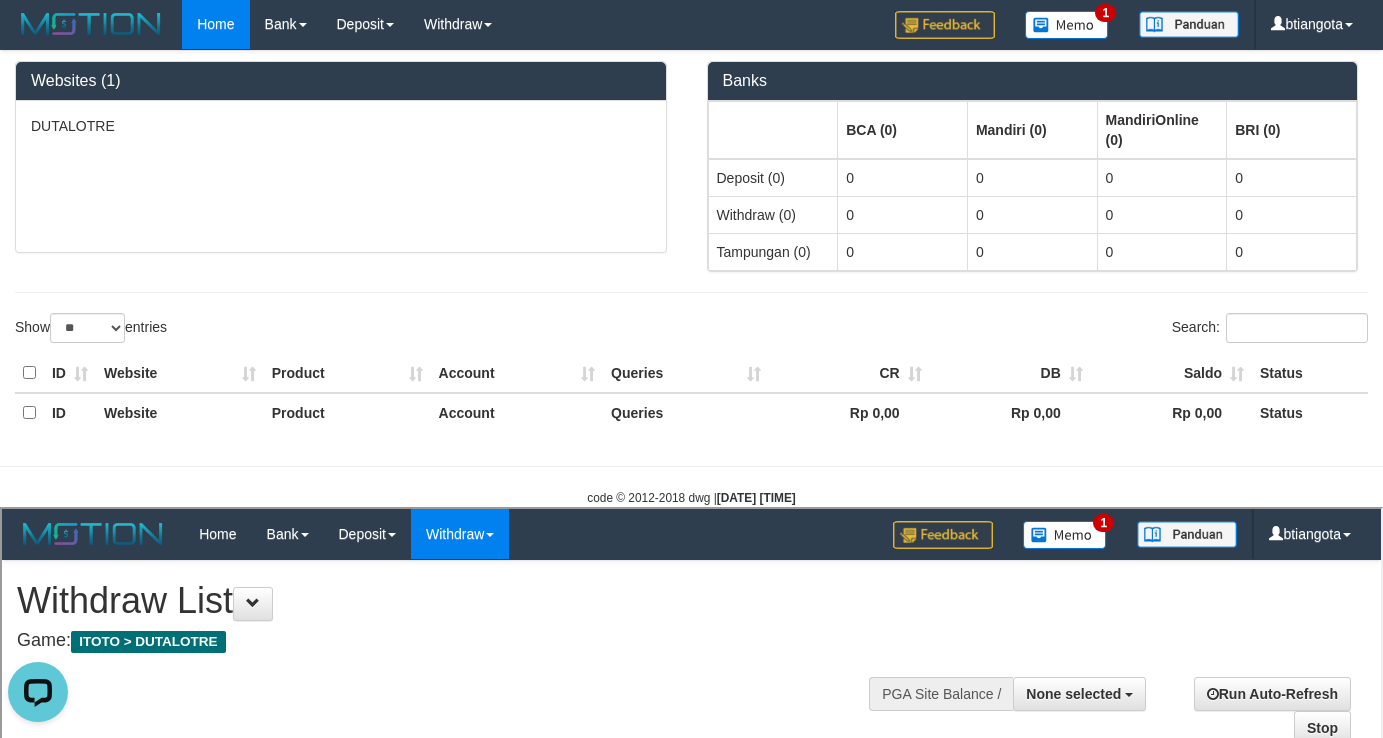 scroll, scrollTop: 0, scrollLeft: 0, axis: both 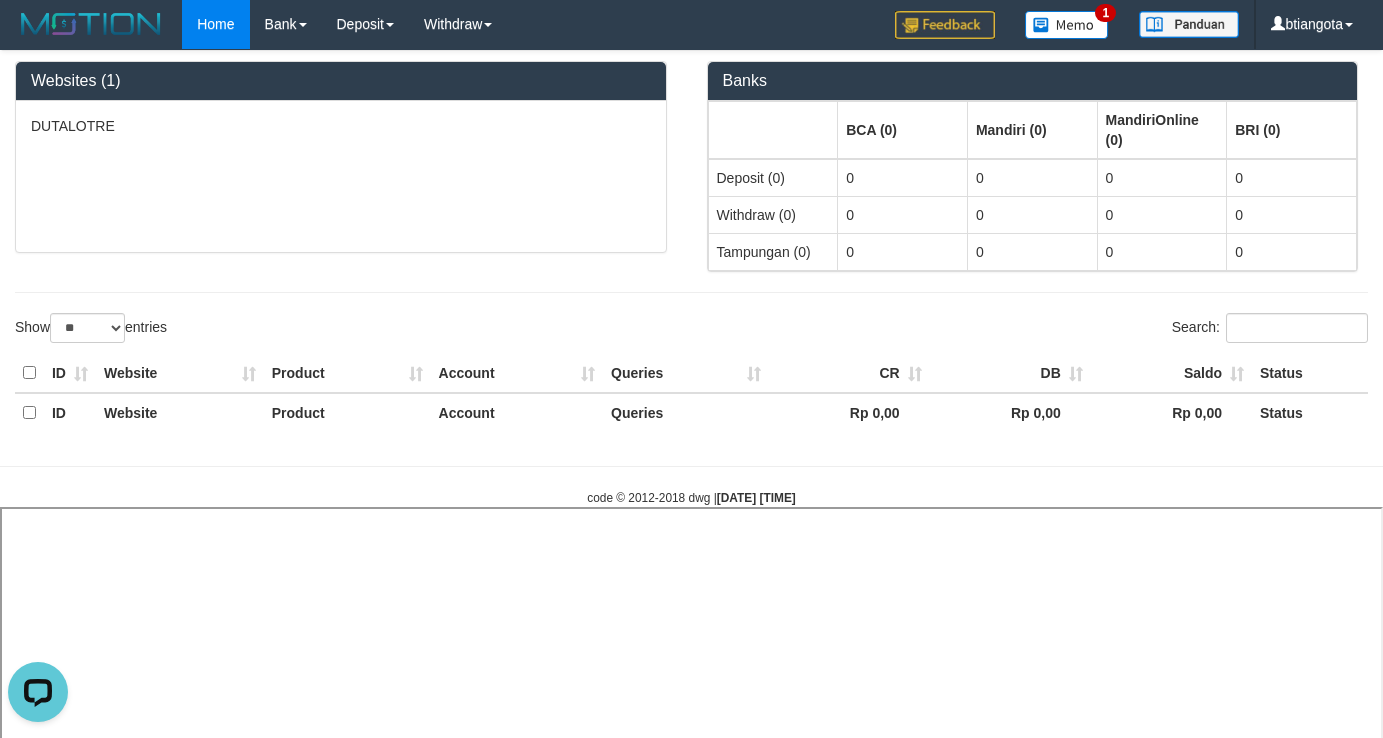 select 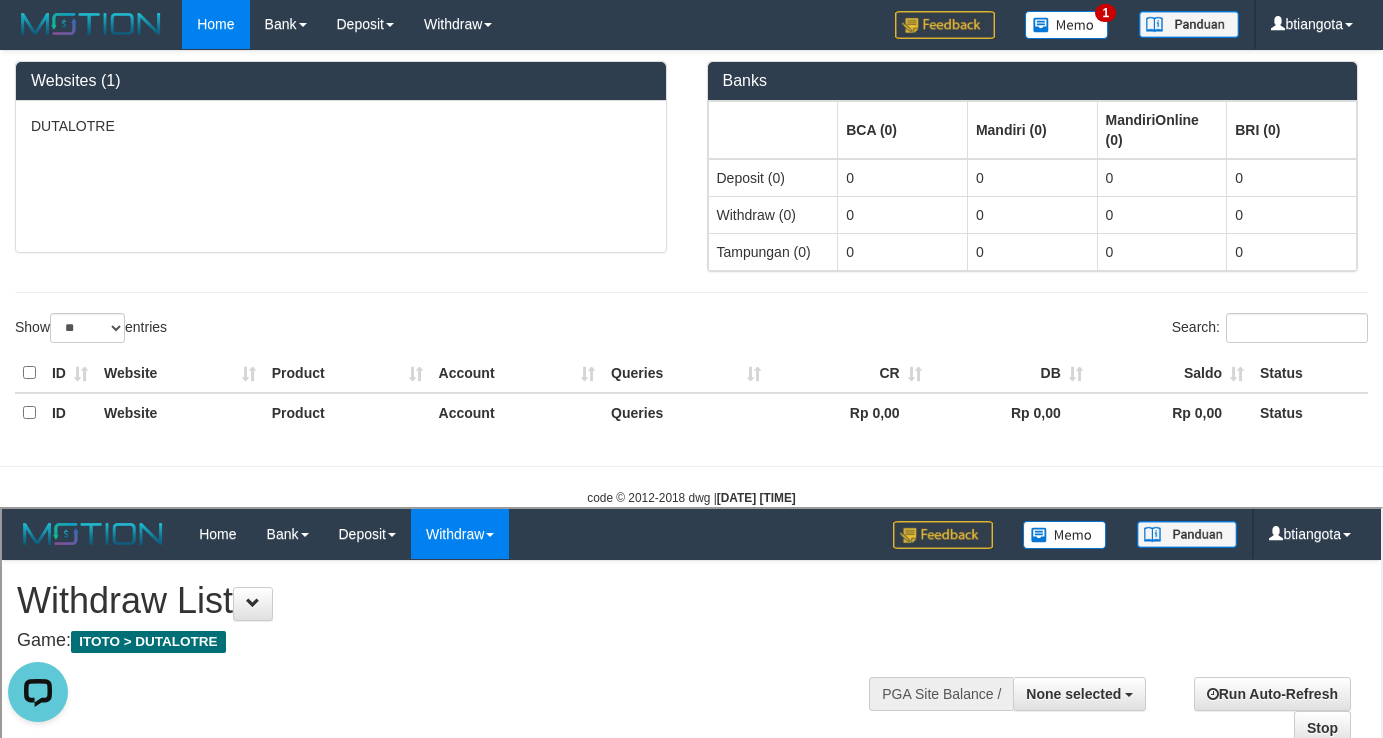 scroll, scrollTop: 0, scrollLeft: 0, axis: both 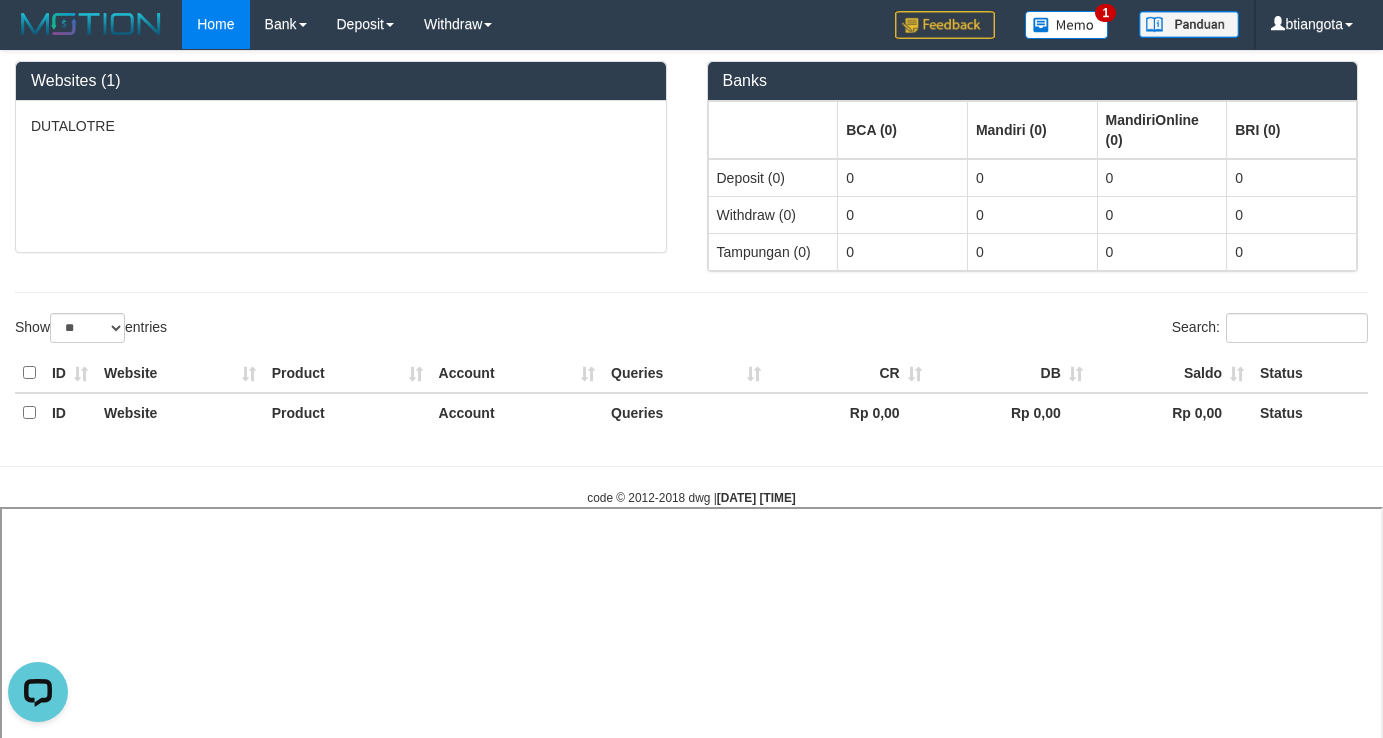 select 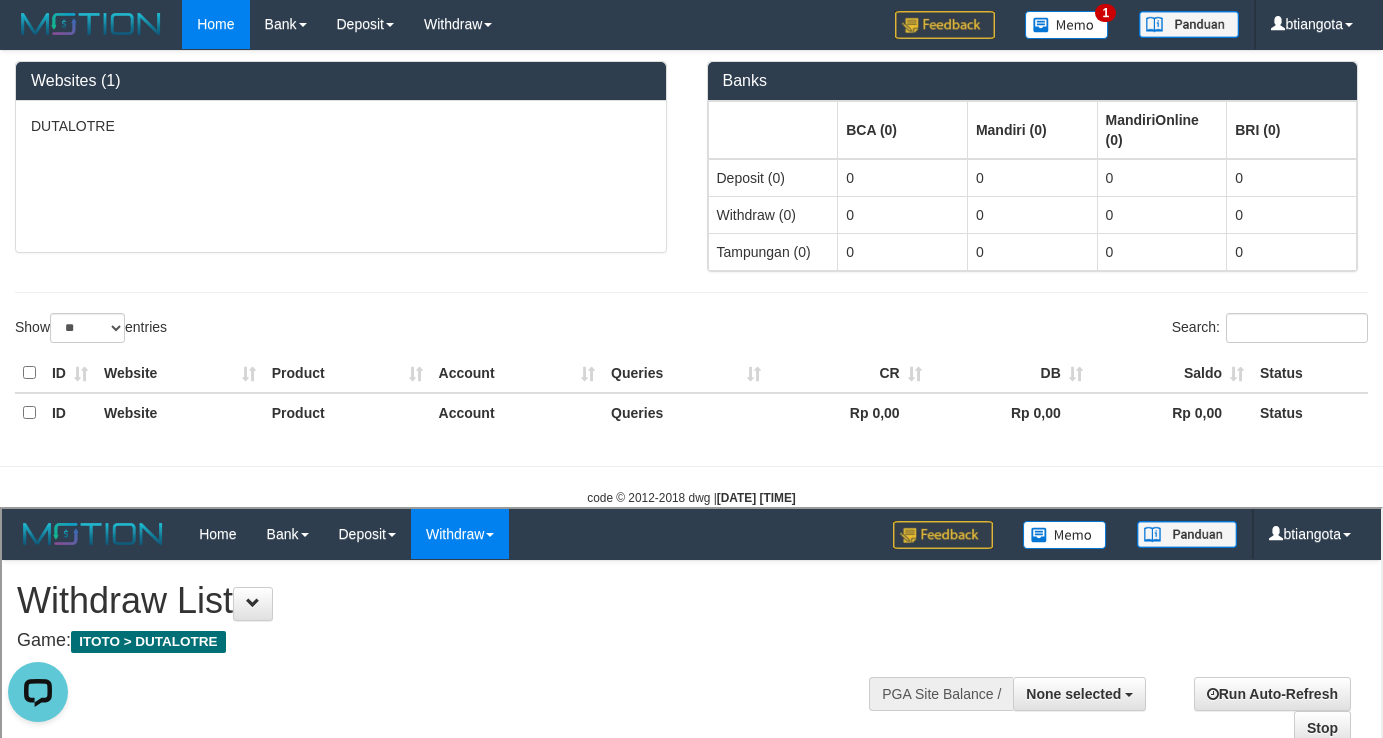 scroll, scrollTop: 0, scrollLeft: 0, axis: both 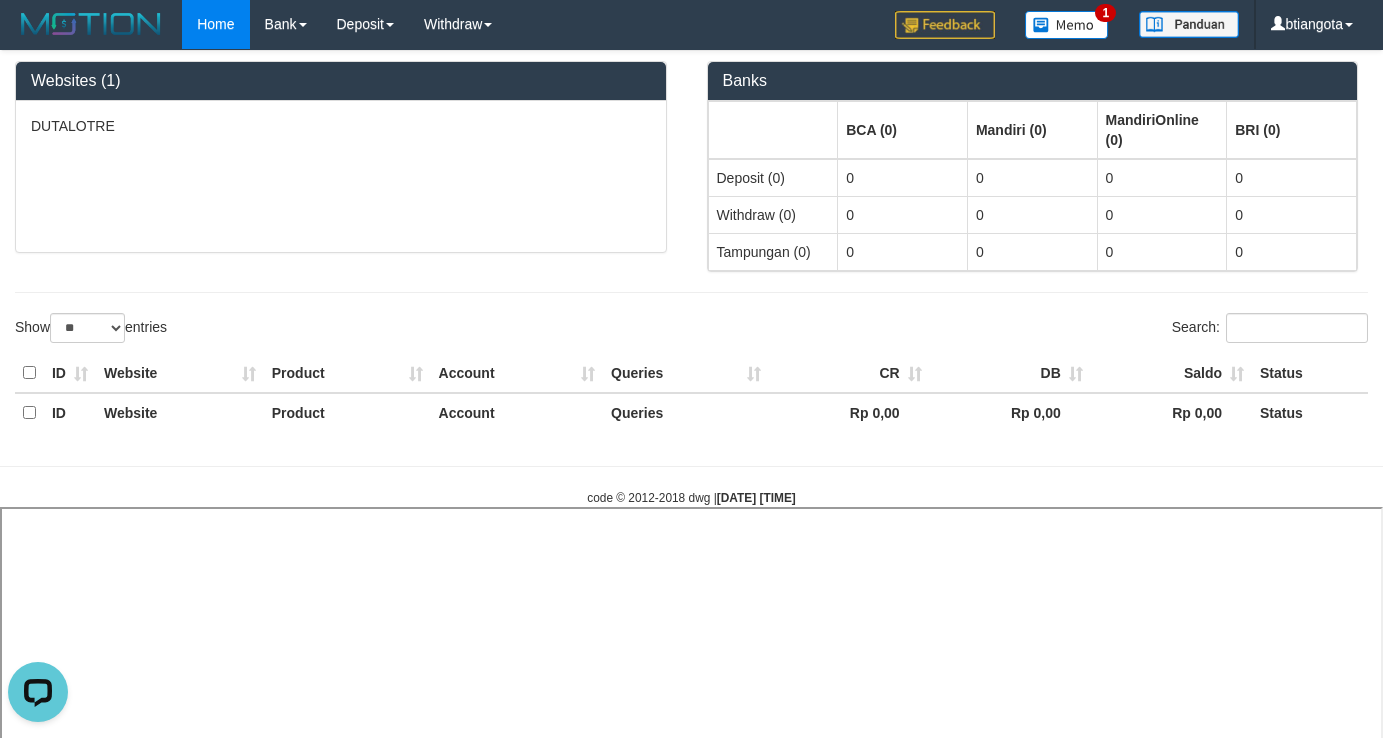 select 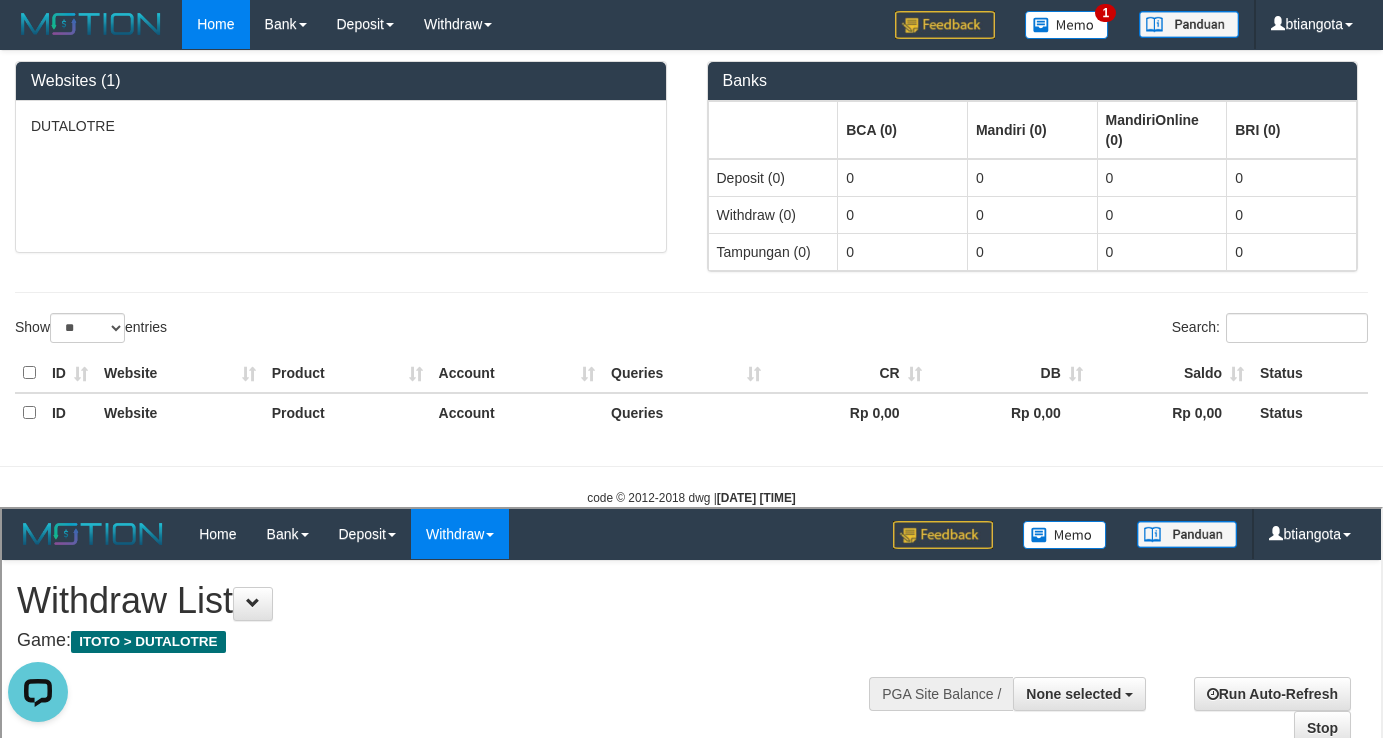 scroll, scrollTop: 0, scrollLeft: 0, axis: both 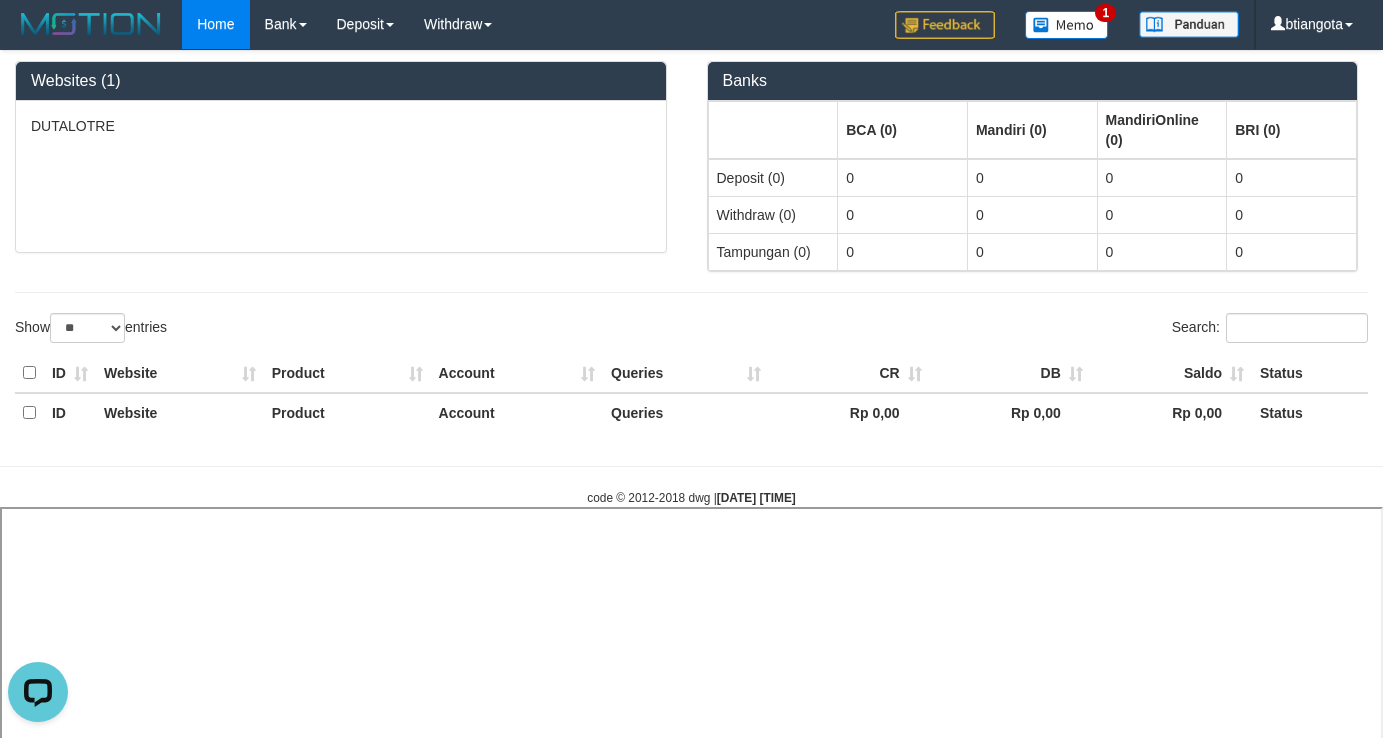 select 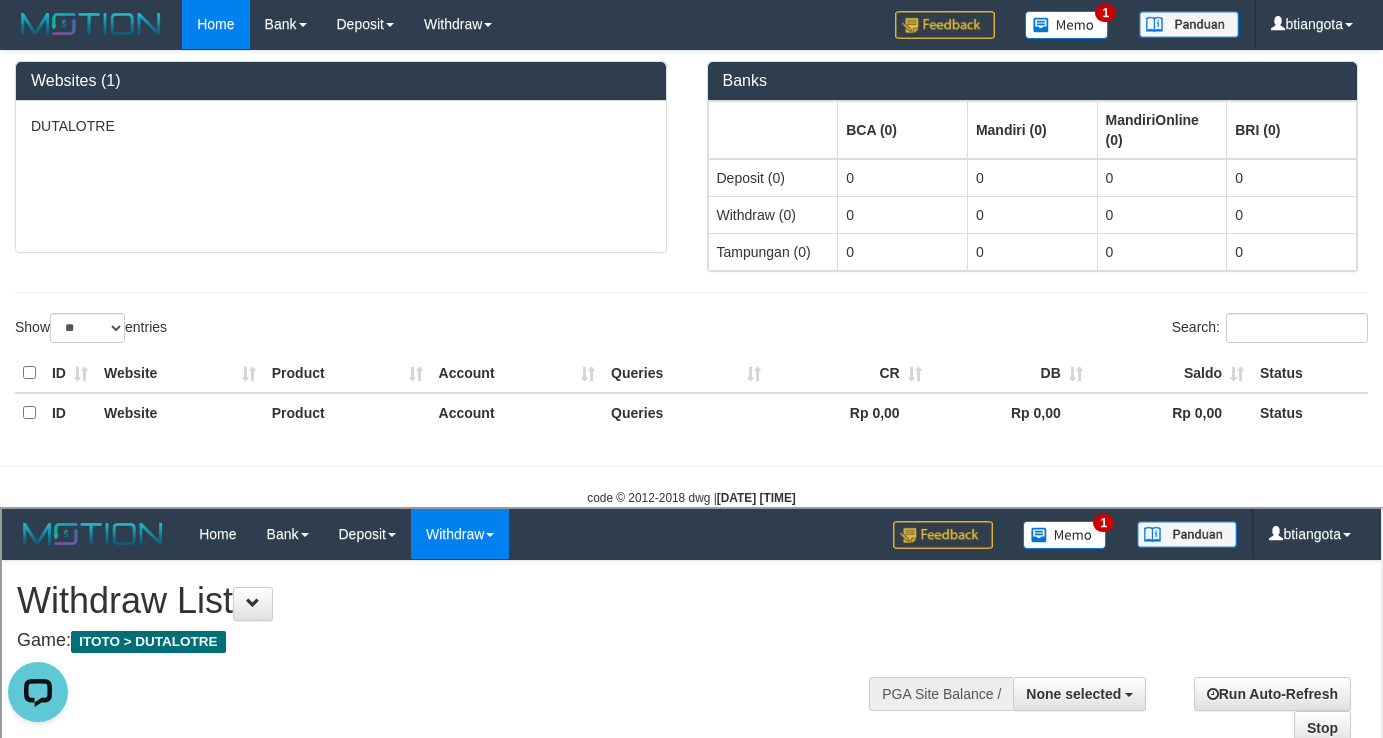 scroll, scrollTop: 0, scrollLeft: 0, axis: both 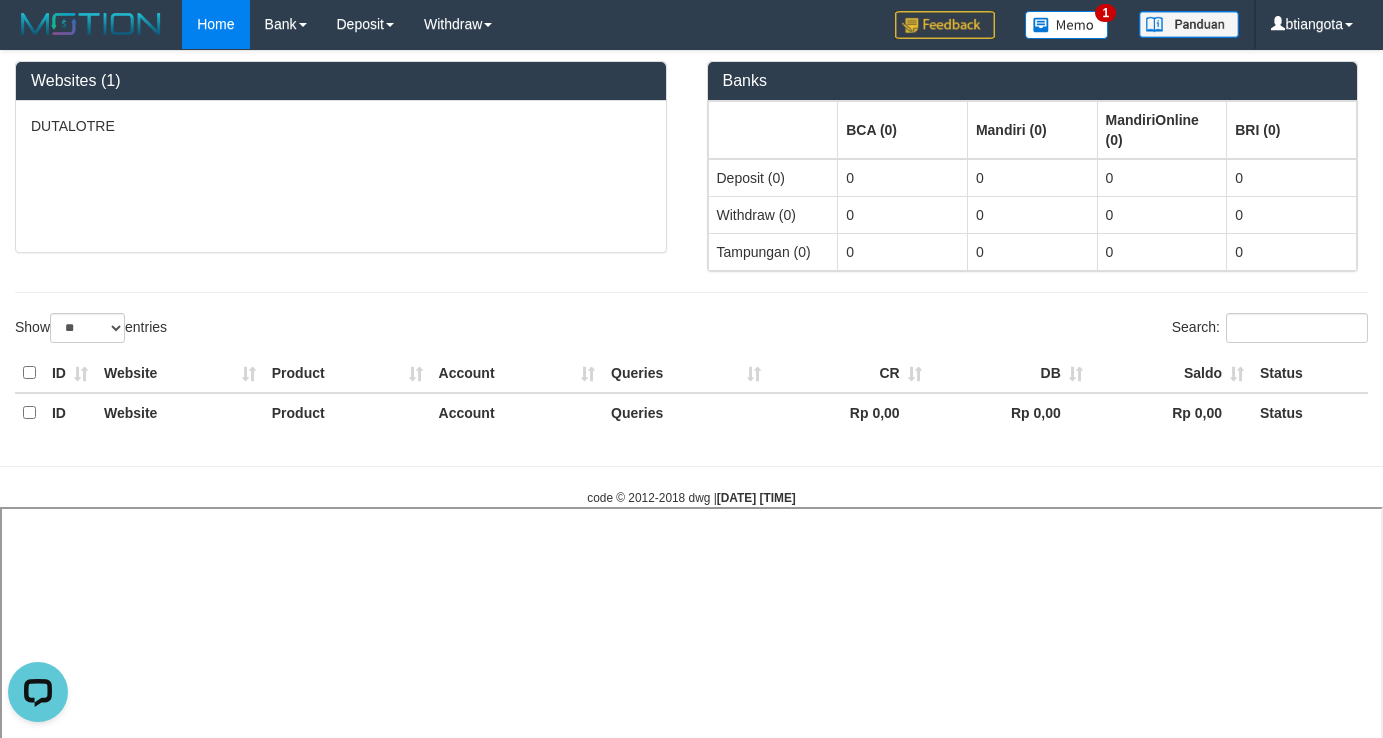 select 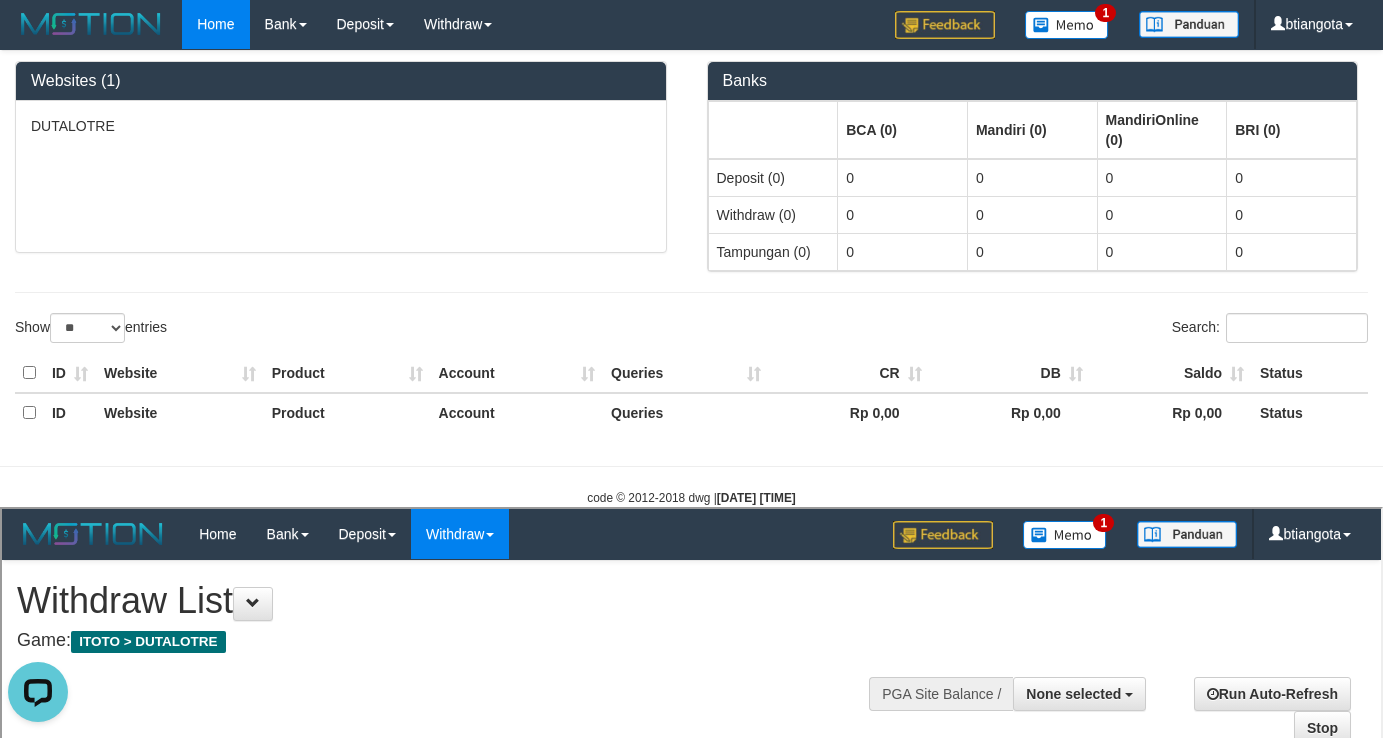 scroll, scrollTop: 0, scrollLeft: 0, axis: both 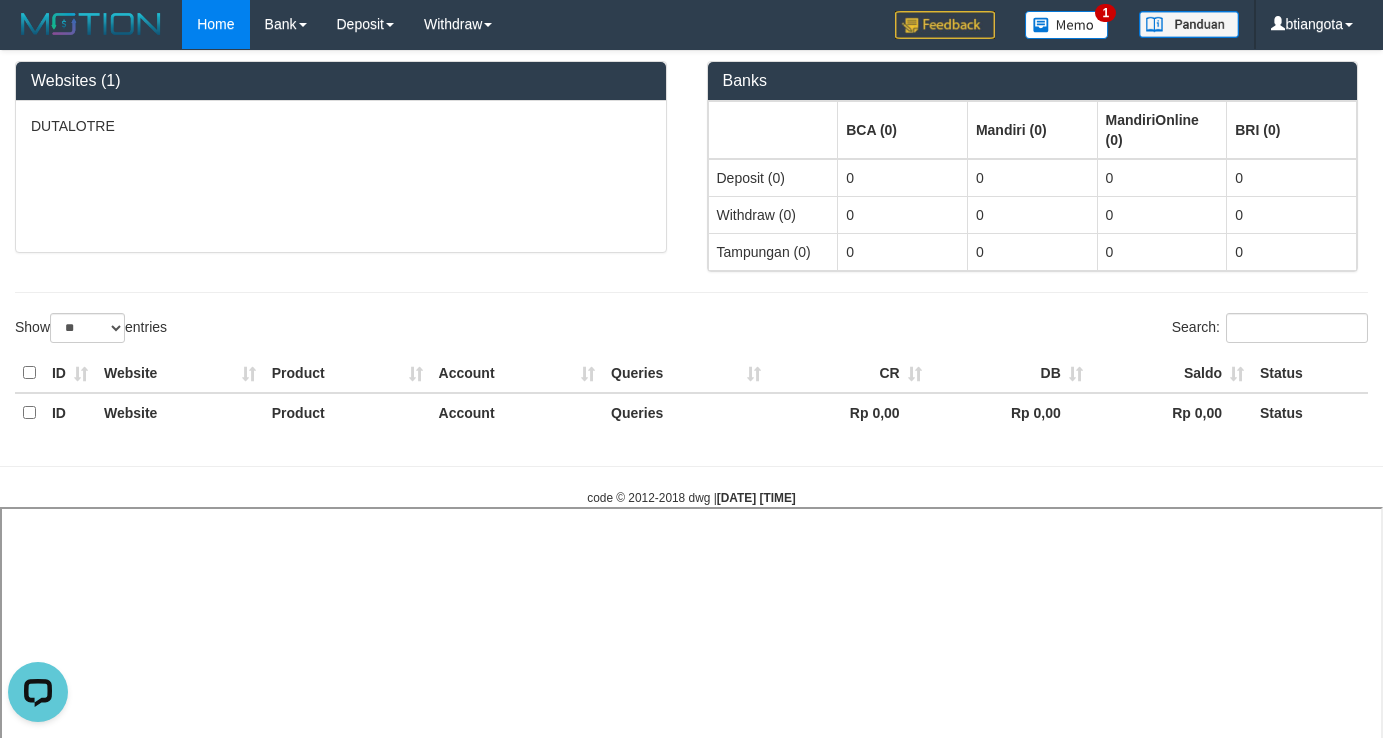 select 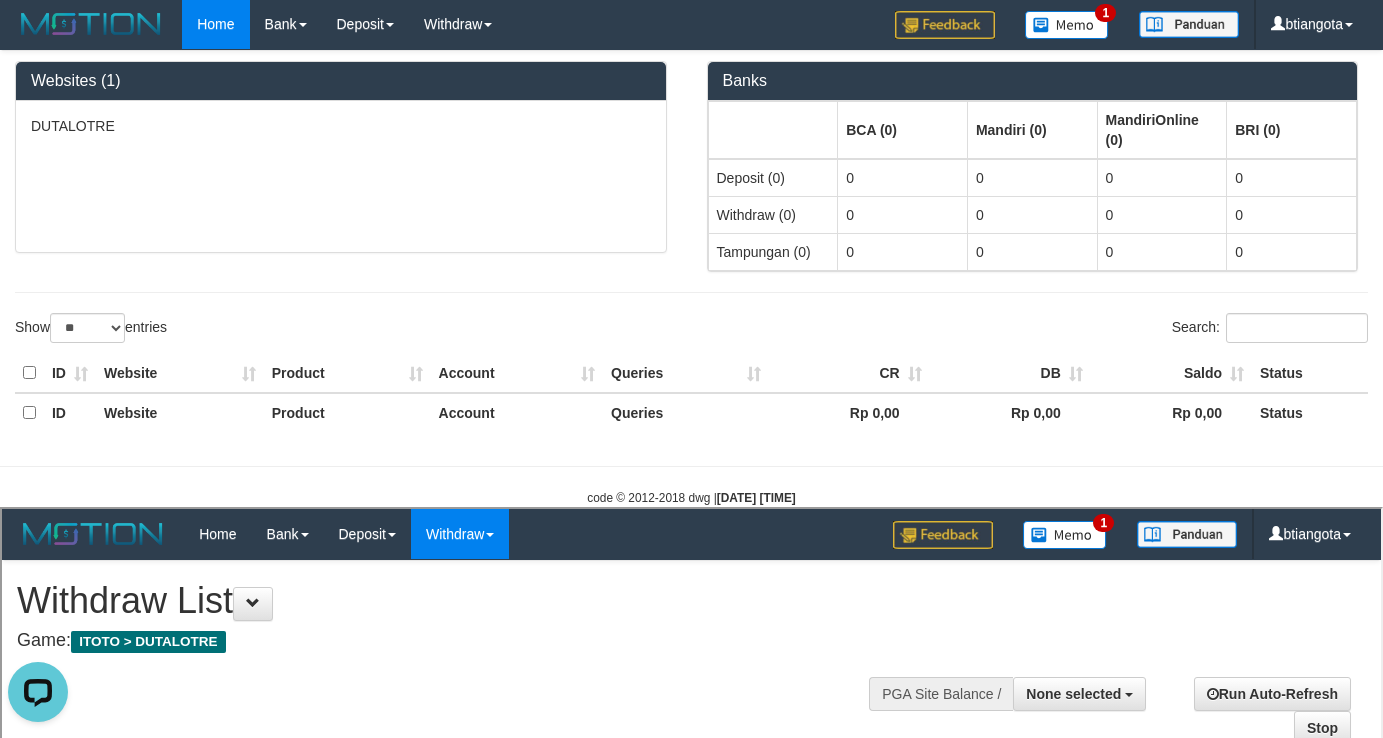 scroll, scrollTop: 0, scrollLeft: 0, axis: both 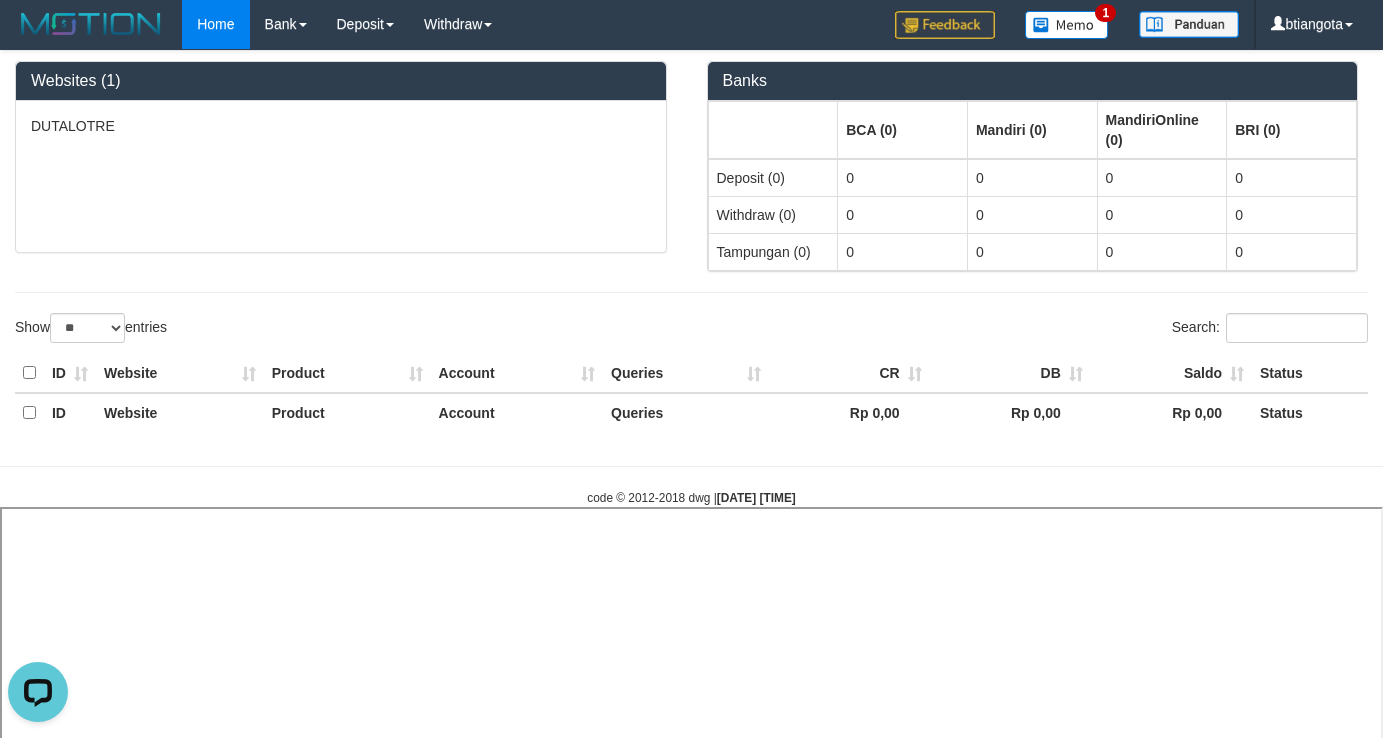 select 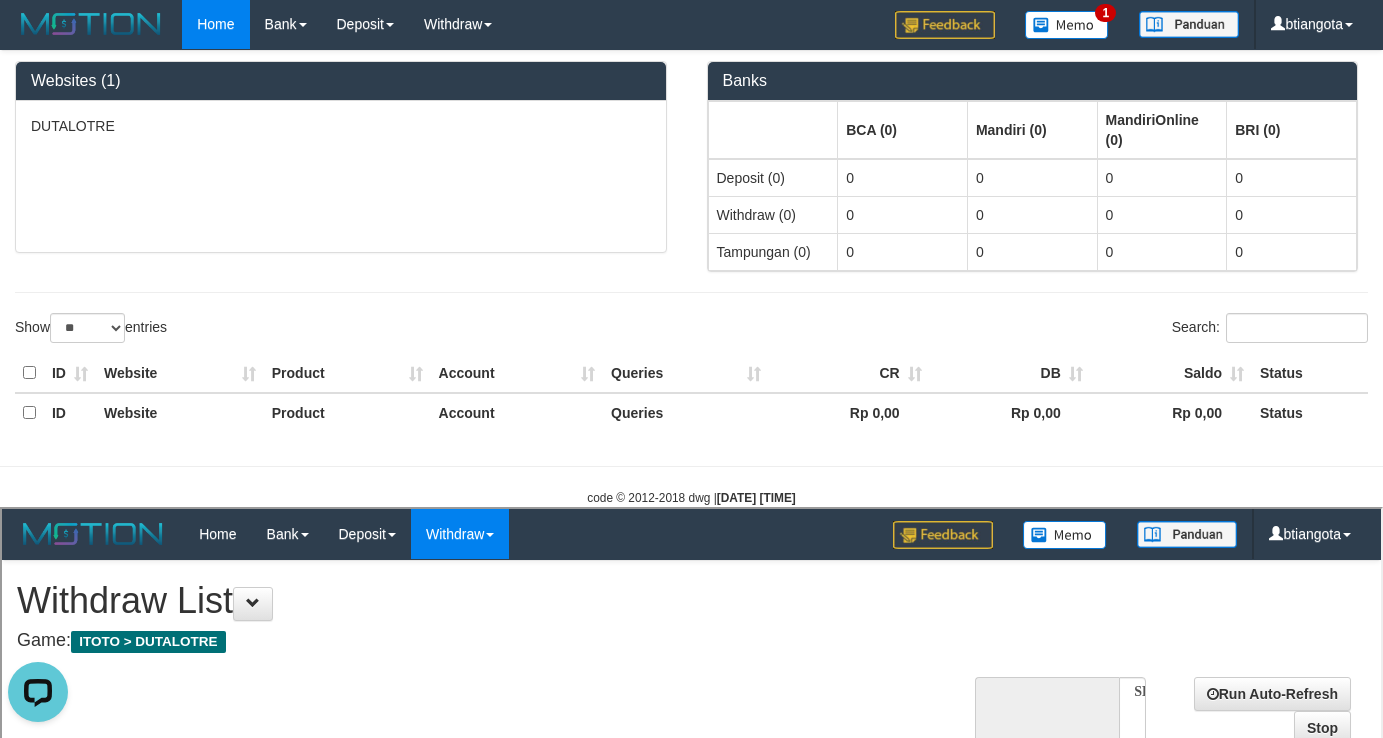 scroll, scrollTop: 0, scrollLeft: 0, axis: both 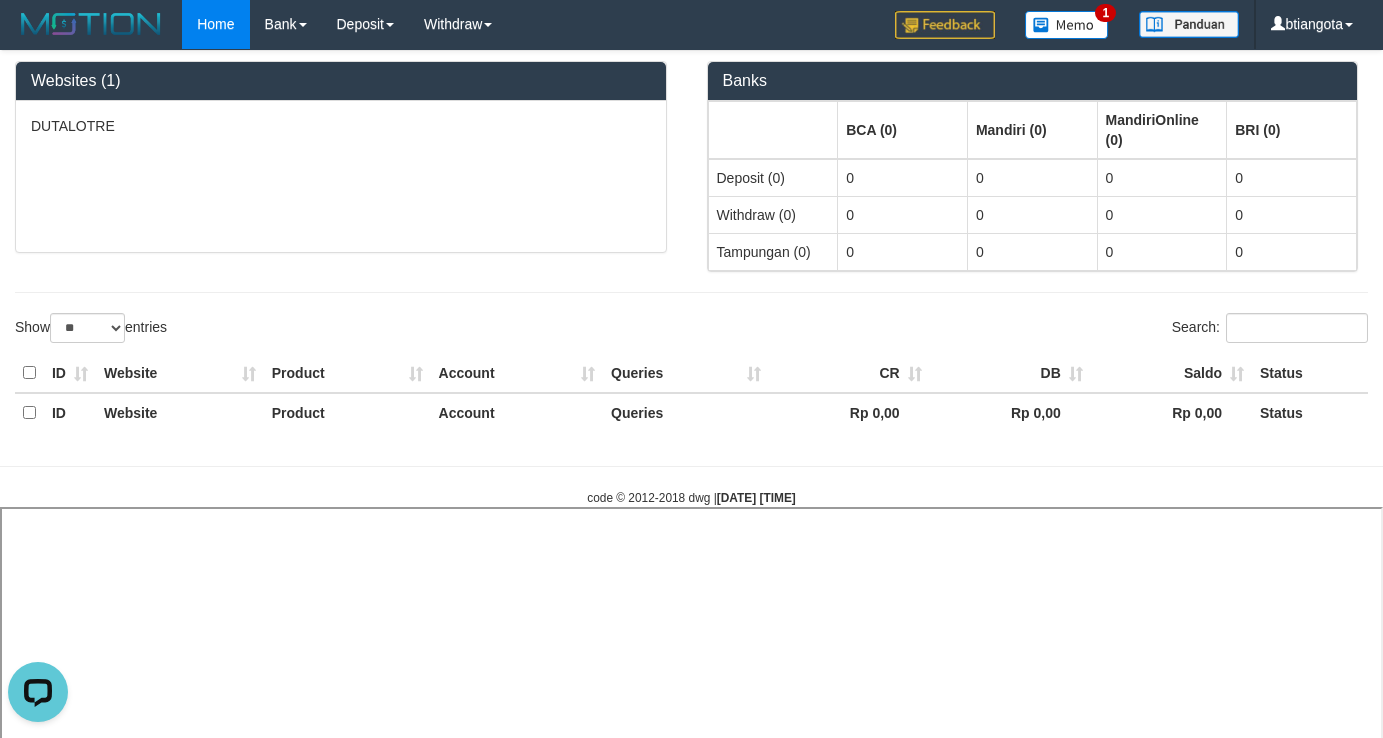 select 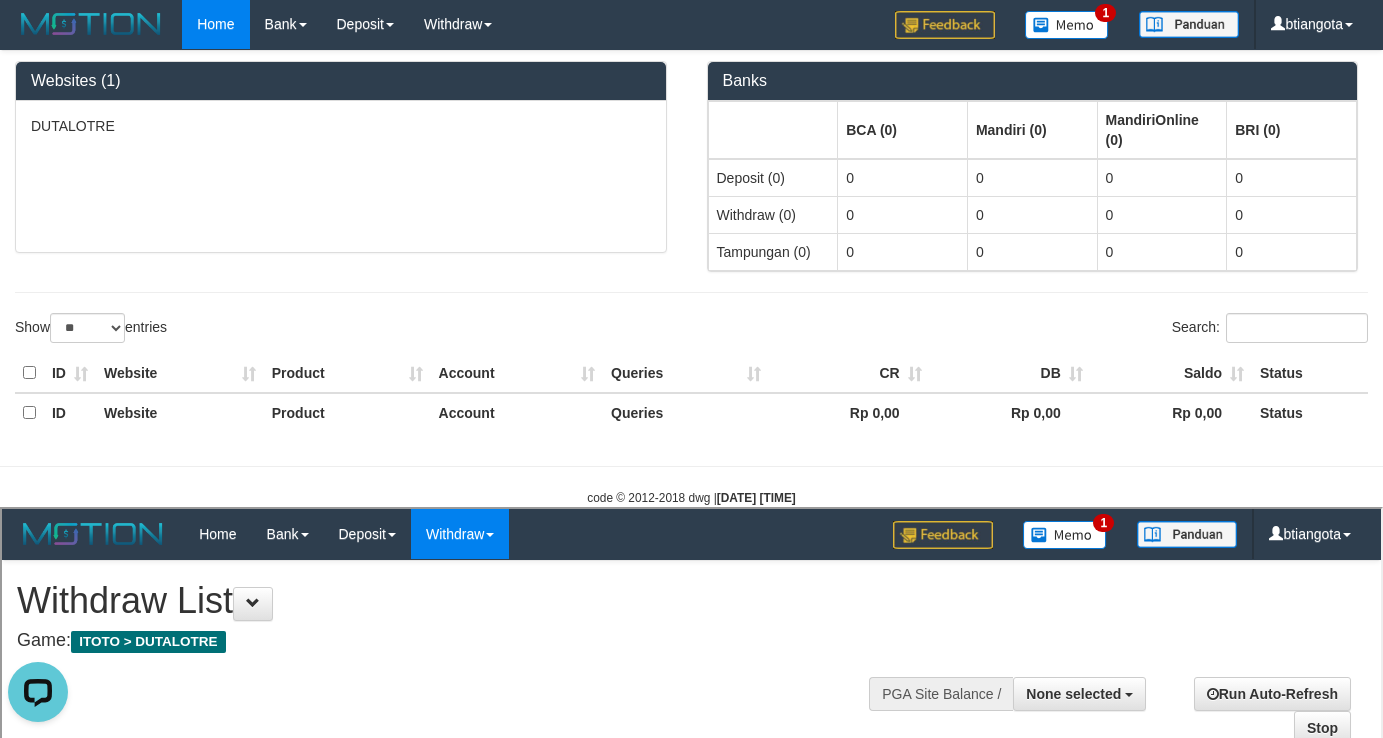 scroll, scrollTop: 0, scrollLeft: 0, axis: both 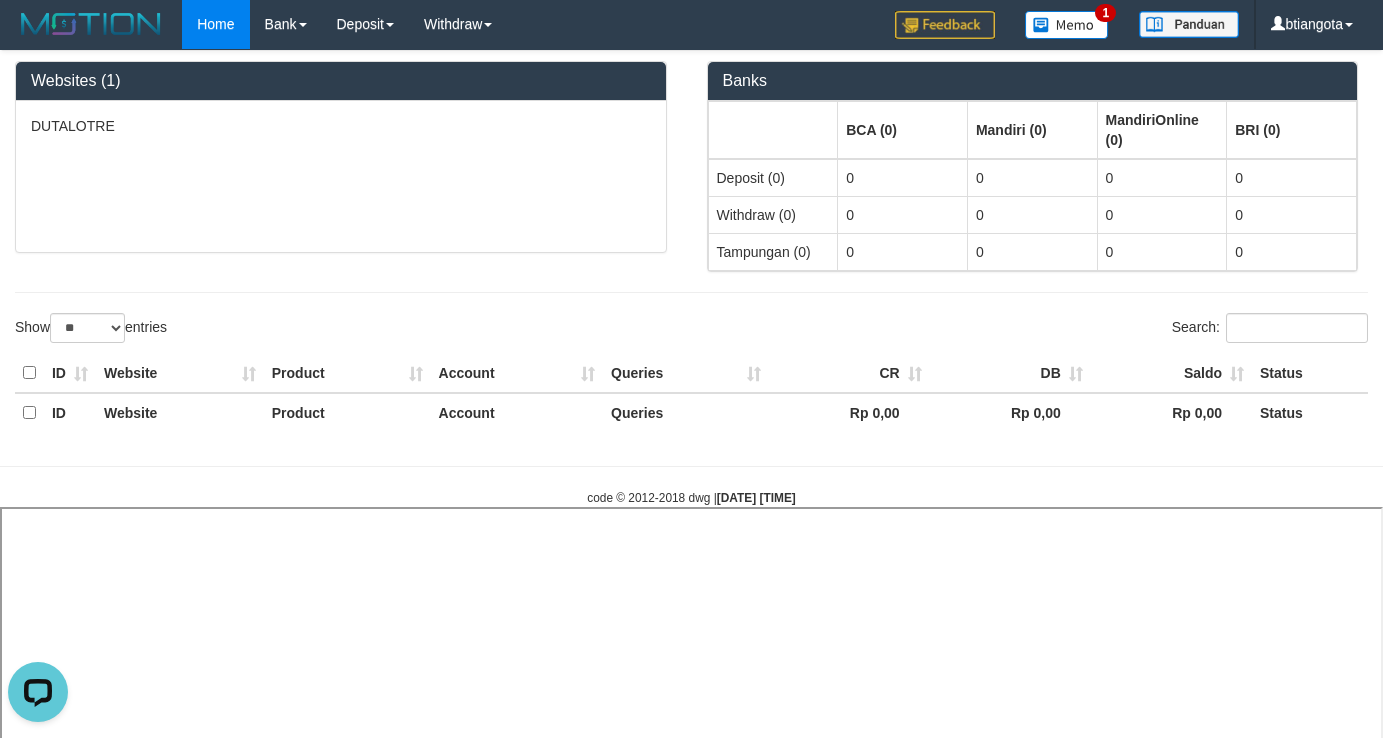 select 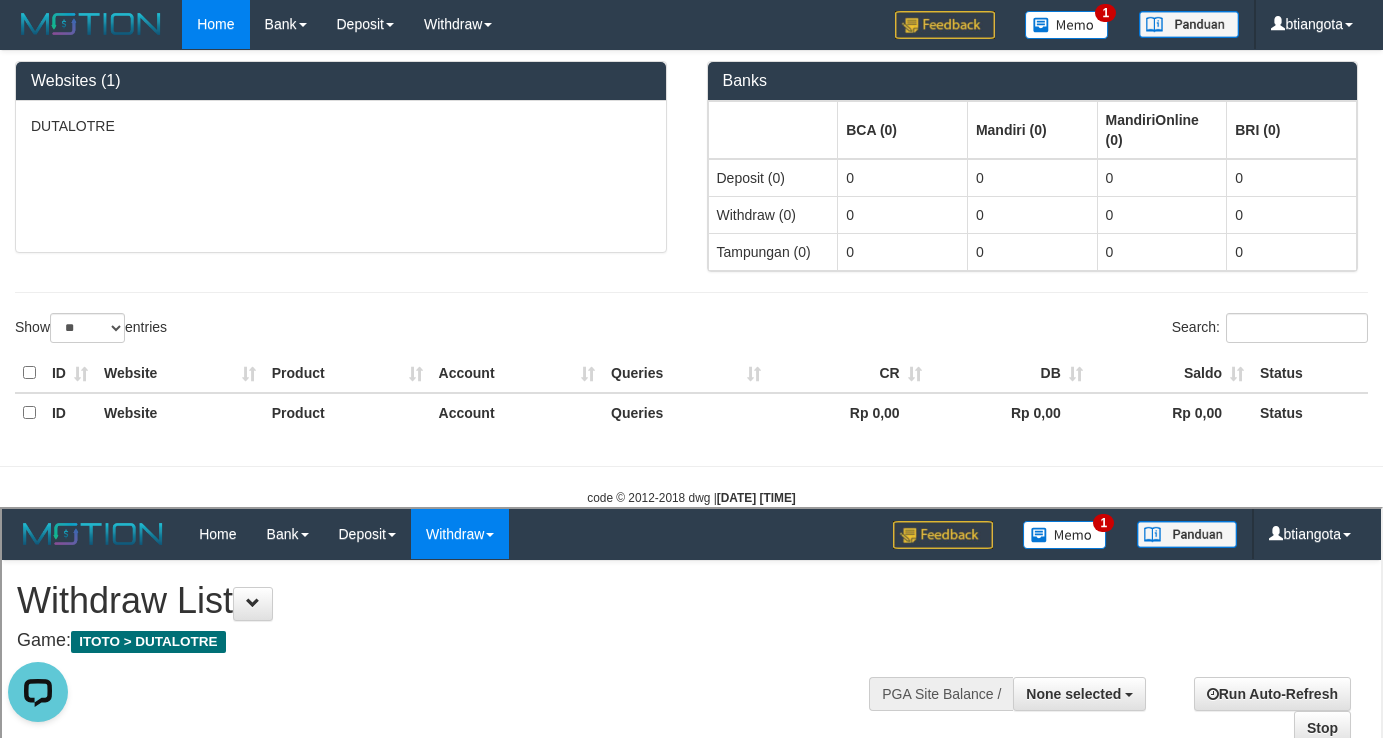 scroll, scrollTop: 0, scrollLeft: 0, axis: both 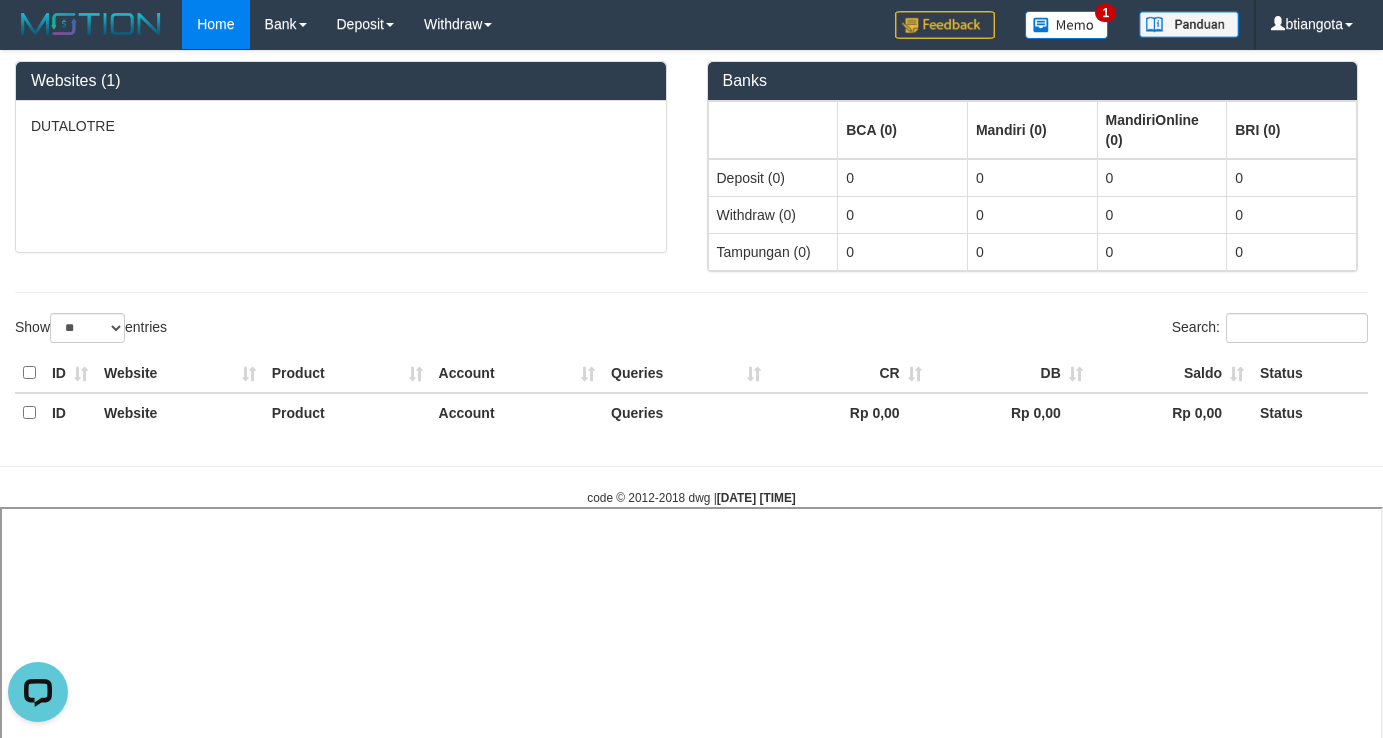 select 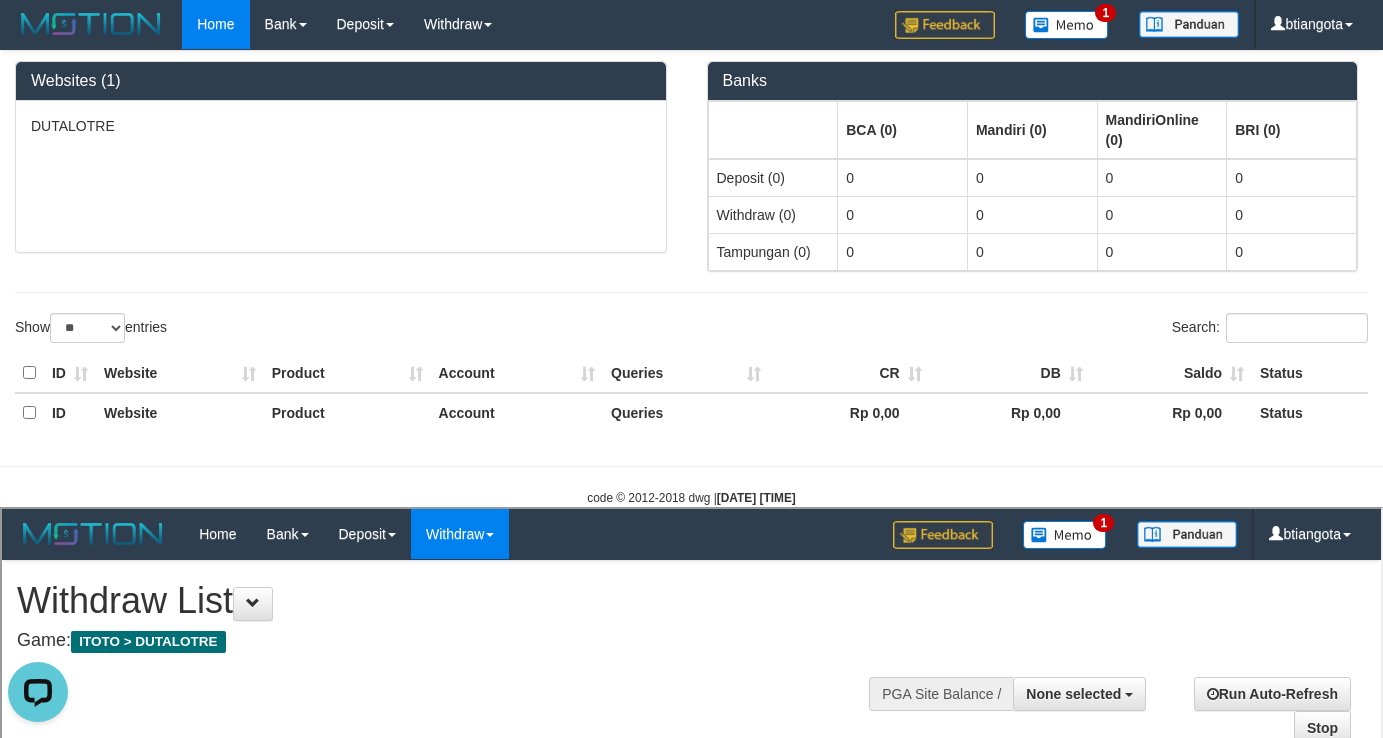 scroll, scrollTop: 0, scrollLeft: 0, axis: both 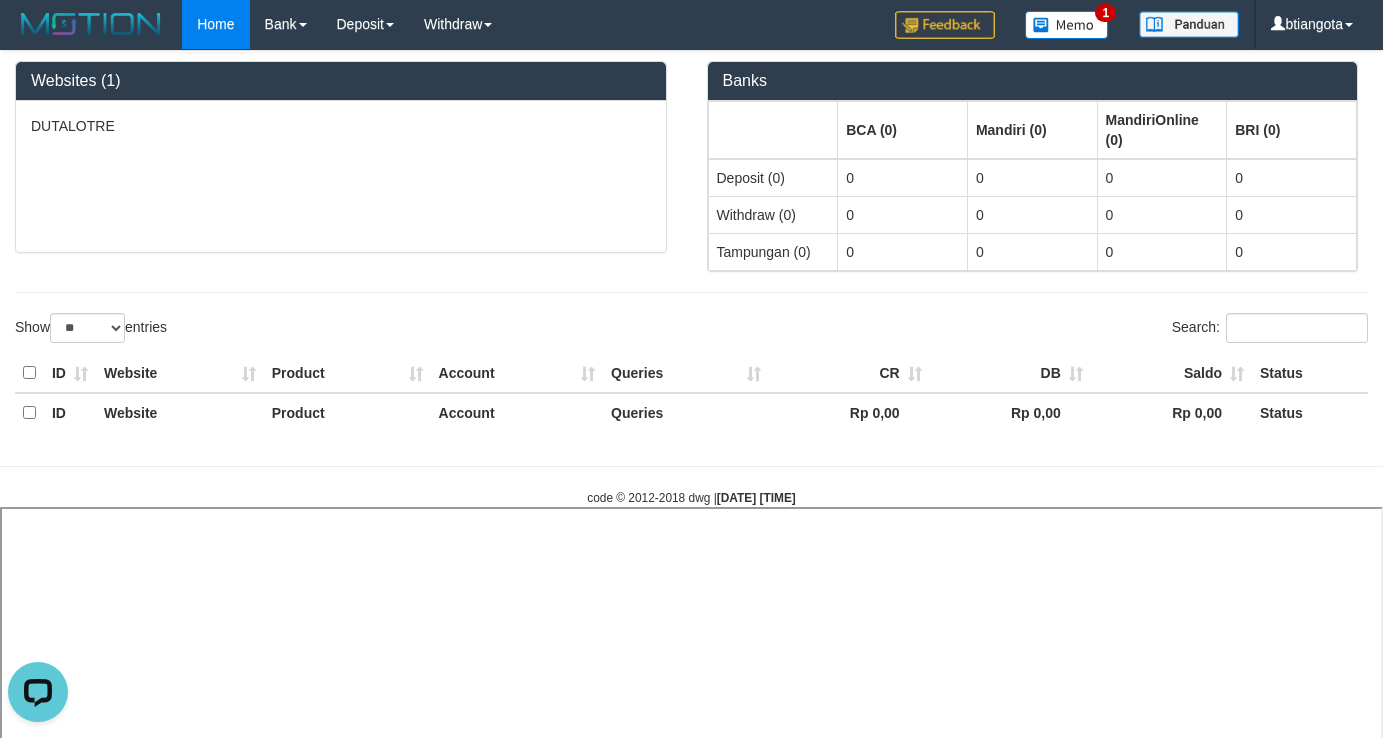 select 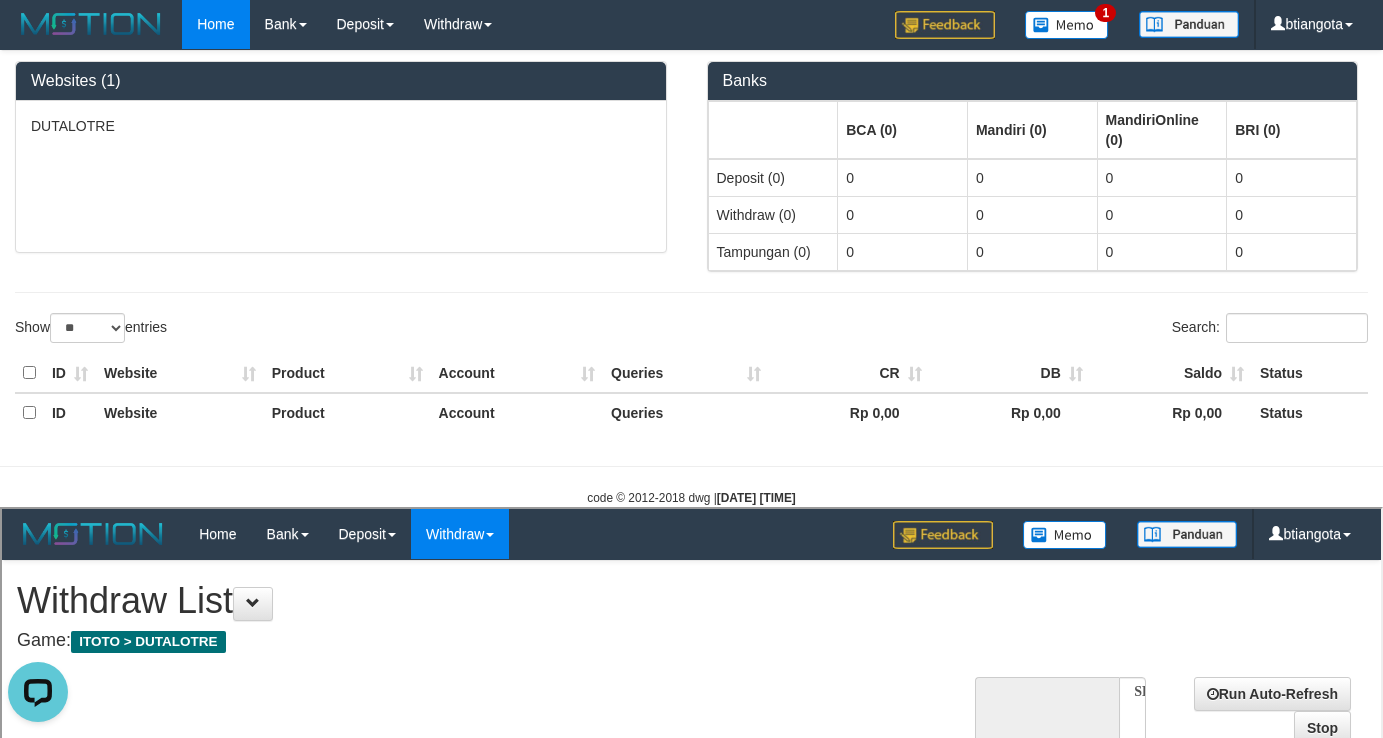 scroll, scrollTop: 0, scrollLeft: 0, axis: both 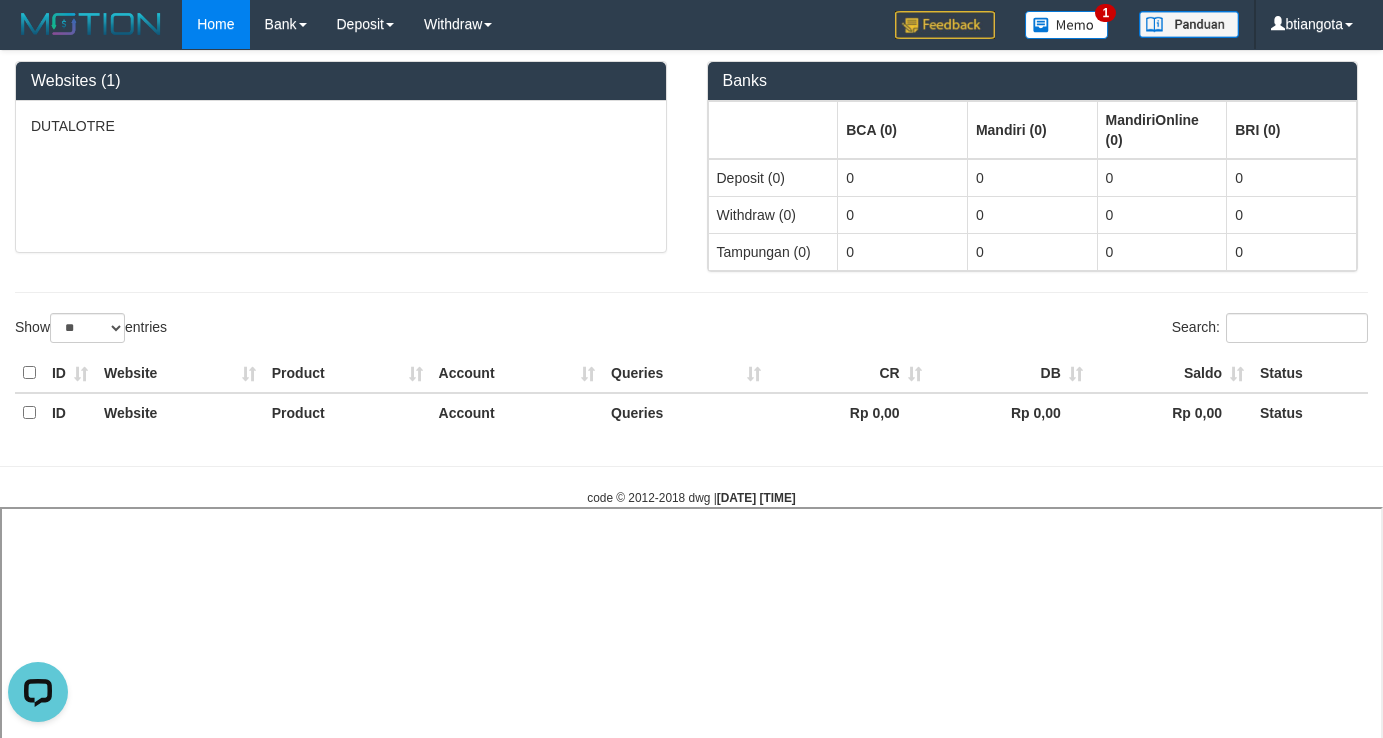 select 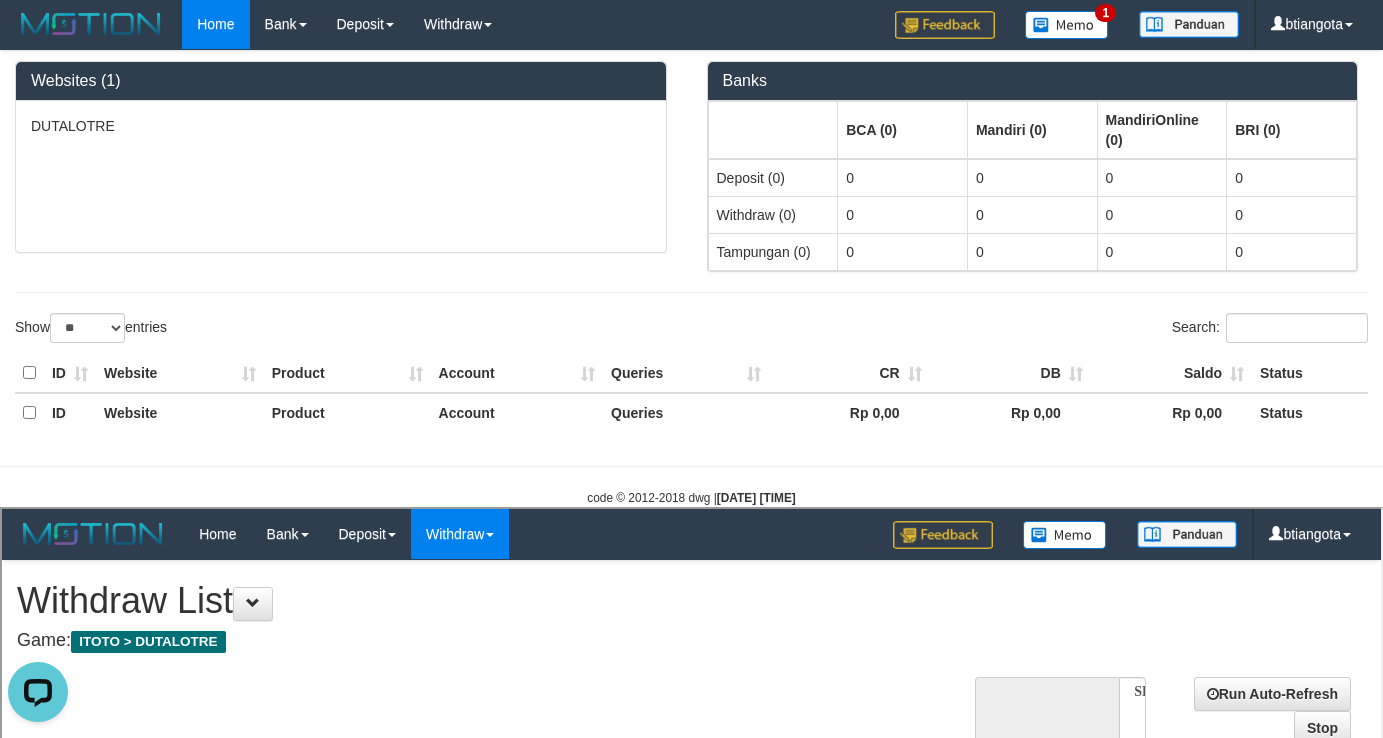 scroll, scrollTop: 0, scrollLeft: 0, axis: both 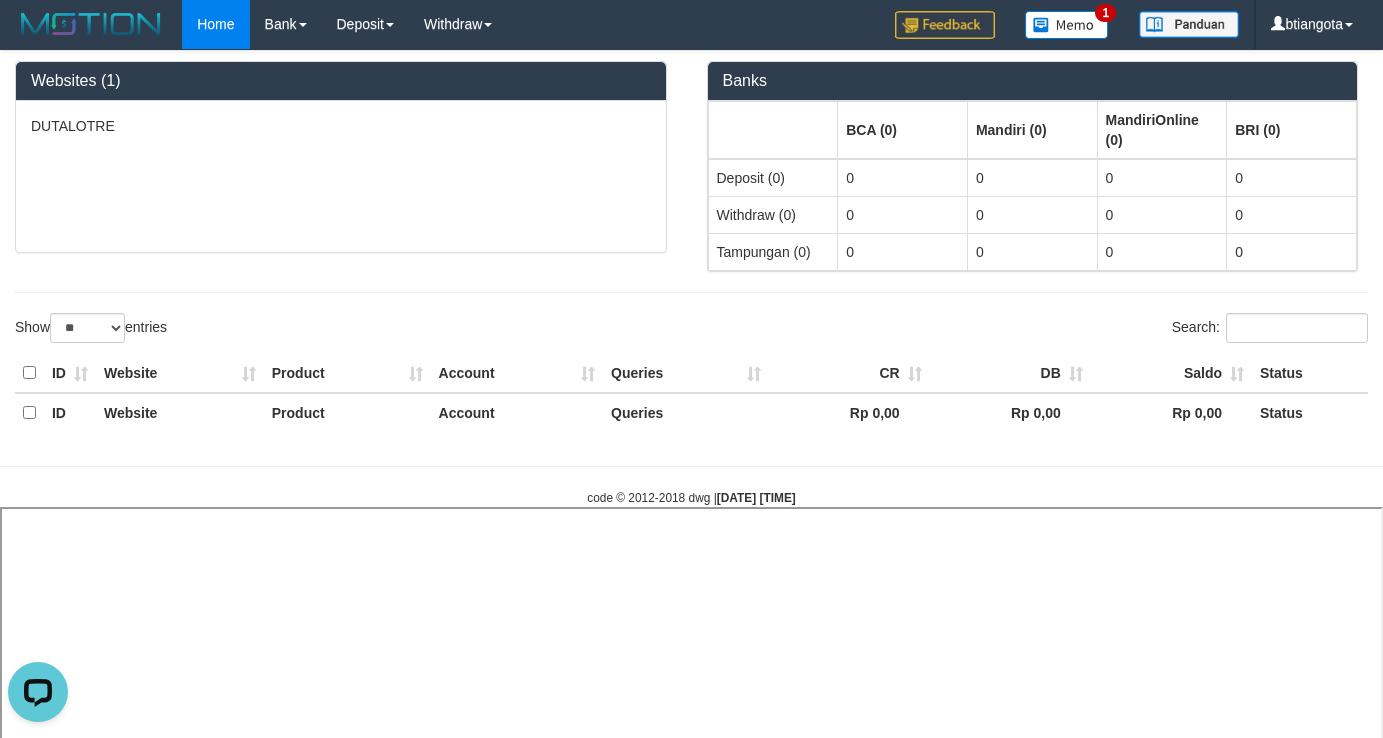 select 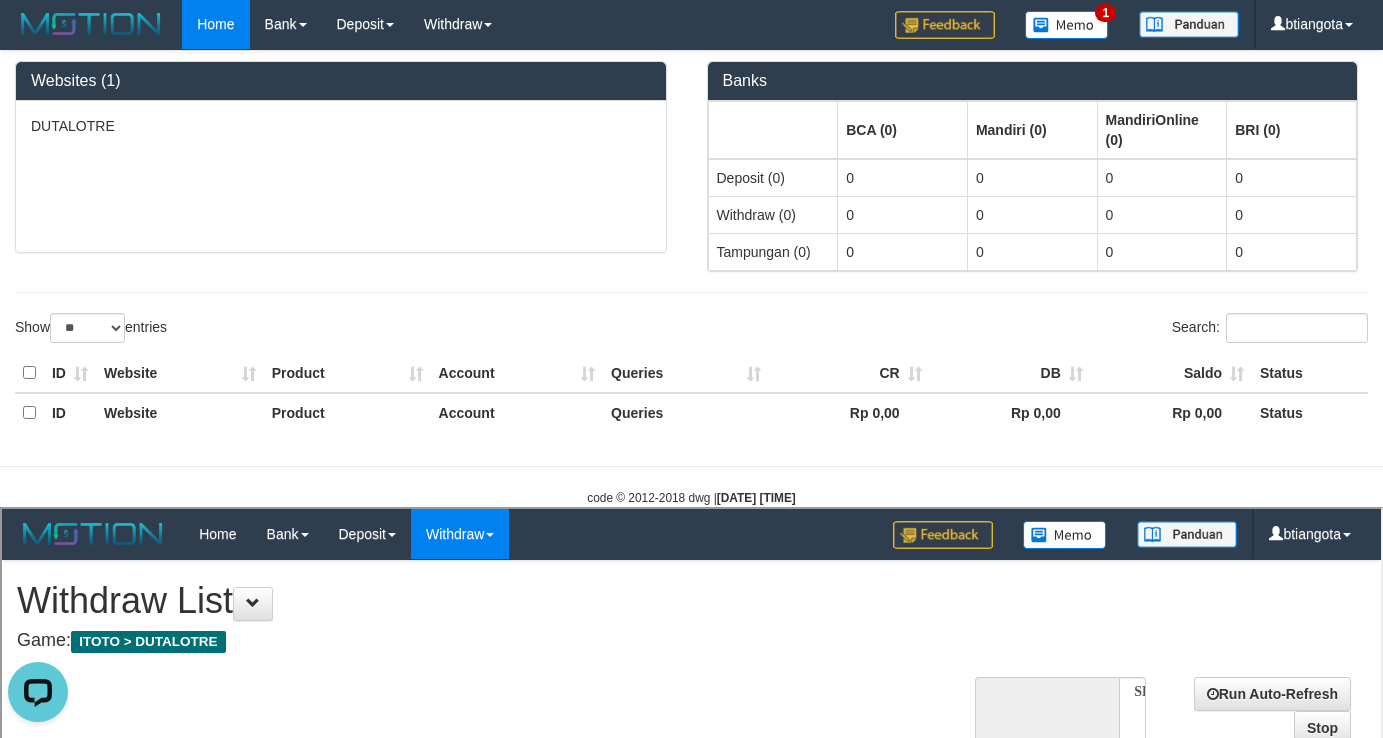 scroll, scrollTop: 0, scrollLeft: 0, axis: both 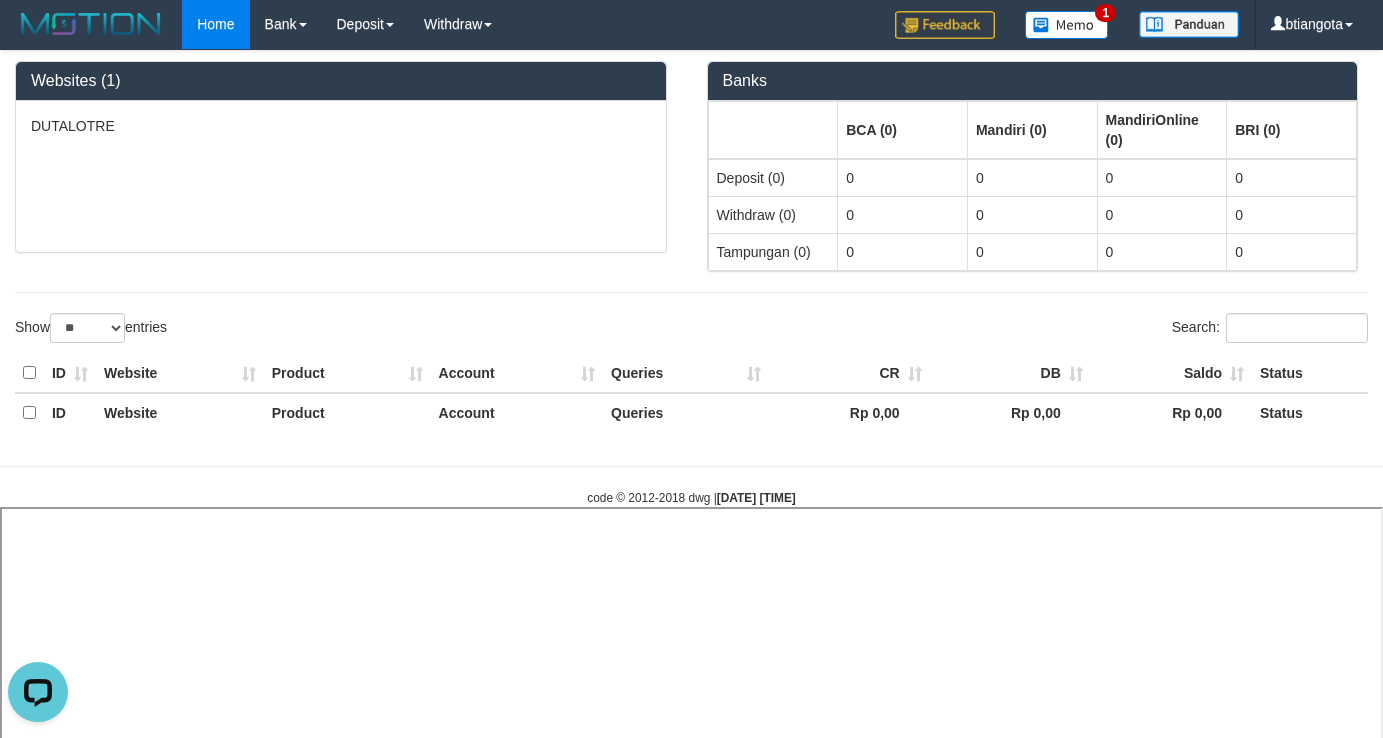 select 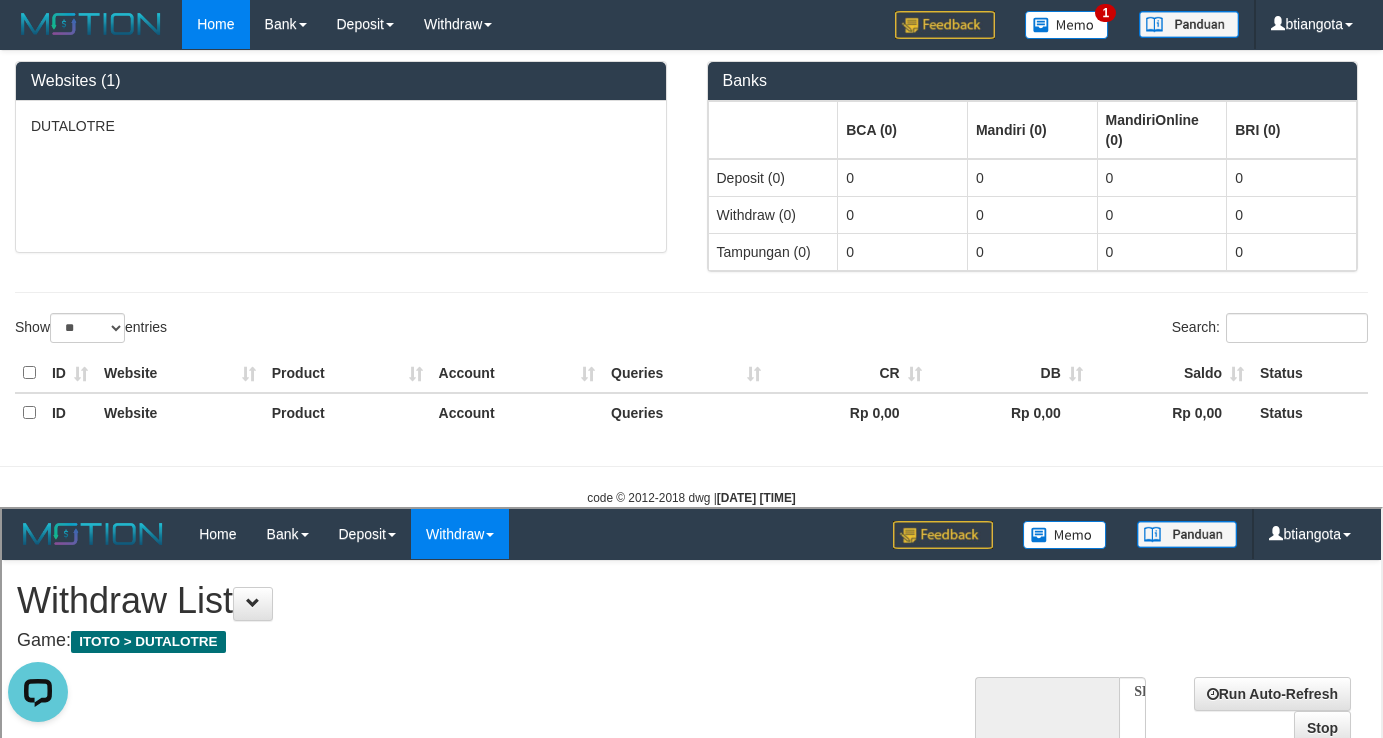 scroll, scrollTop: 0, scrollLeft: 0, axis: both 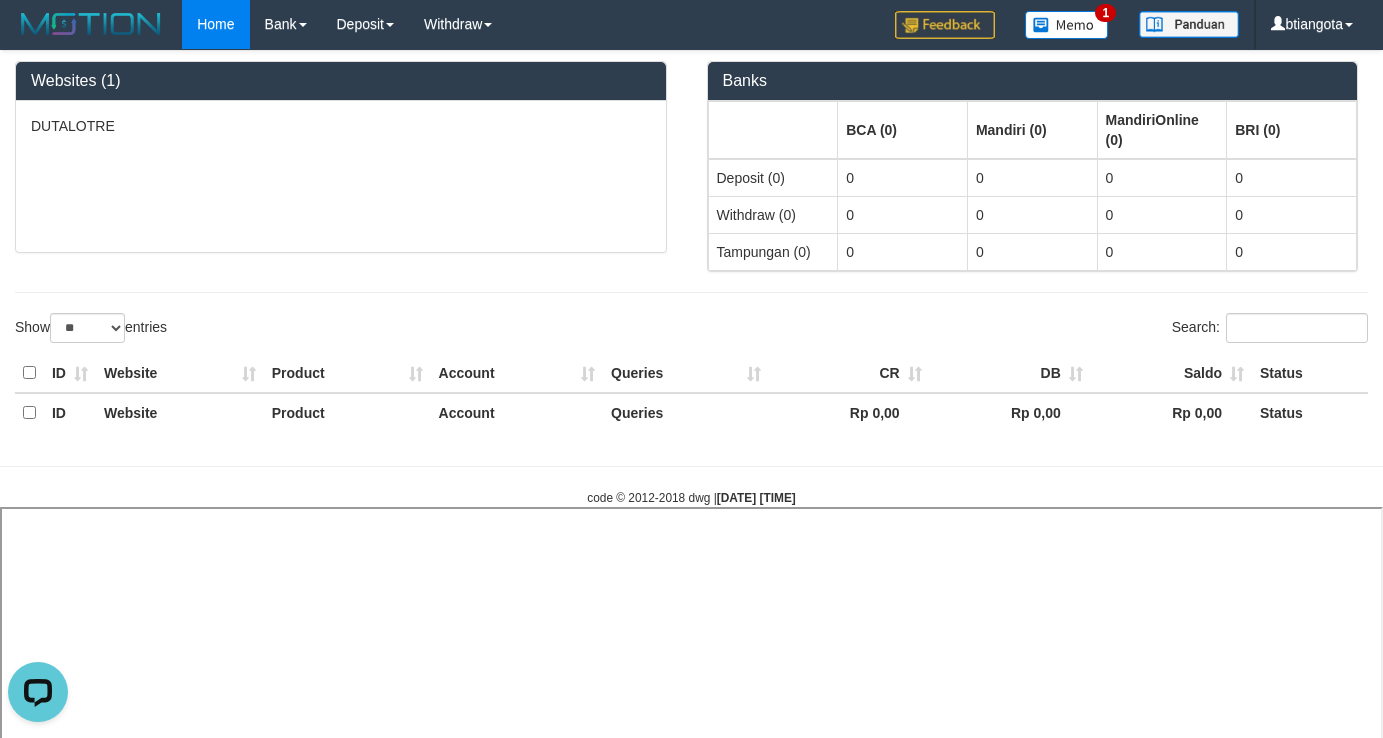 select 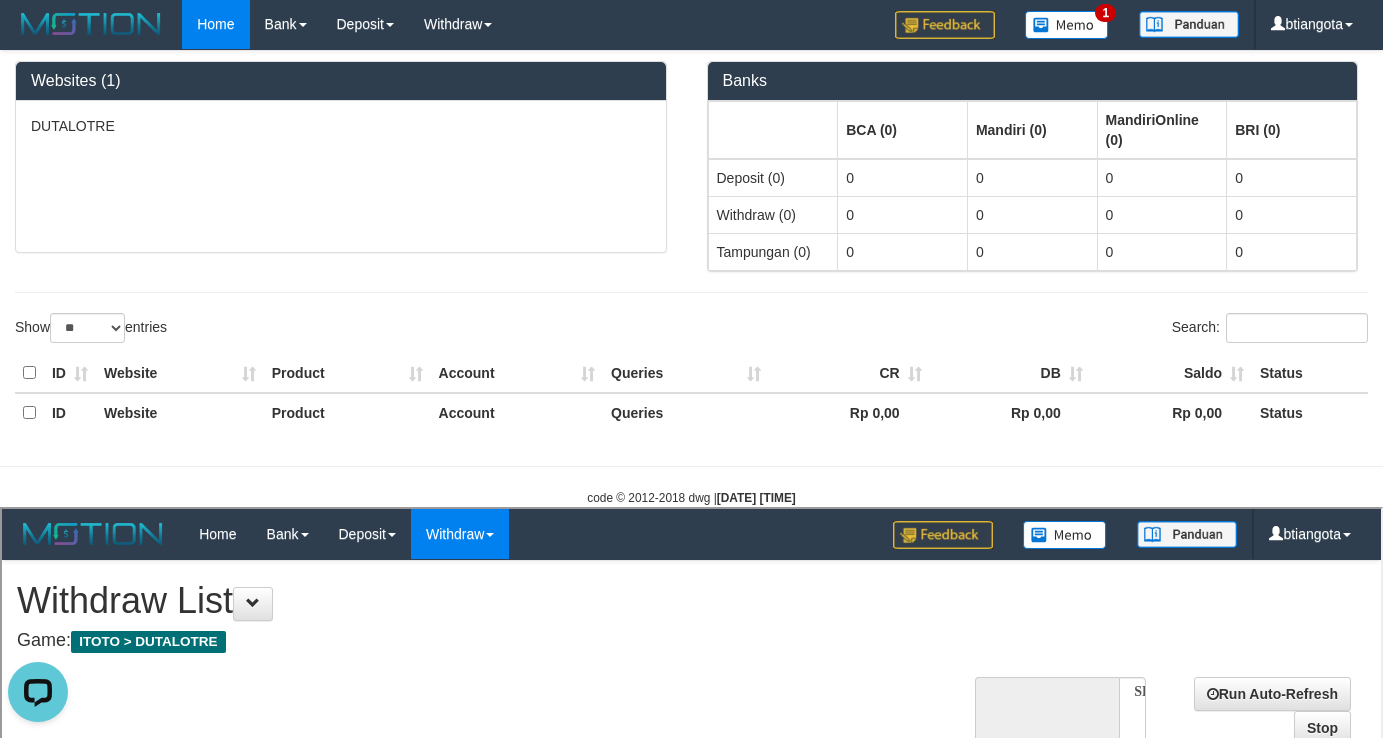 scroll, scrollTop: 0, scrollLeft: 0, axis: both 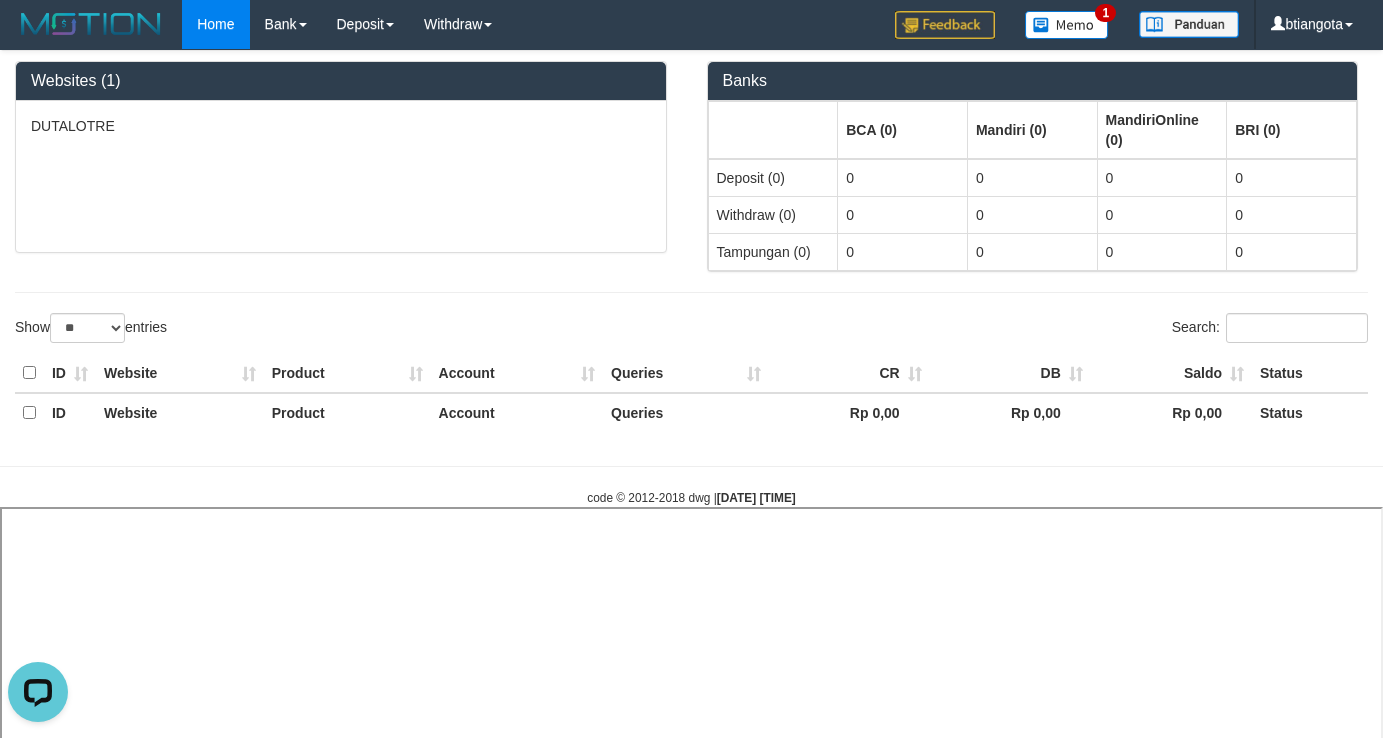 select 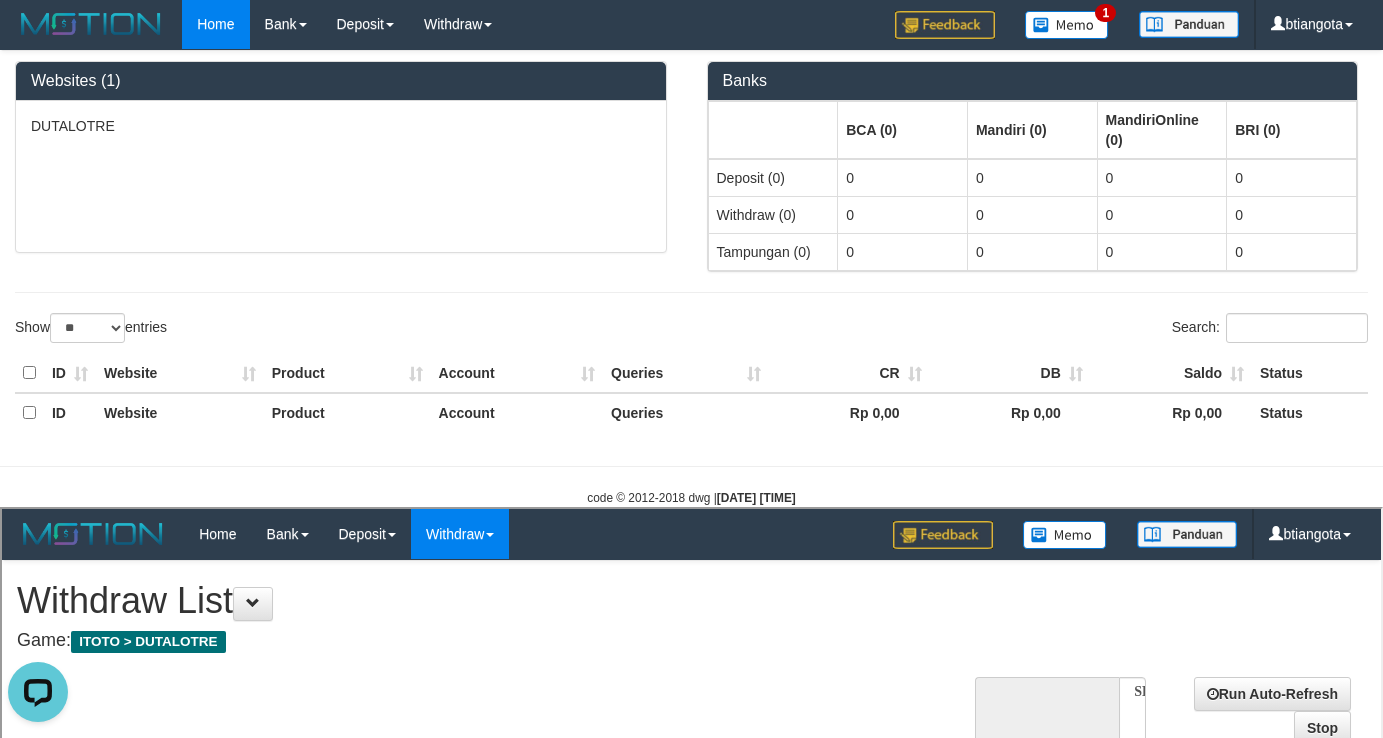 scroll, scrollTop: 0, scrollLeft: 0, axis: both 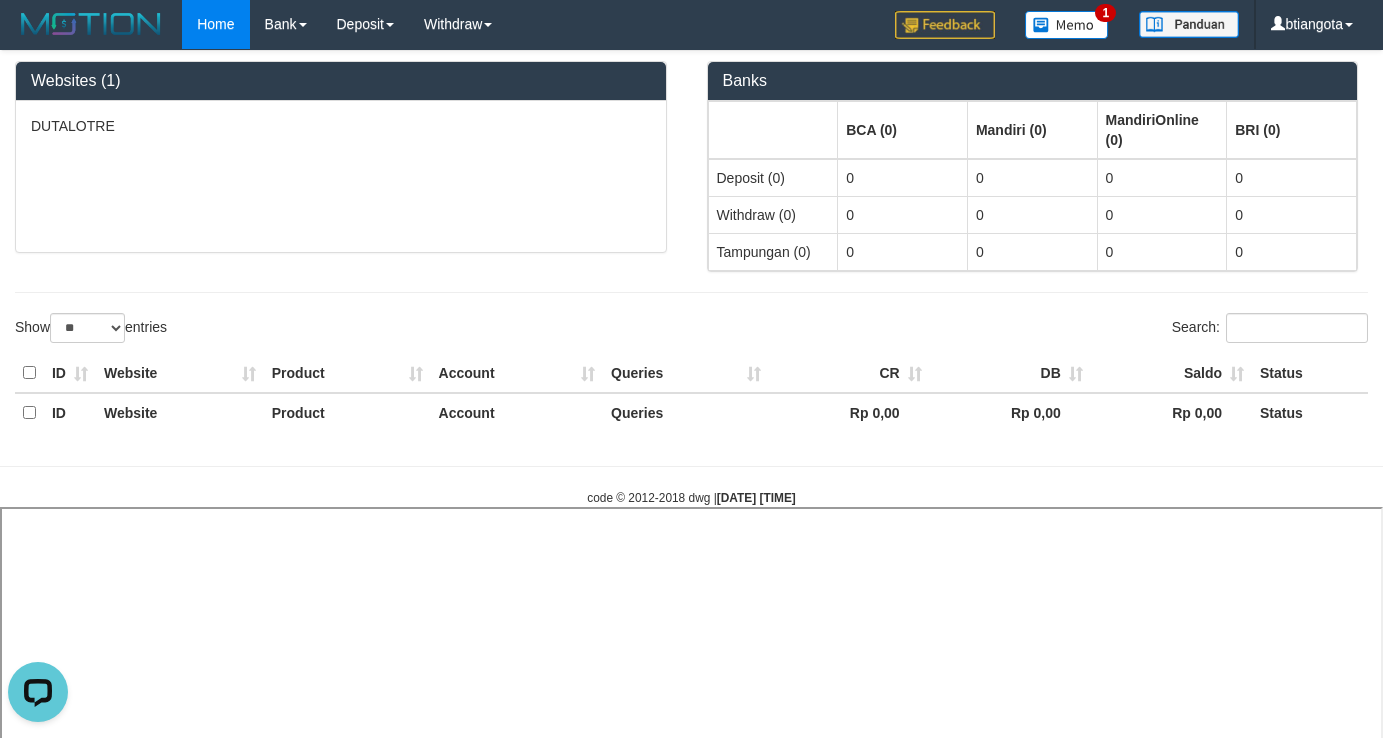 select 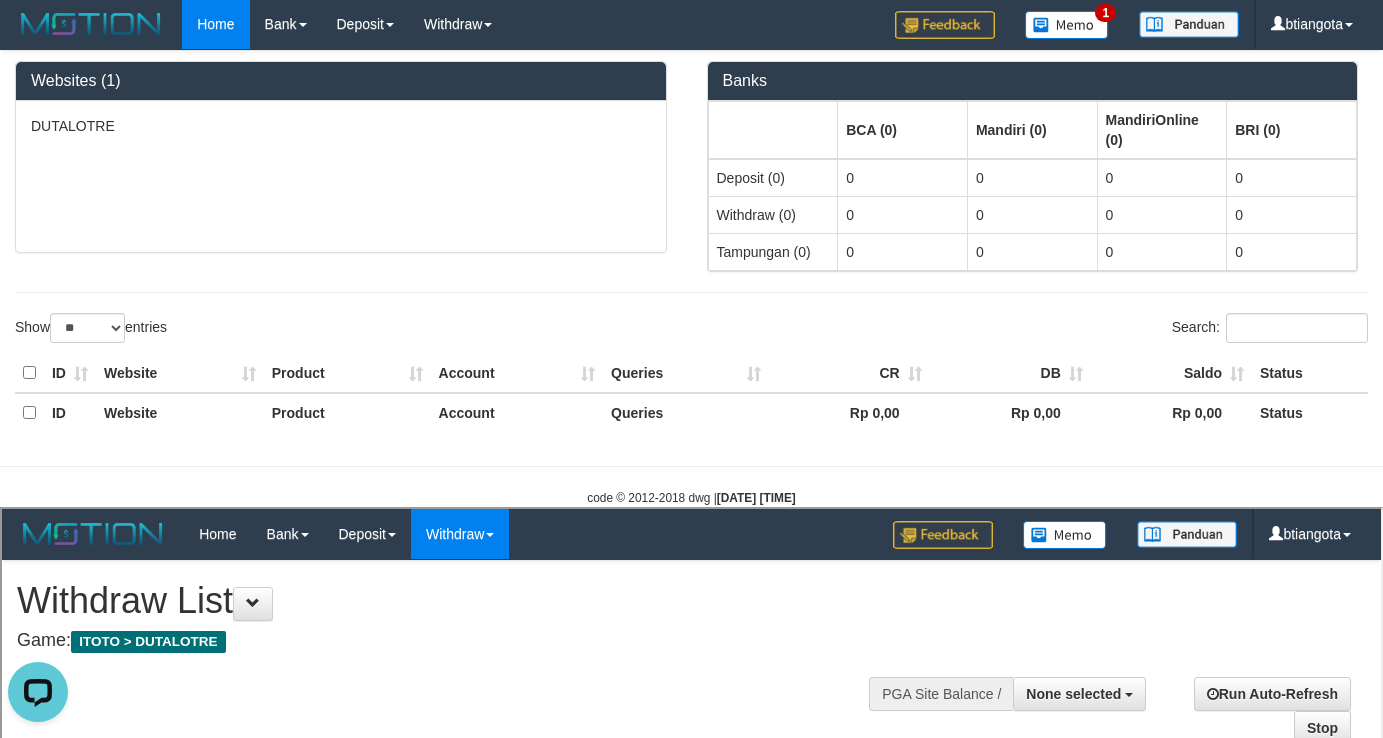 scroll, scrollTop: 0, scrollLeft: 0, axis: both 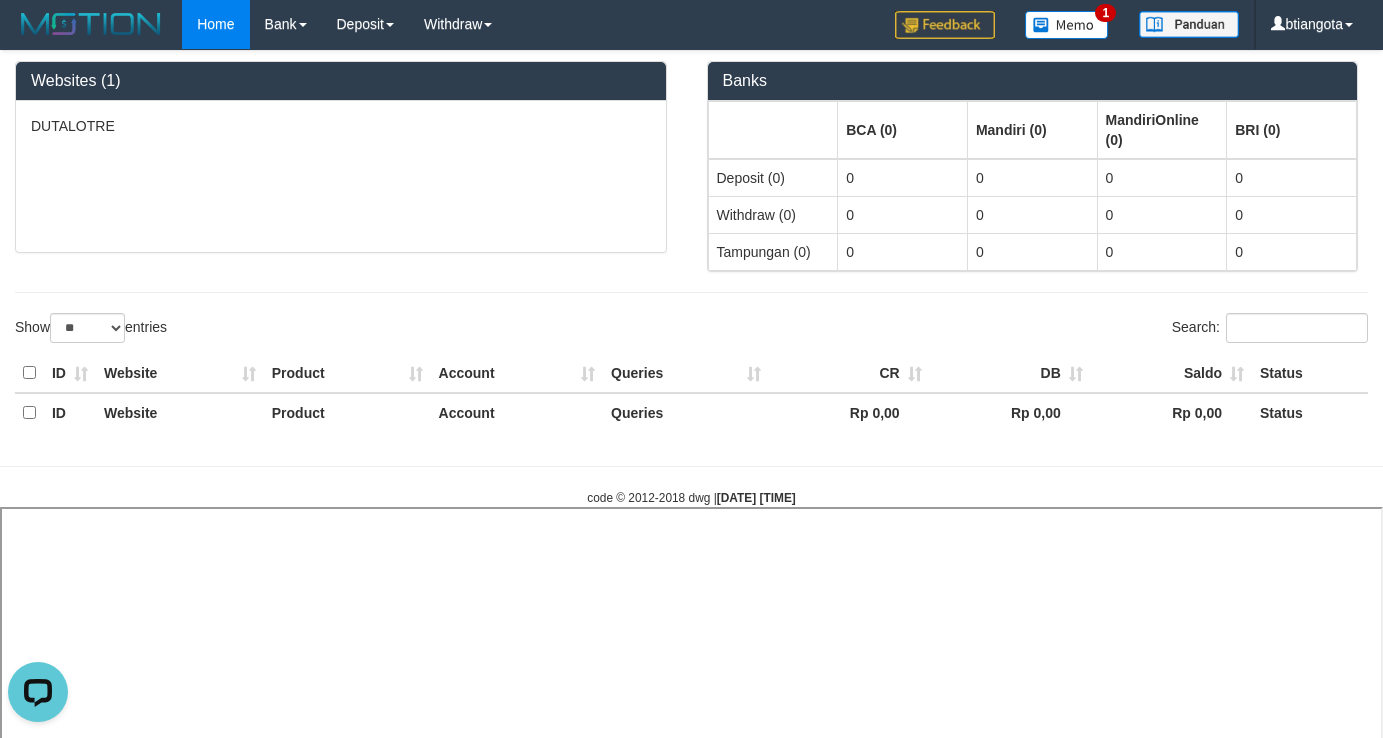 select 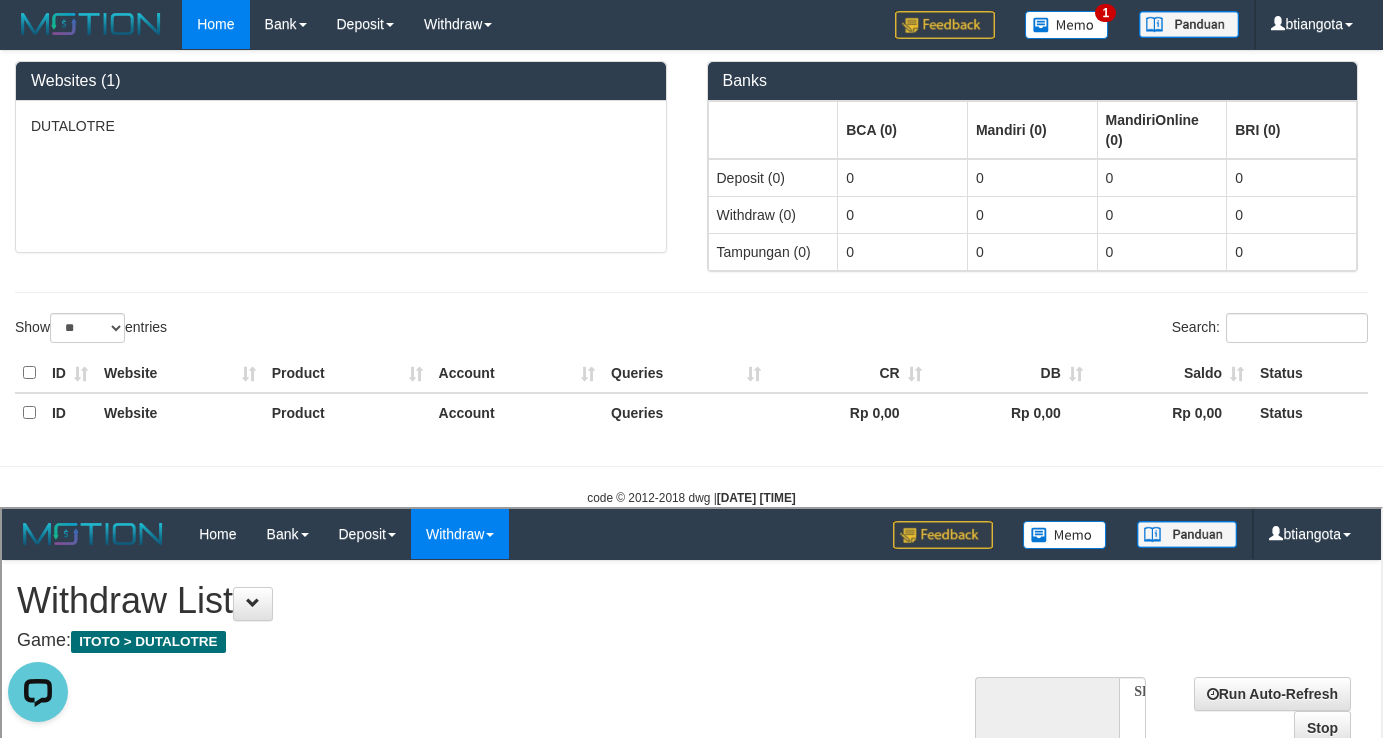 scroll, scrollTop: 0, scrollLeft: 0, axis: both 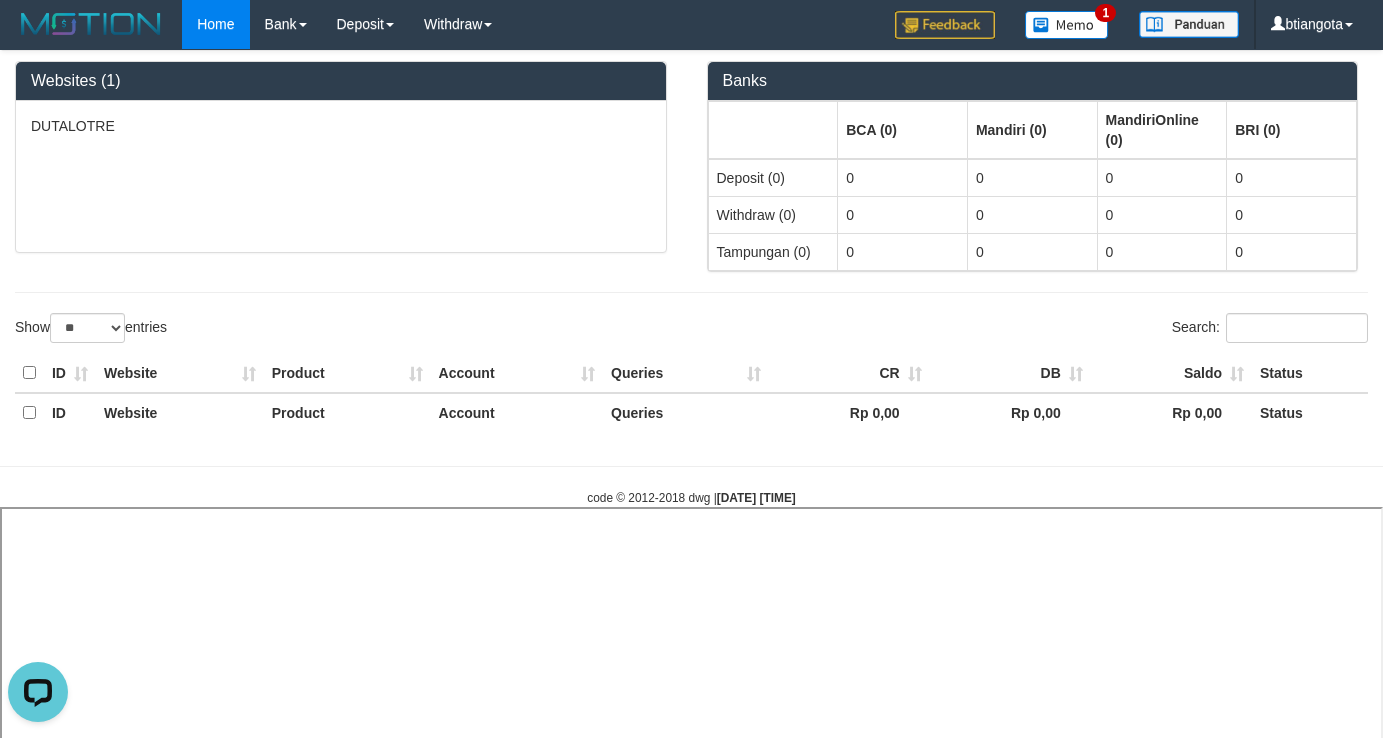 select 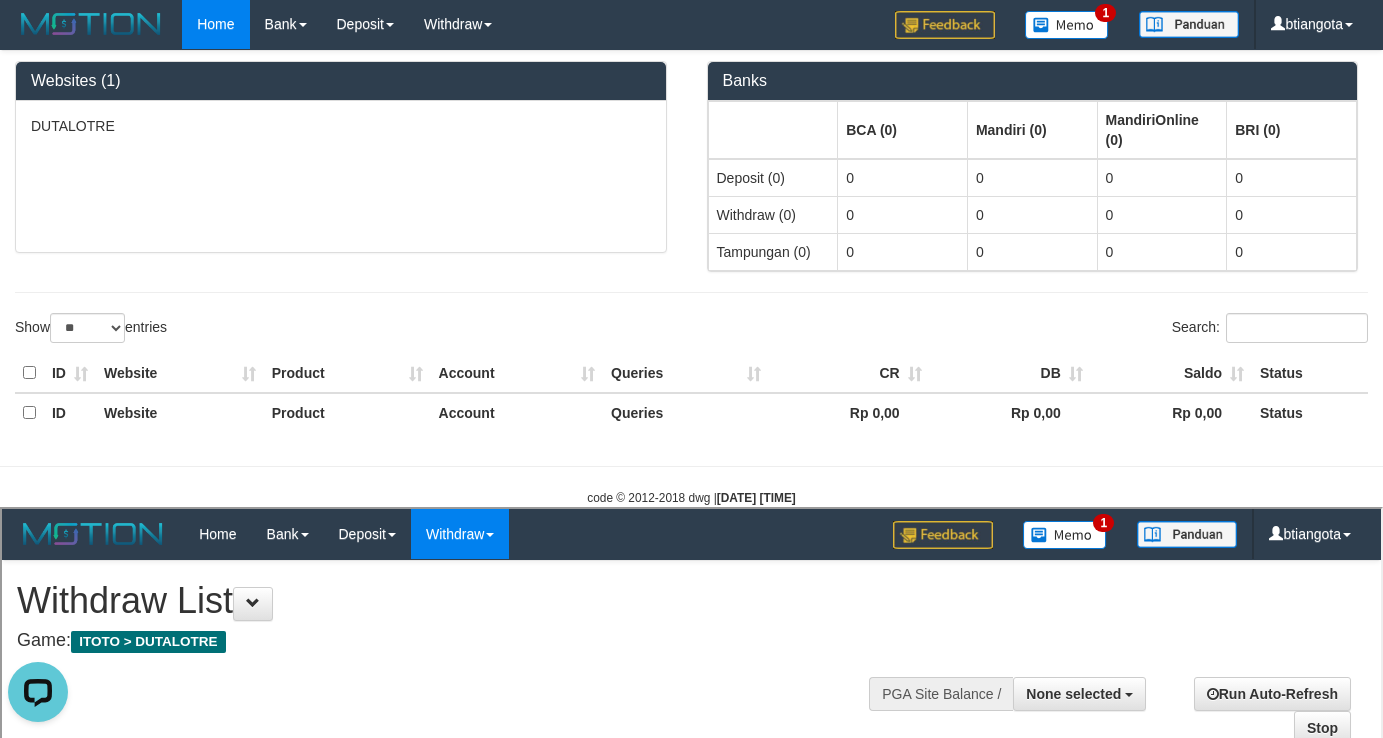 scroll, scrollTop: 0, scrollLeft: 0, axis: both 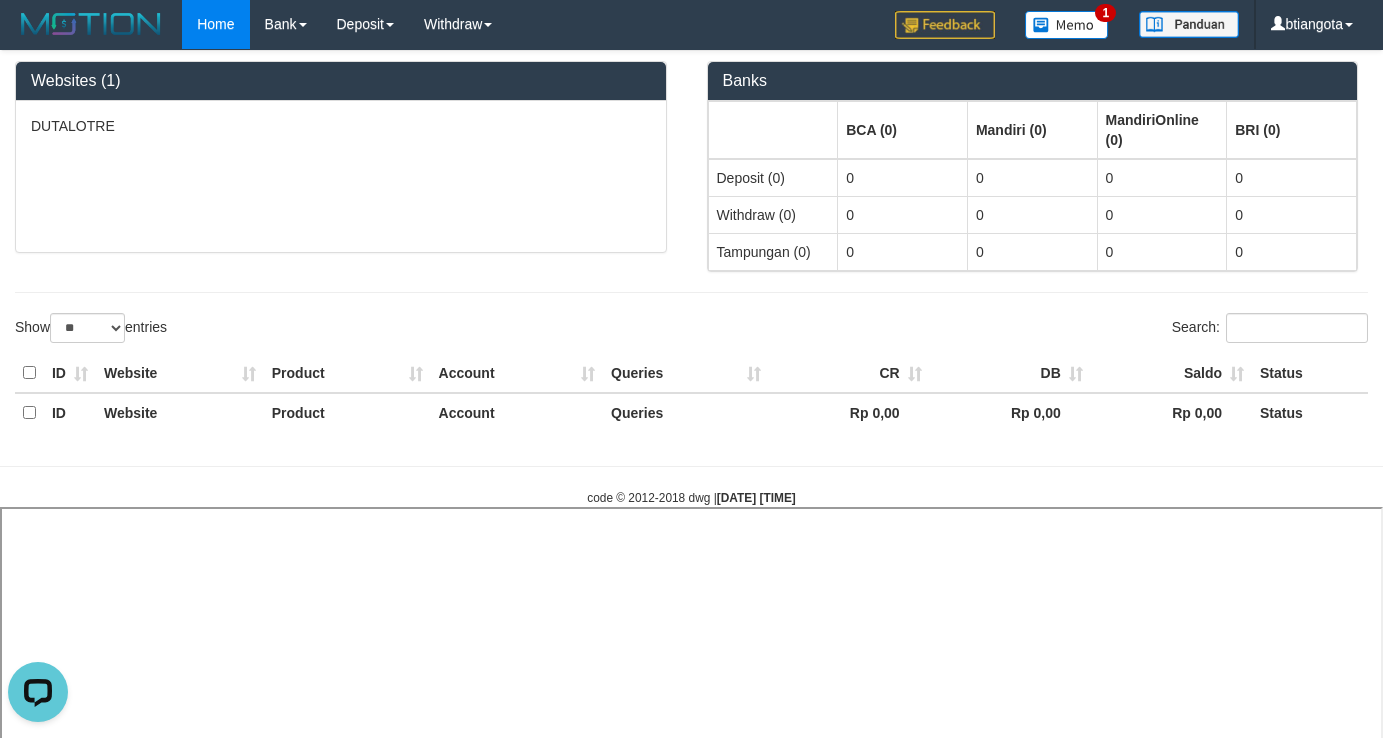 select 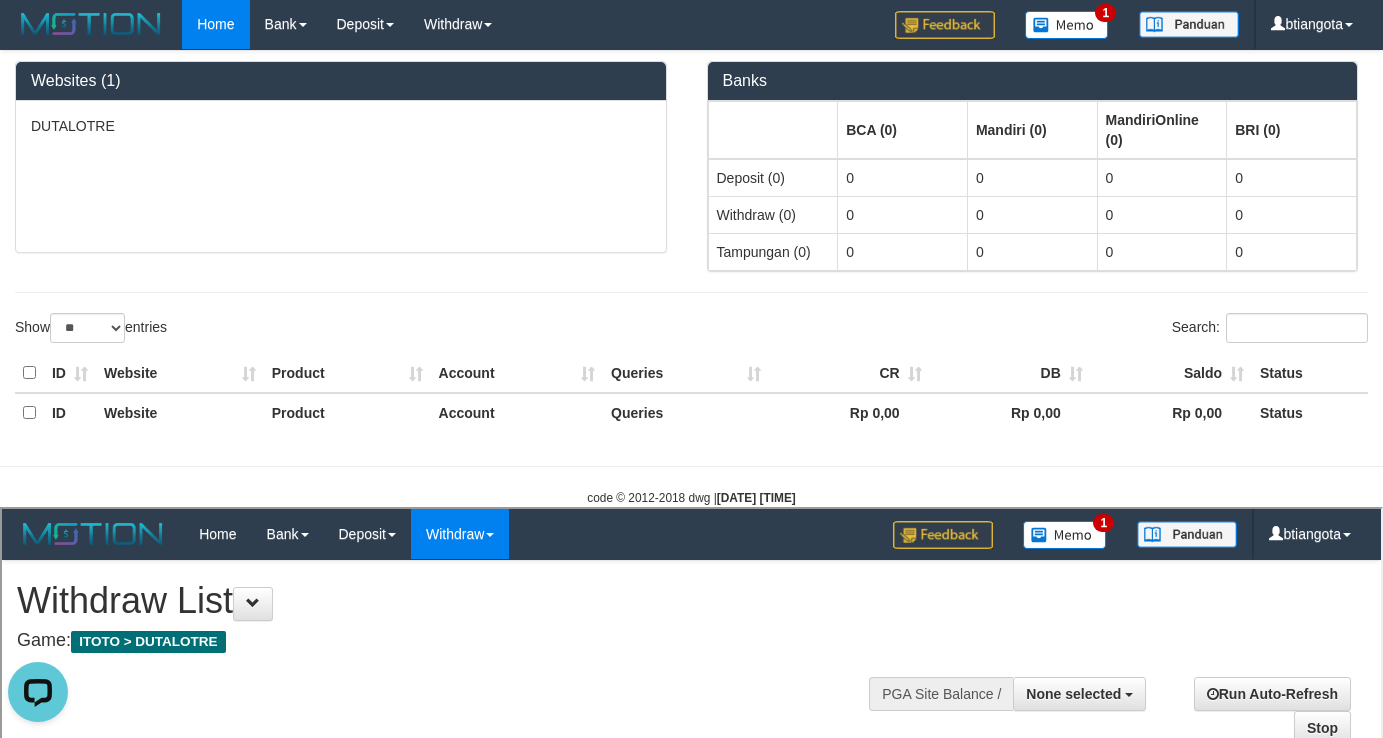 scroll, scrollTop: 0, scrollLeft: 0, axis: both 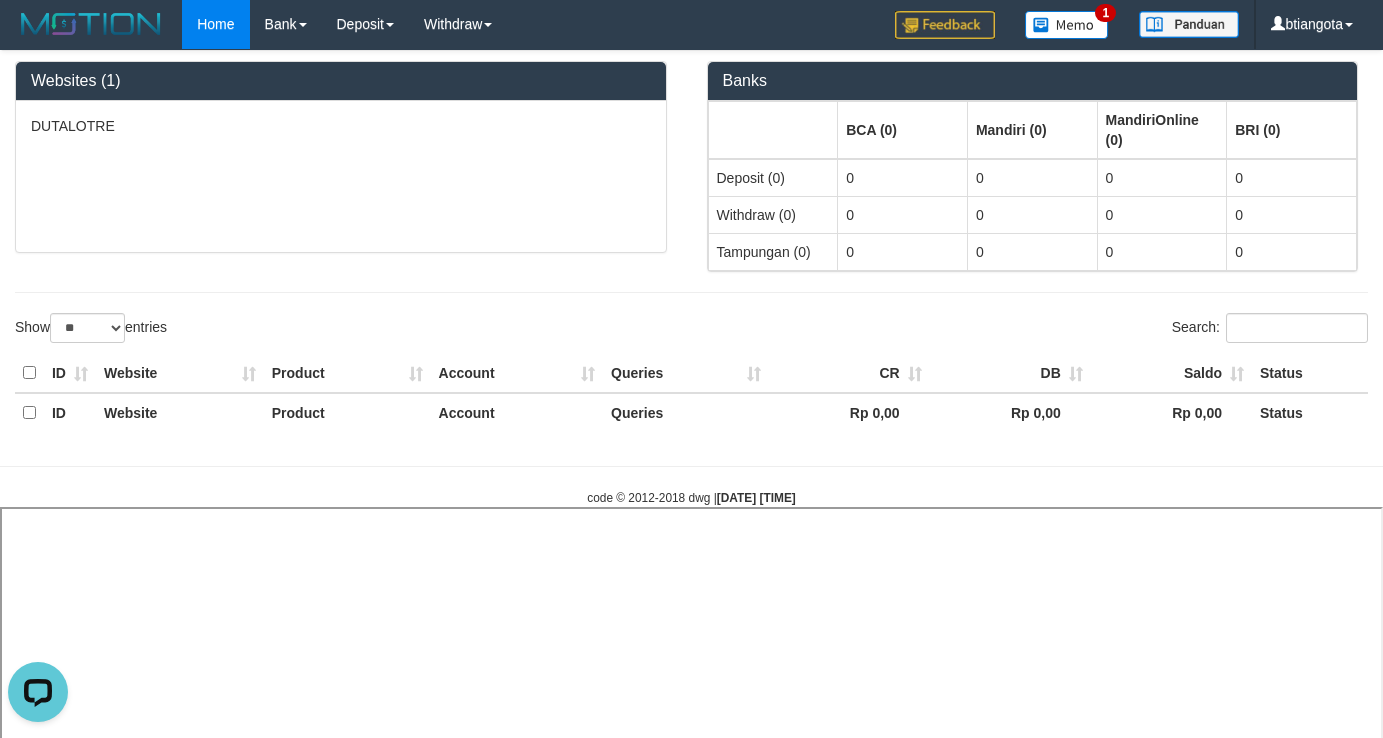 select 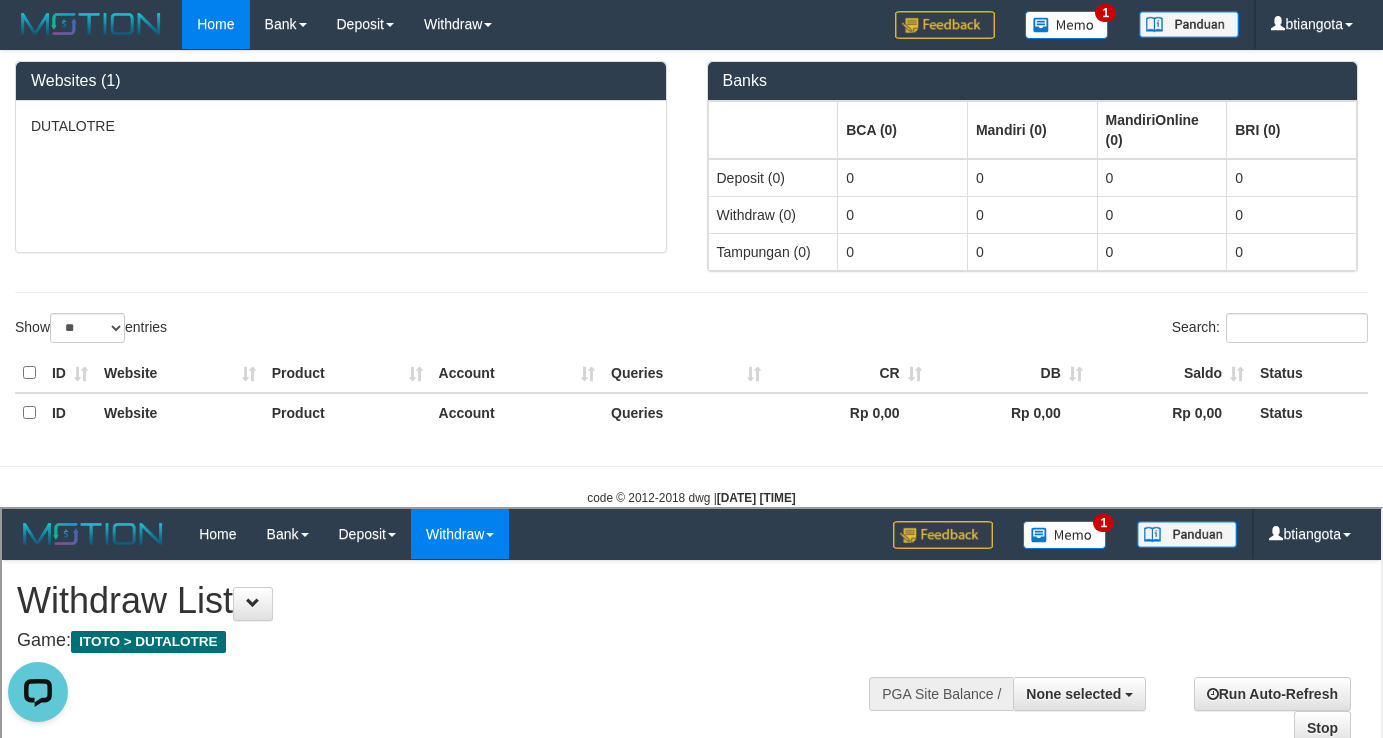scroll, scrollTop: 0, scrollLeft: 0, axis: both 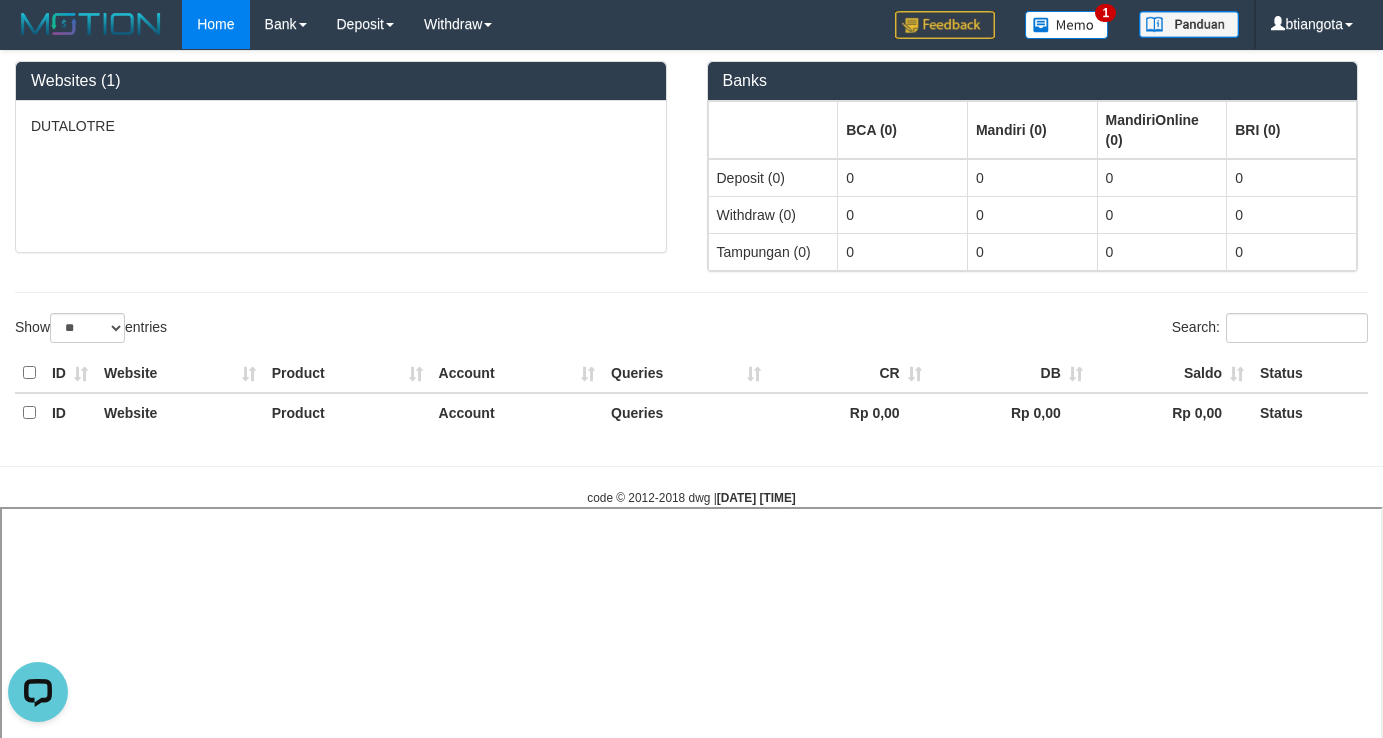 select 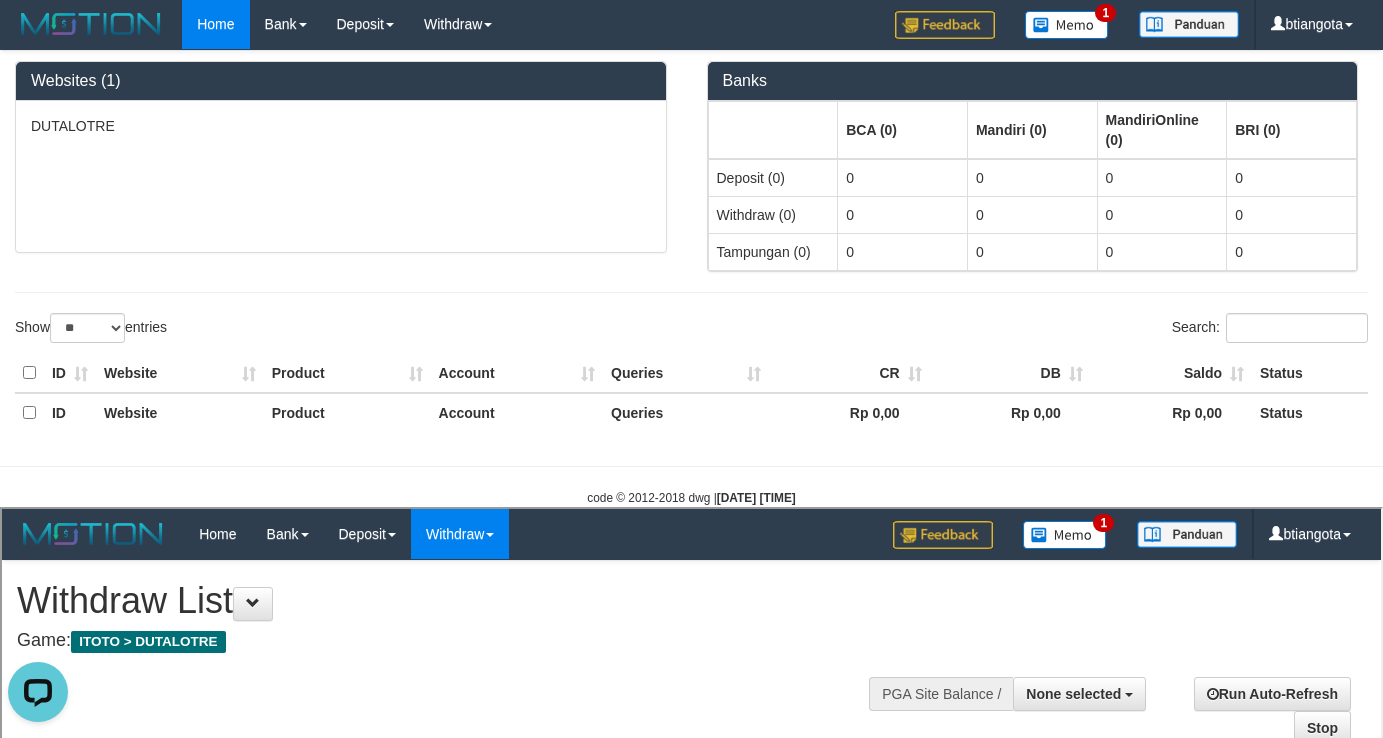 scroll, scrollTop: 0, scrollLeft: 0, axis: both 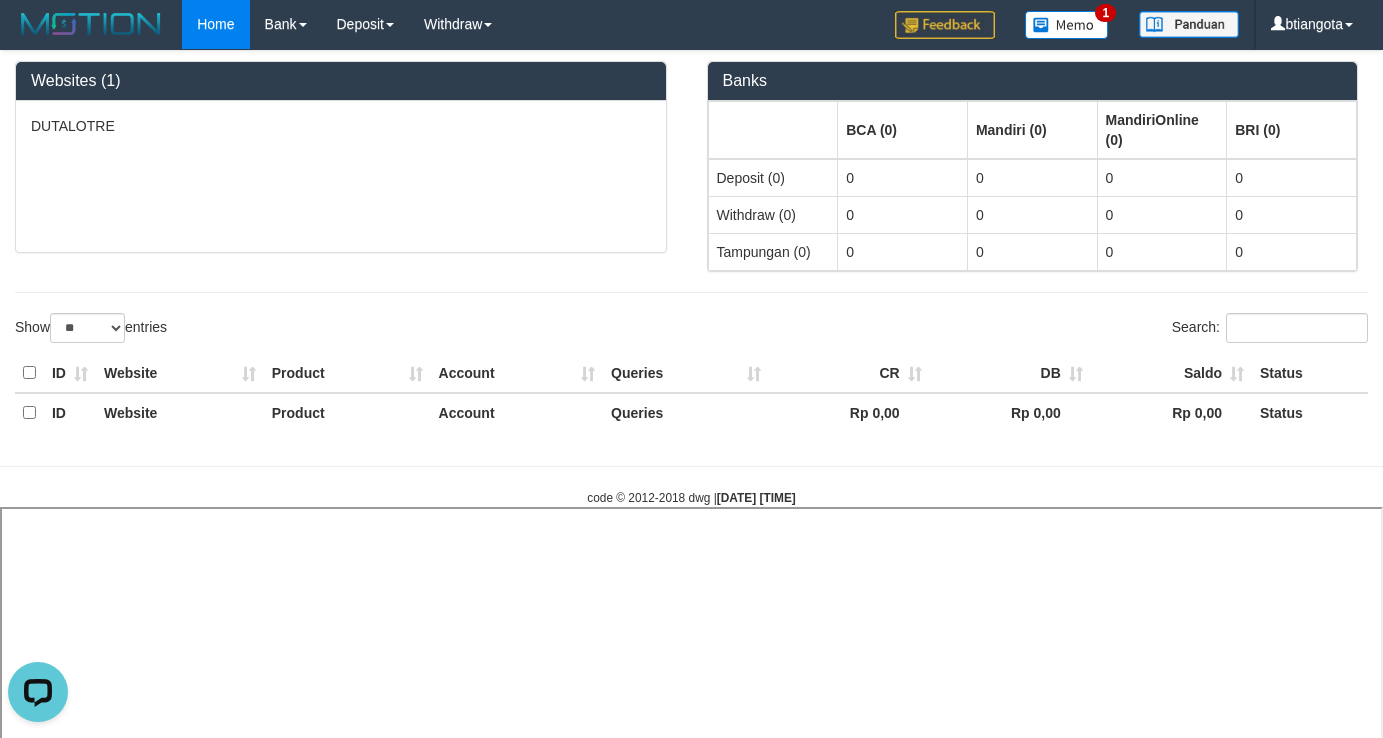select 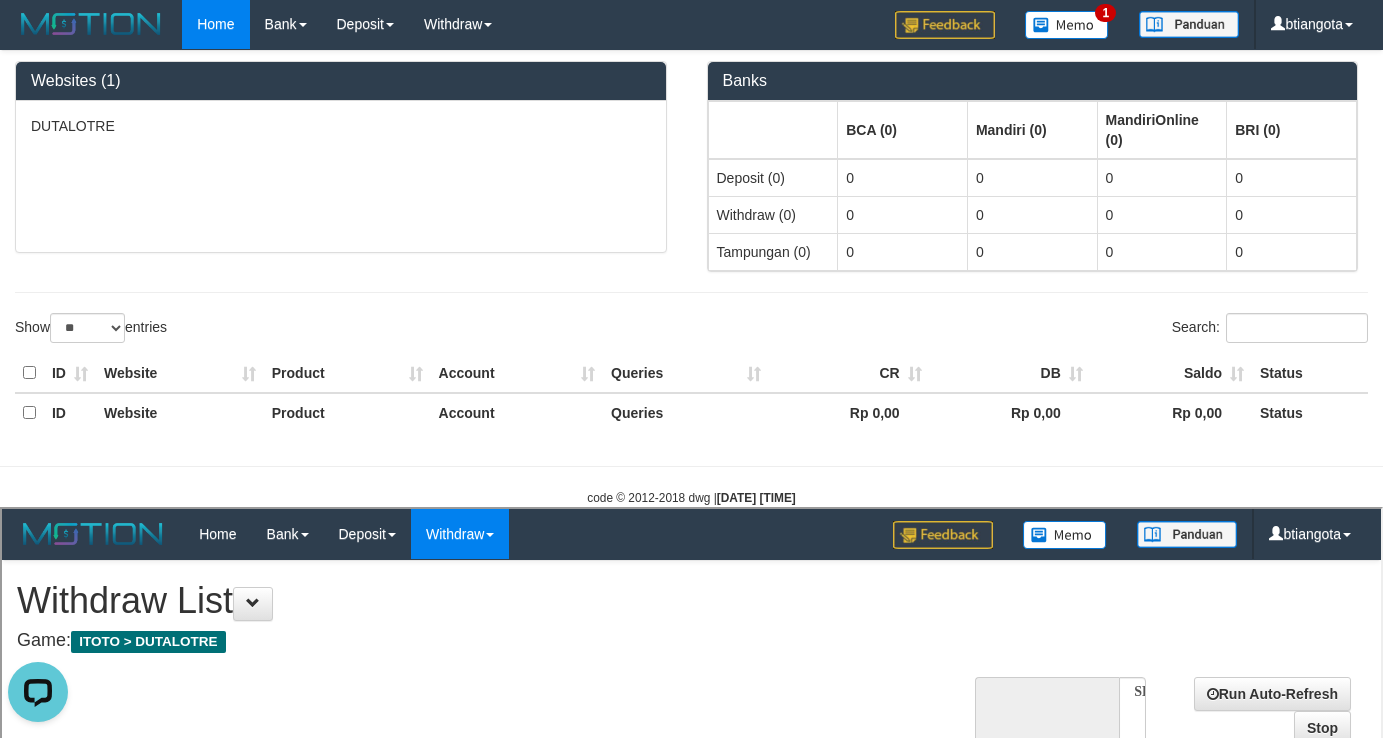 scroll, scrollTop: 0, scrollLeft: 0, axis: both 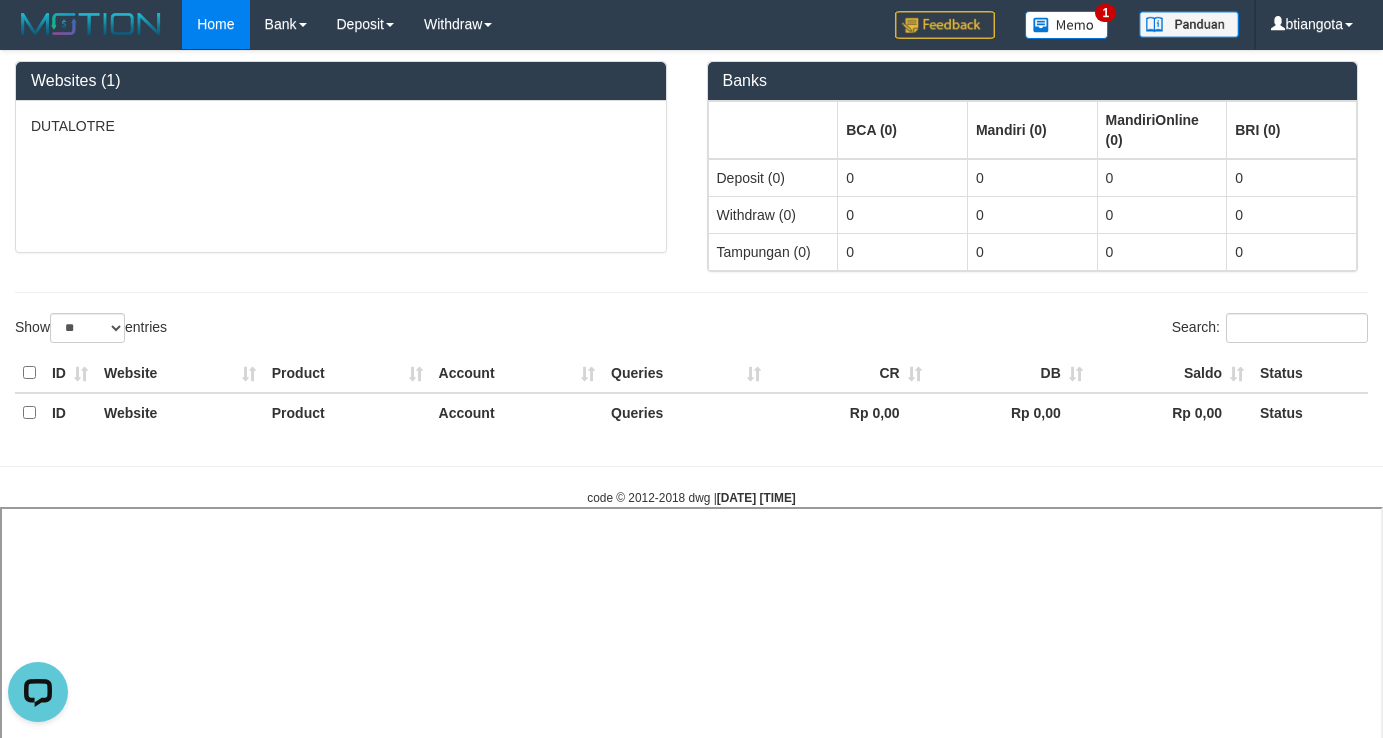 select 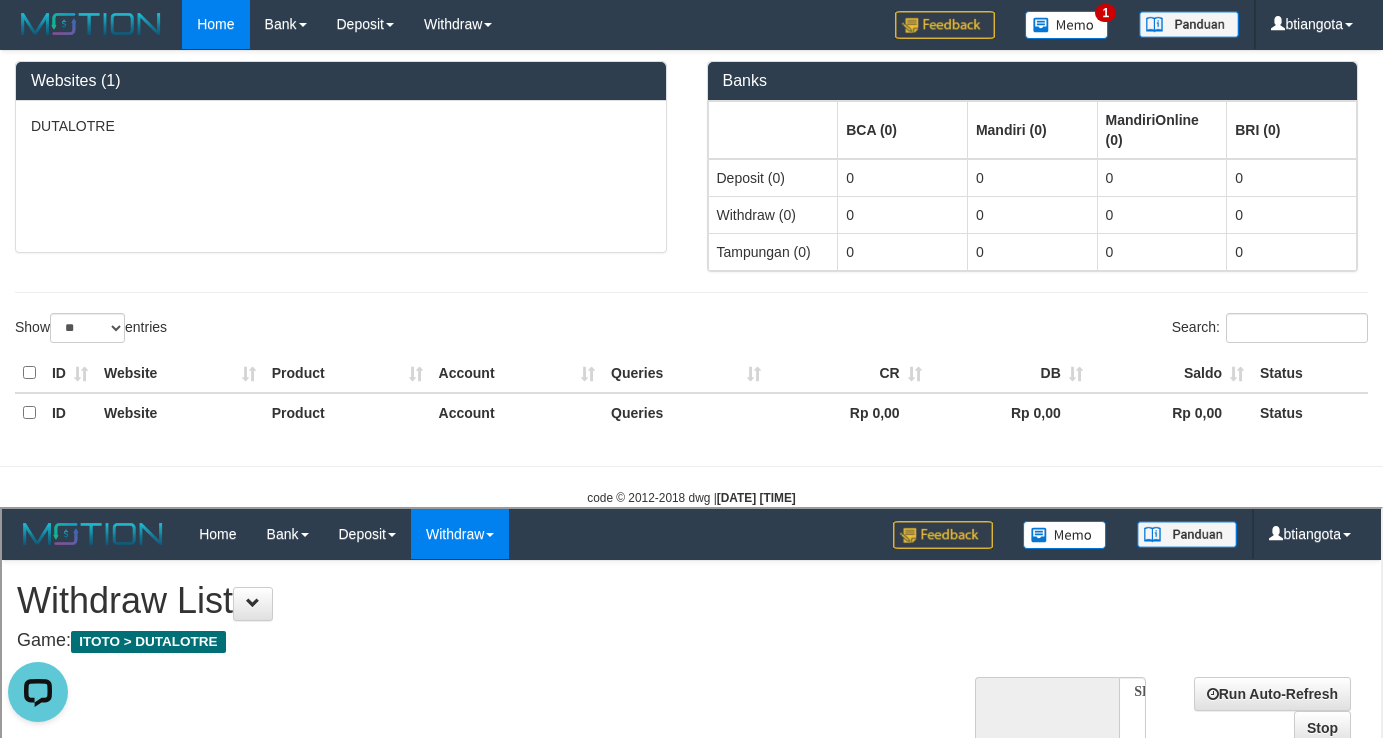 scroll, scrollTop: 0, scrollLeft: 0, axis: both 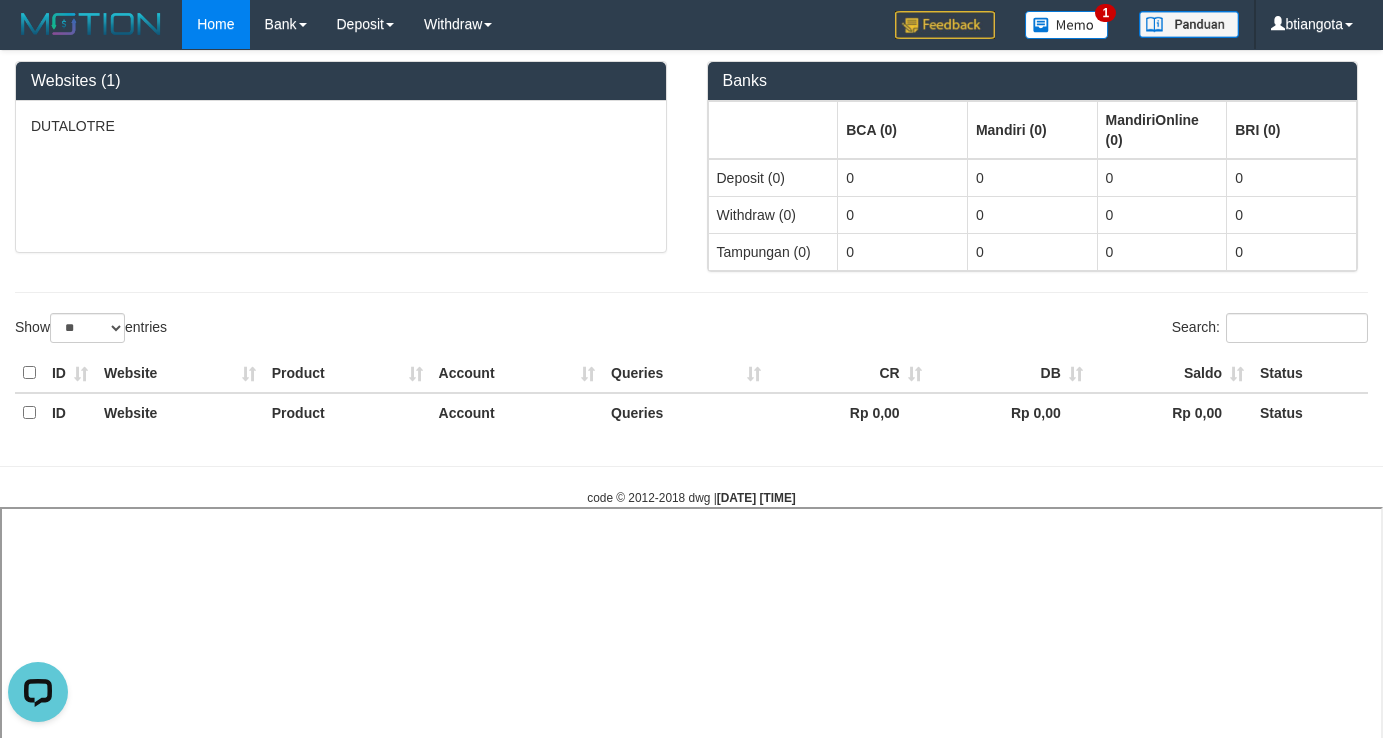 select 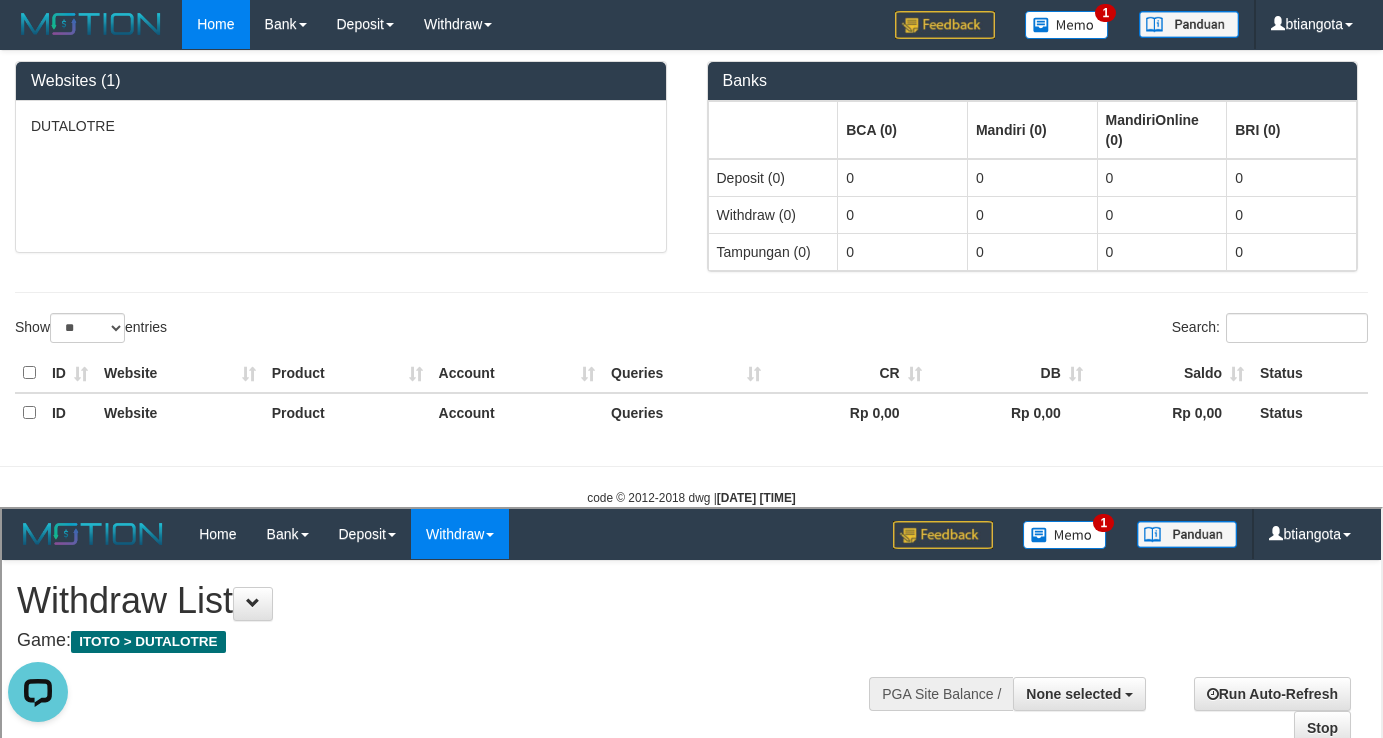 scroll, scrollTop: 0, scrollLeft: 0, axis: both 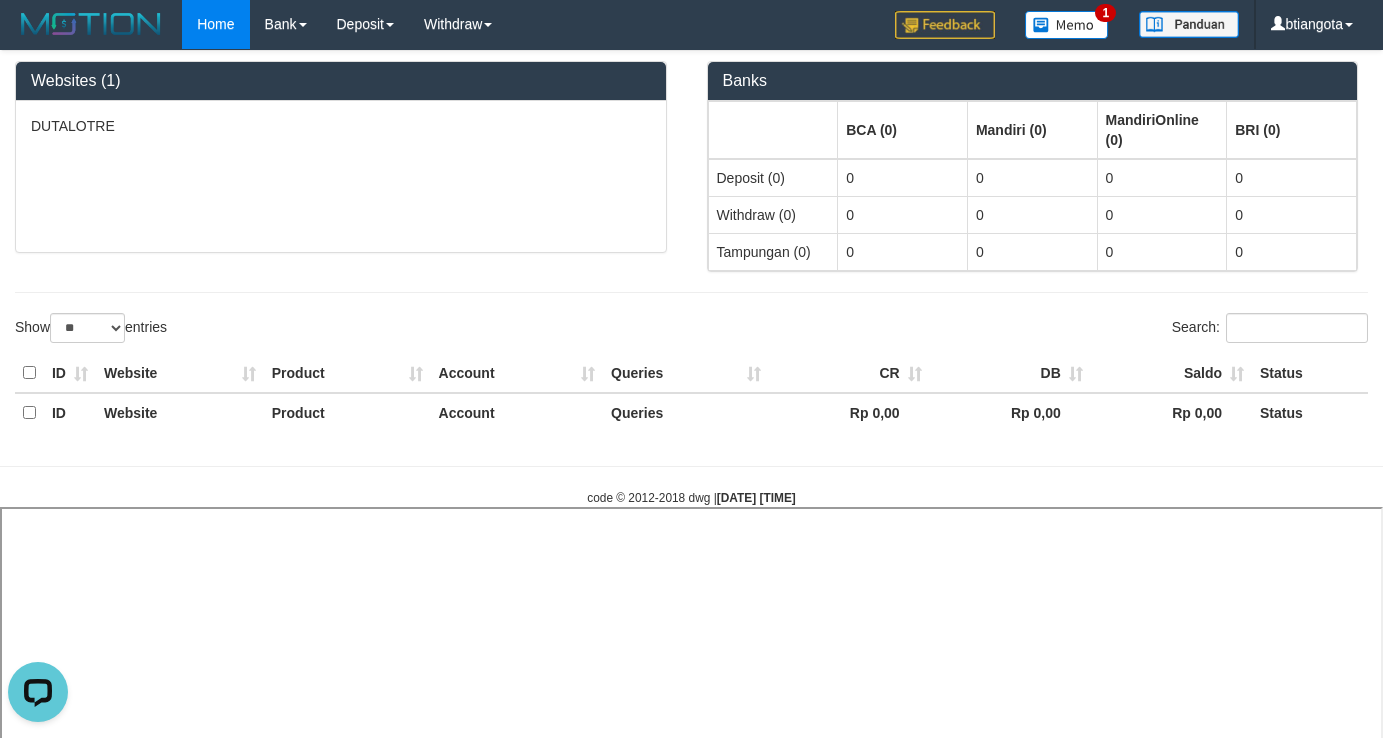 select 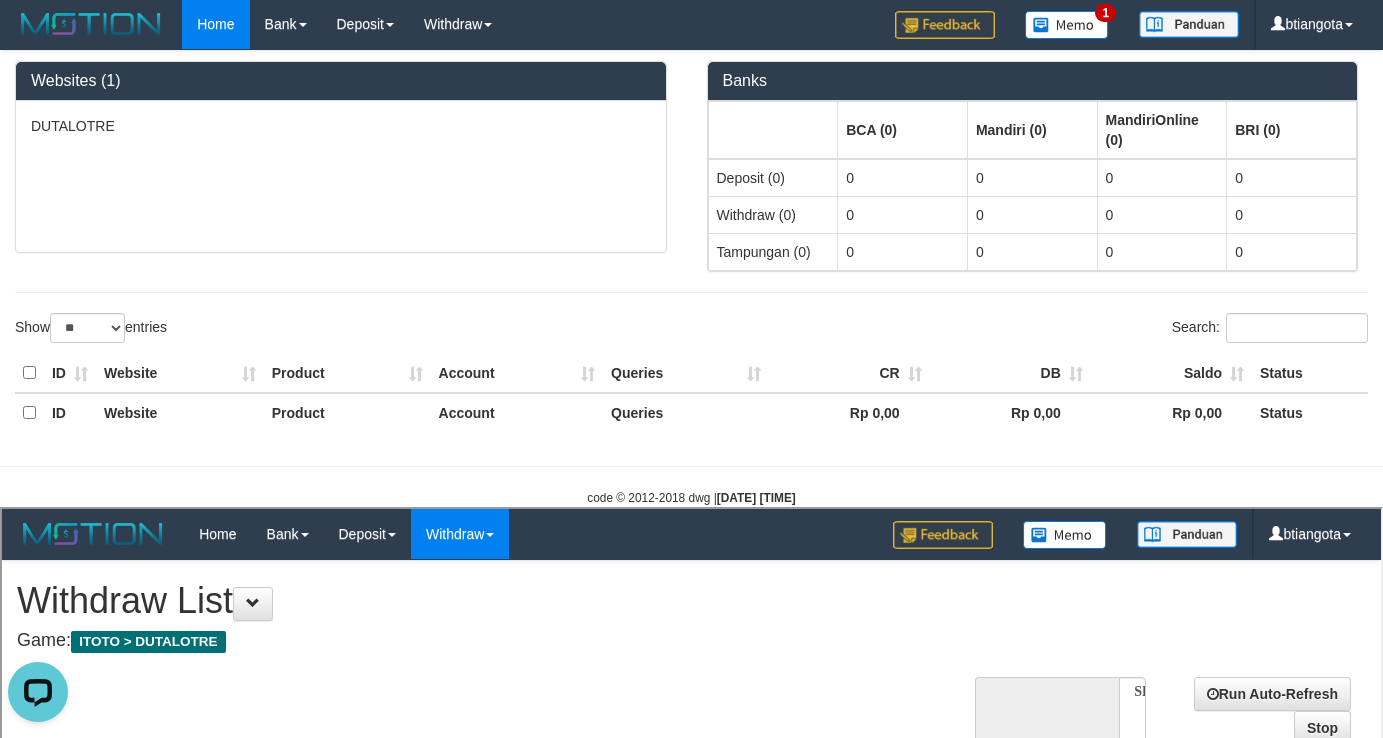scroll, scrollTop: 0, scrollLeft: 0, axis: both 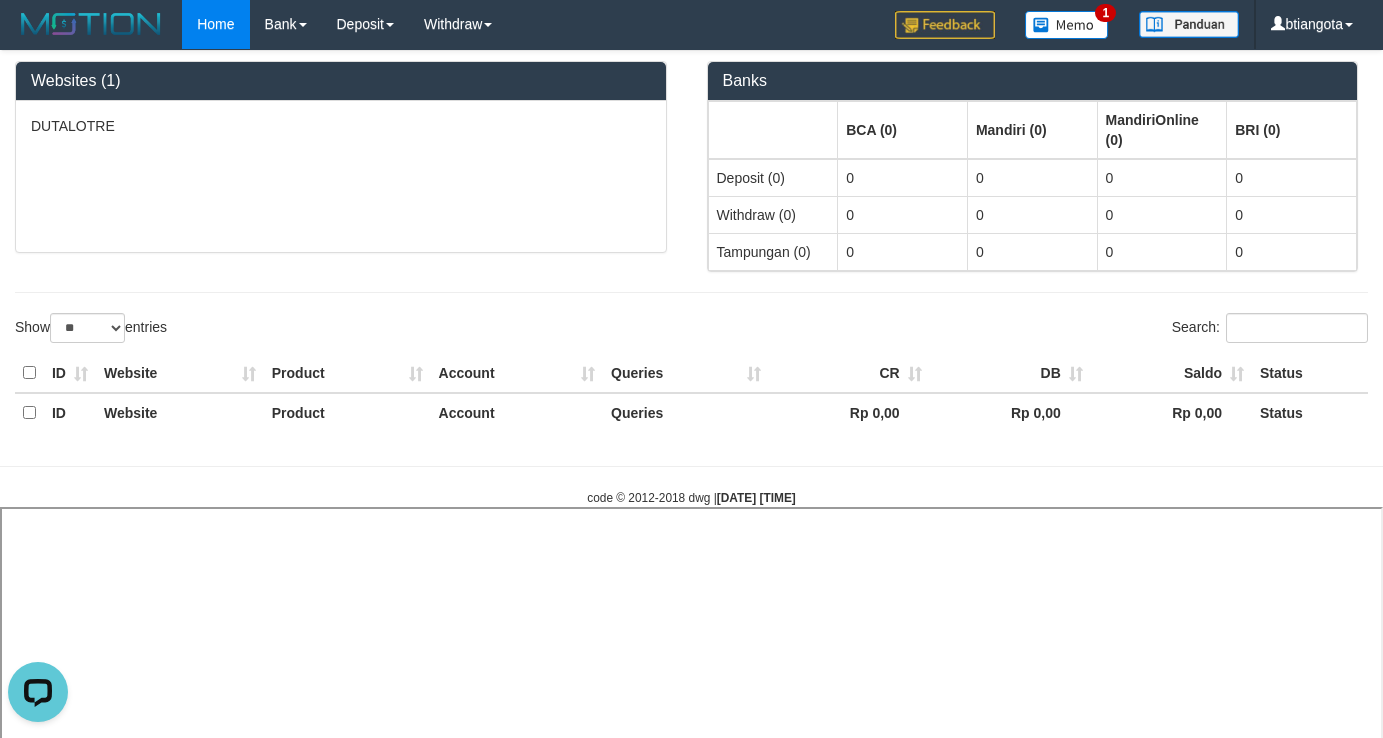 select 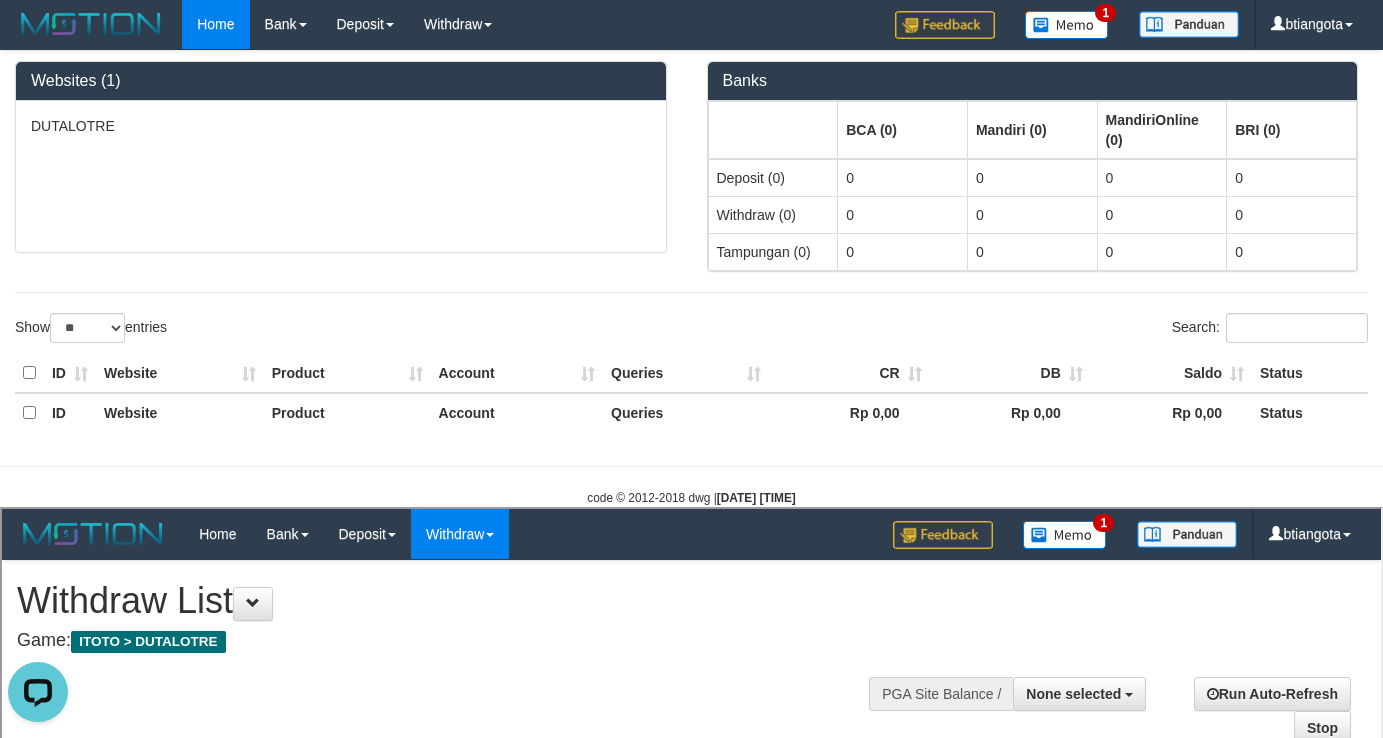 scroll, scrollTop: 0, scrollLeft: 0, axis: both 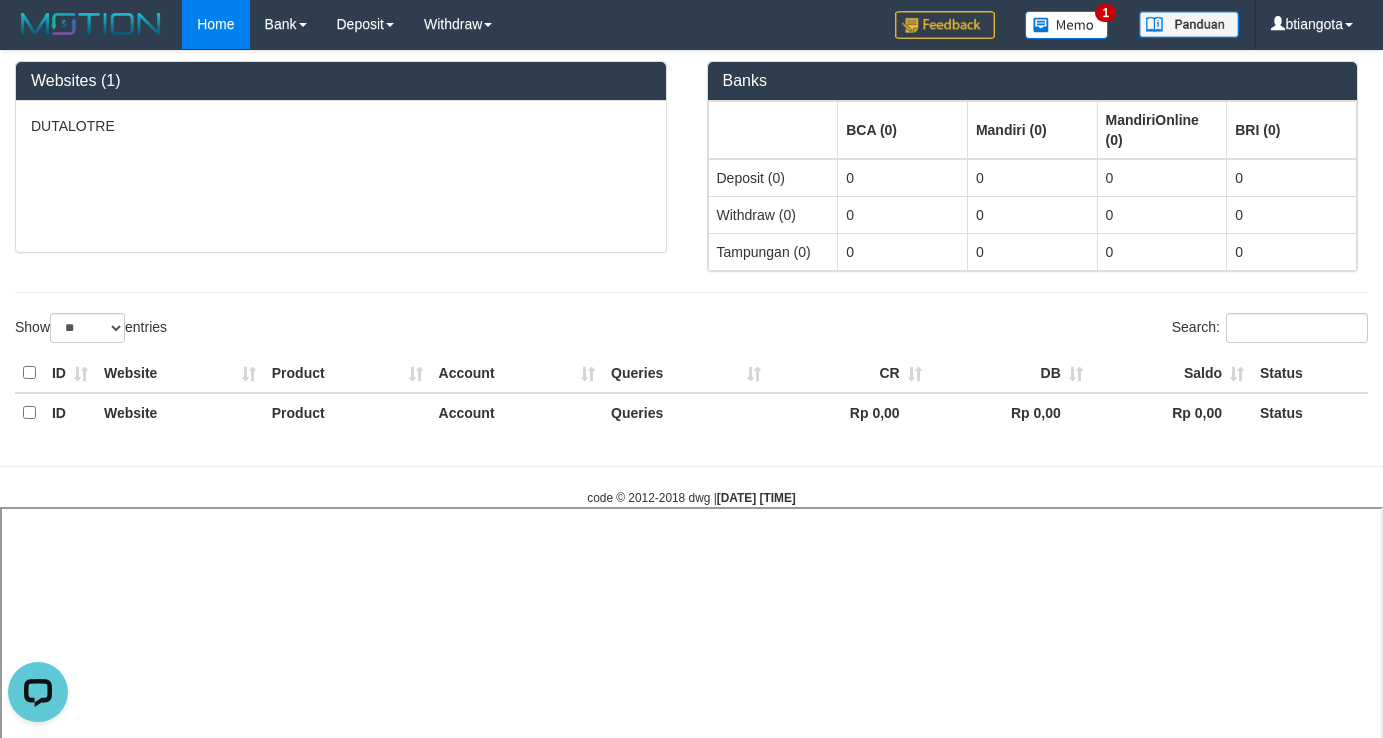 select 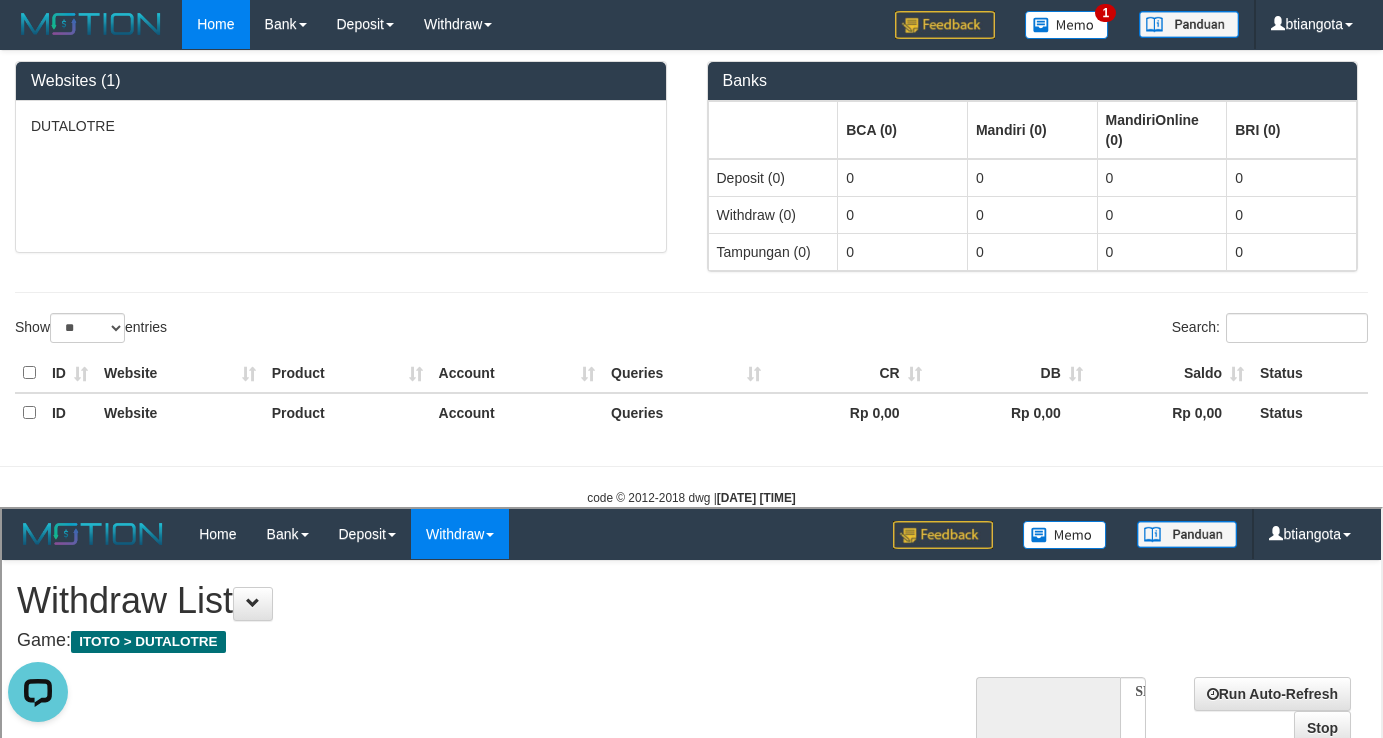 scroll, scrollTop: 0, scrollLeft: 0, axis: both 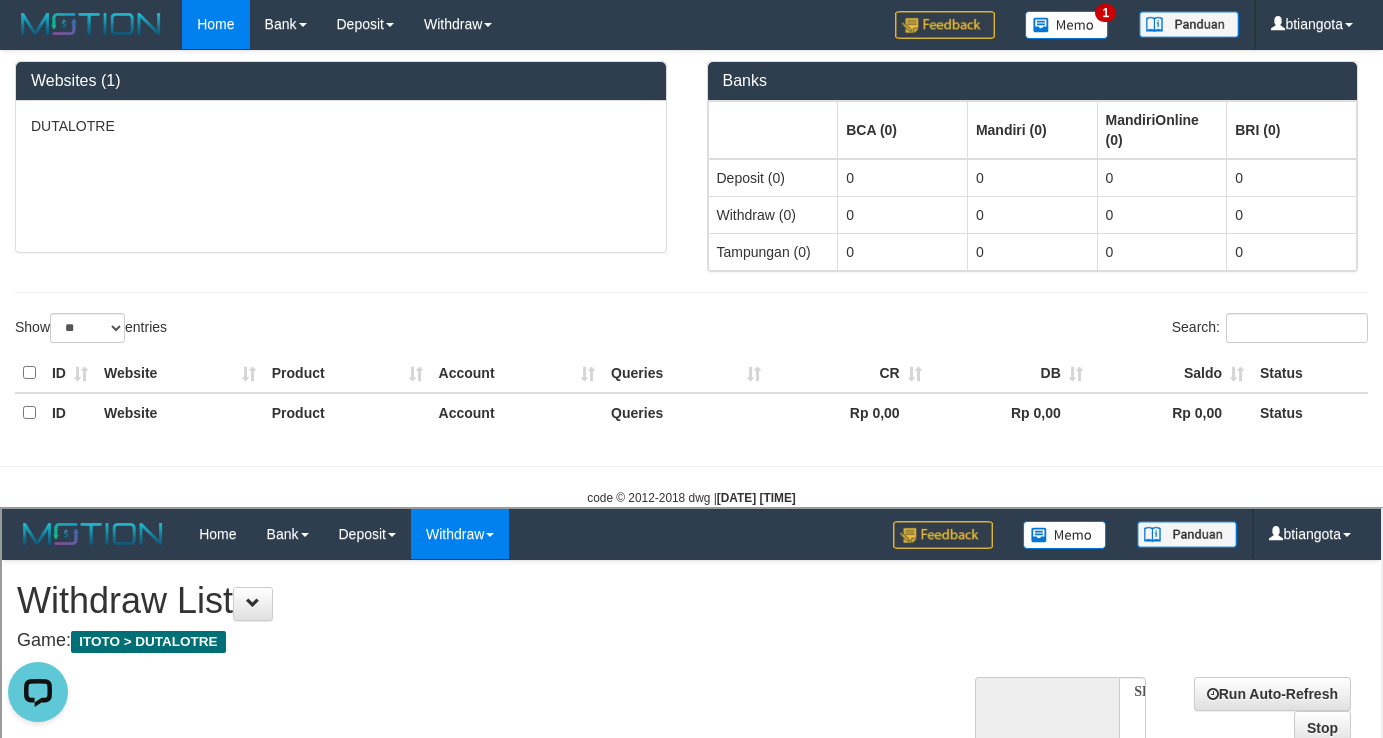 select on "**" 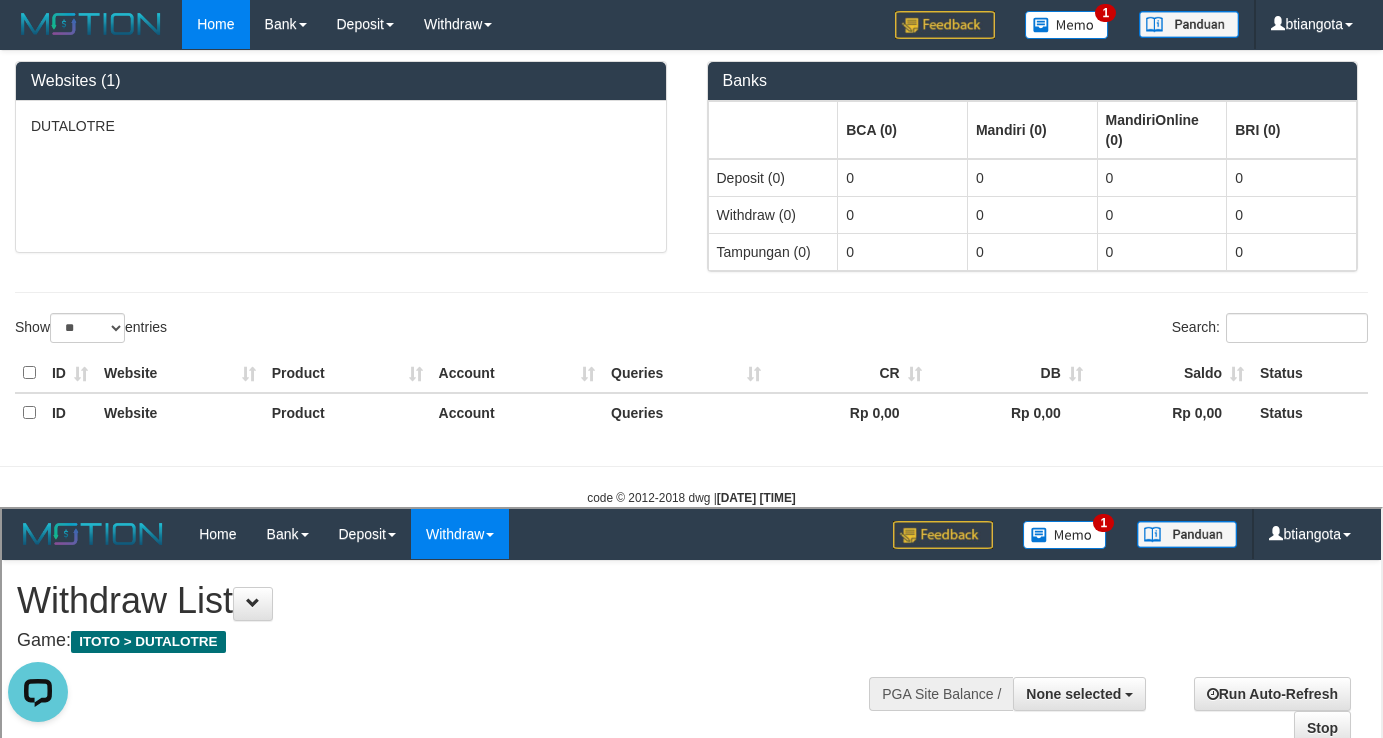 scroll, scrollTop: 0, scrollLeft: 0, axis: both 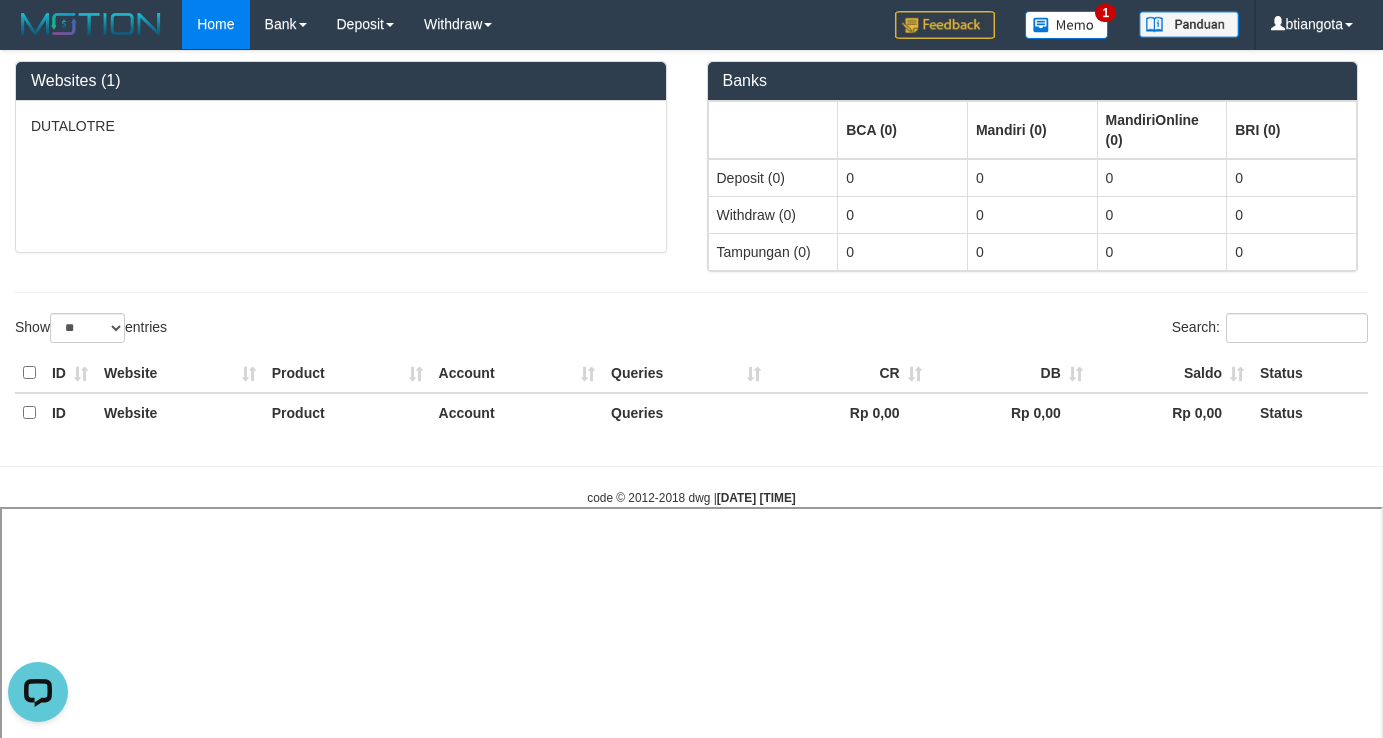 select 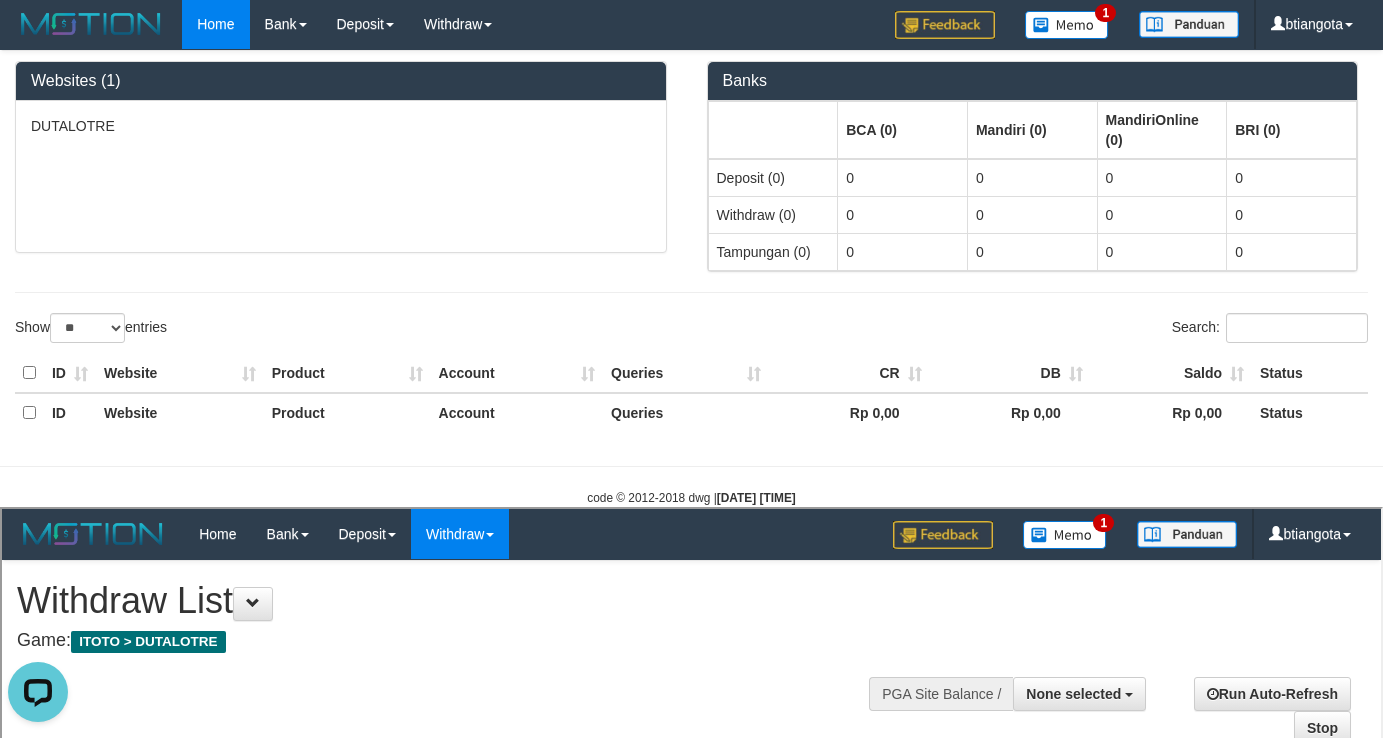 scroll, scrollTop: 0, scrollLeft: 0, axis: both 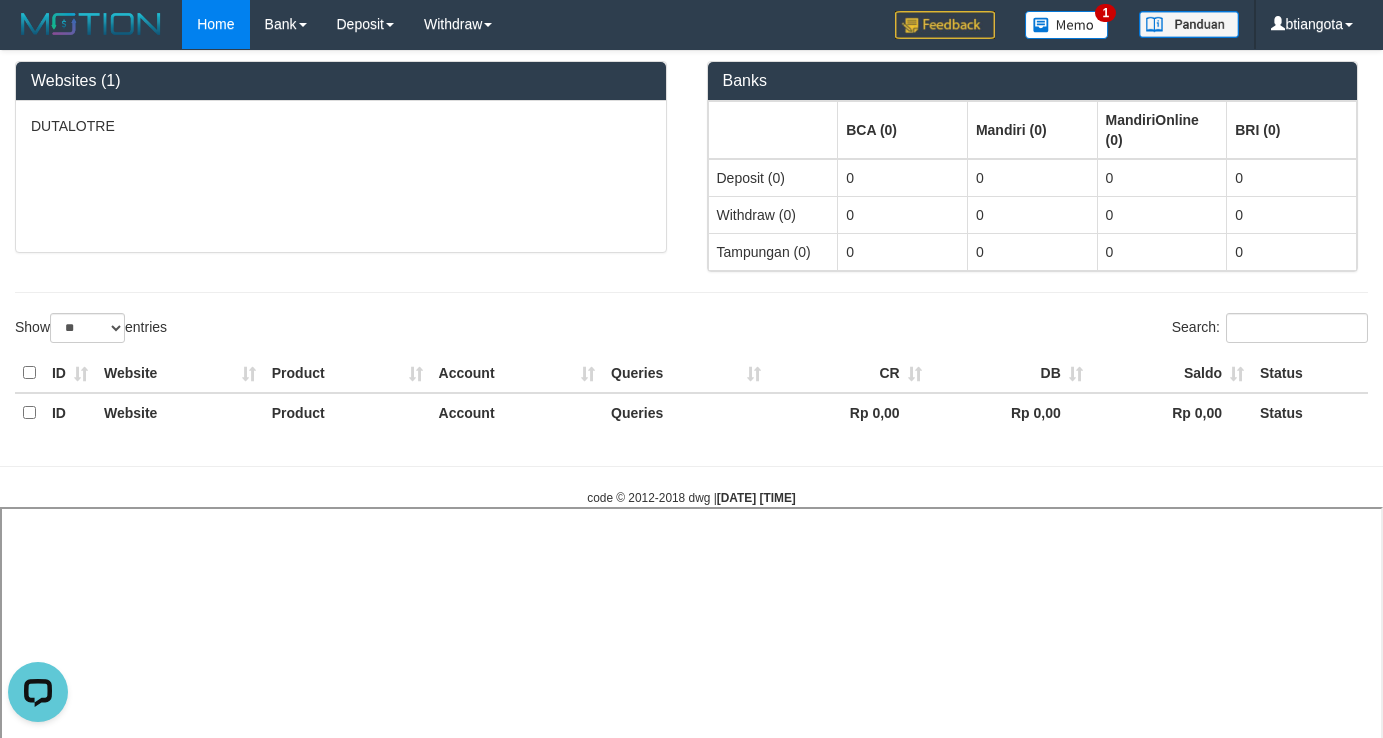 select 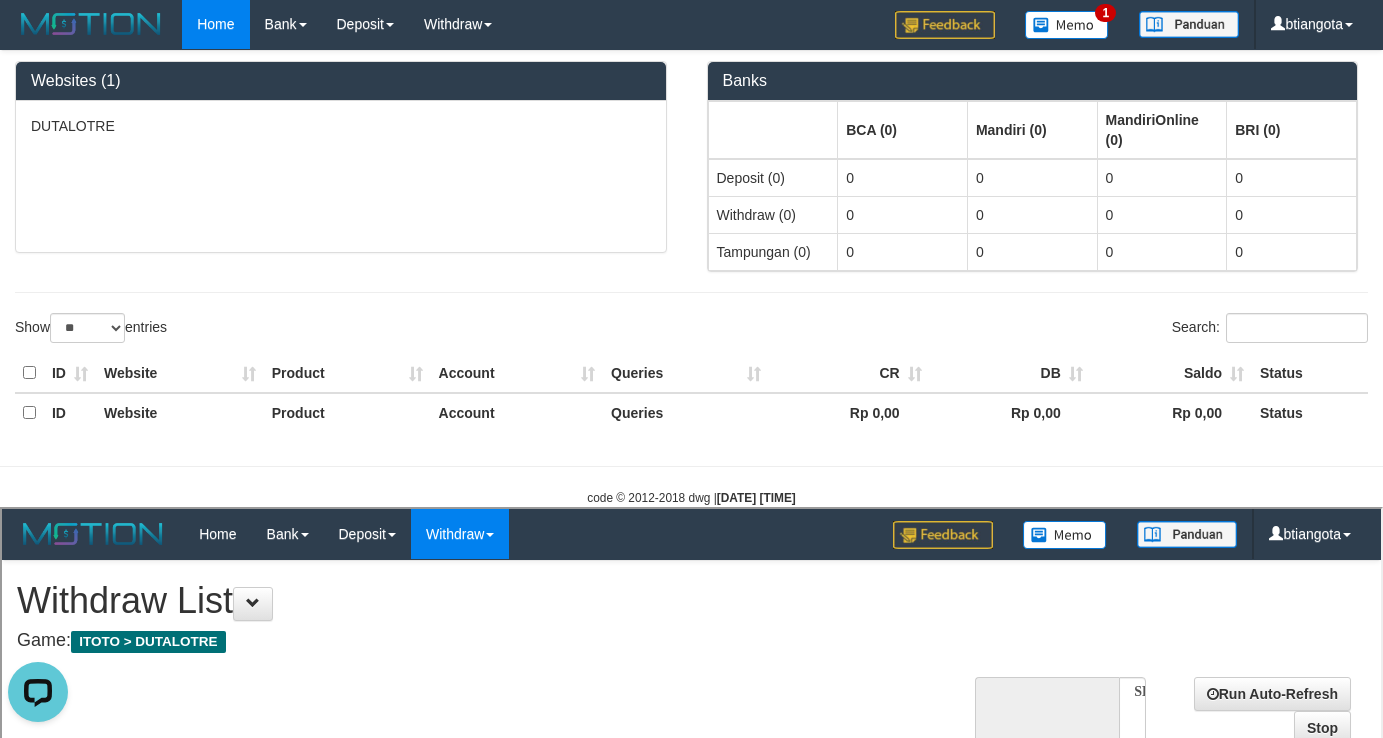 scroll, scrollTop: 0, scrollLeft: 0, axis: both 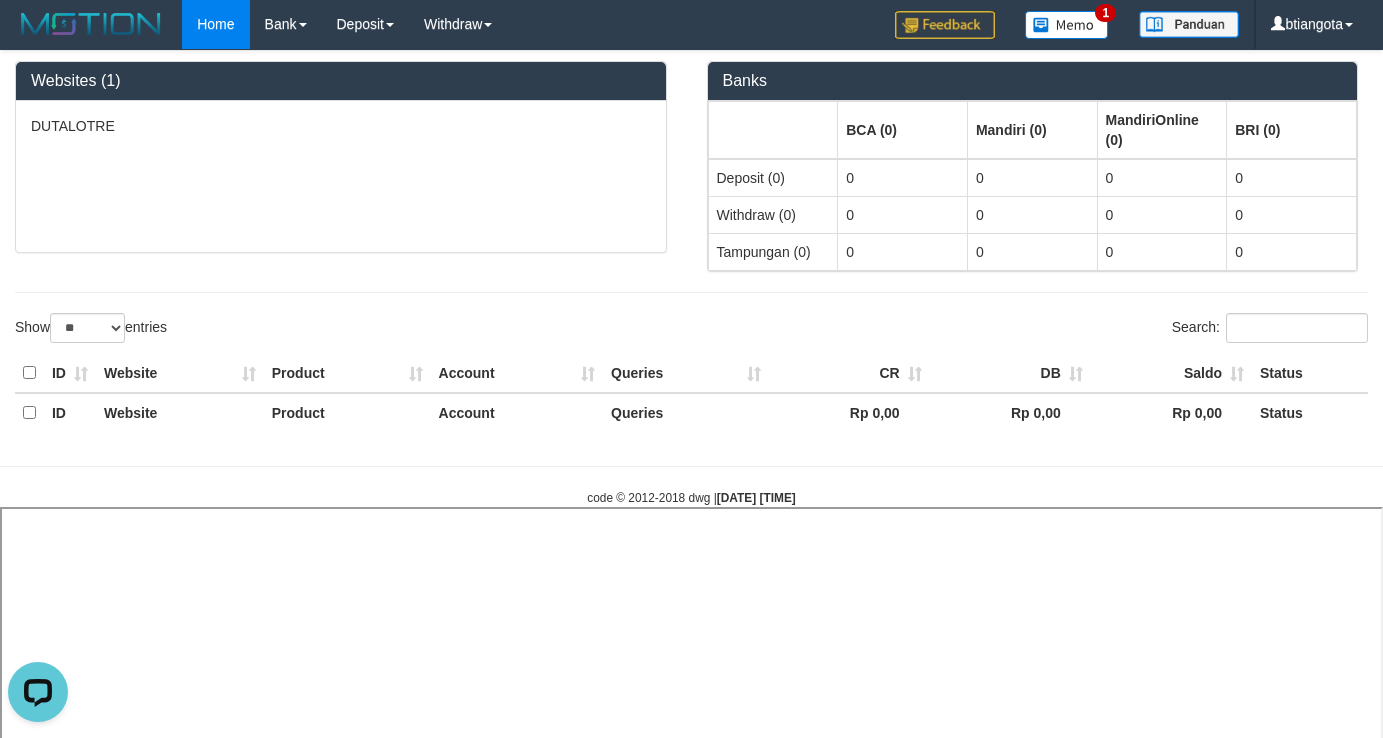 select 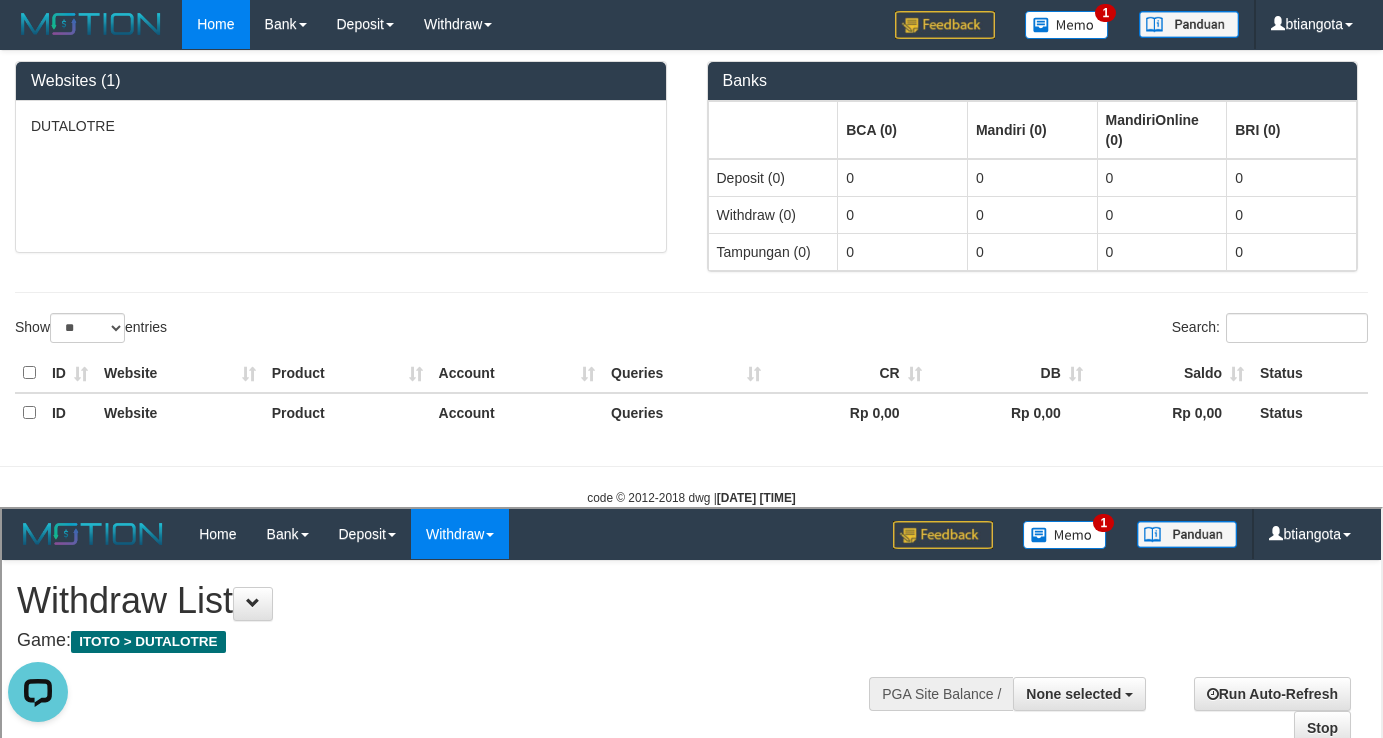 scroll, scrollTop: 0, scrollLeft: 0, axis: both 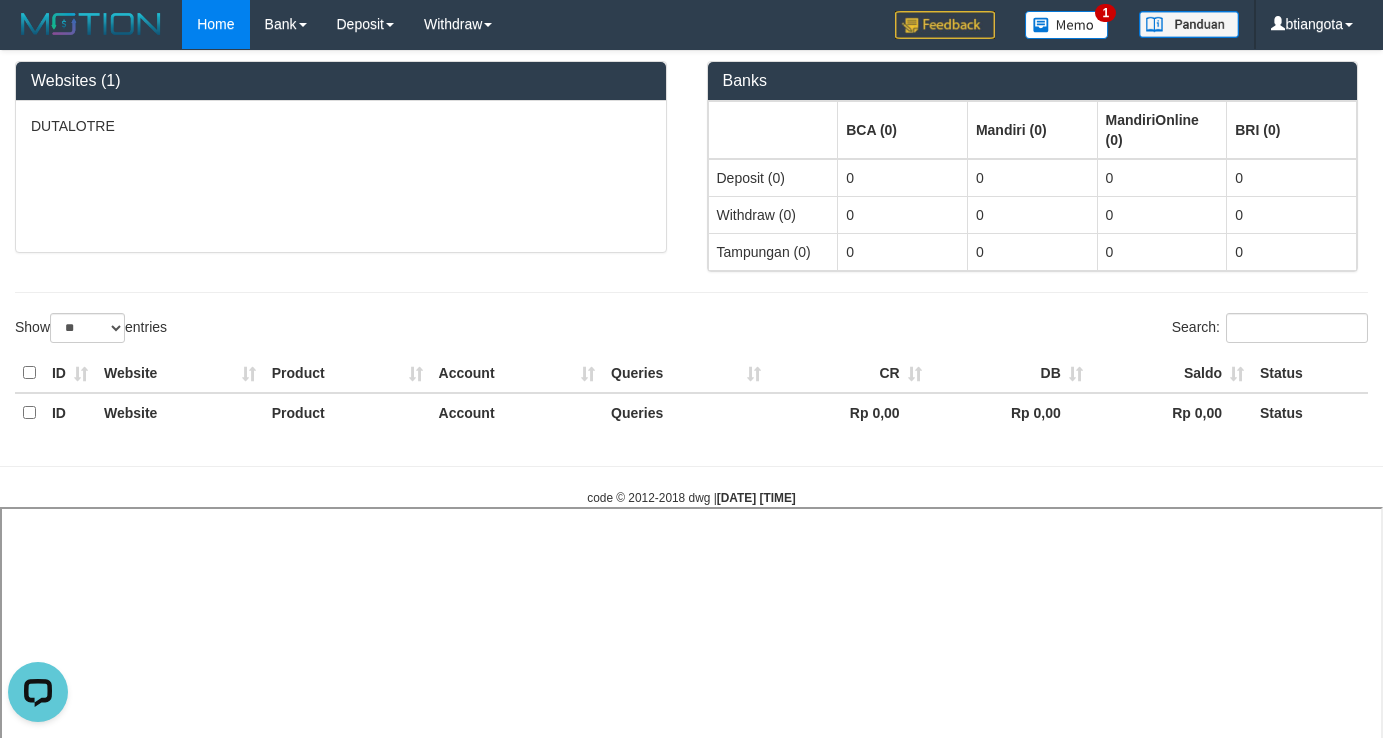 select 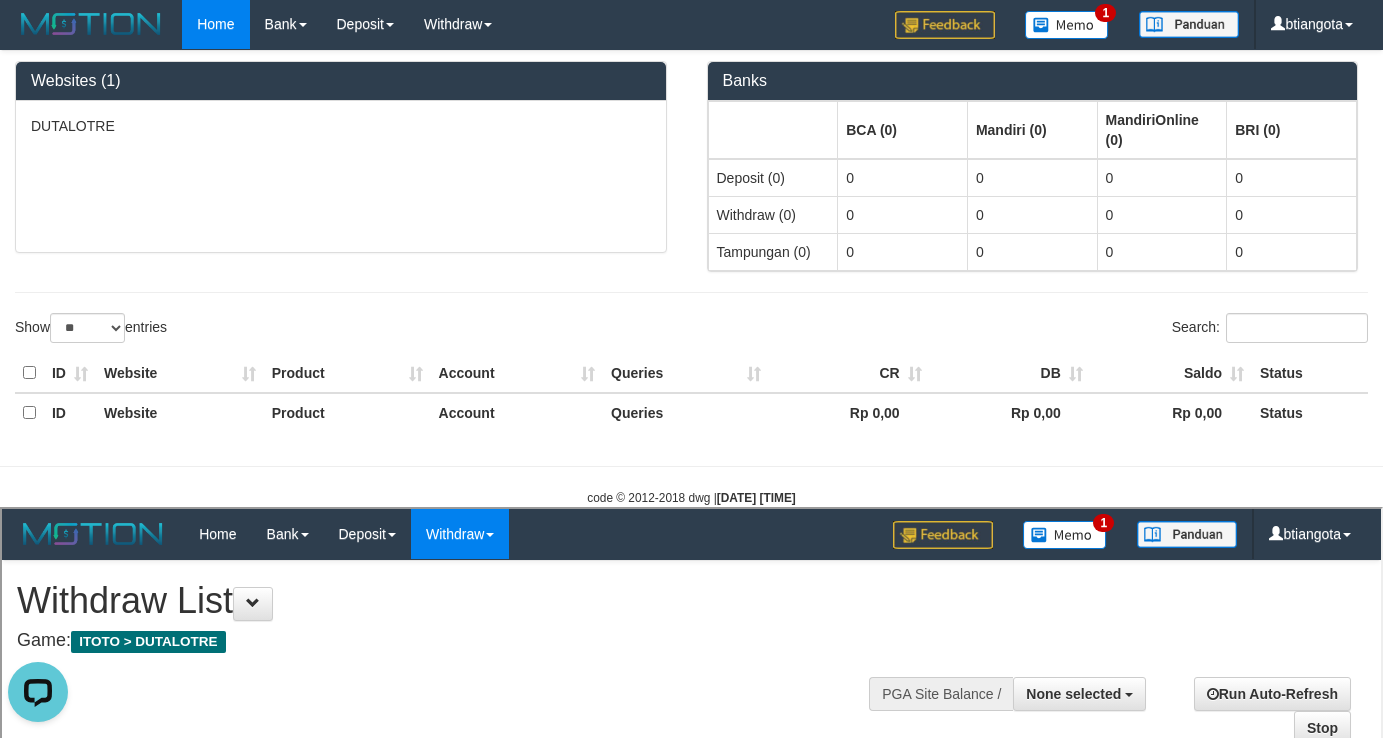 scroll, scrollTop: 0, scrollLeft: 0, axis: both 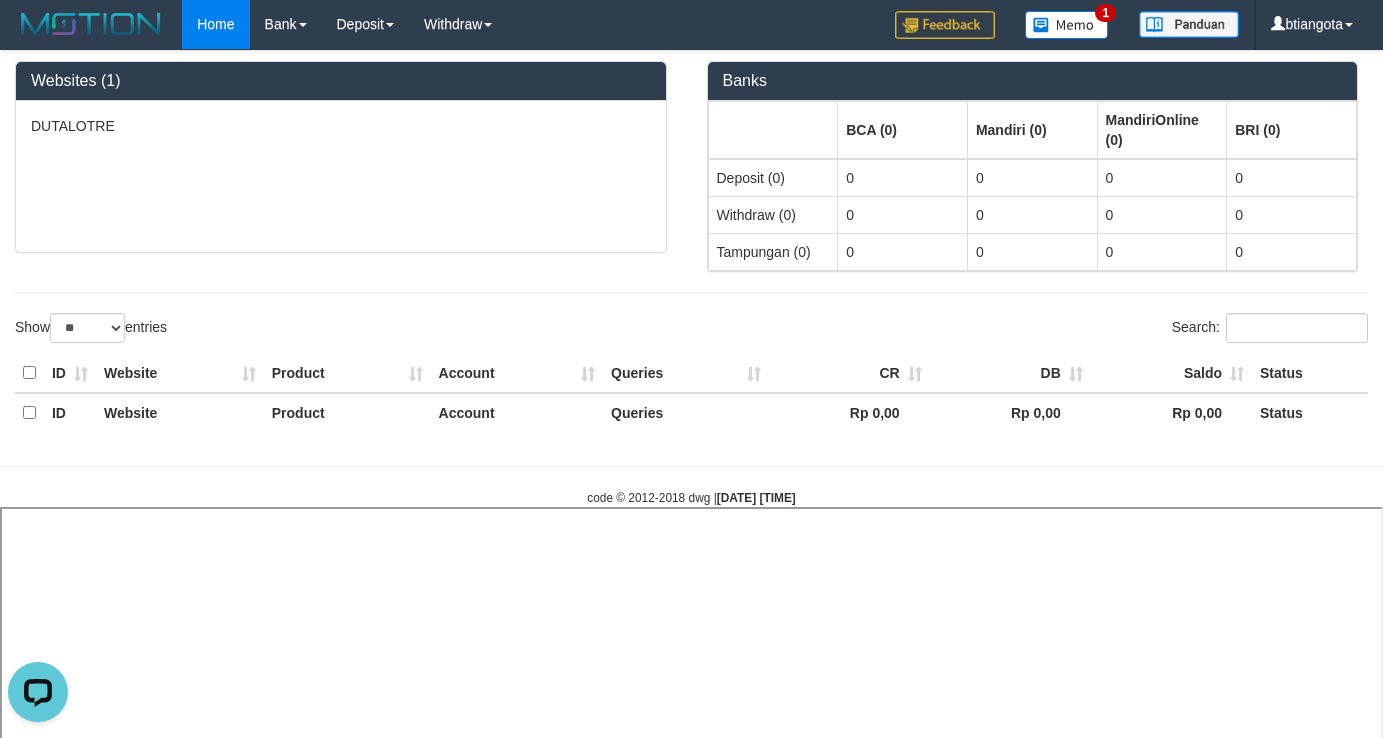 select 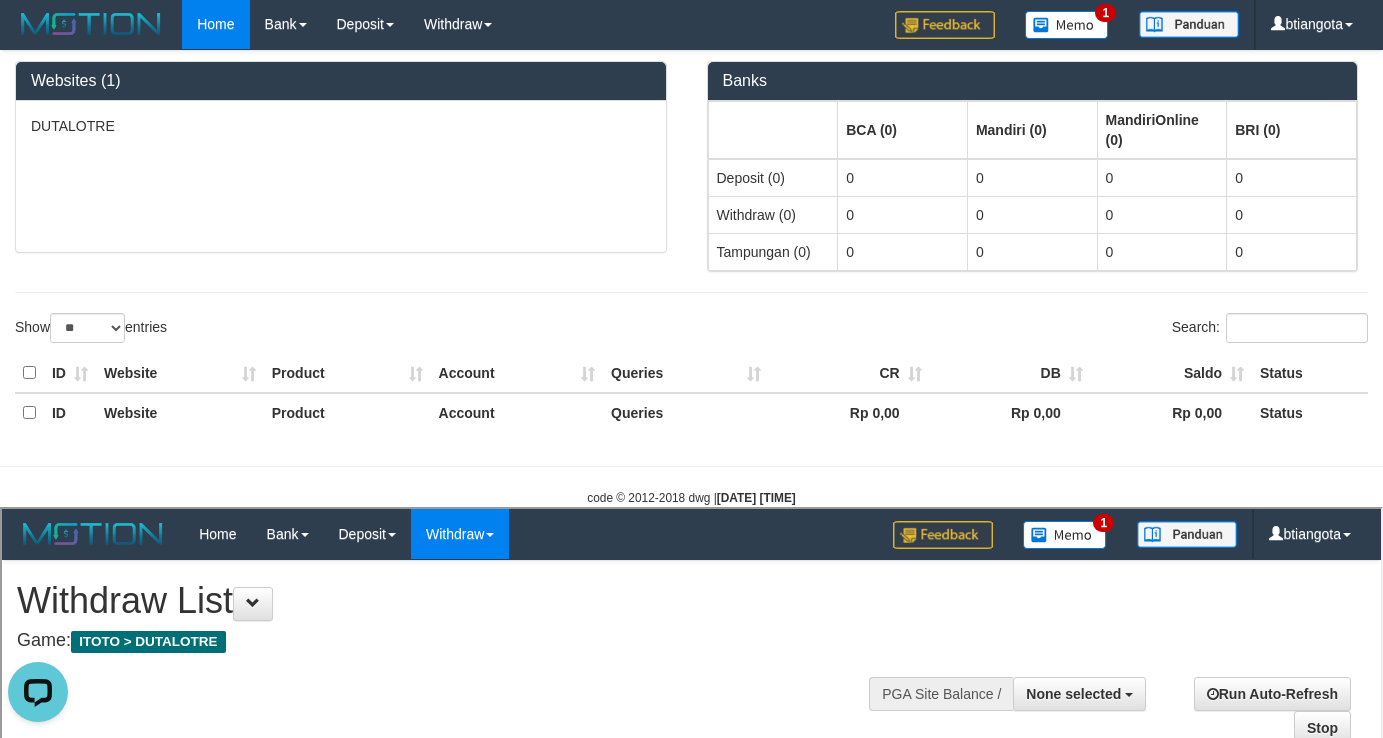 scroll, scrollTop: 0, scrollLeft: 0, axis: both 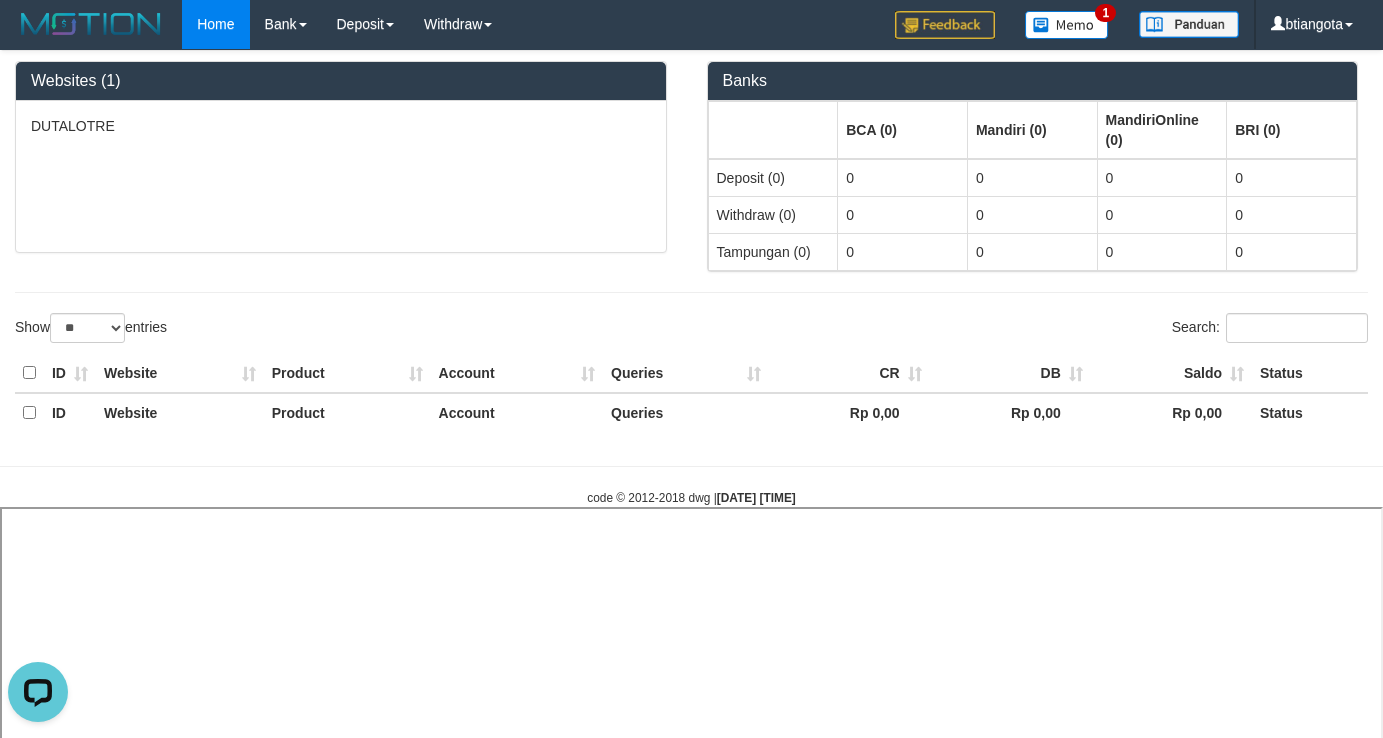 select 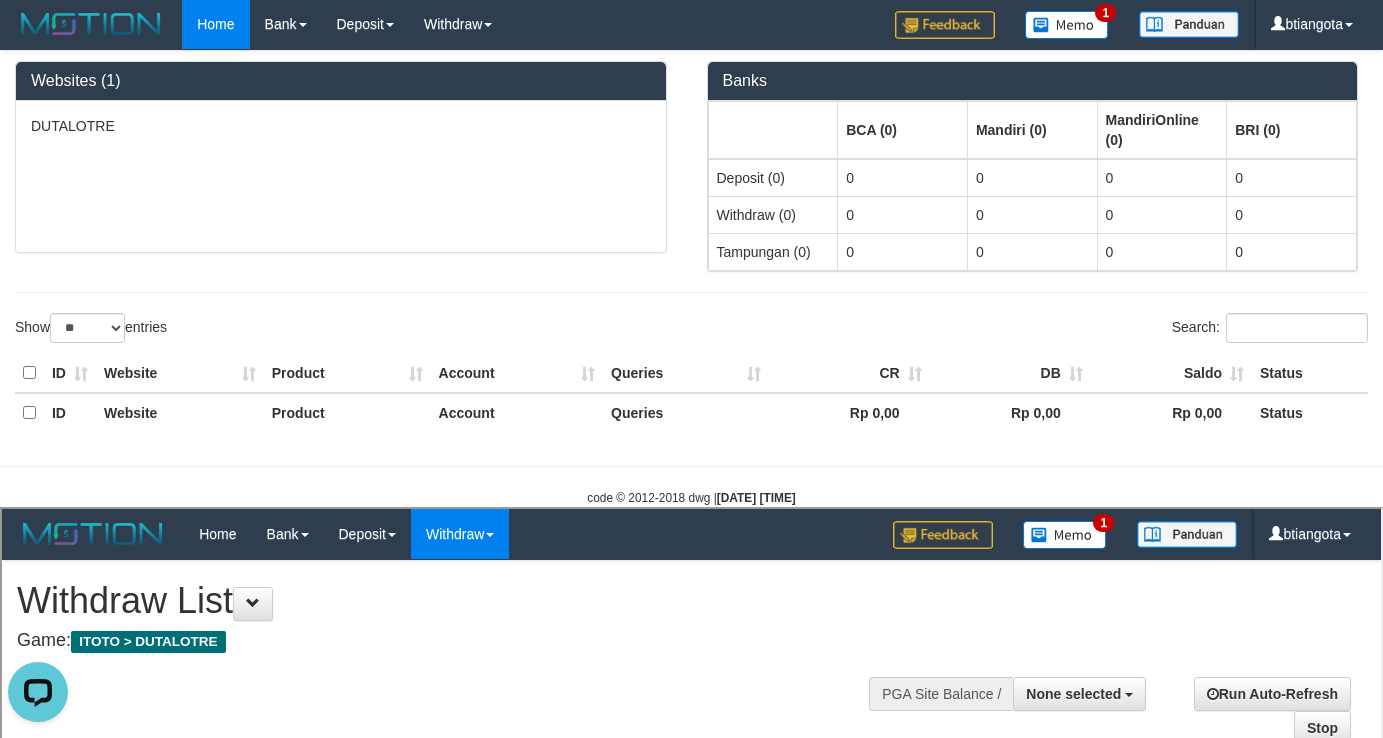 scroll, scrollTop: 0, scrollLeft: 0, axis: both 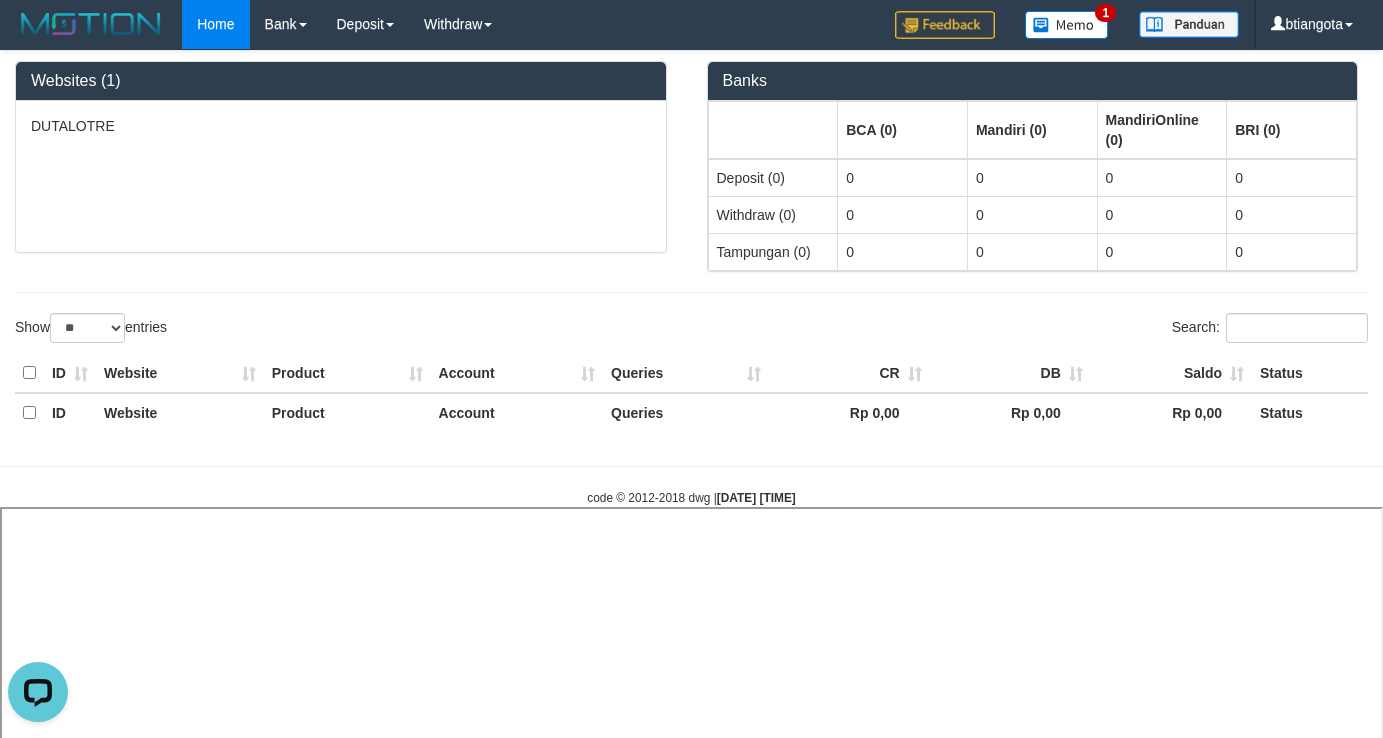 select 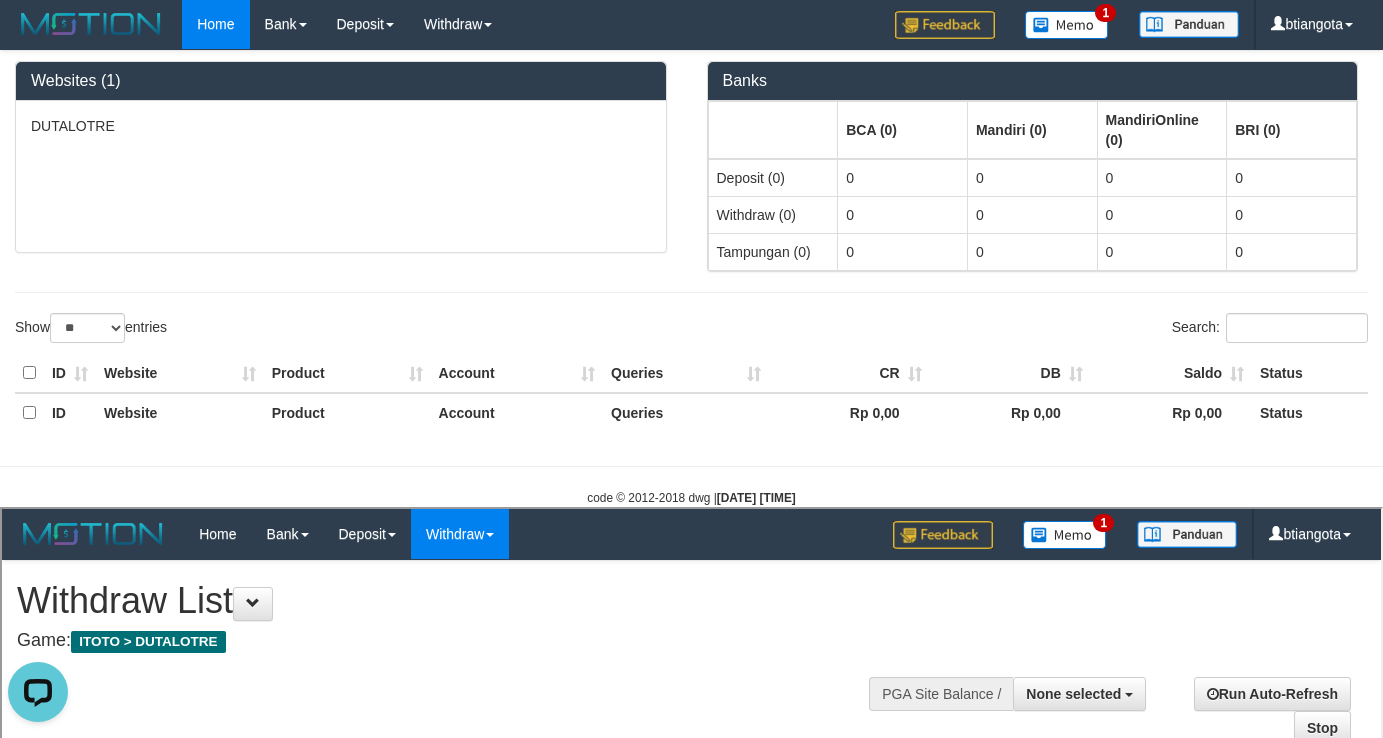 scroll, scrollTop: 0, scrollLeft: 0, axis: both 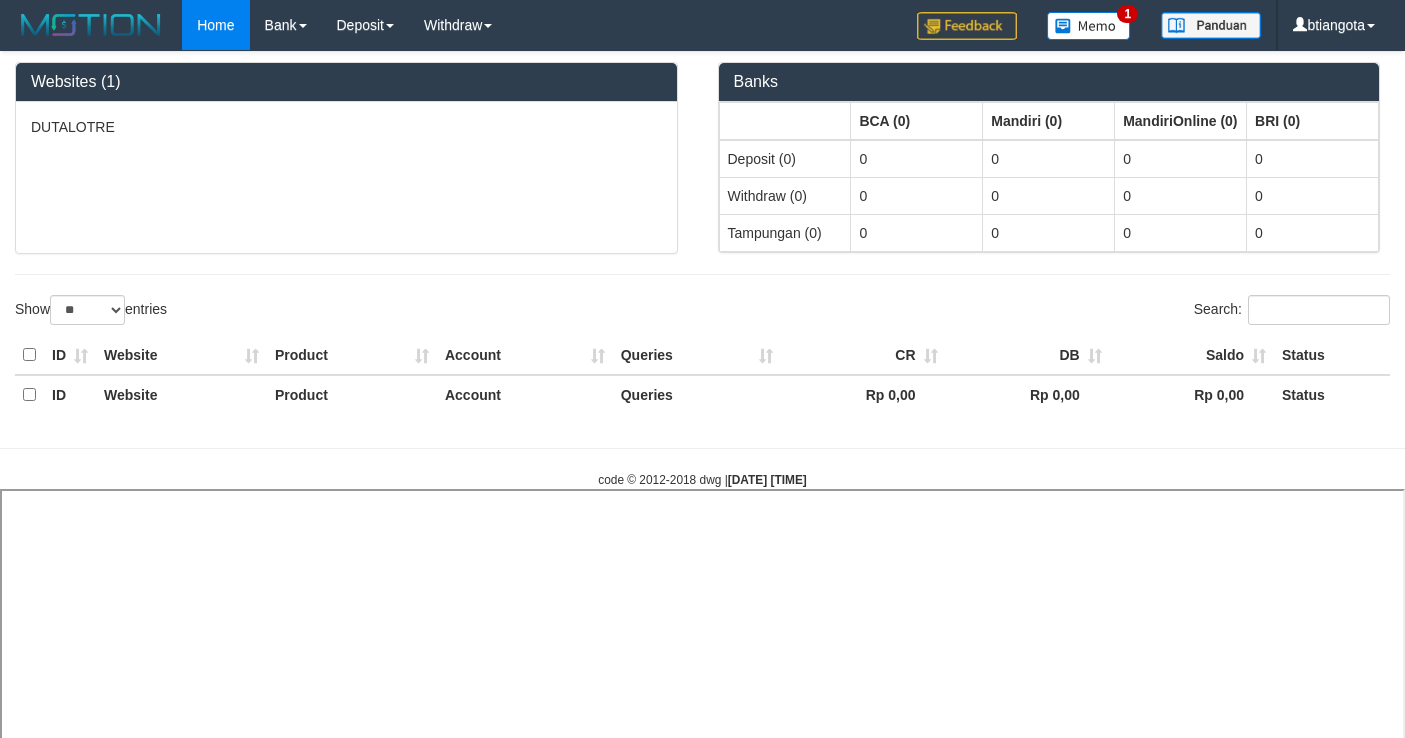select on "**" 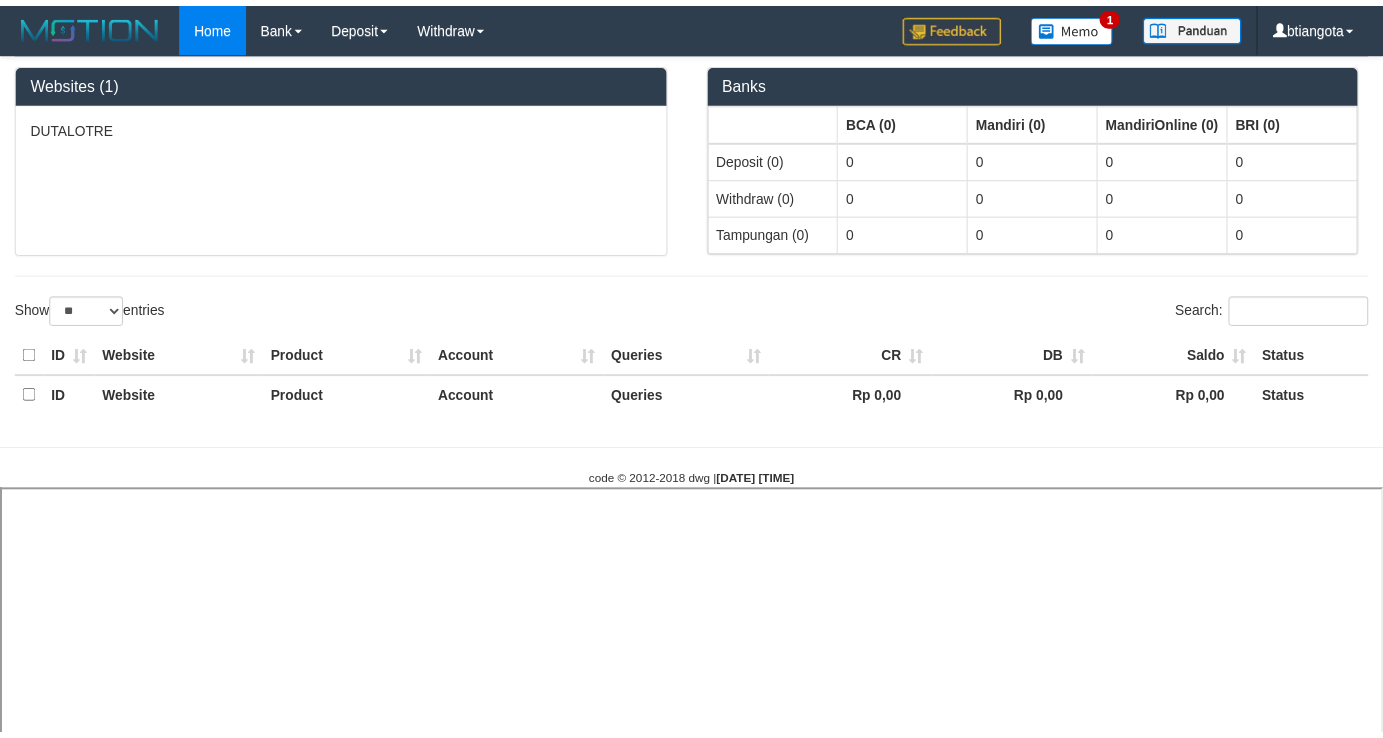 scroll, scrollTop: 1, scrollLeft: 0, axis: vertical 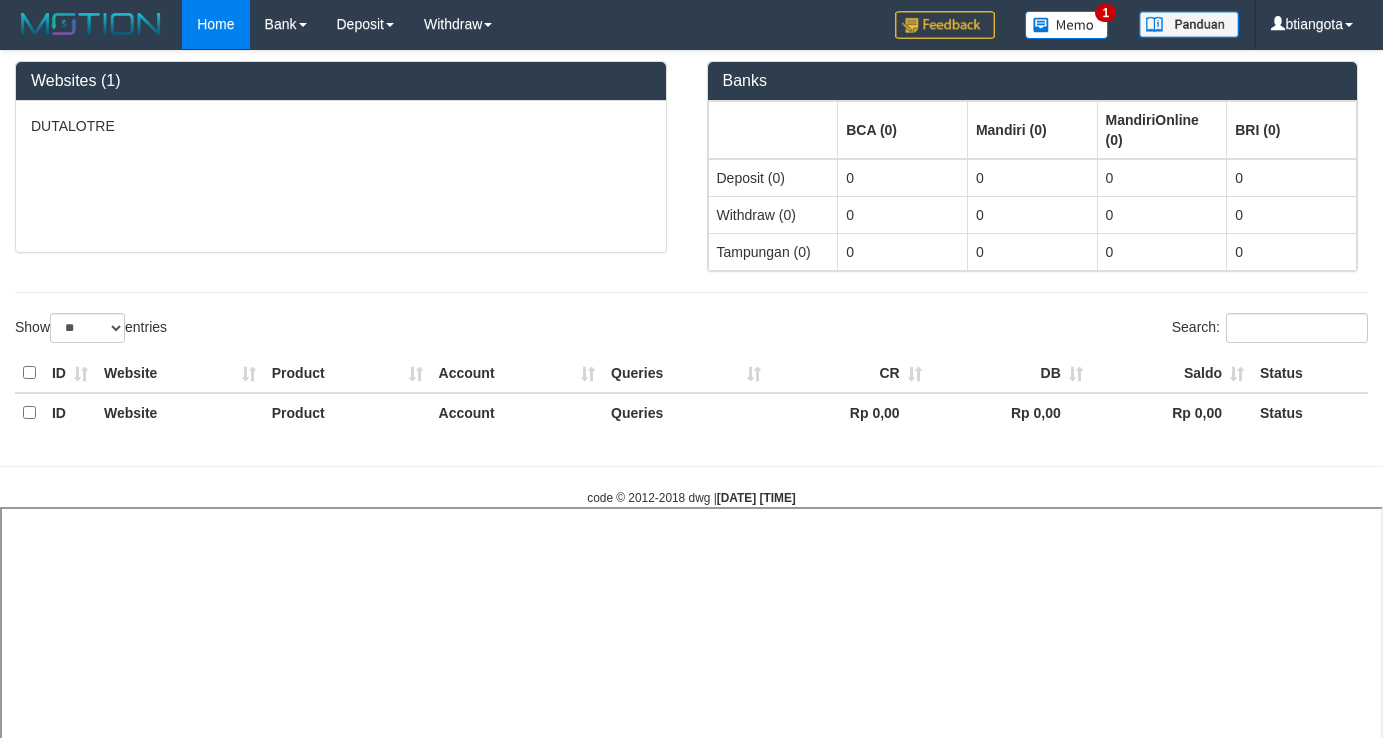 select 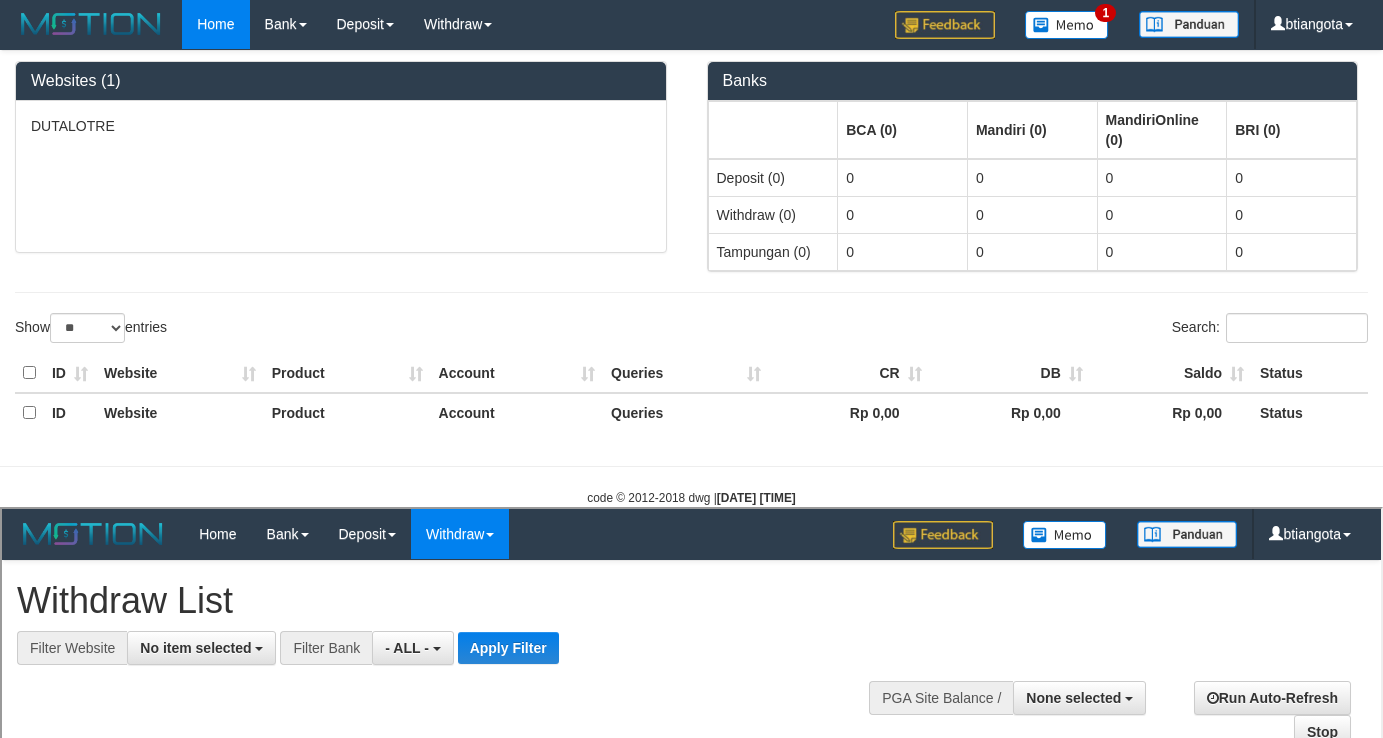 scroll, scrollTop: 0, scrollLeft: 0, axis: both 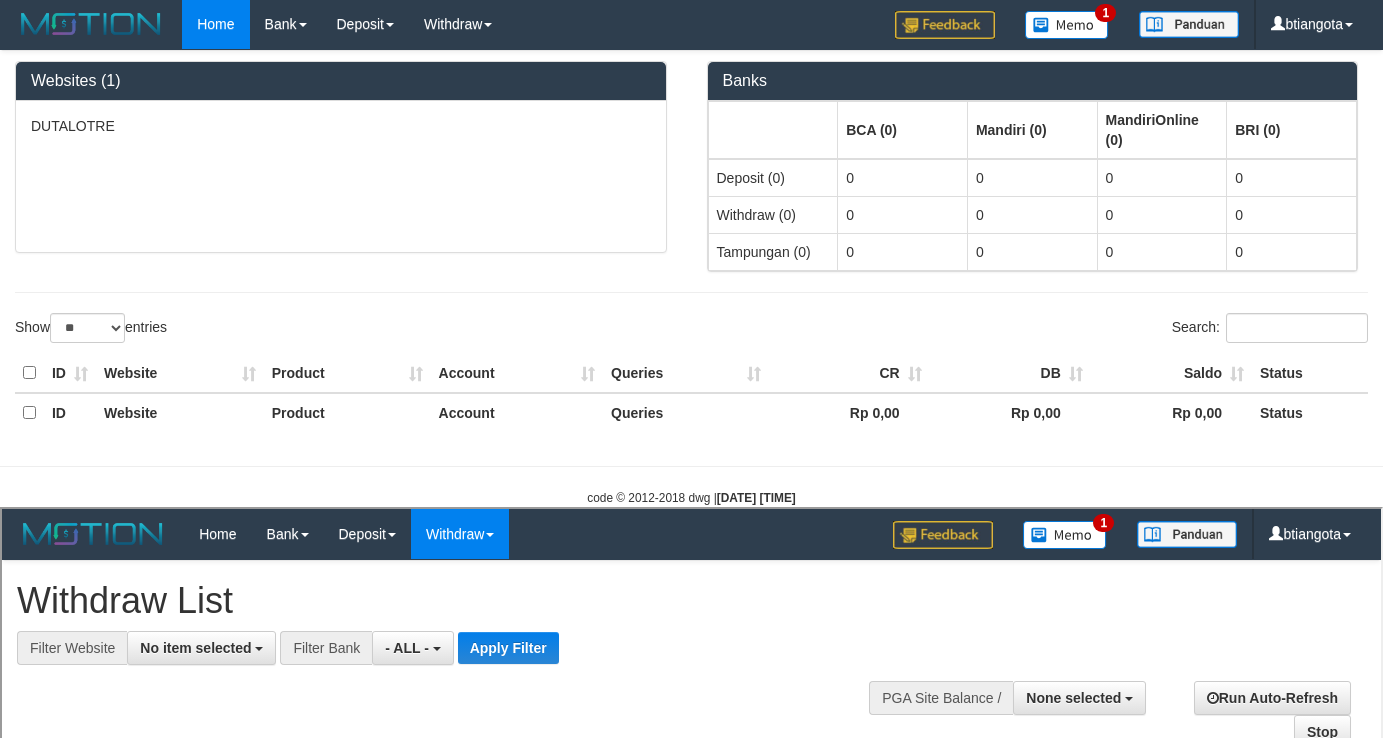 click on "Auto Withdraw (OFF)" at bounding box center [47, 1269] 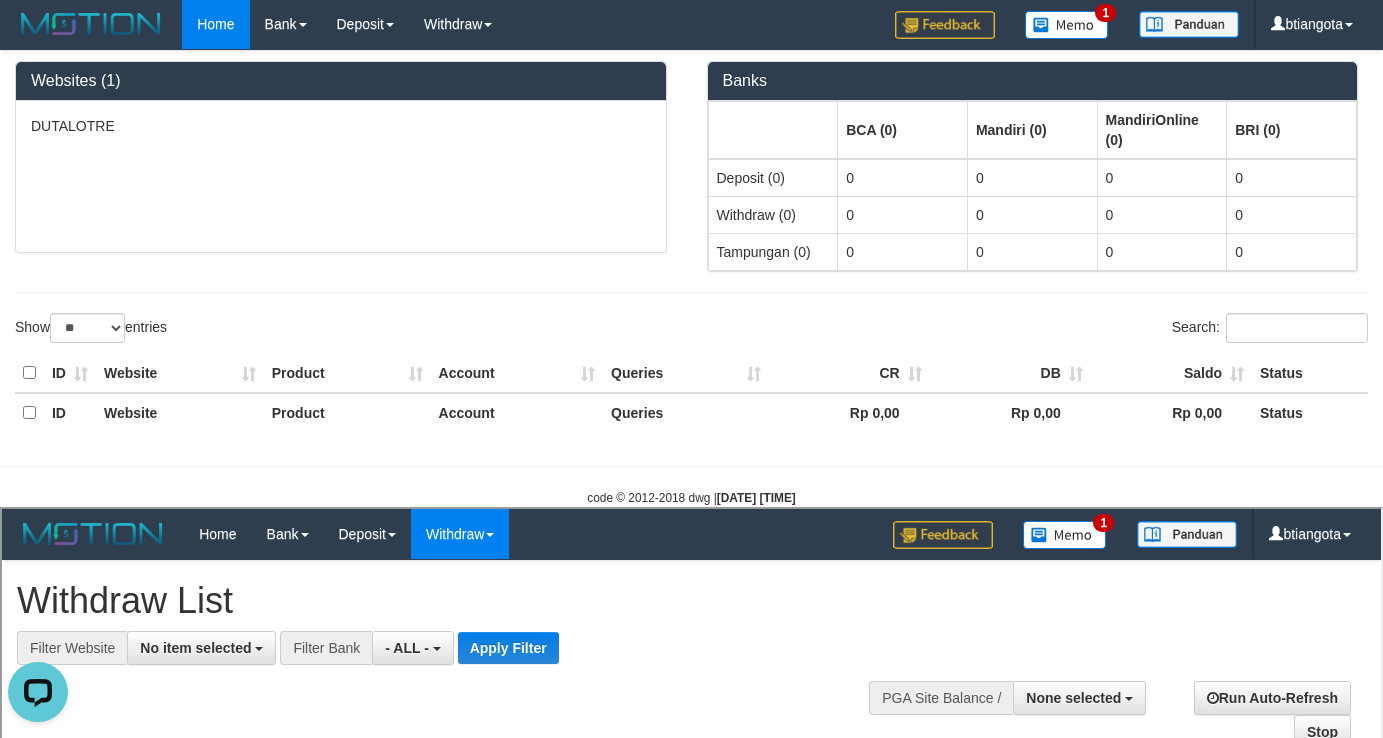 scroll, scrollTop: 0, scrollLeft: 0, axis: both 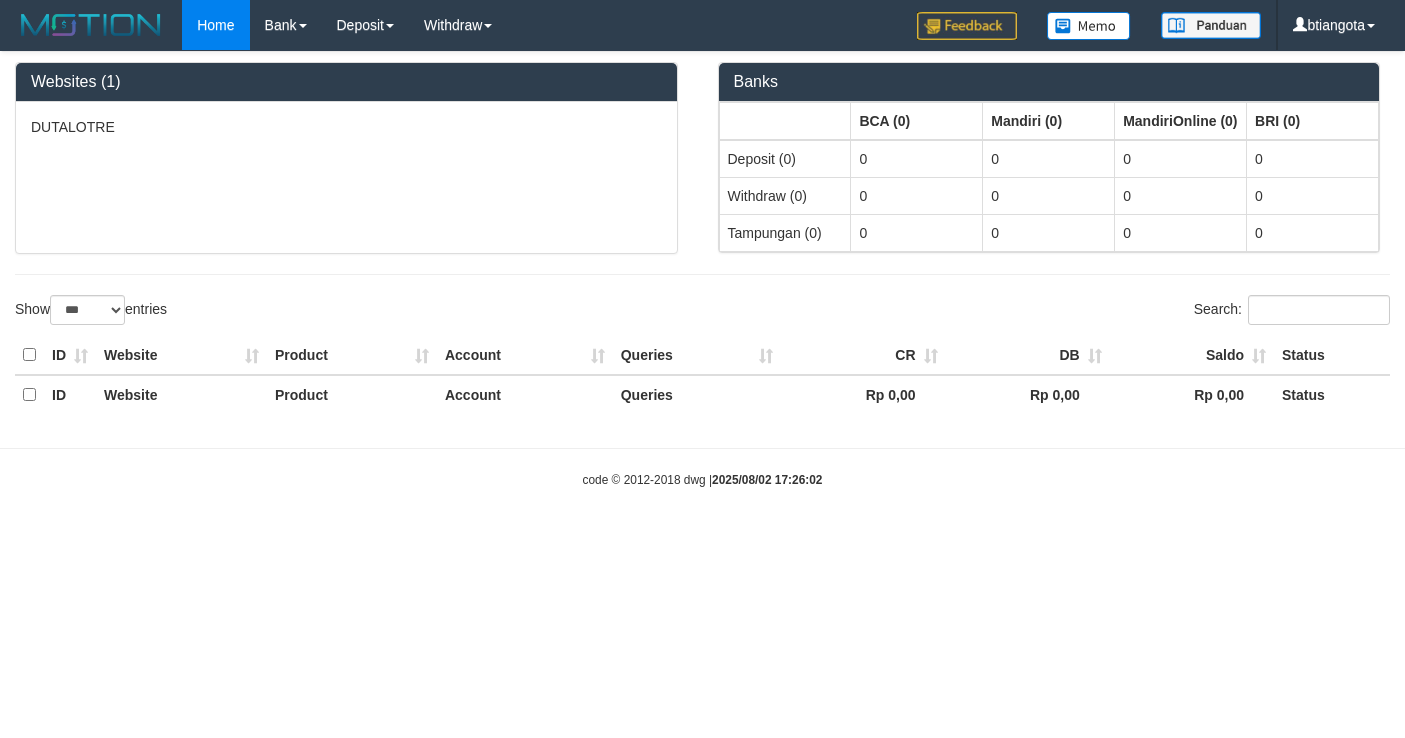 select on "***" 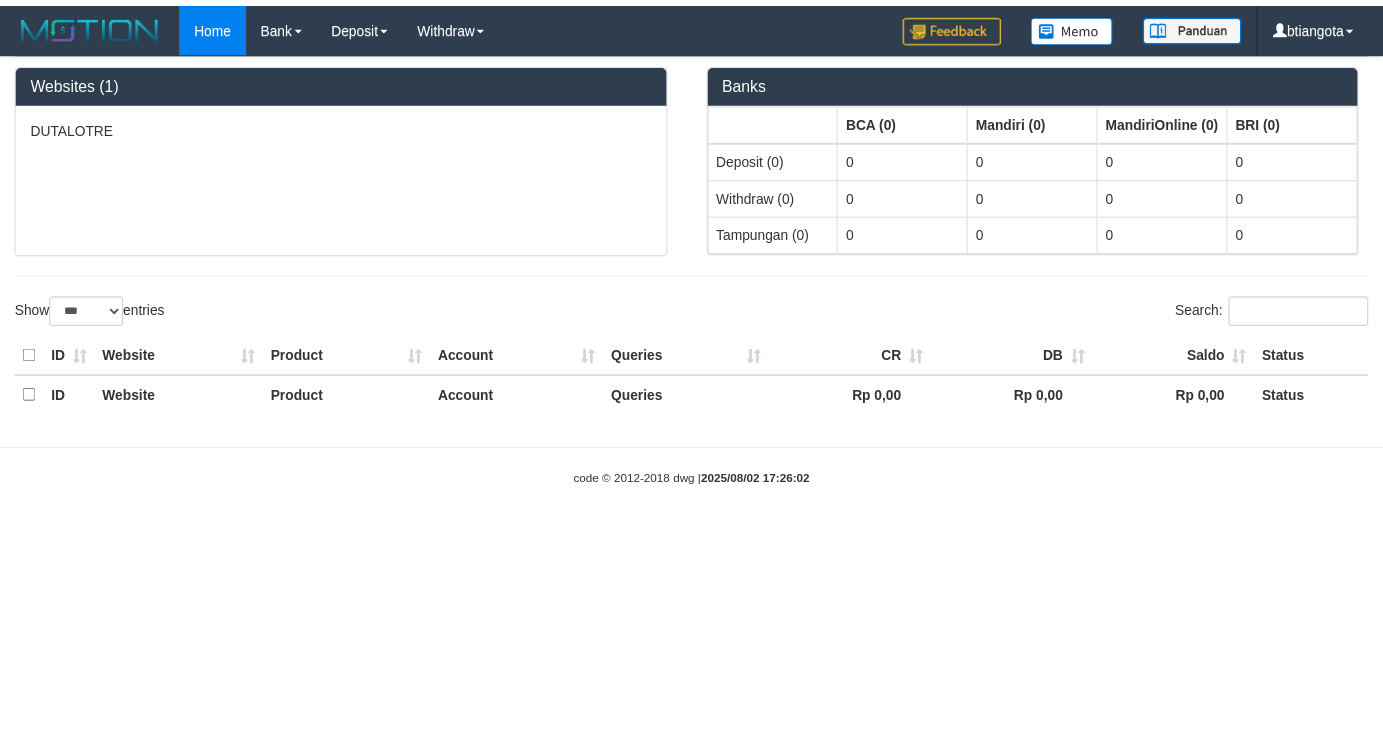 scroll, scrollTop: 1, scrollLeft: 0, axis: vertical 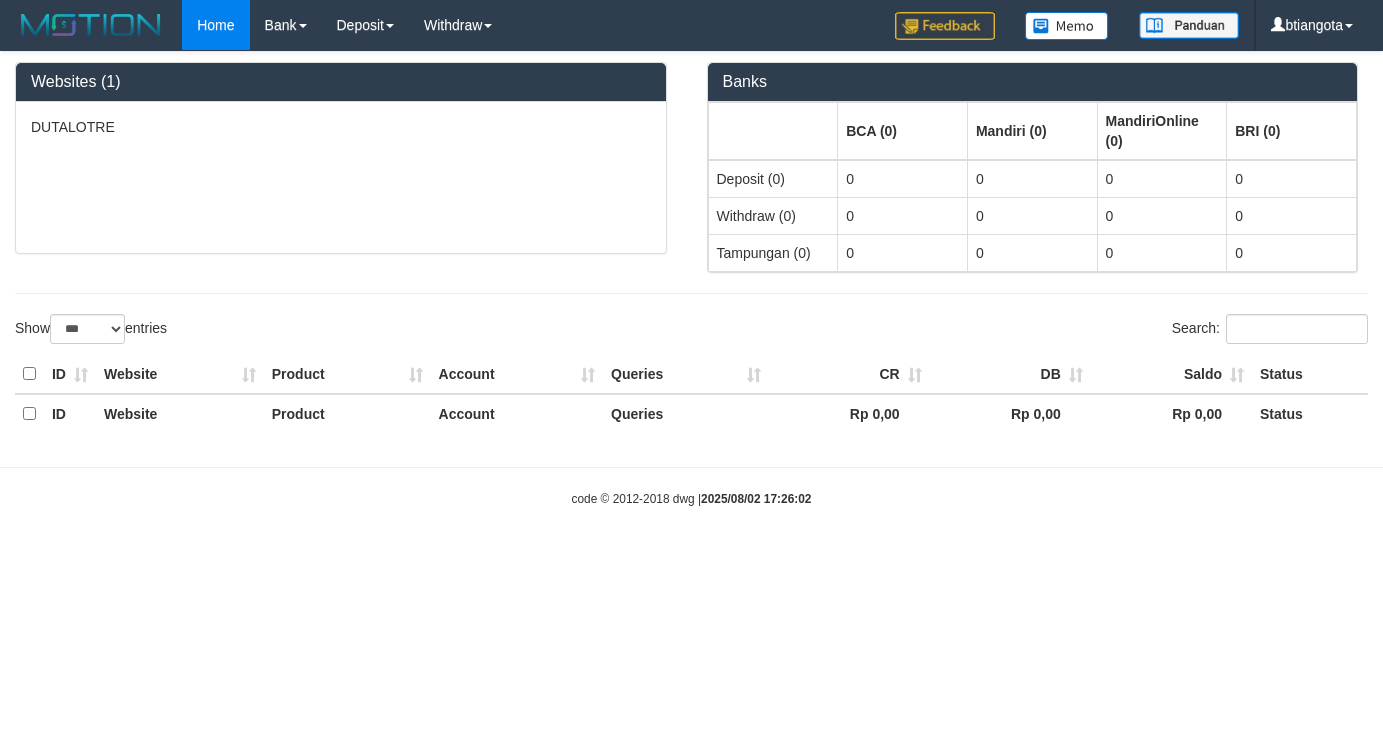 select on "**" 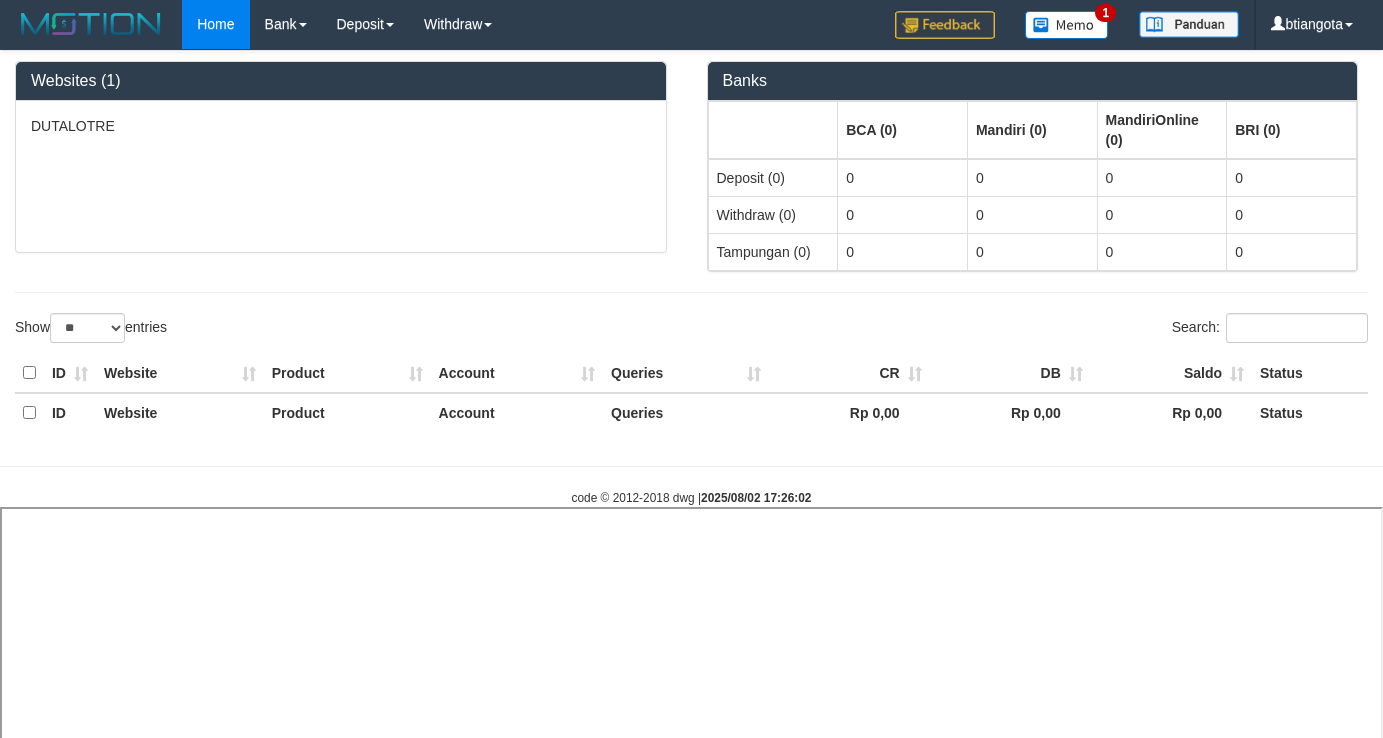 select 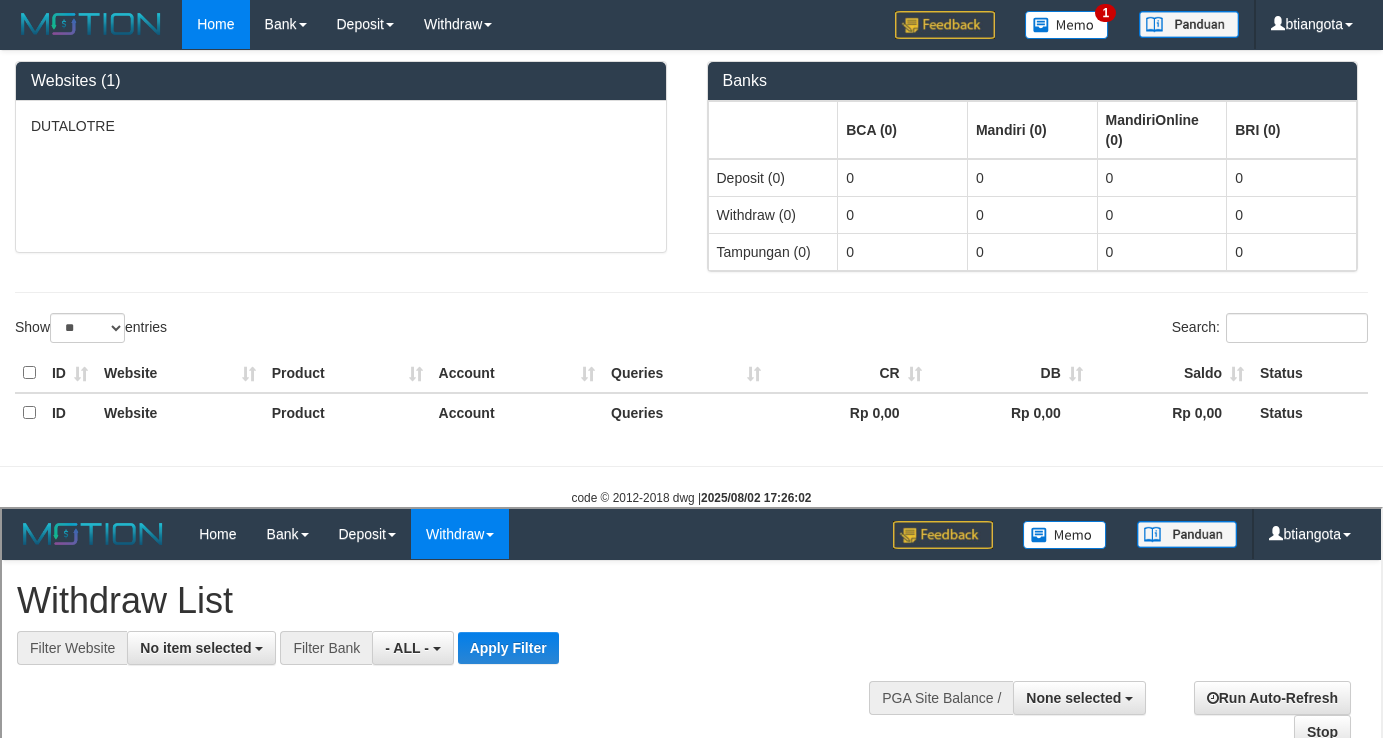 scroll, scrollTop: 0, scrollLeft: 0, axis: both 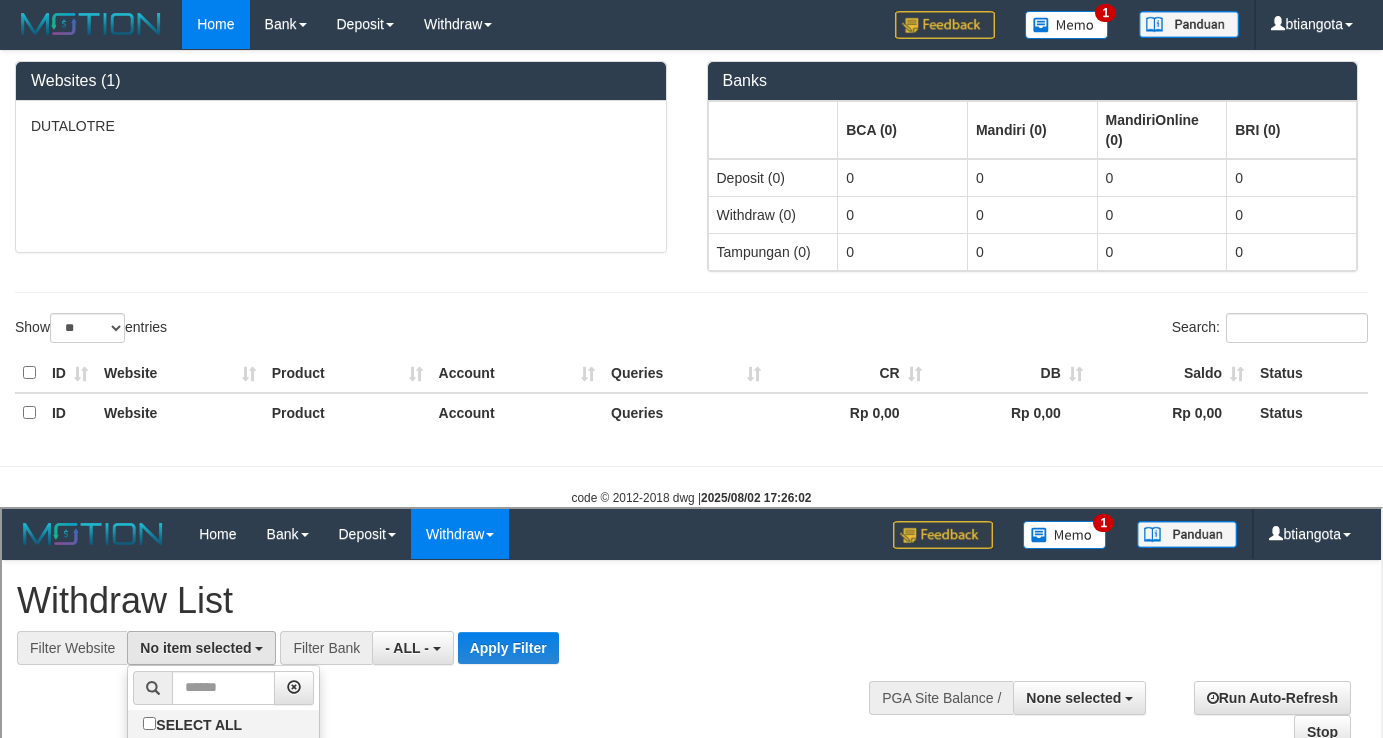 select on "****" 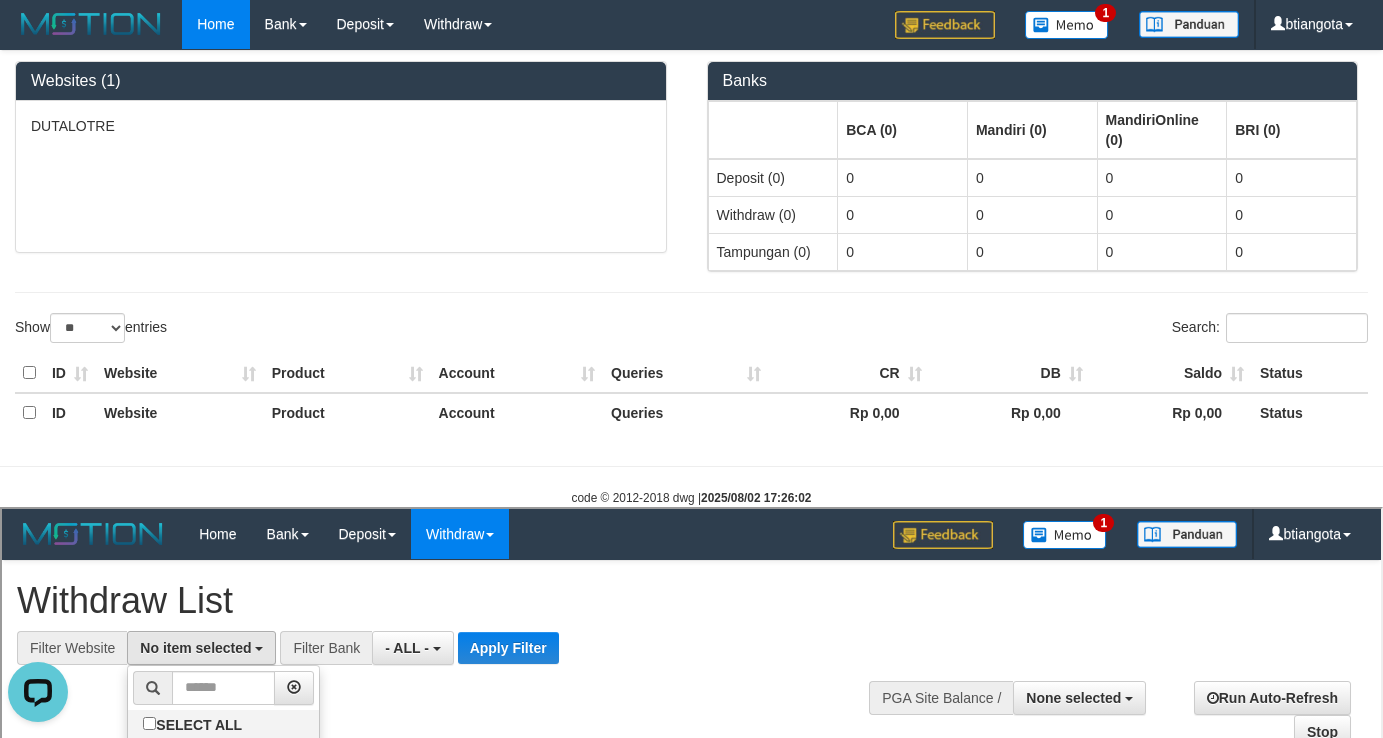 scroll, scrollTop: 0, scrollLeft: 0, axis: both 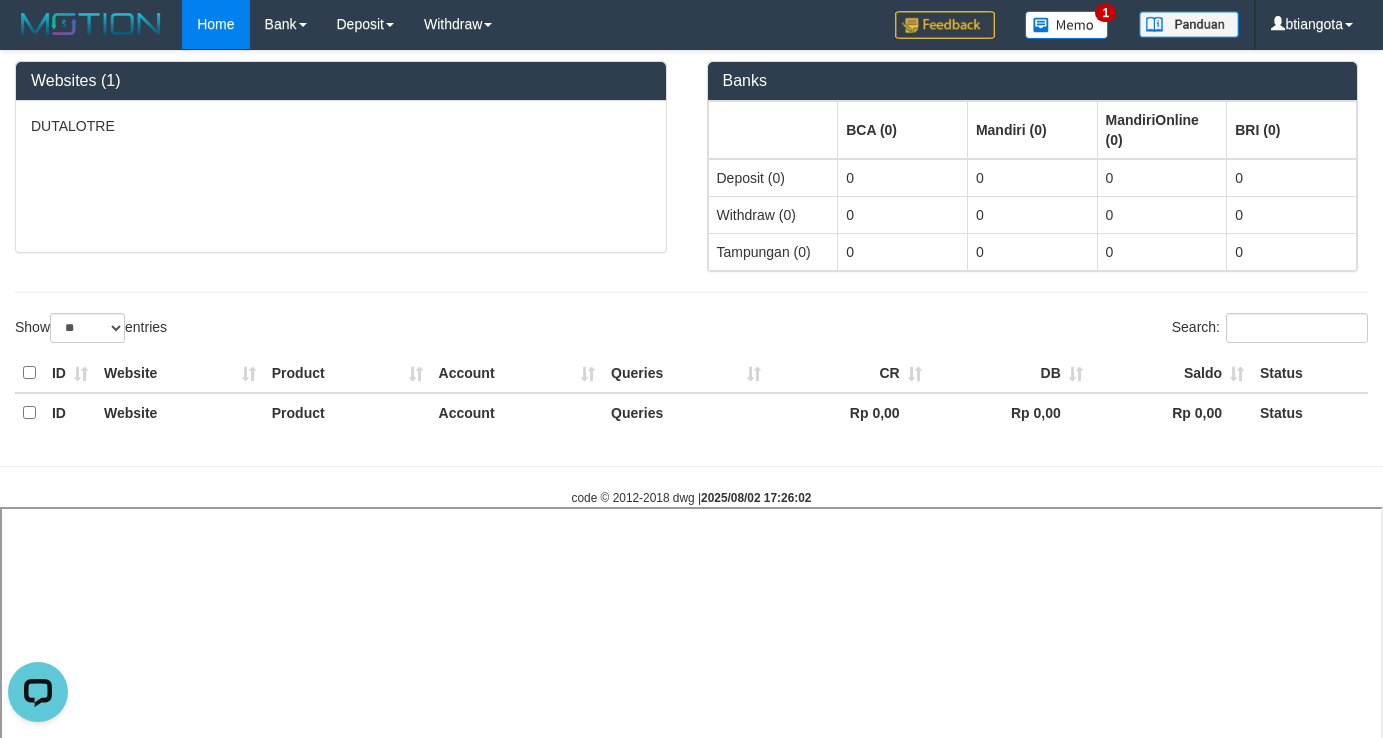 select 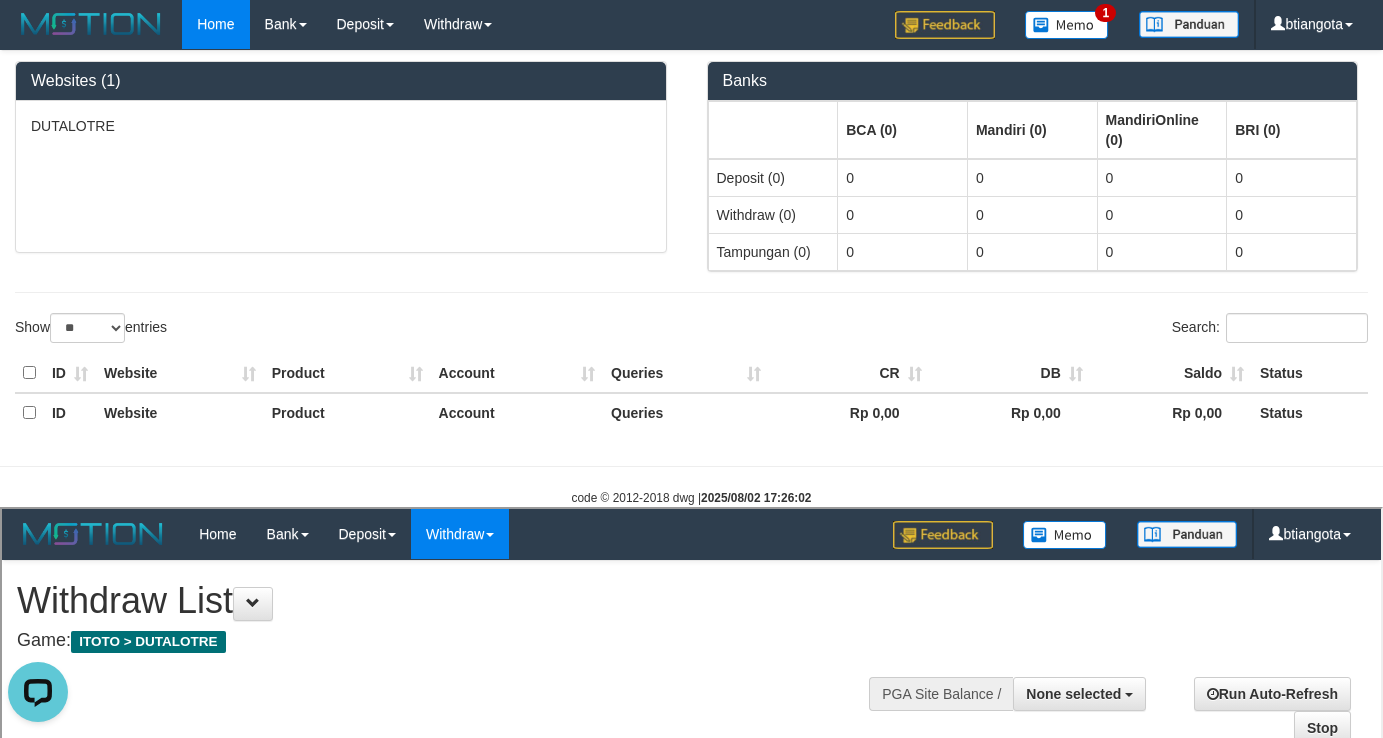 scroll, scrollTop: 0, scrollLeft: 0, axis: both 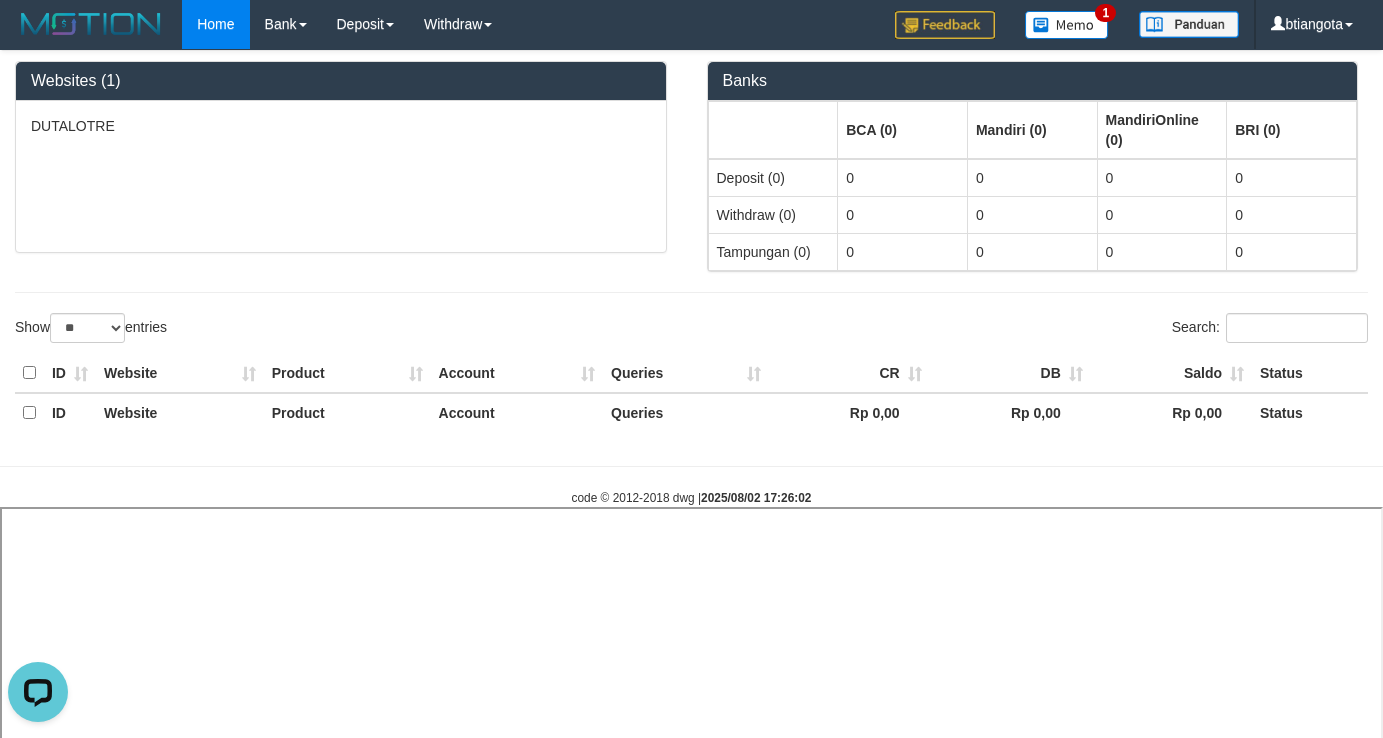 select 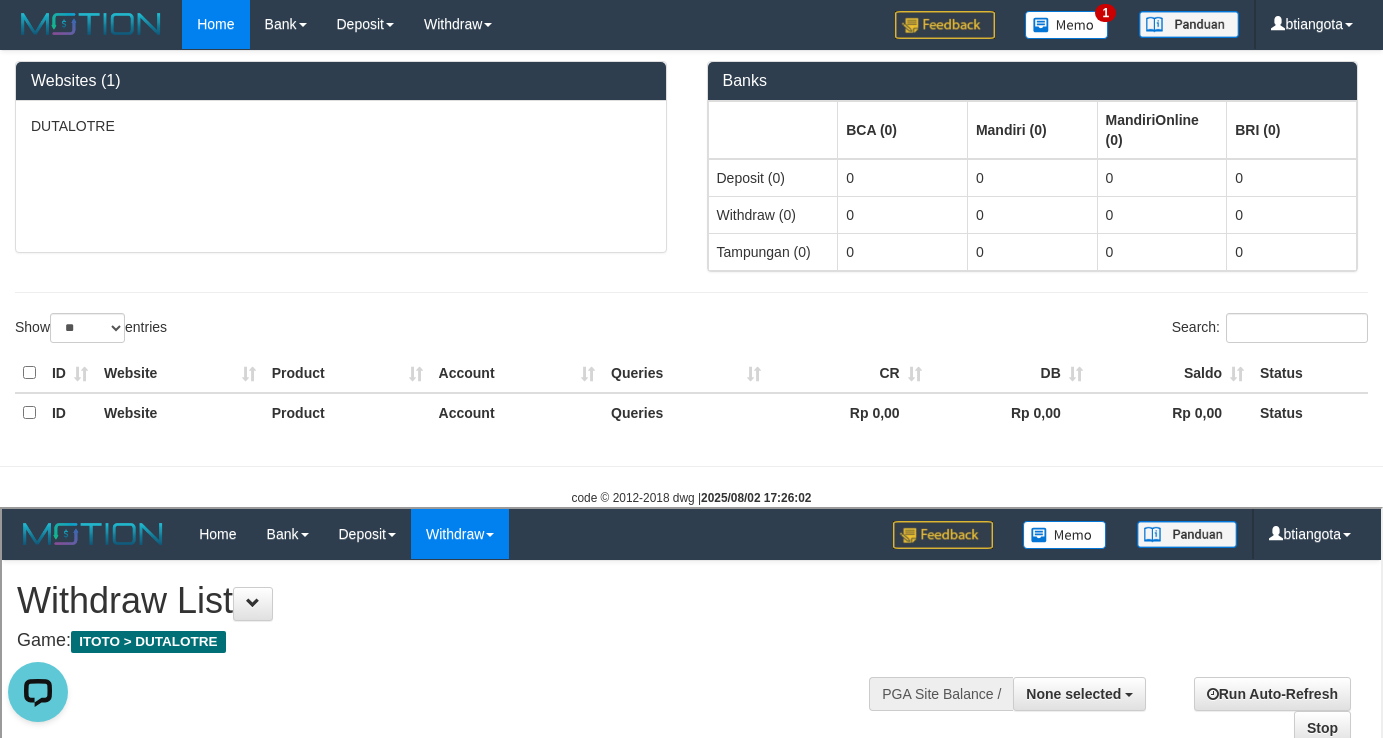 scroll, scrollTop: 0, scrollLeft: 0, axis: both 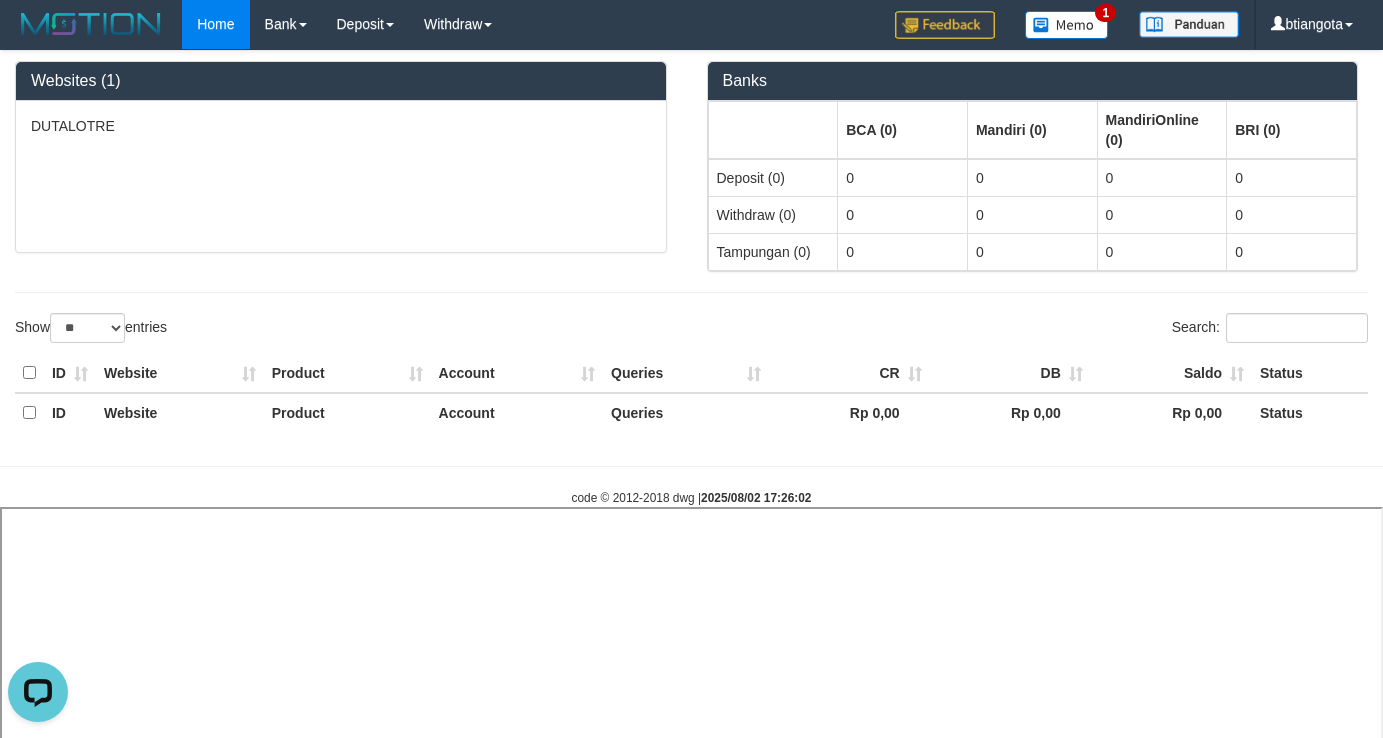 select 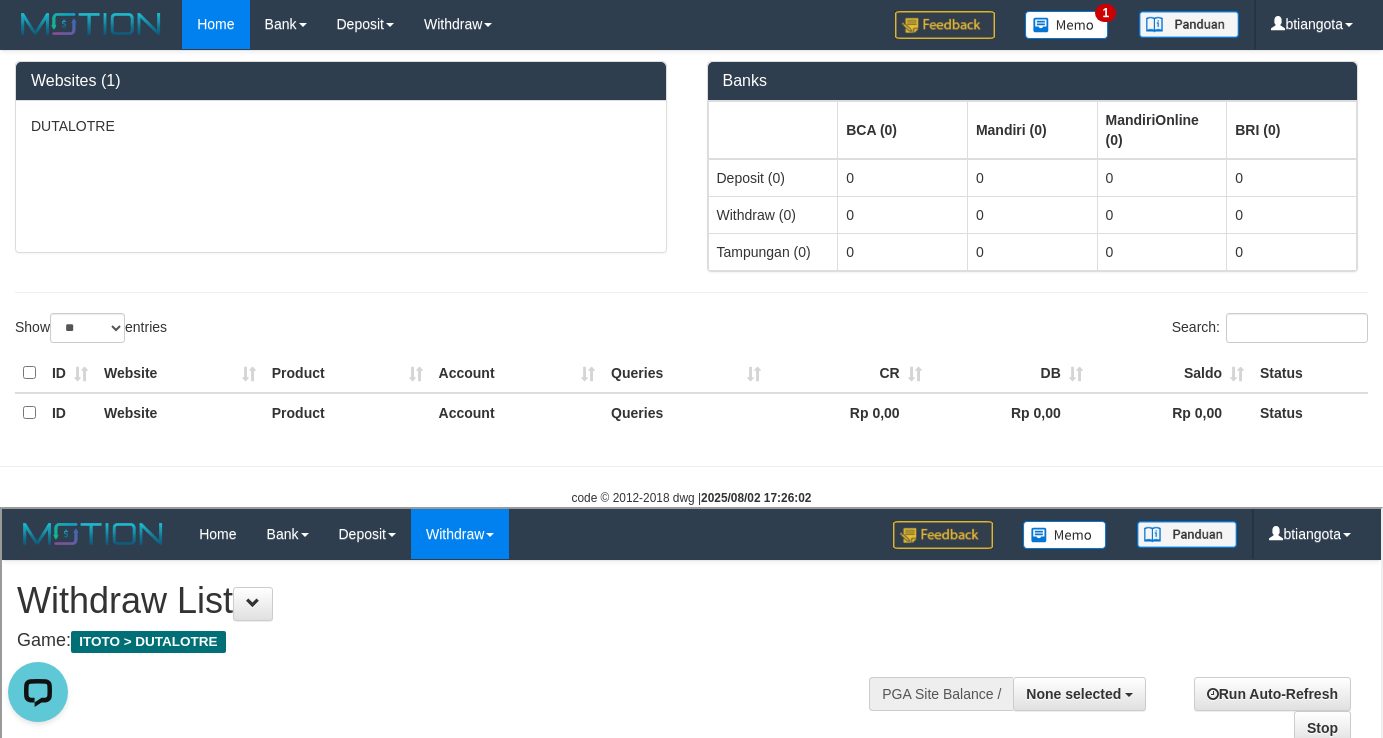 scroll, scrollTop: 0, scrollLeft: 0, axis: both 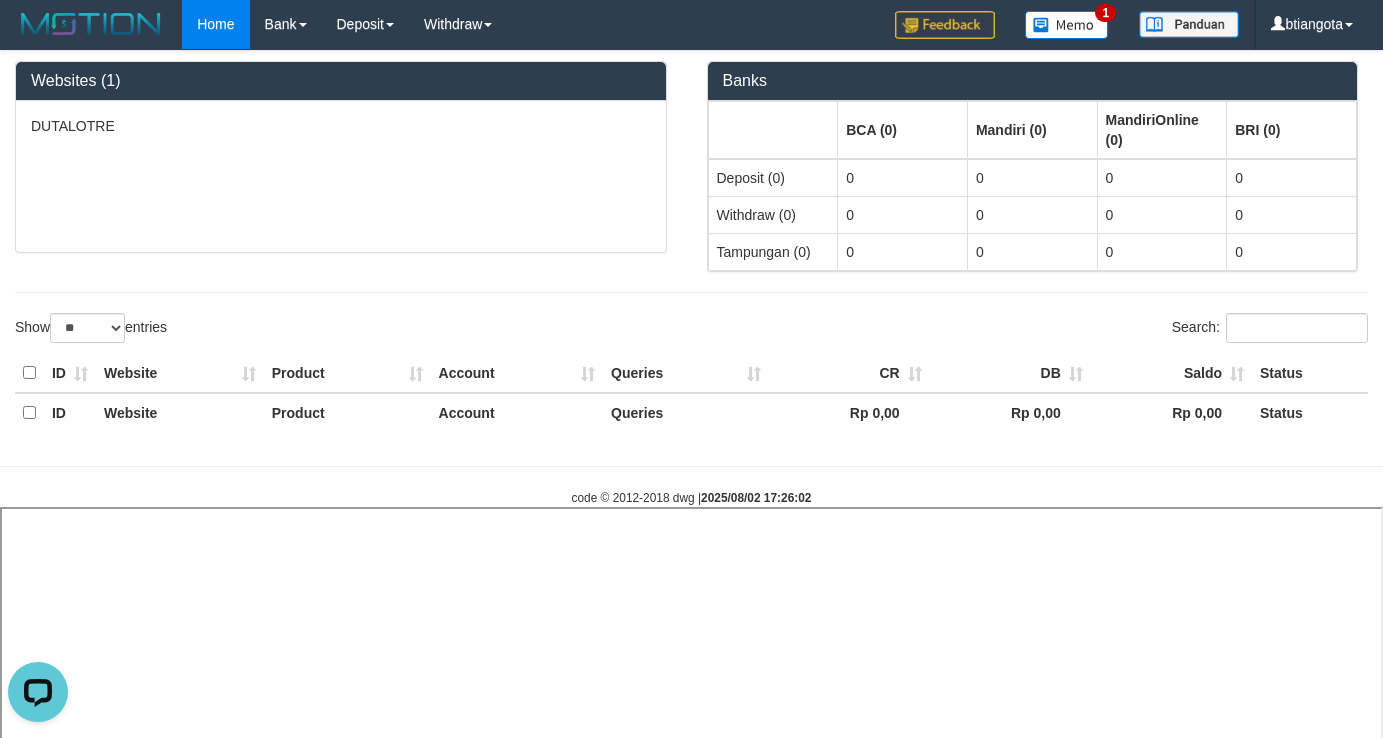 select 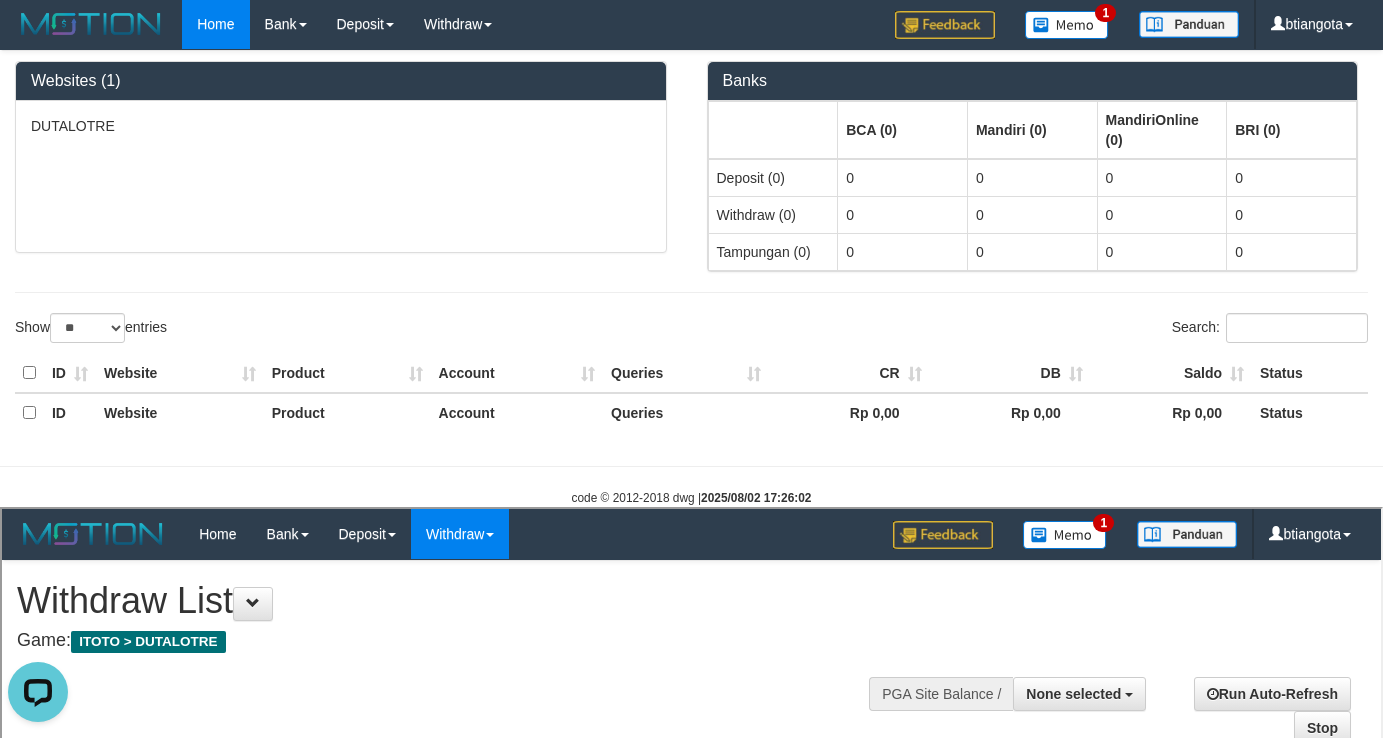 scroll, scrollTop: 0, scrollLeft: 0, axis: both 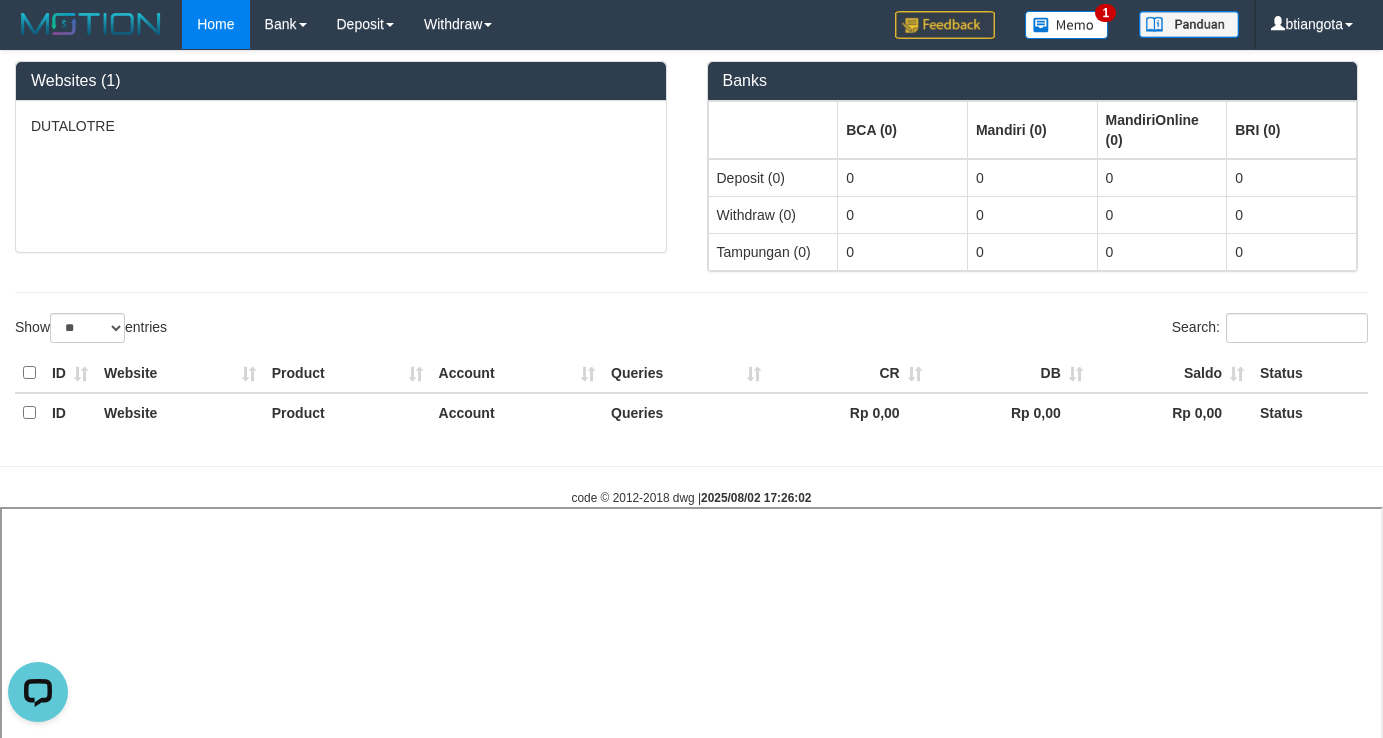 select 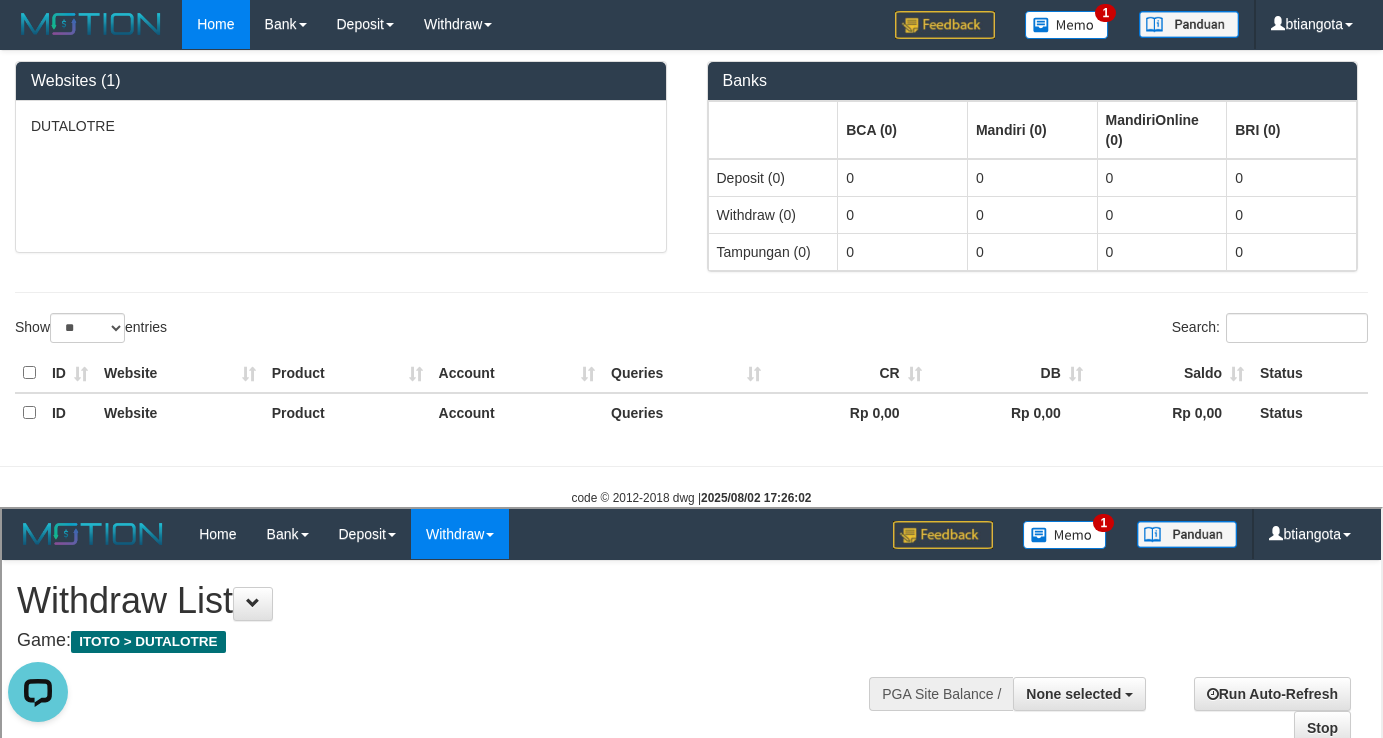 scroll, scrollTop: 0, scrollLeft: 0, axis: both 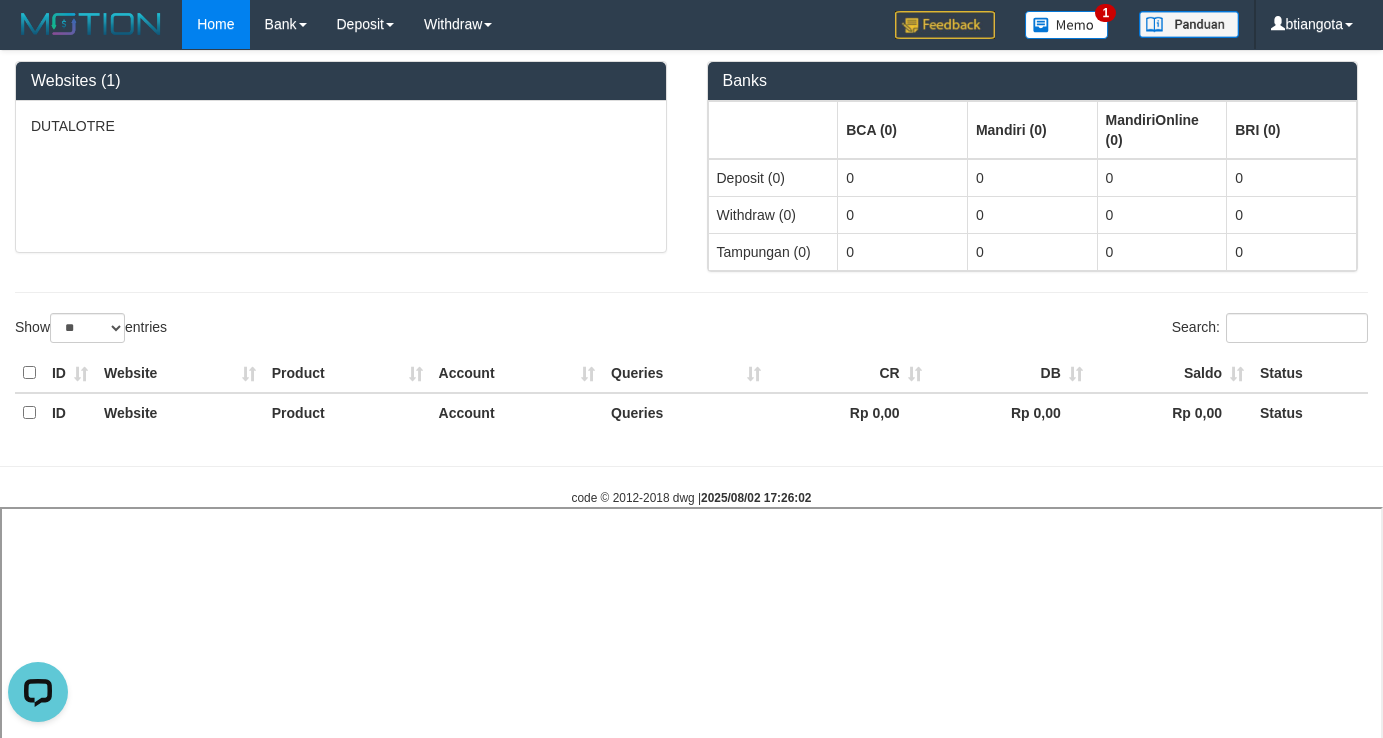 select 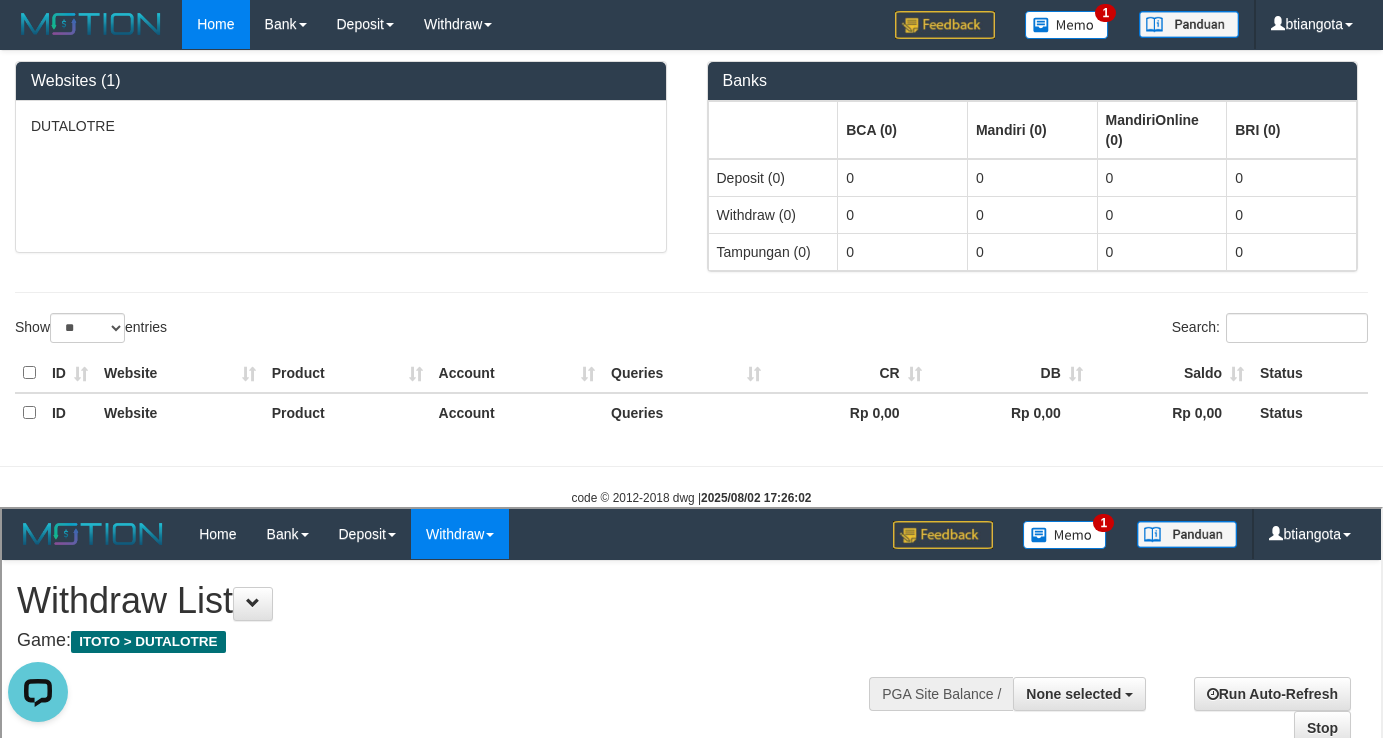 scroll, scrollTop: 0, scrollLeft: 0, axis: both 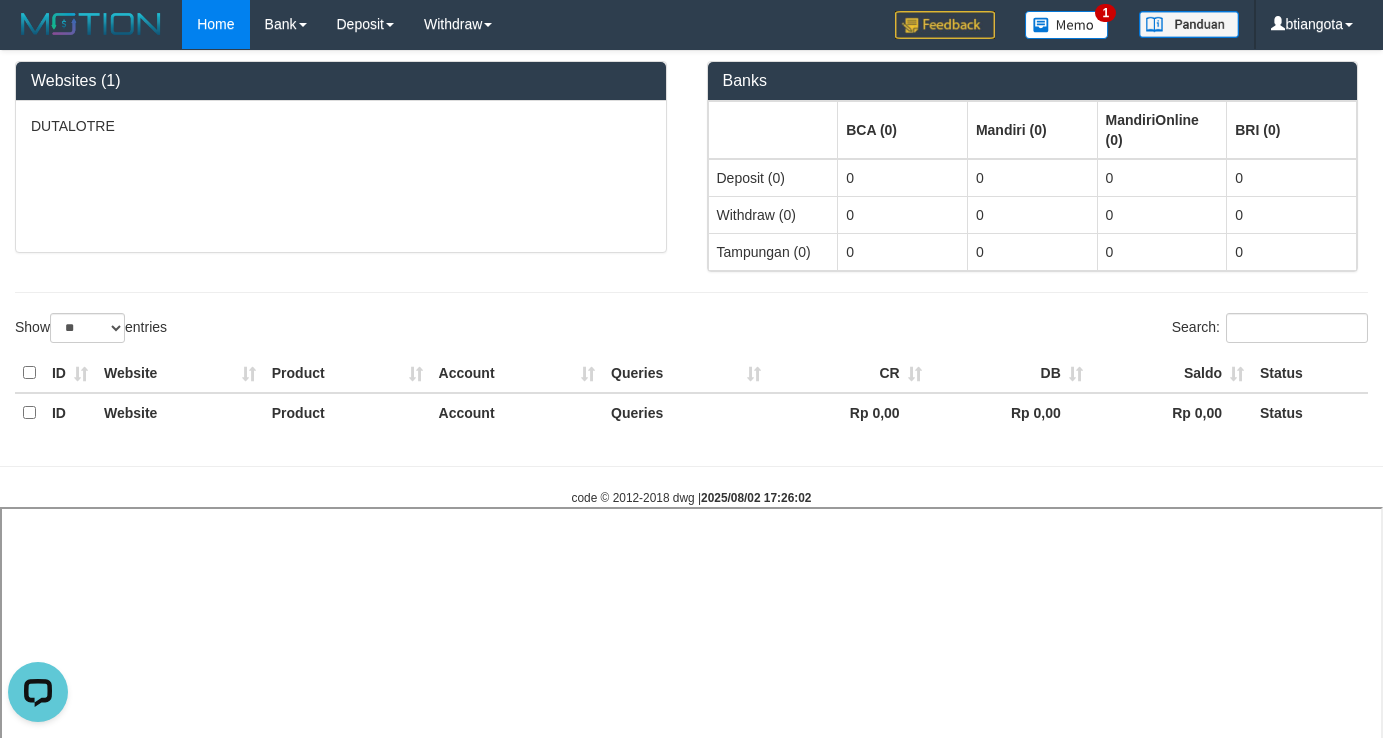 select 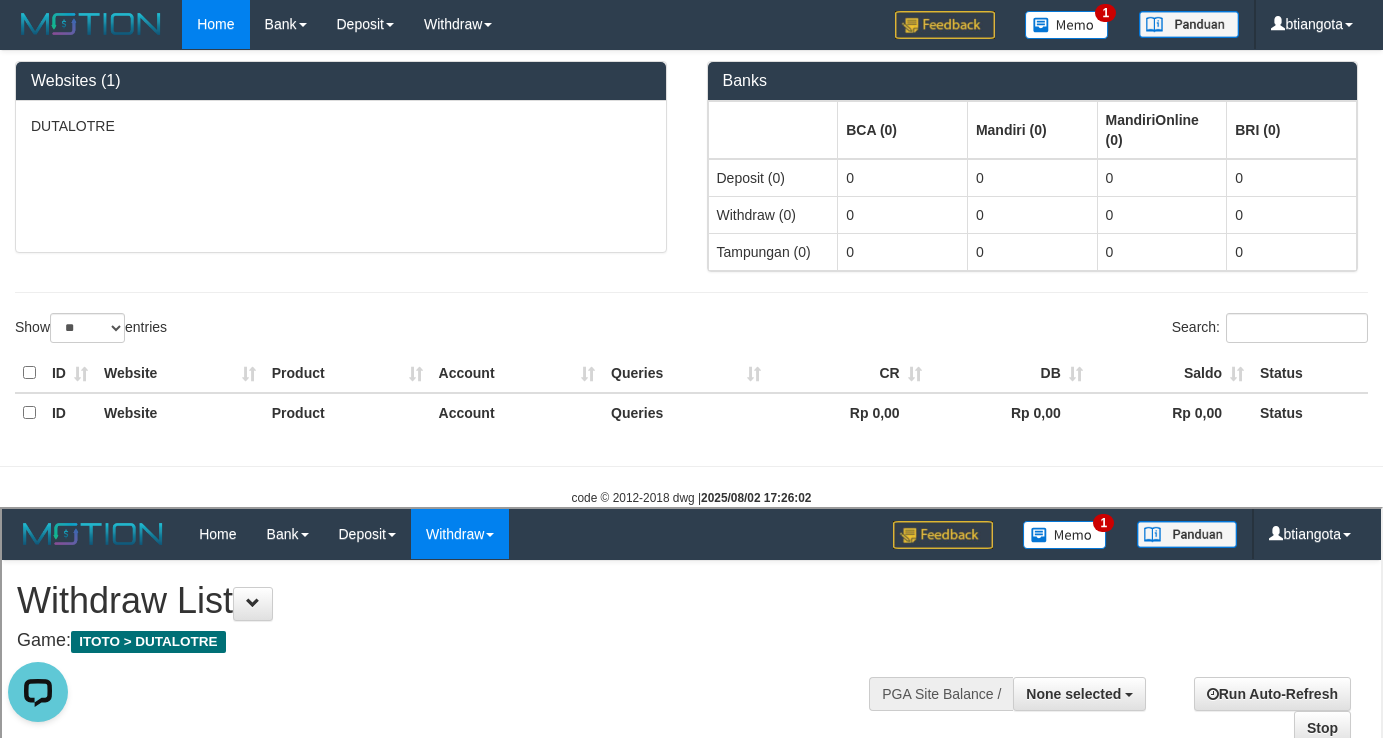 scroll, scrollTop: 0, scrollLeft: 0, axis: both 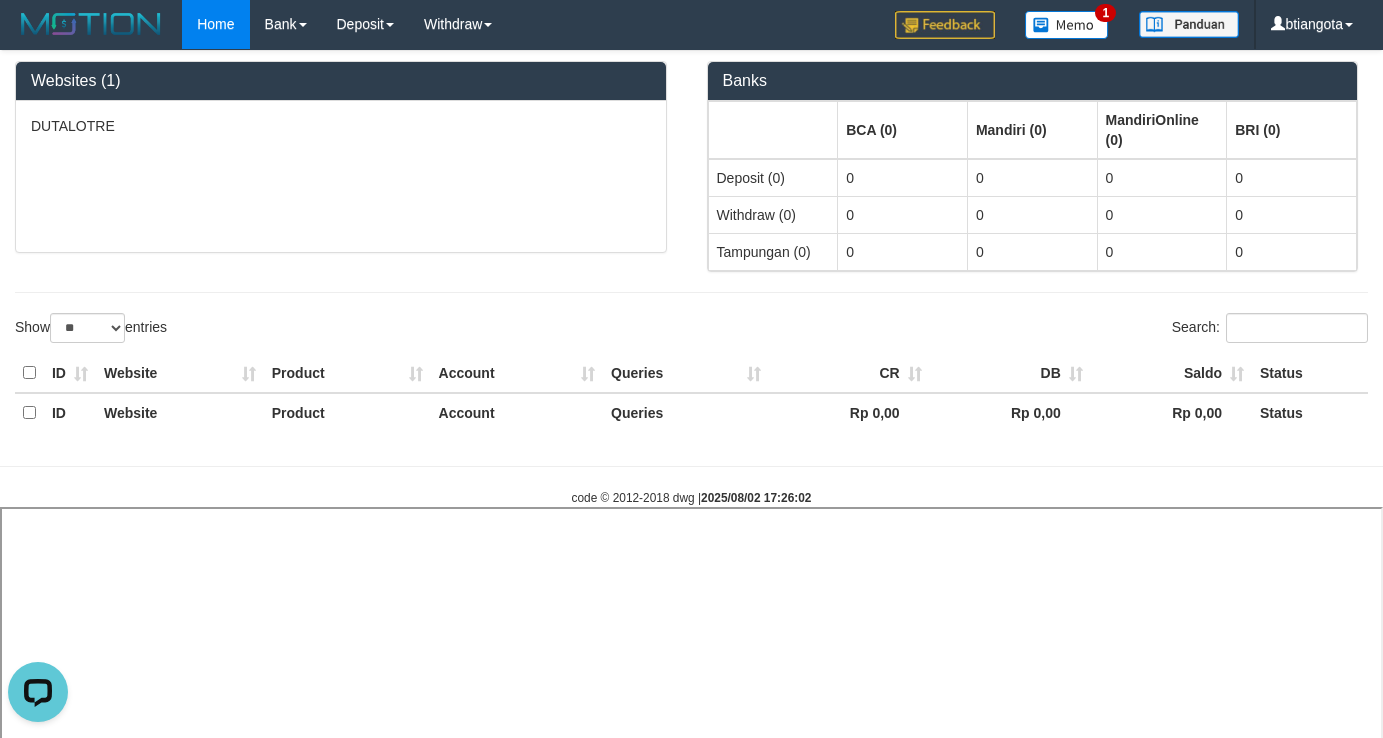 select 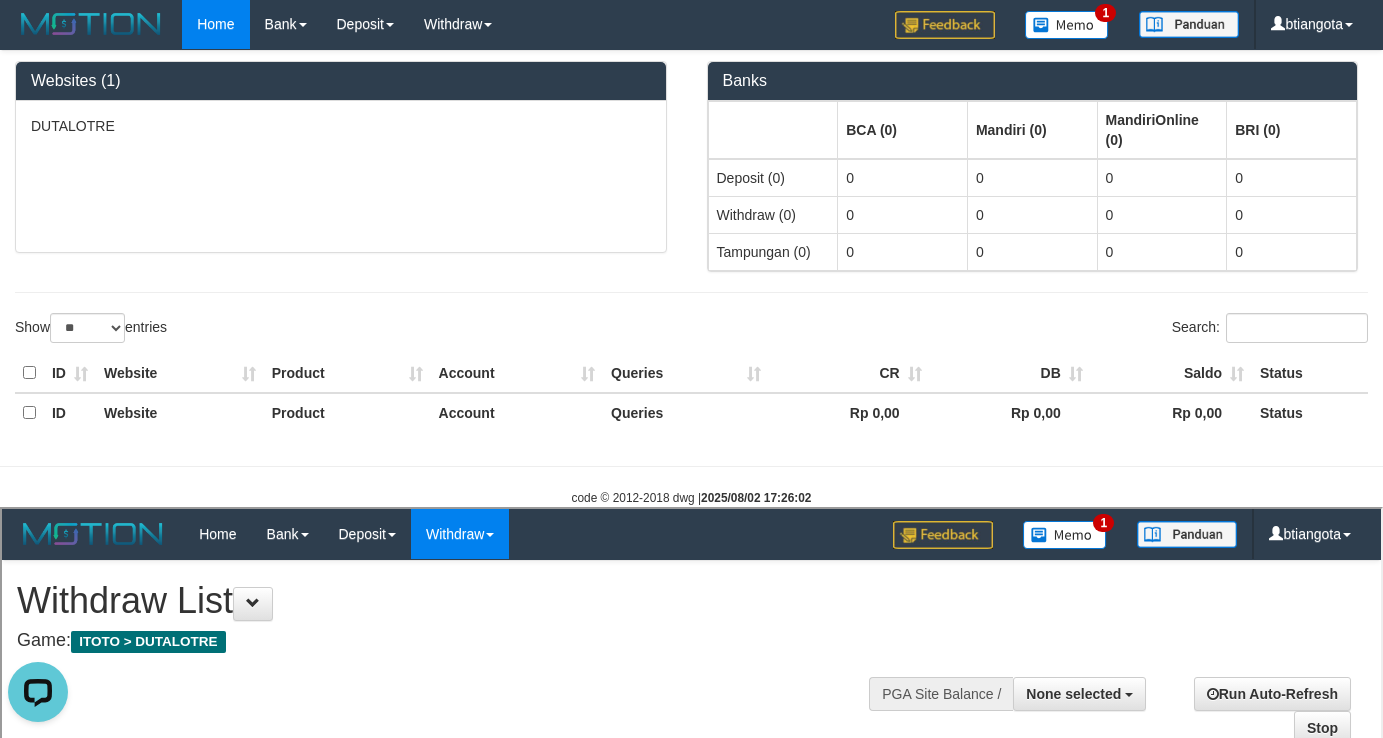 scroll, scrollTop: 0, scrollLeft: 0, axis: both 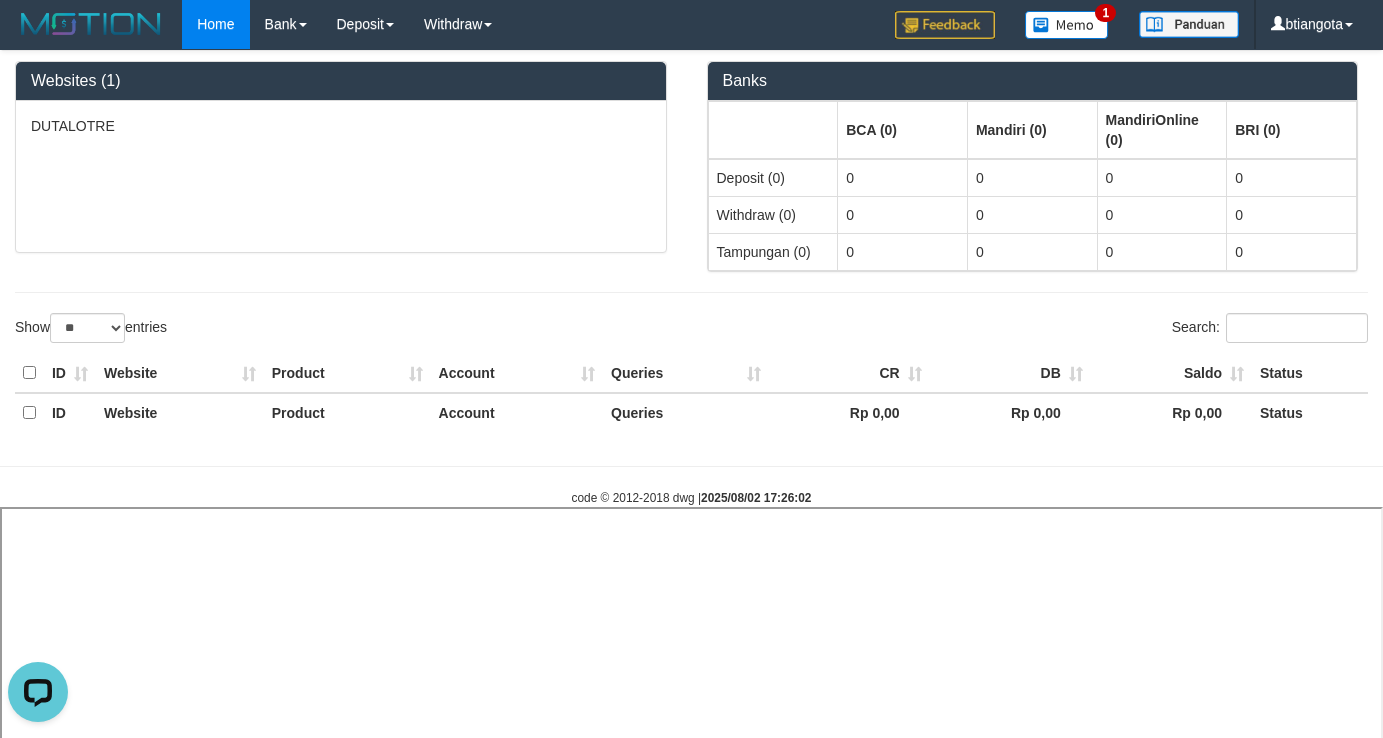 select 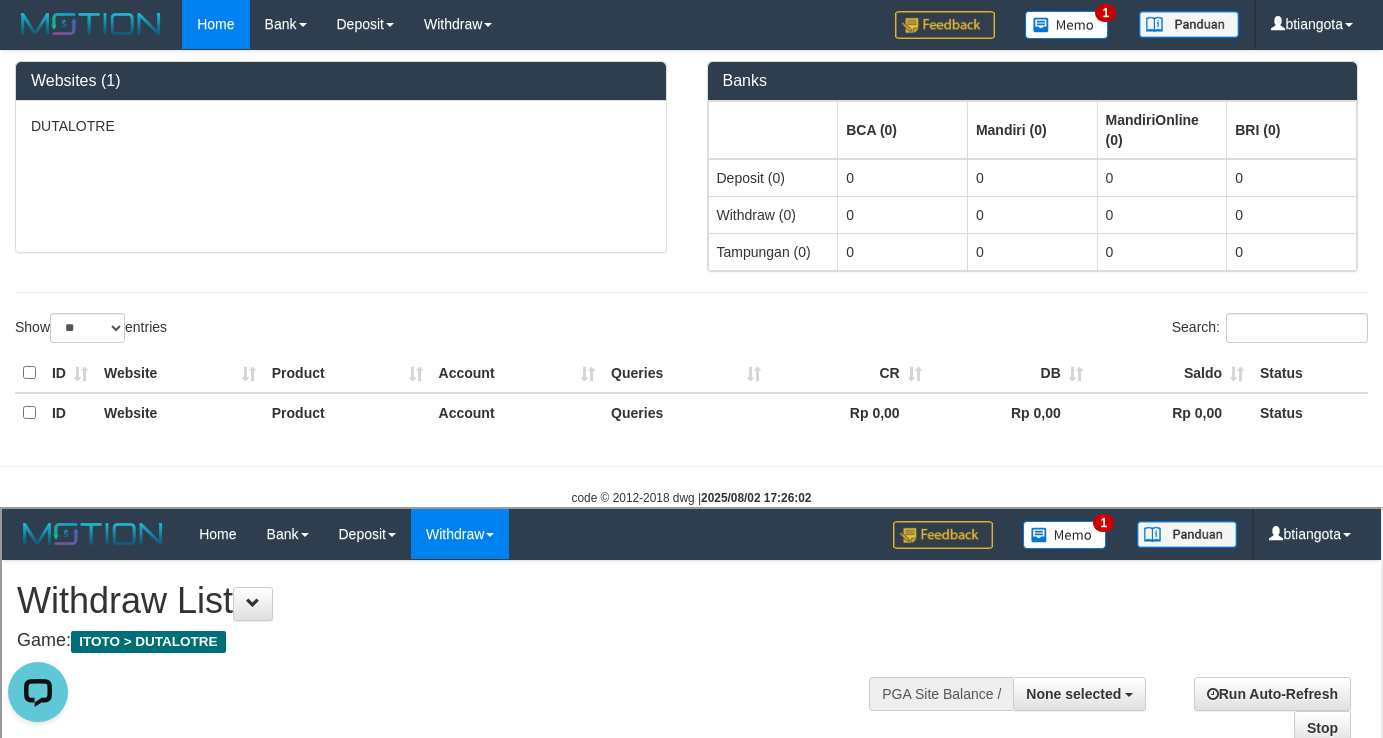 scroll, scrollTop: 0, scrollLeft: 0, axis: both 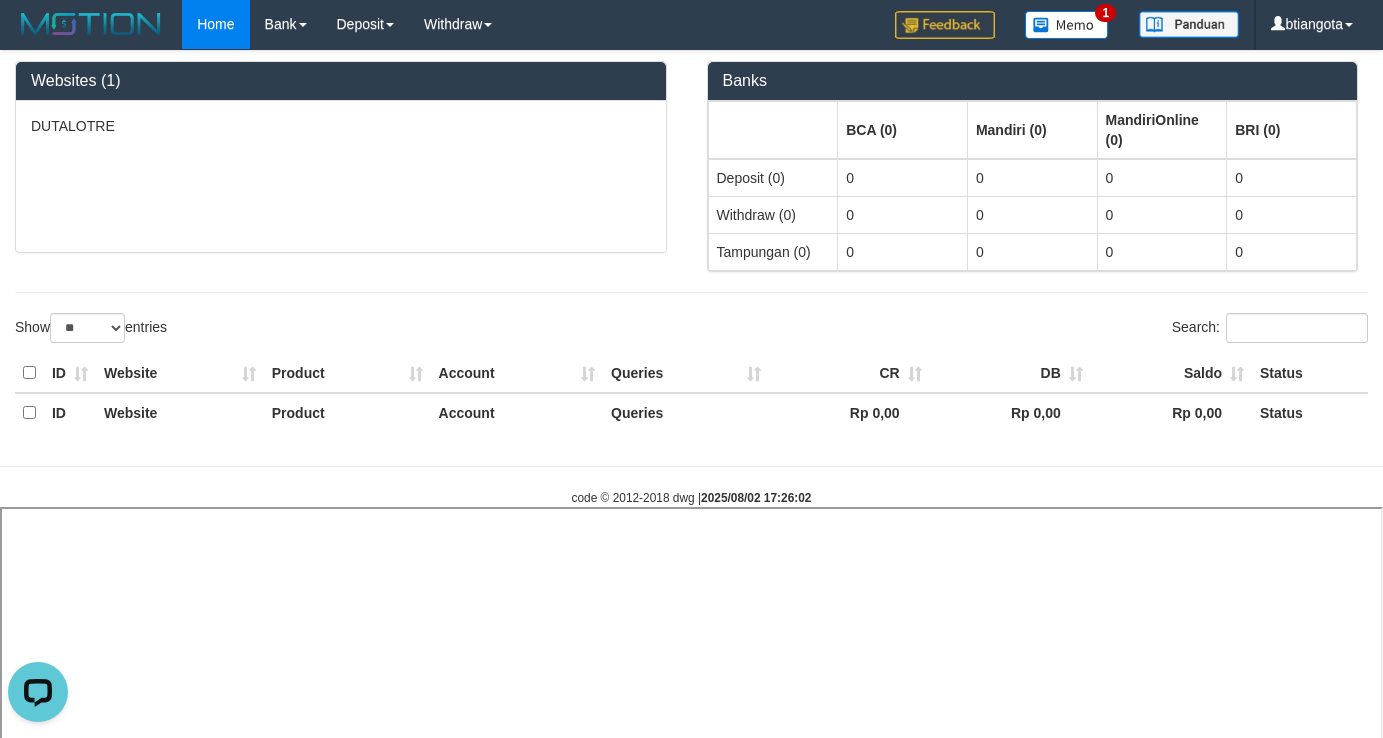 select 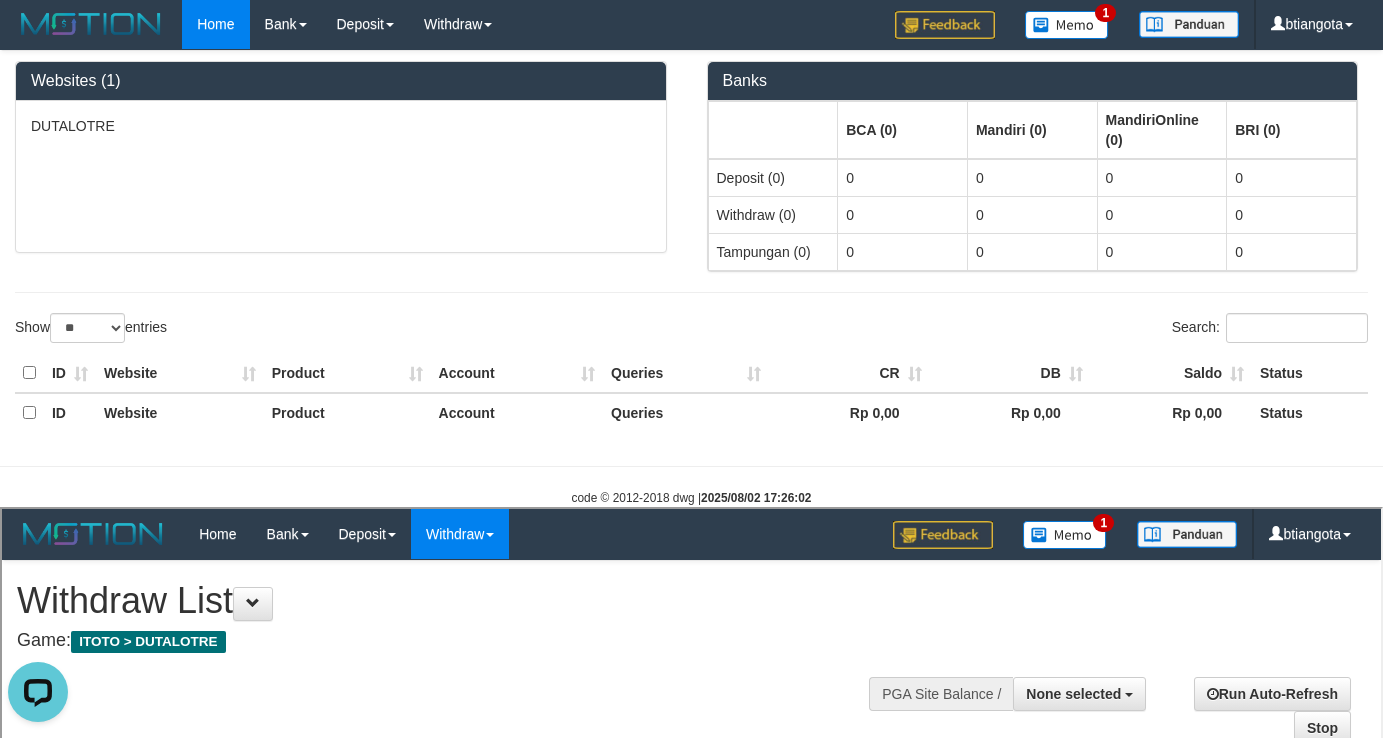 scroll, scrollTop: 0, scrollLeft: 0, axis: both 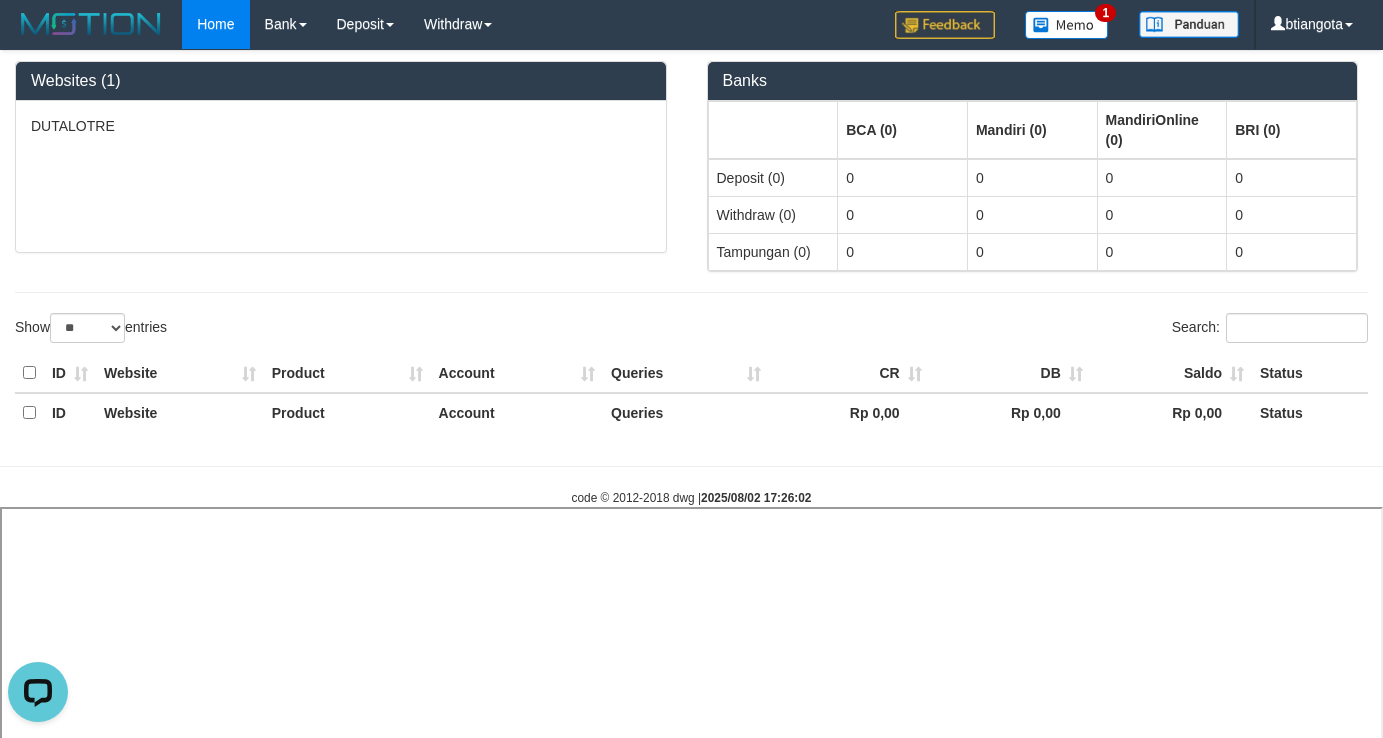 select 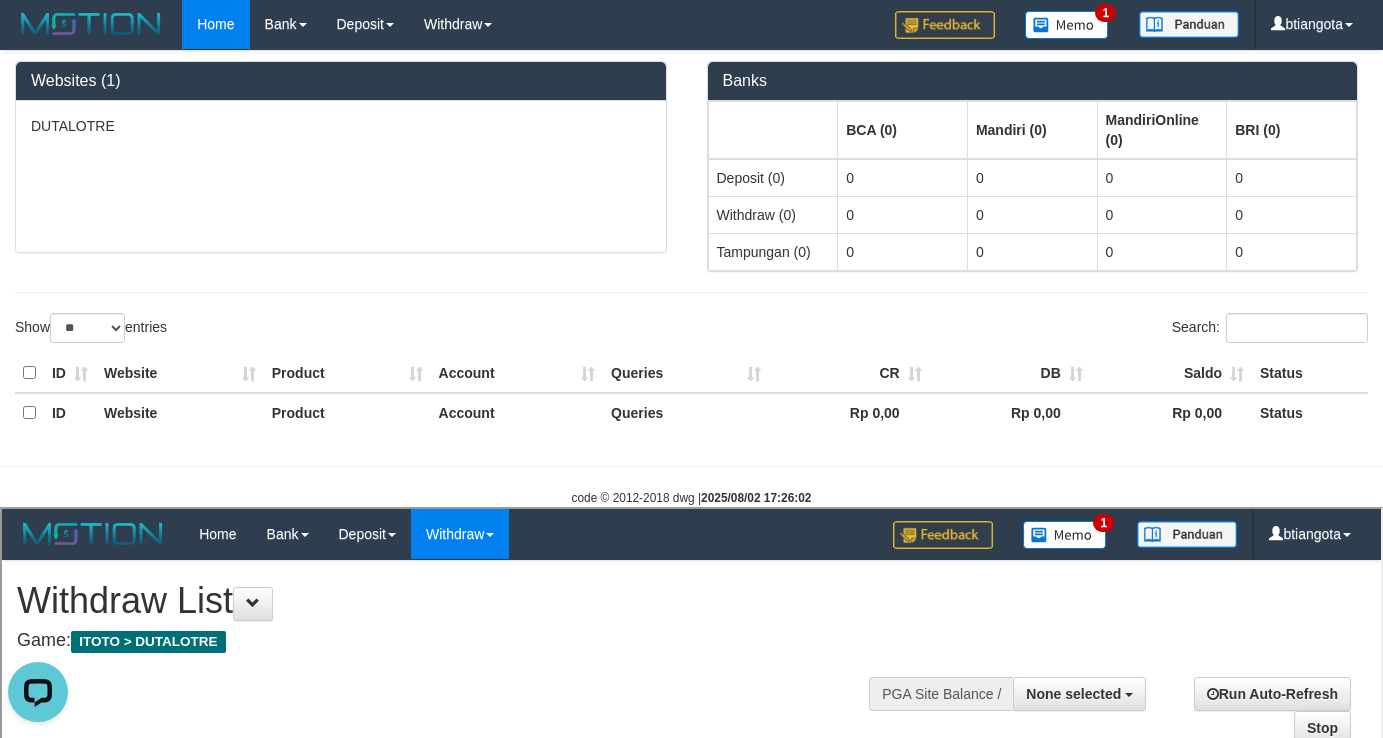 scroll, scrollTop: 0, scrollLeft: 0, axis: both 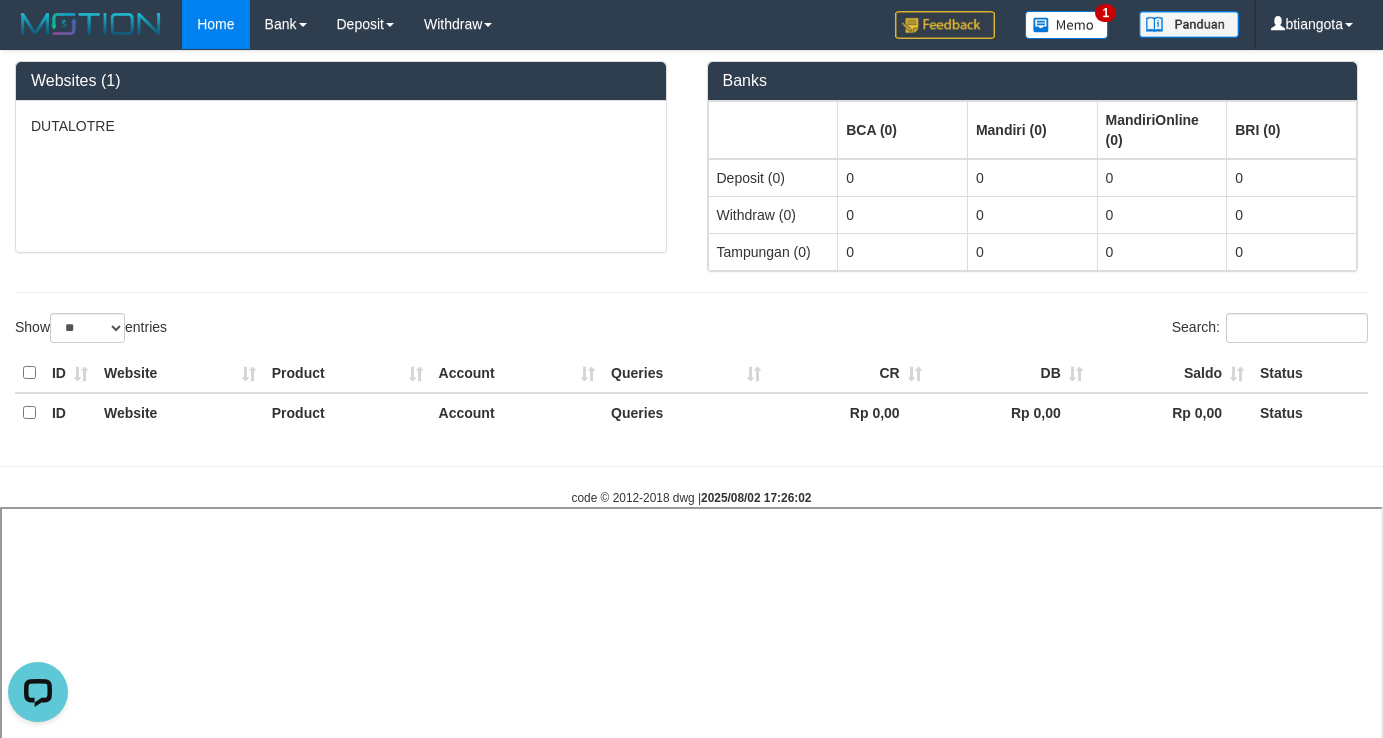 select 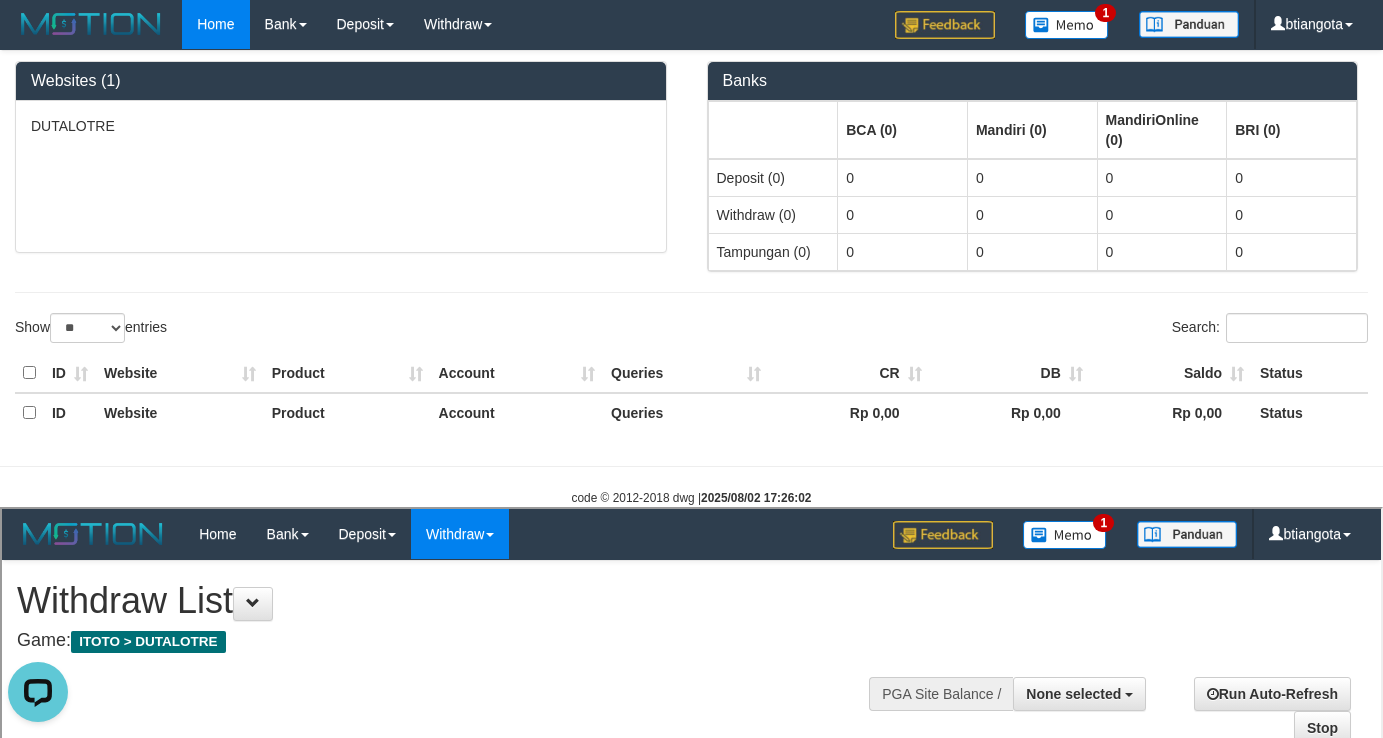 scroll, scrollTop: 0, scrollLeft: 0, axis: both 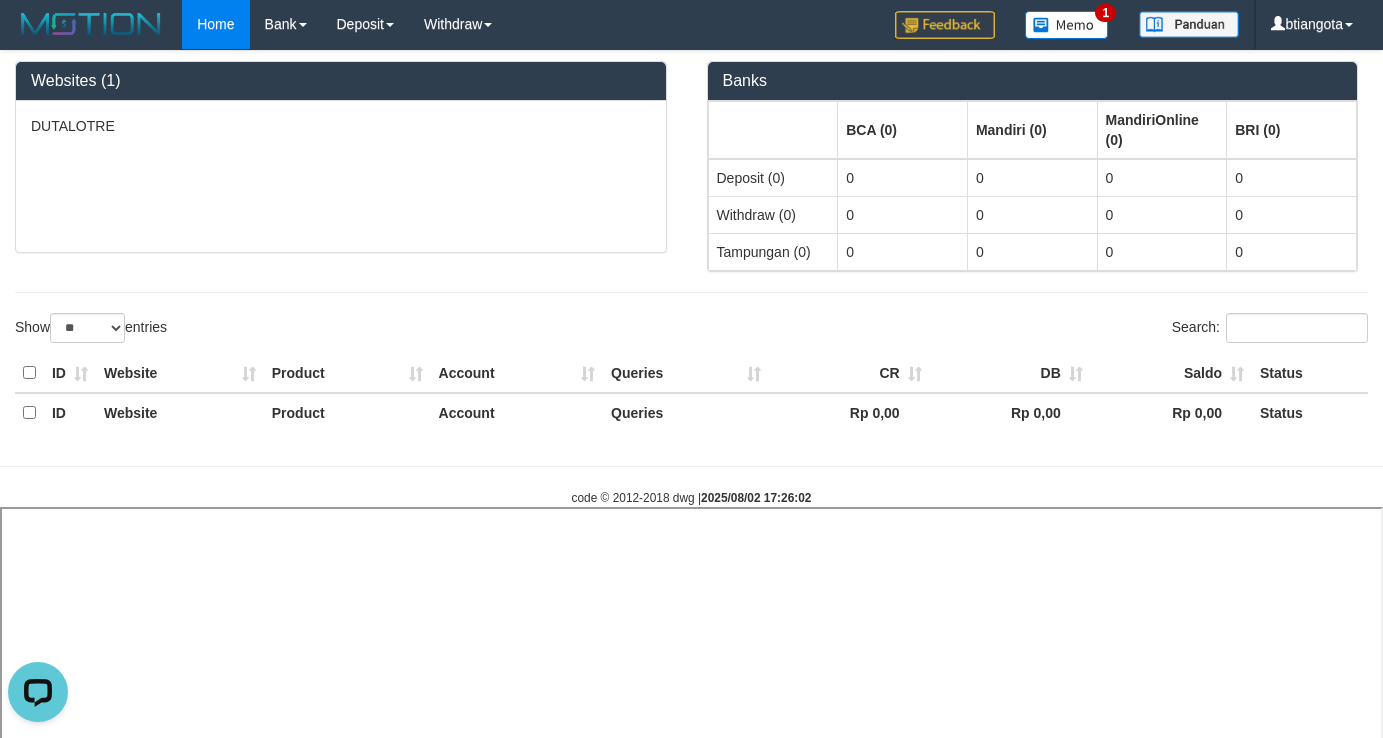 select 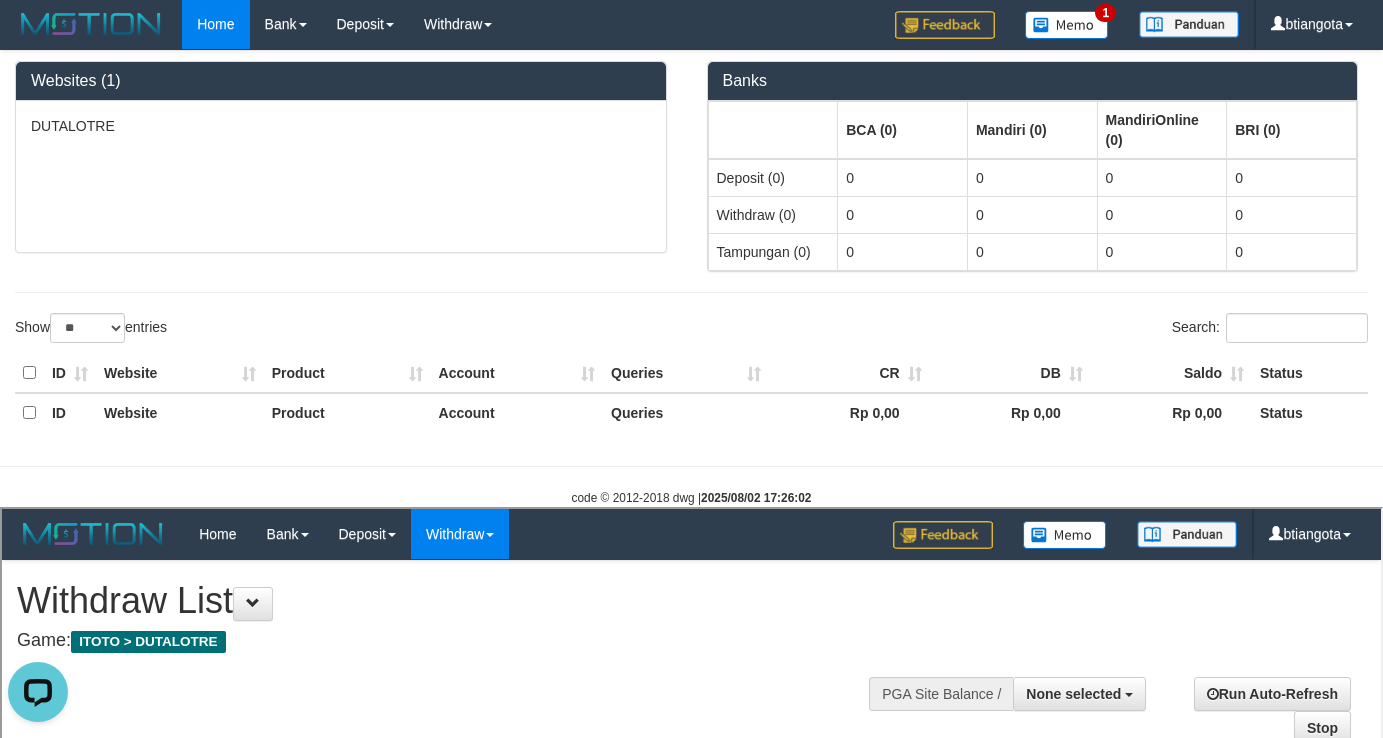 scroll, scrollTop: 0, scrollLeft: 0, axis: both 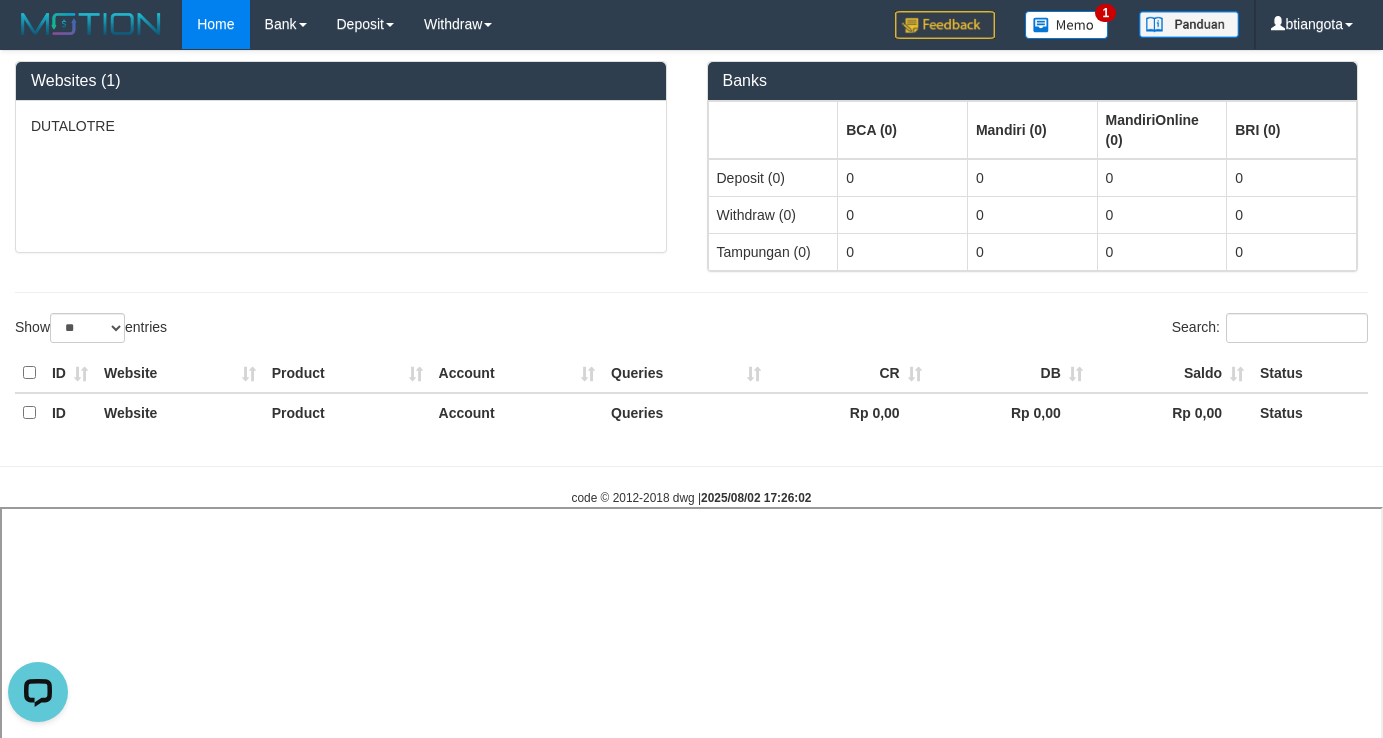 select 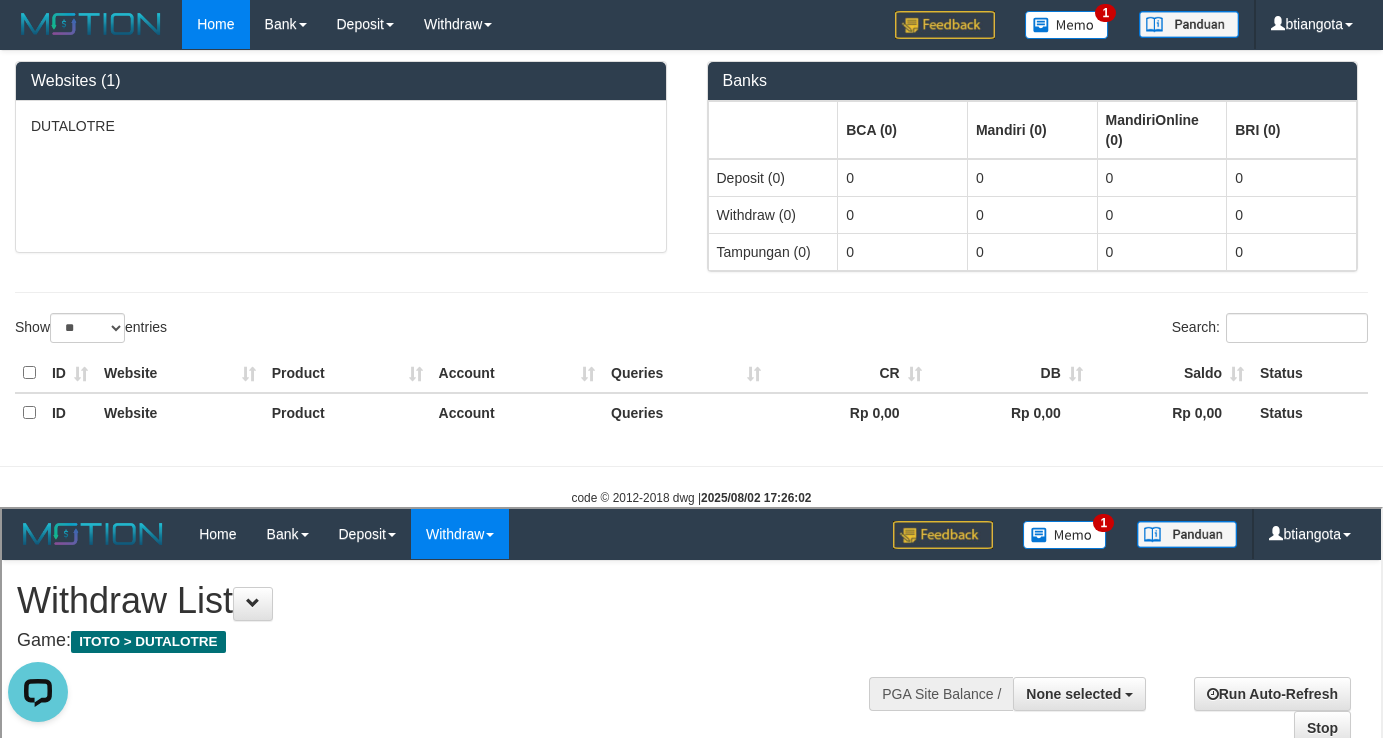 scroll, scrollTop: 0, scrollLeft: 0, axis: both 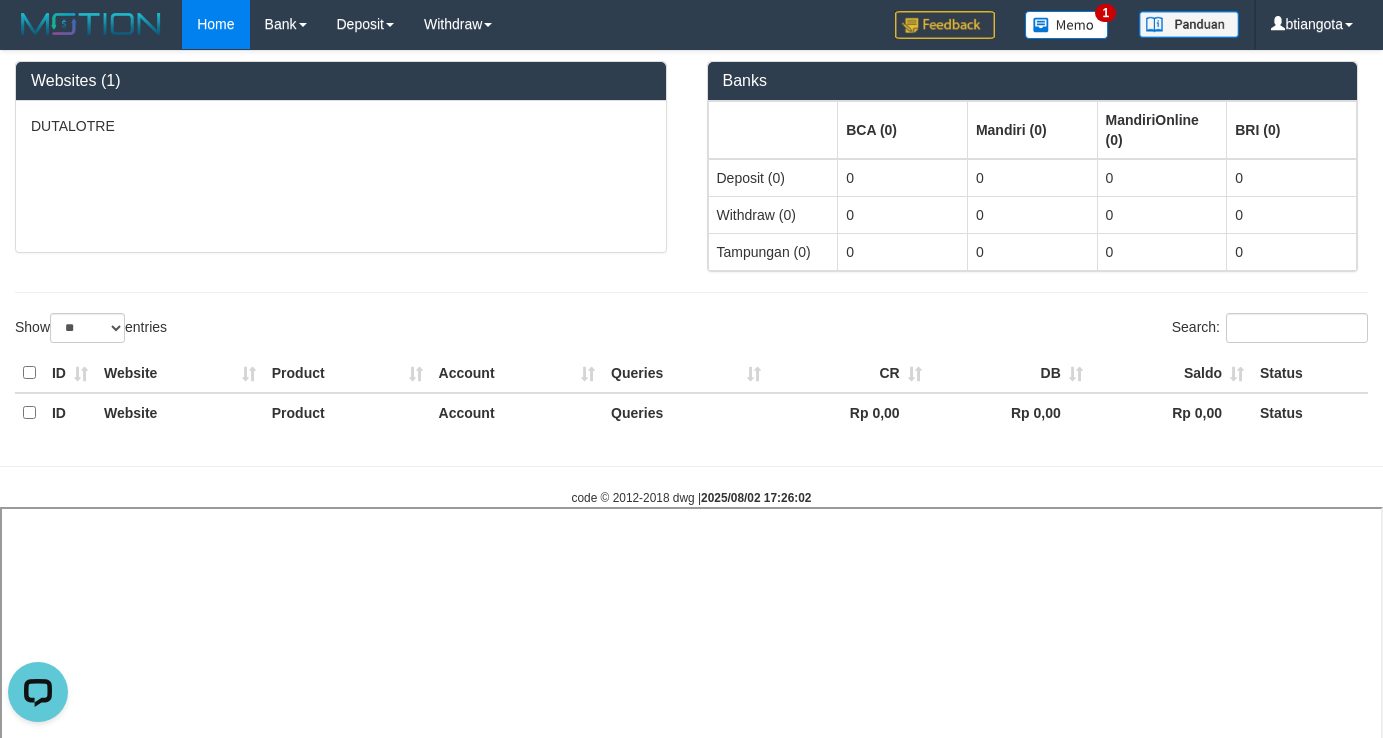 select 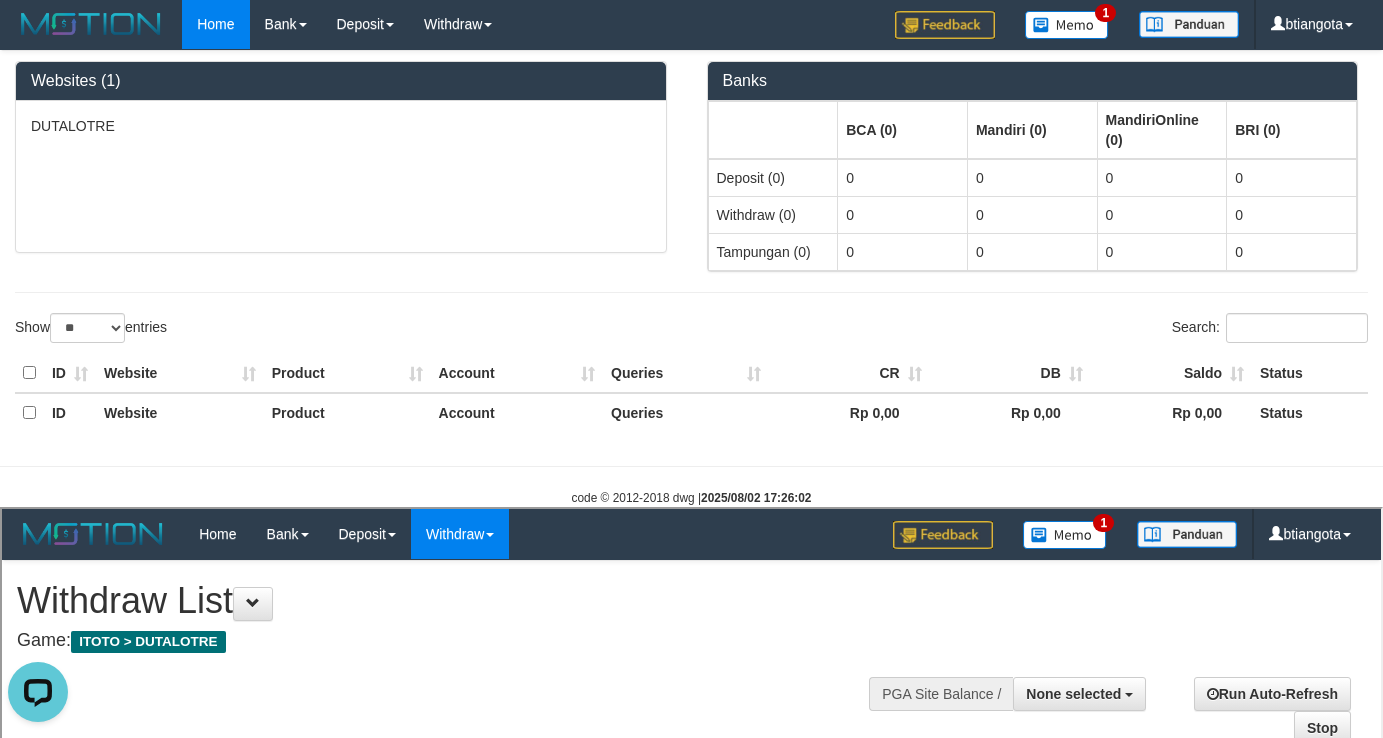 scroll, scrollTop: 0, scrollLeft: 0, axis: both 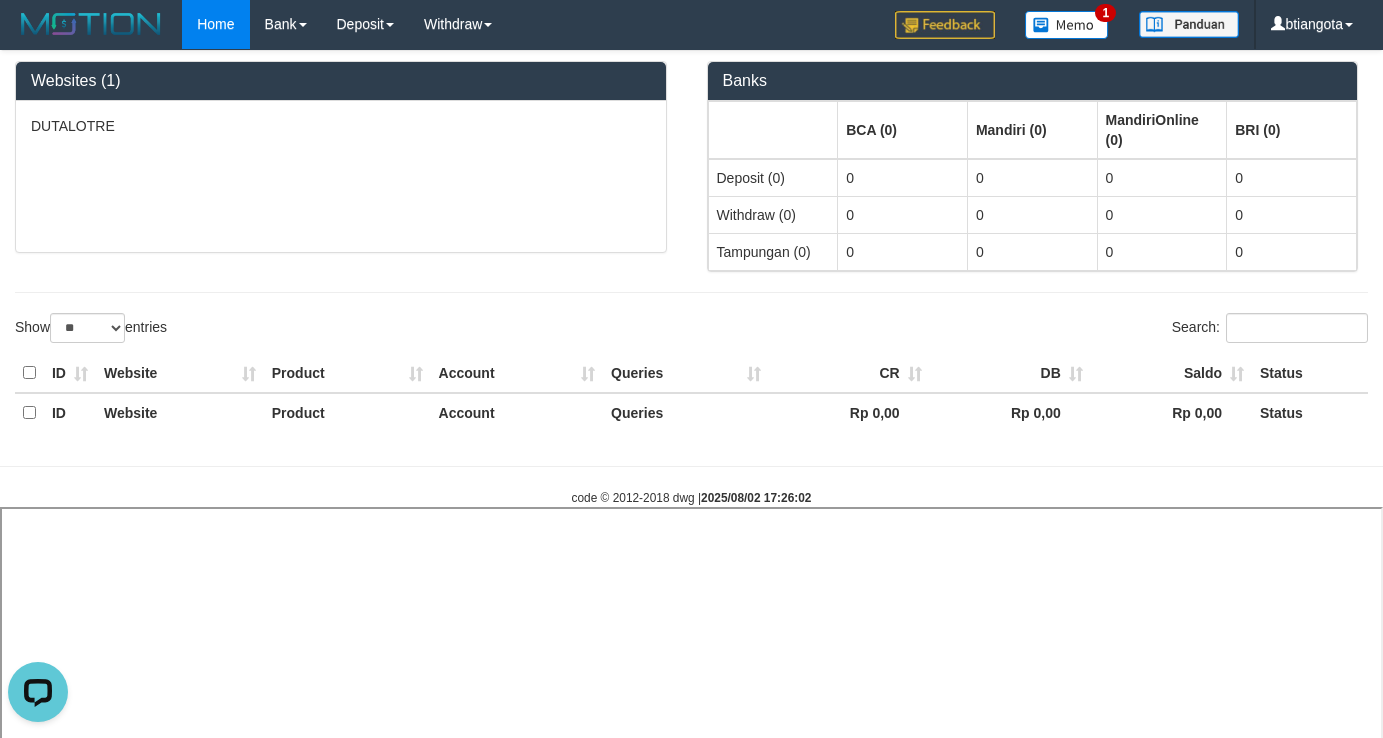 select 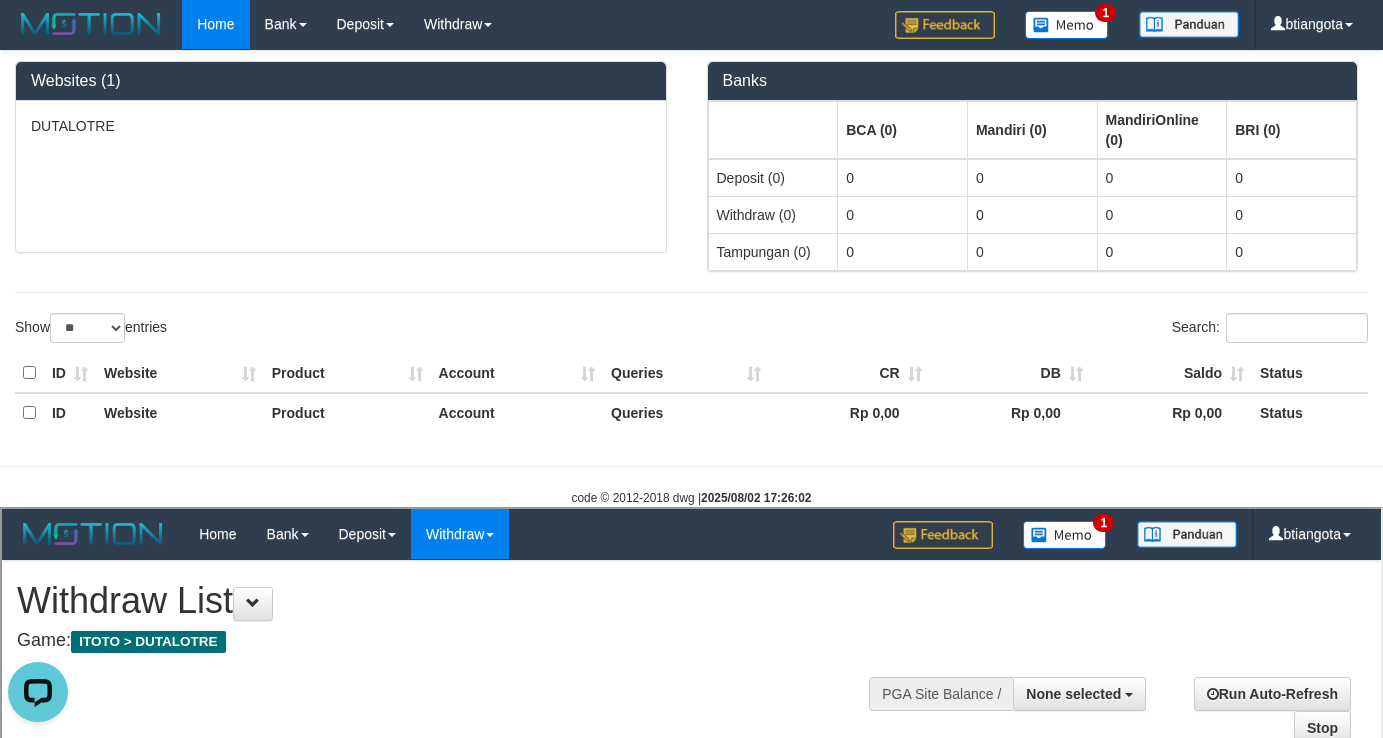 scroll, scrollTop: 0, scrollLeft: 0, axis: both 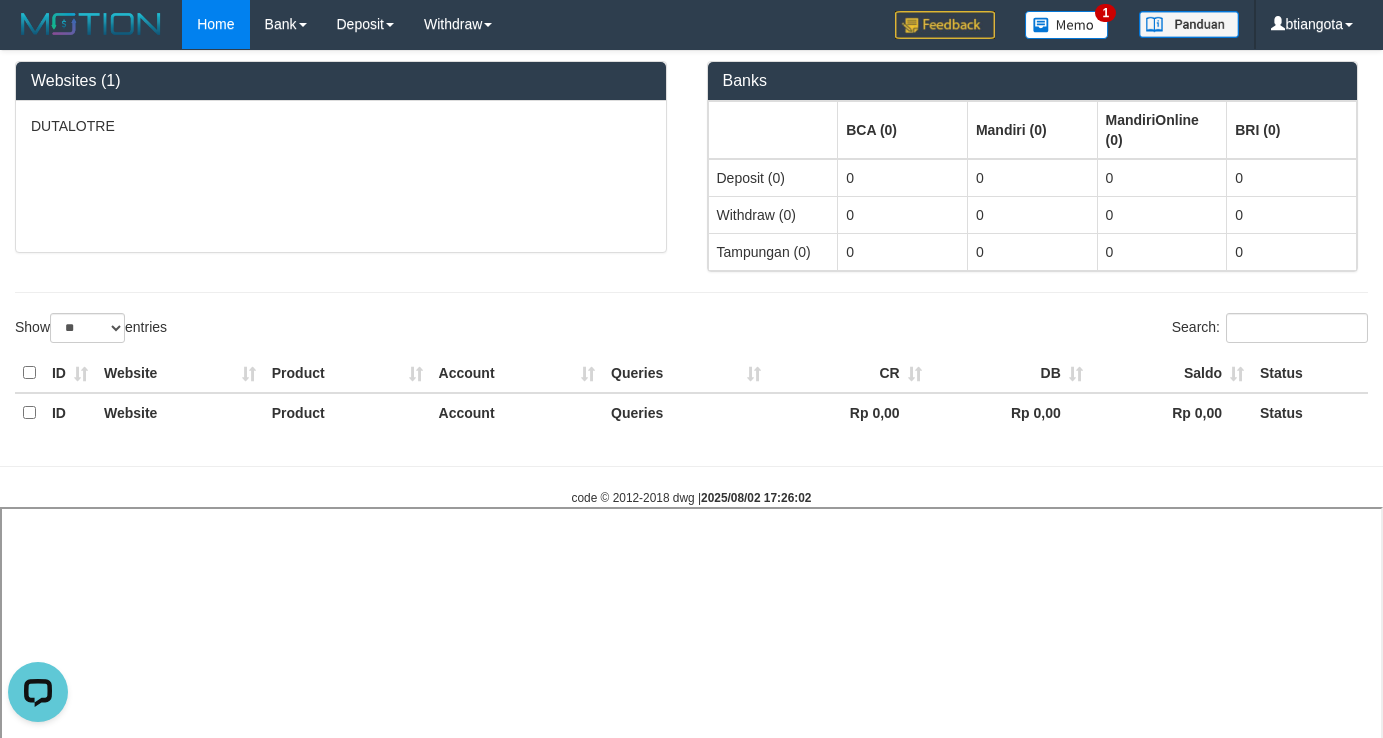select 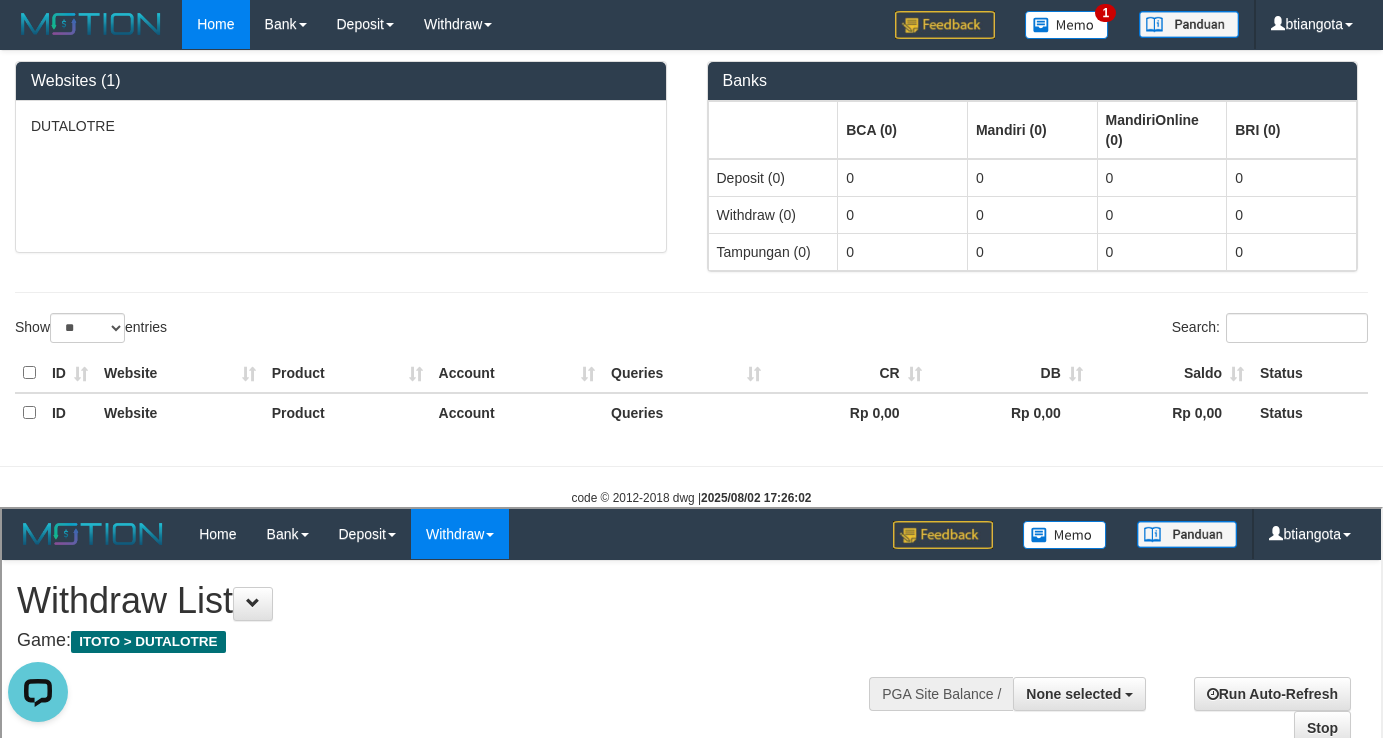 scroll, scrollTop: 0, scrollLeft: 0, axis: both 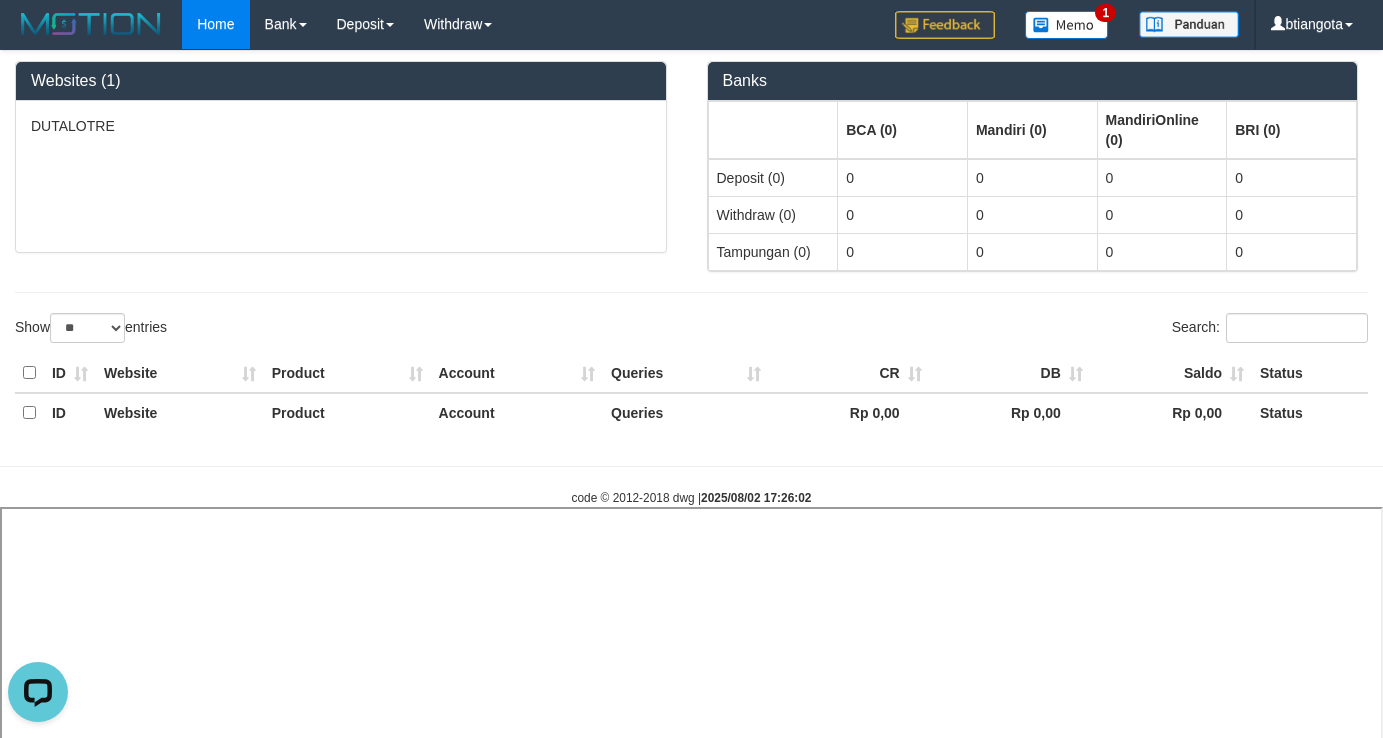 select 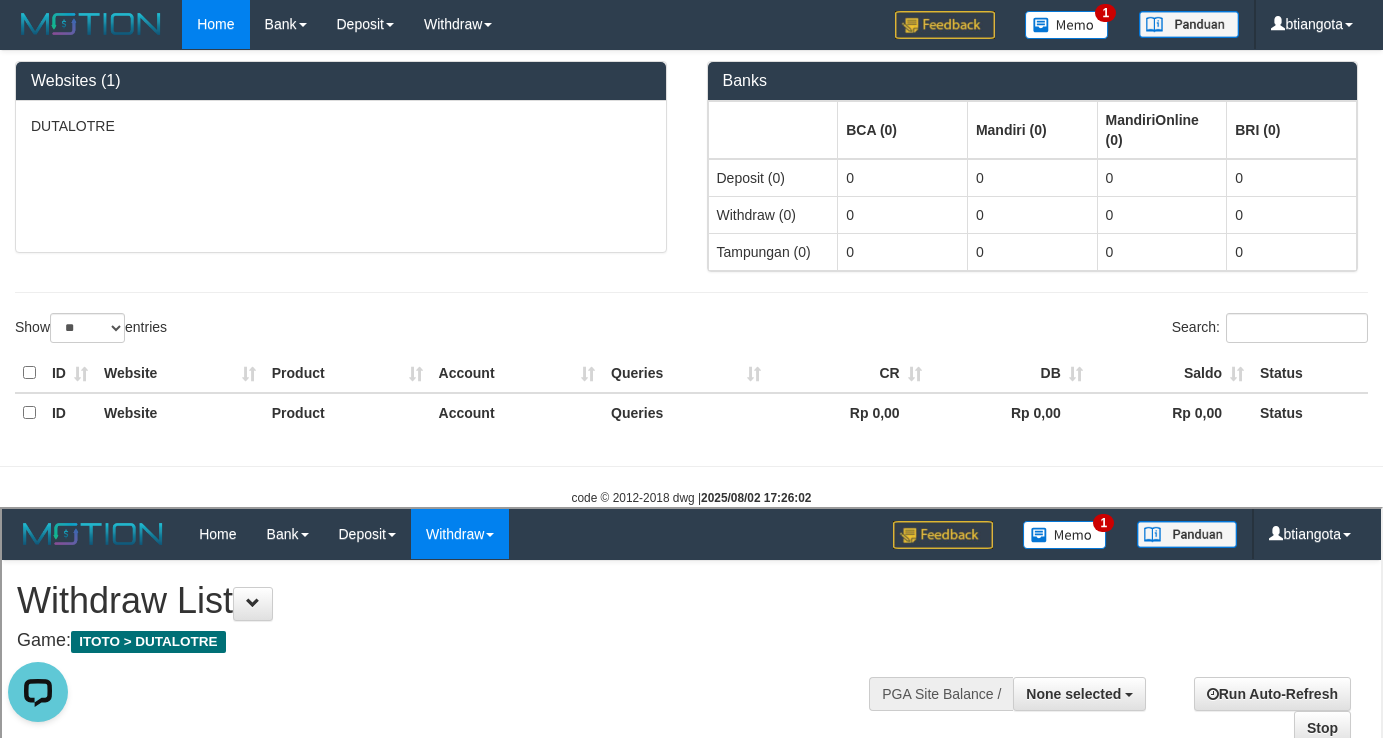 scroll, scrollTop: 0, scrollLeft: 0, axis: both 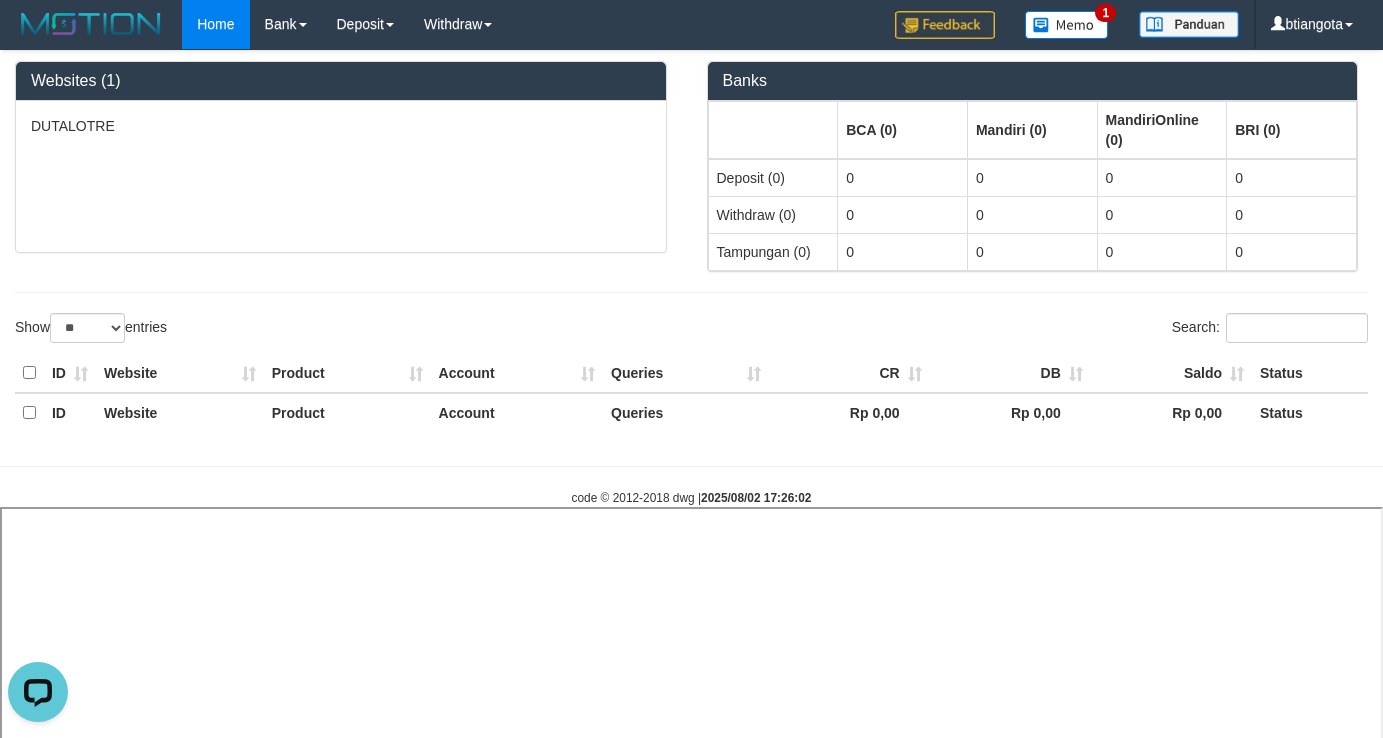 select 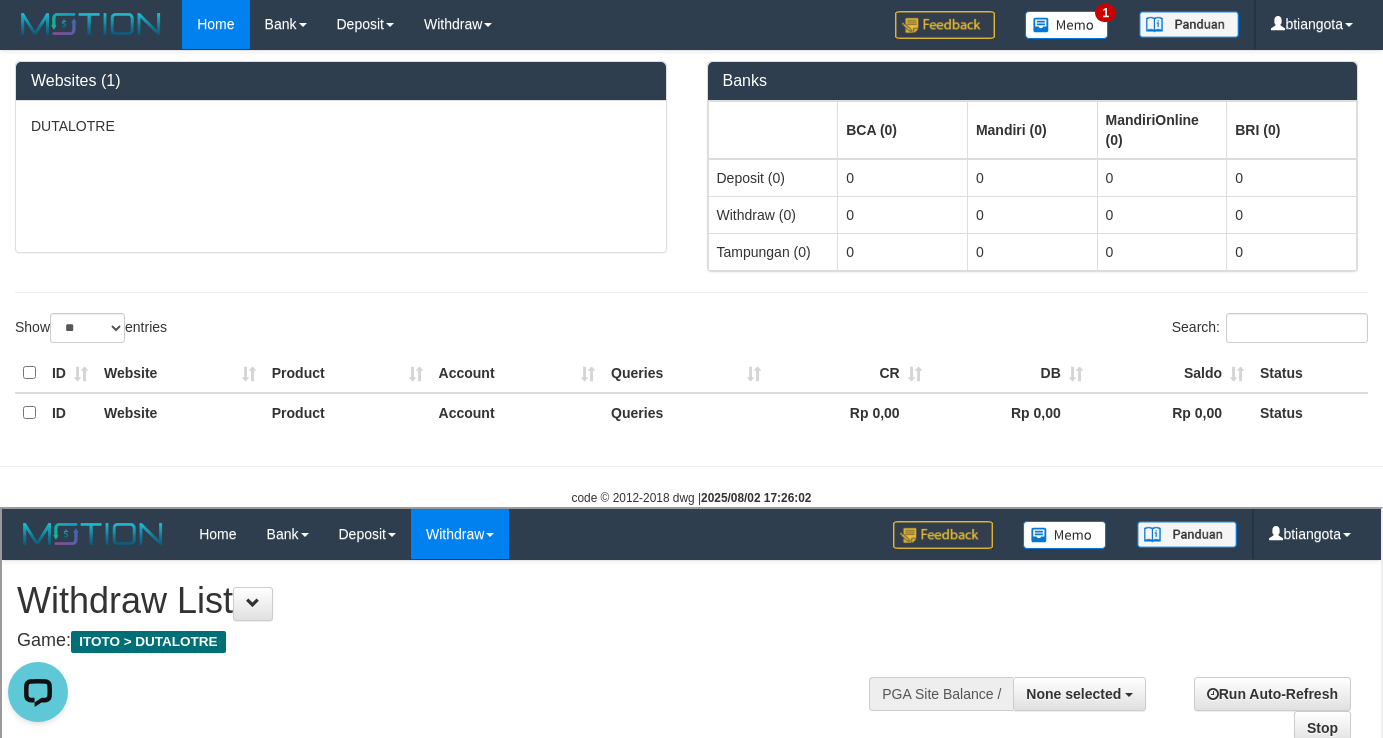 scroll, scrollTop: 0, scrollLeft: 0, axis: both 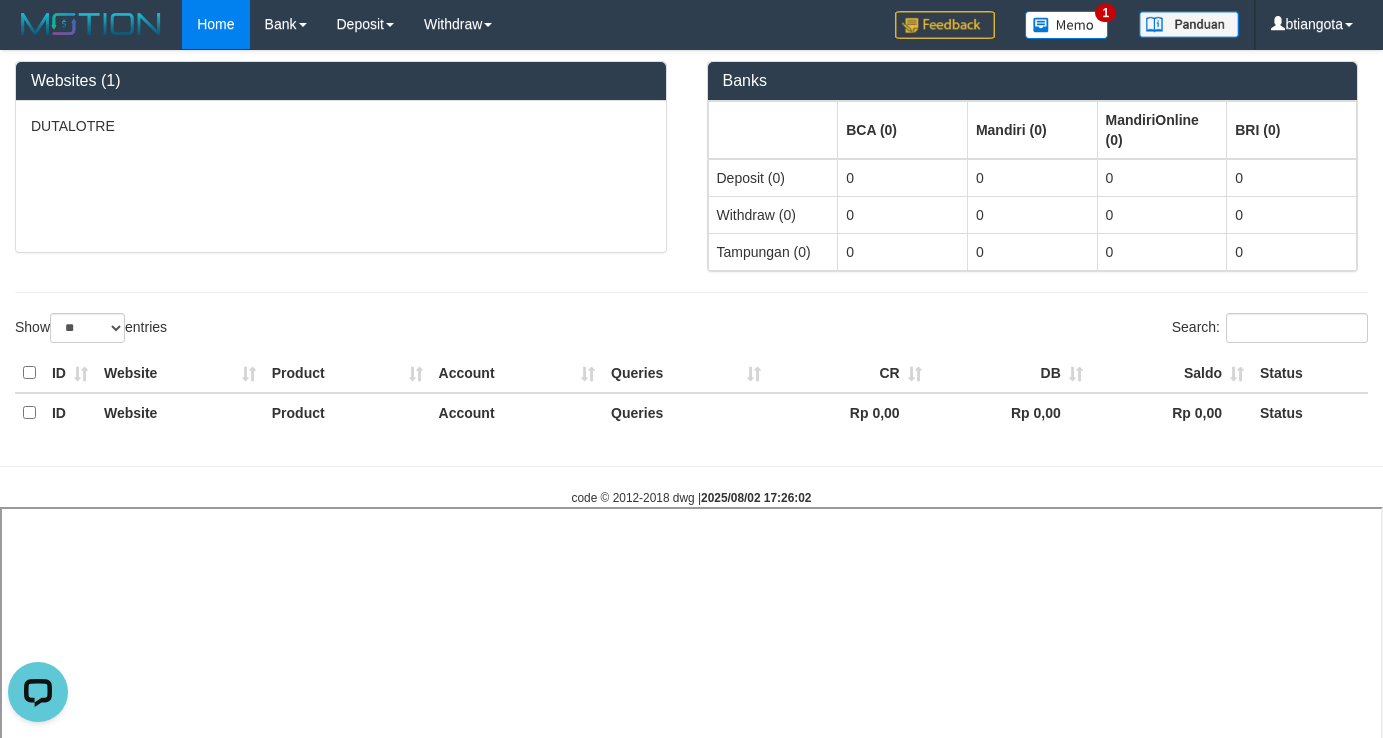 select 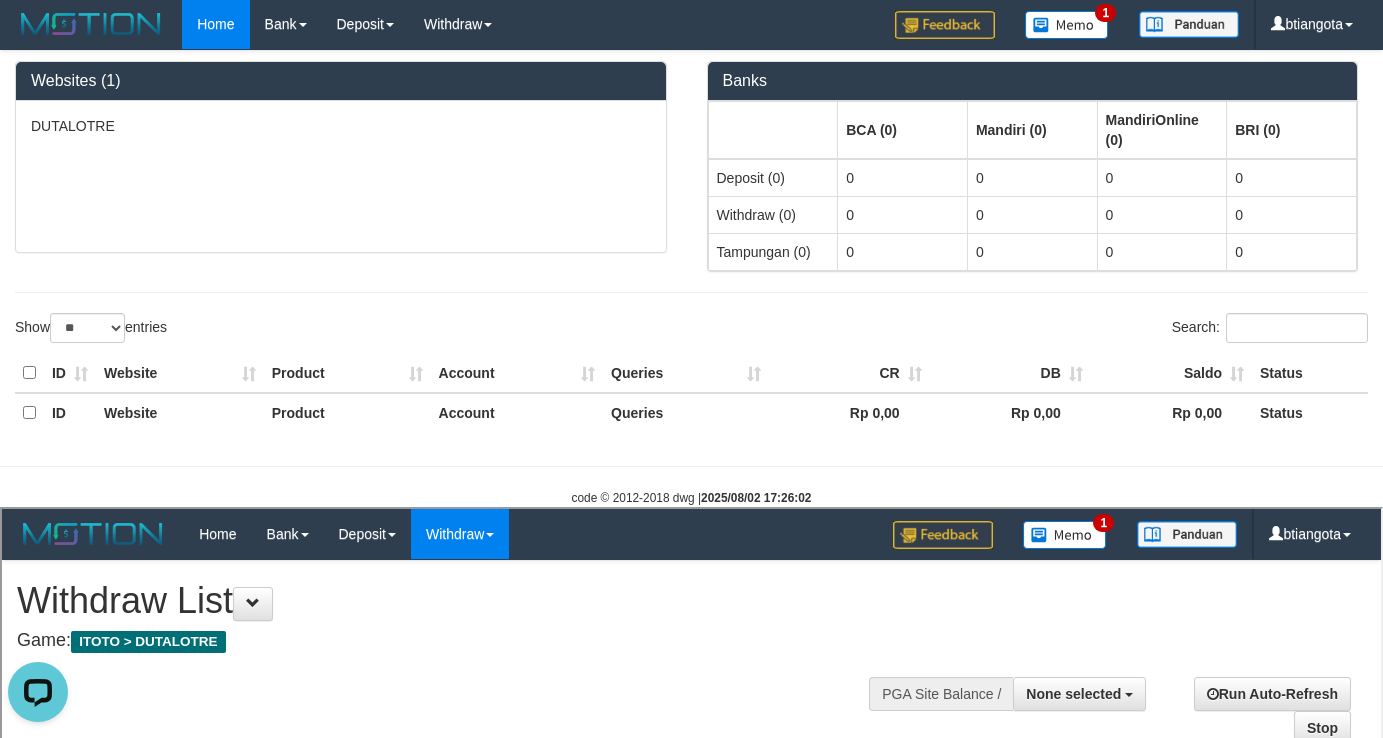 scroll, scrollTop: 0, scrollLeft: 0, axis: both 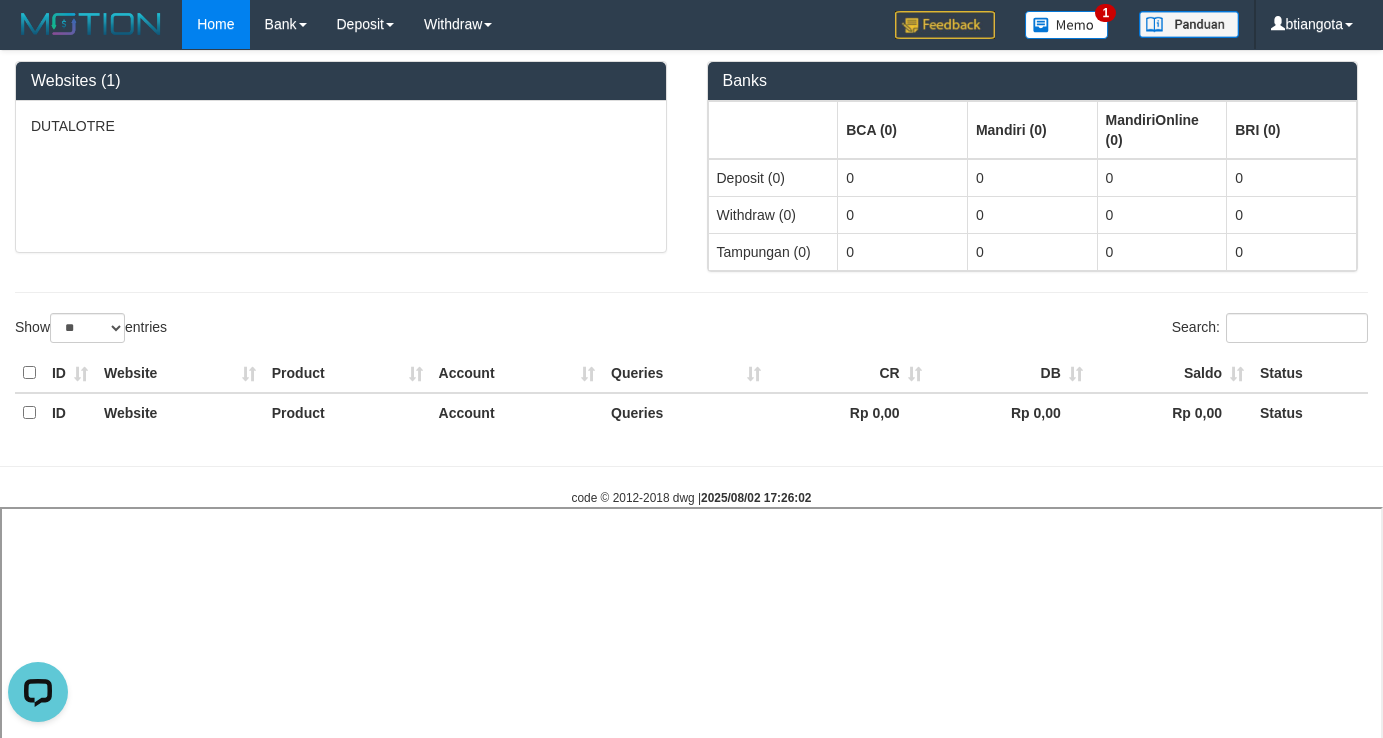 select 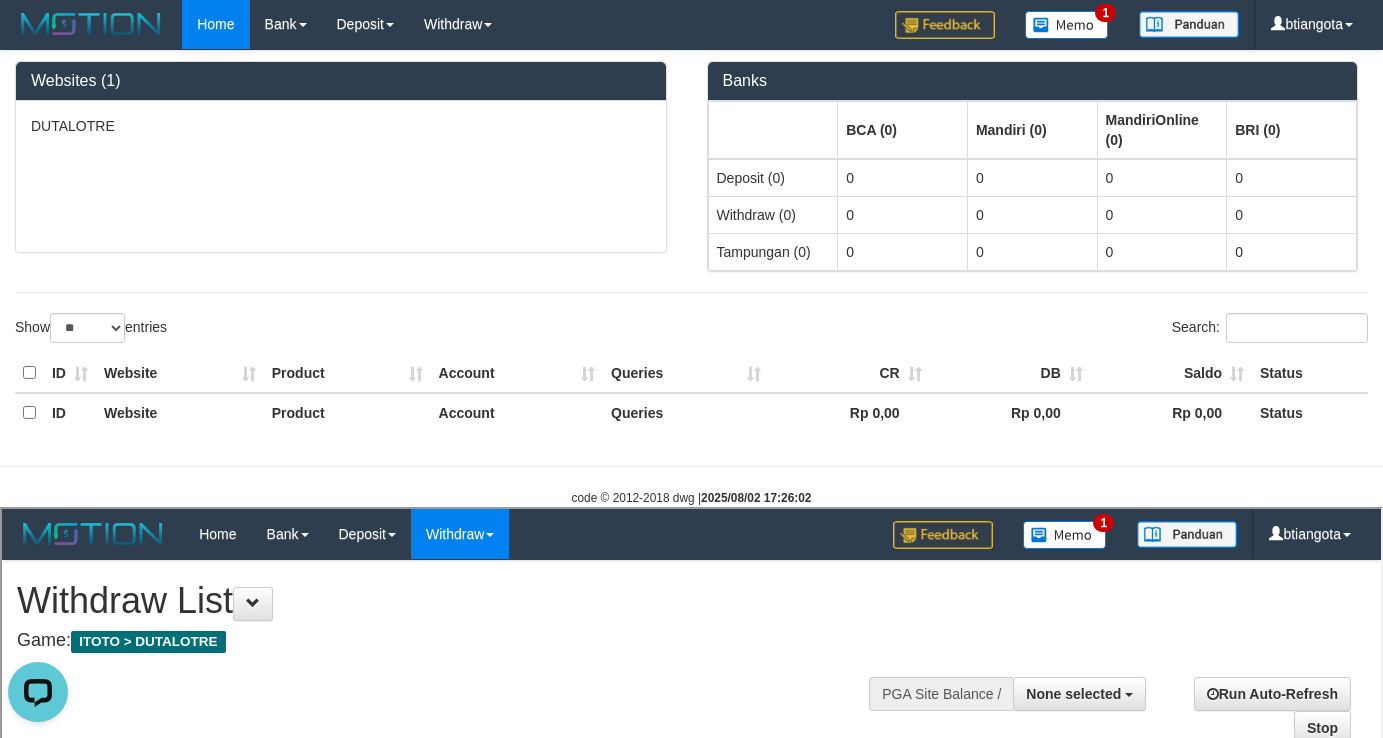 scroll, scrollTop: 0, scrollLeft: 0, axis: both 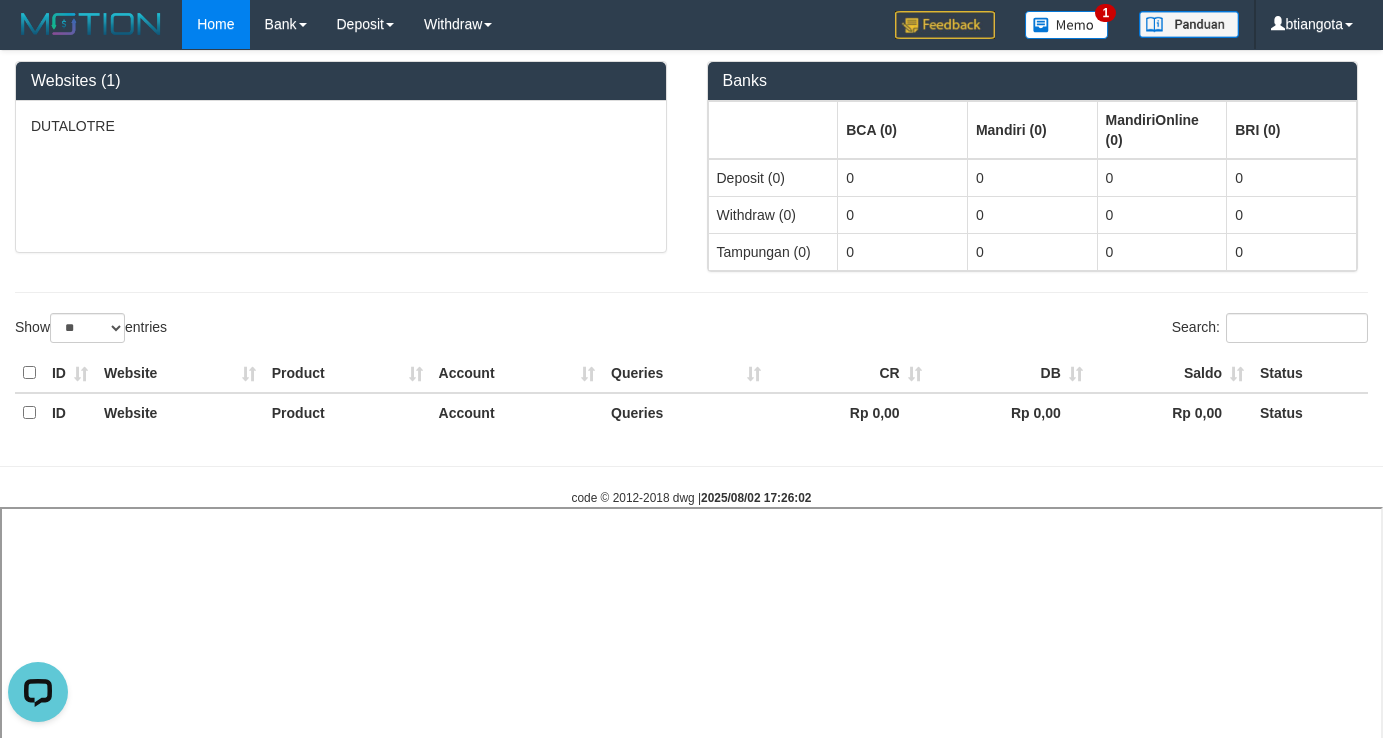 select 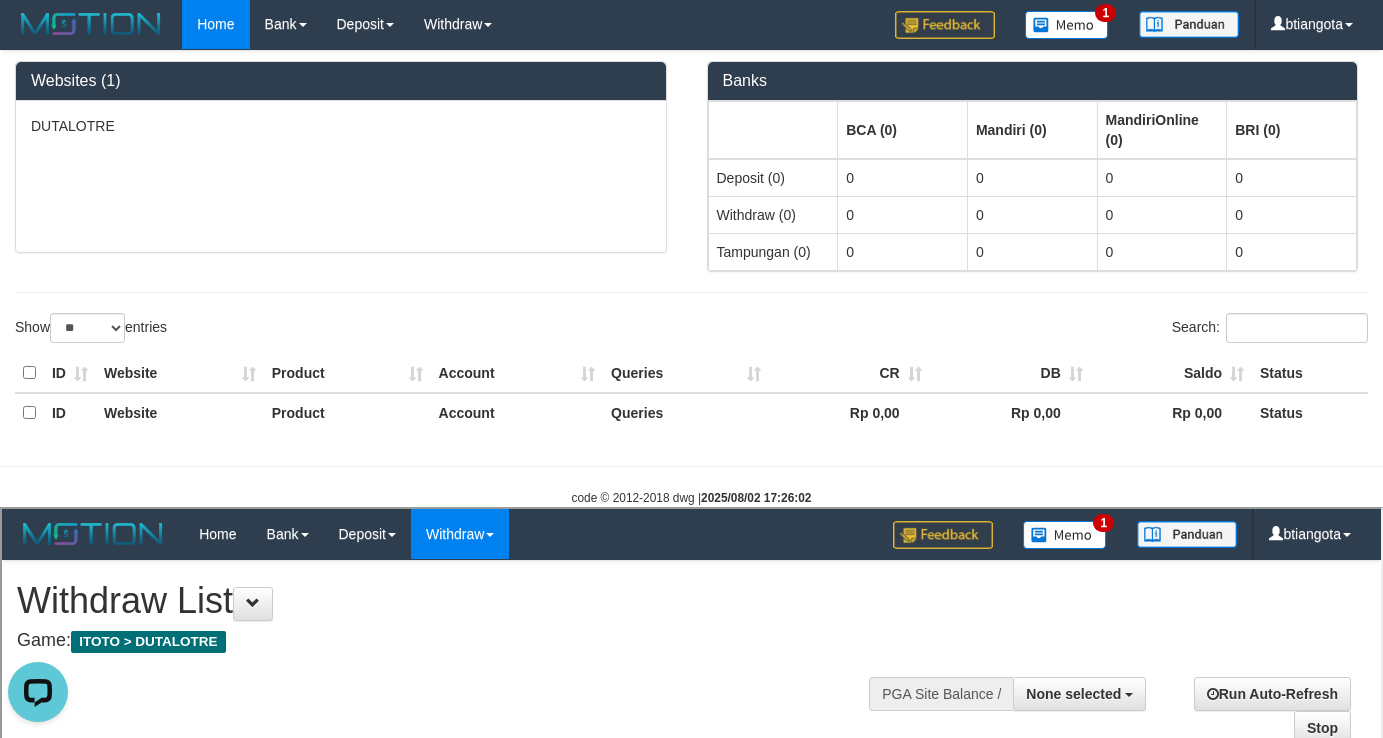 scroll, scrollTop: 0, scrollLeft: 0, axis: both 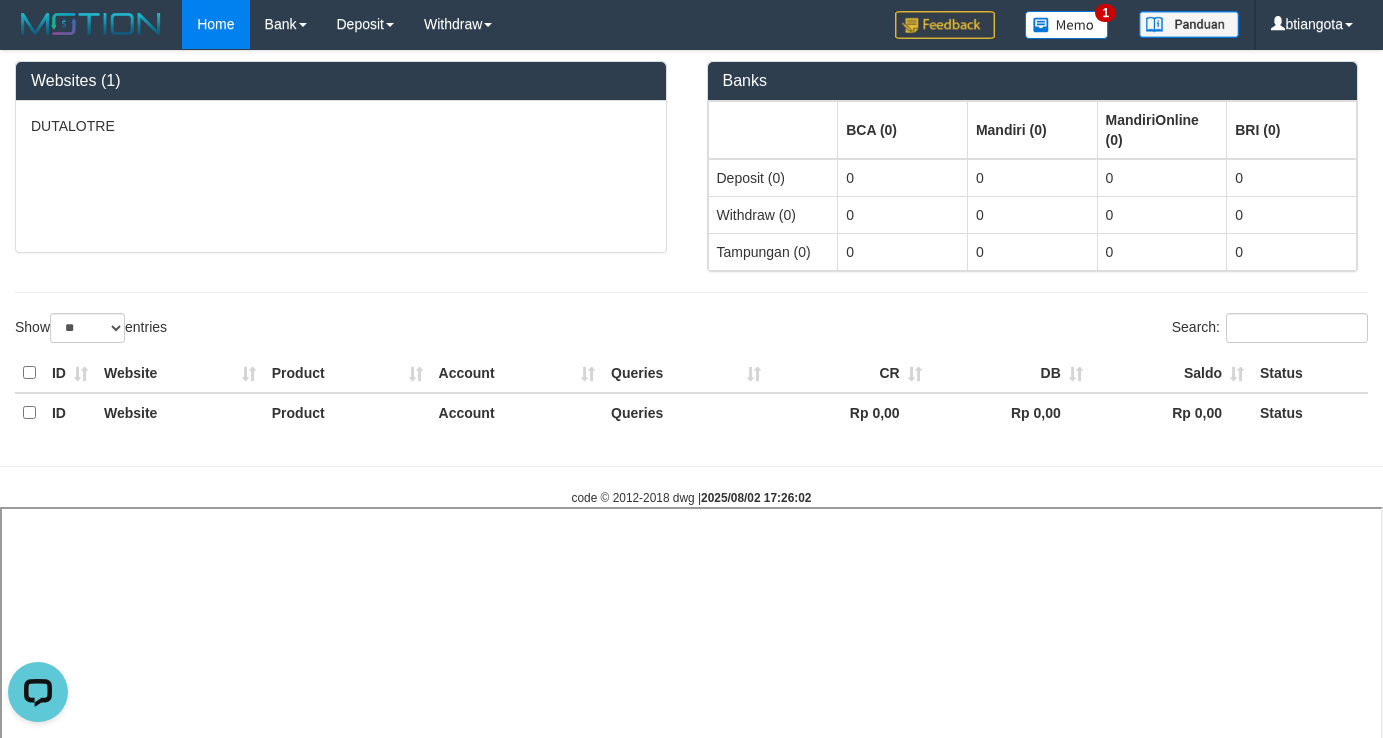 select 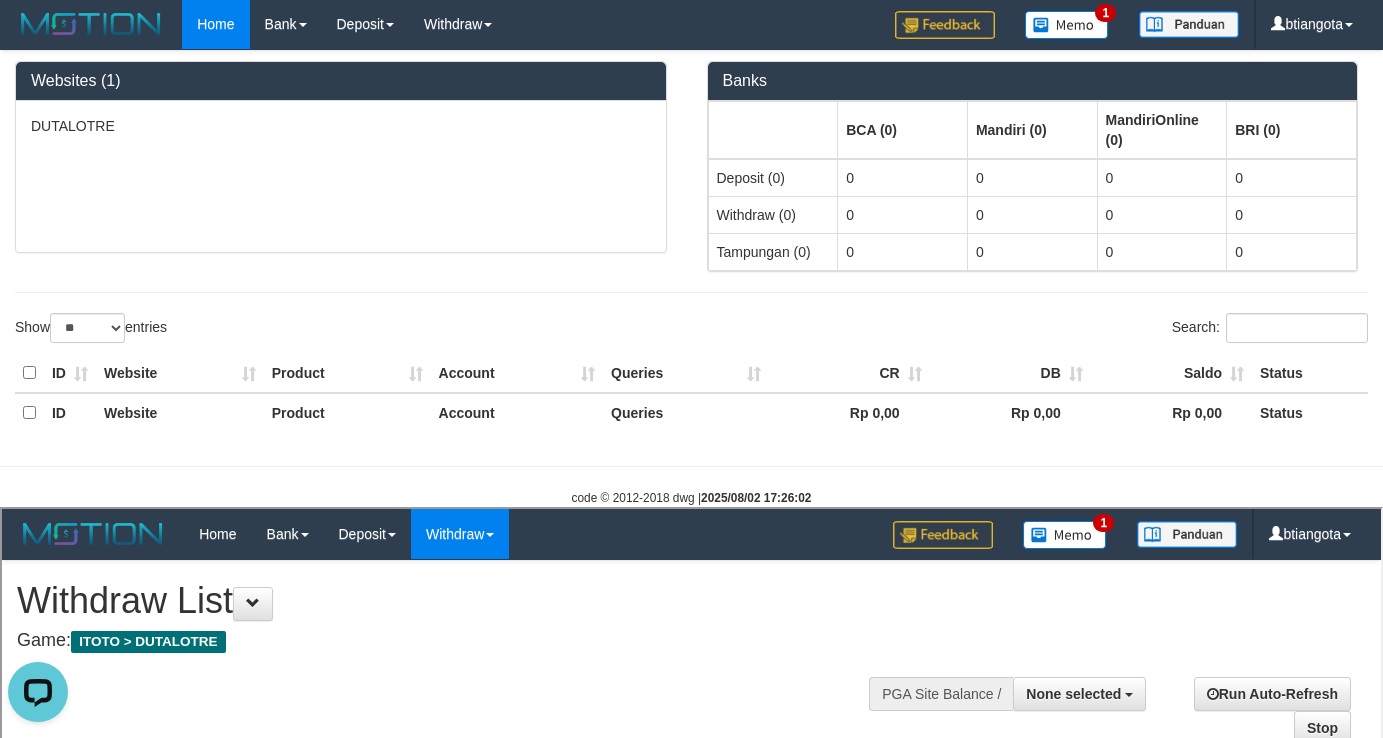 scroll, scrollTop: 0, scrollLeft: 0, axis: both 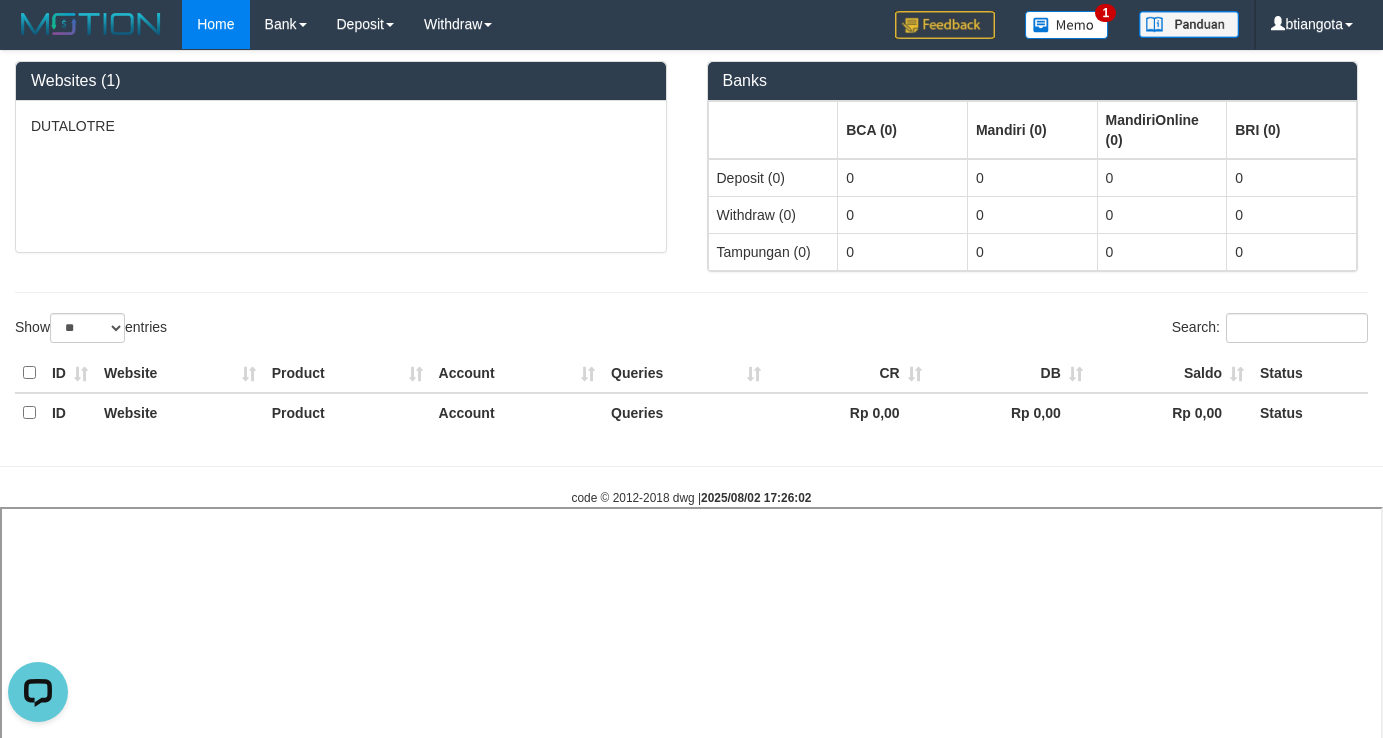 select 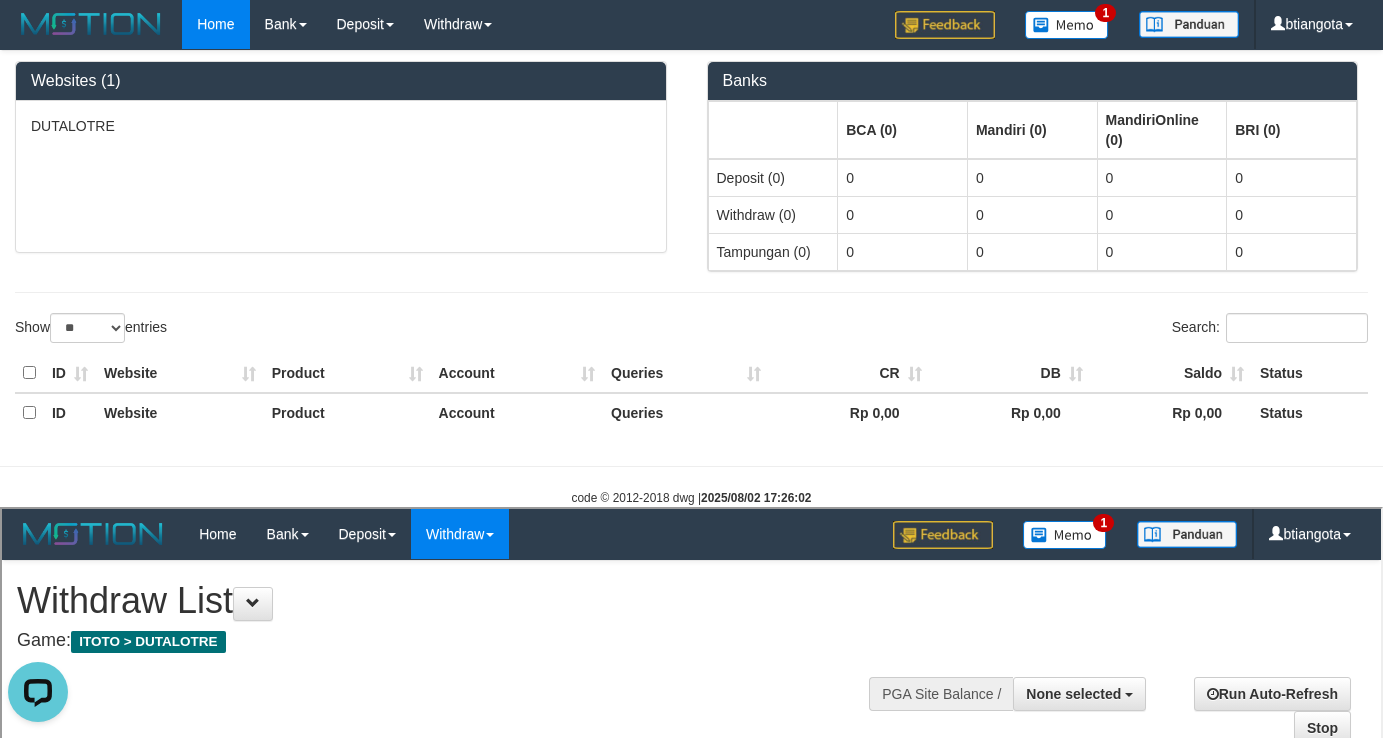 scroll, scrollTop: 0, scrollLeft: 0, axis: both 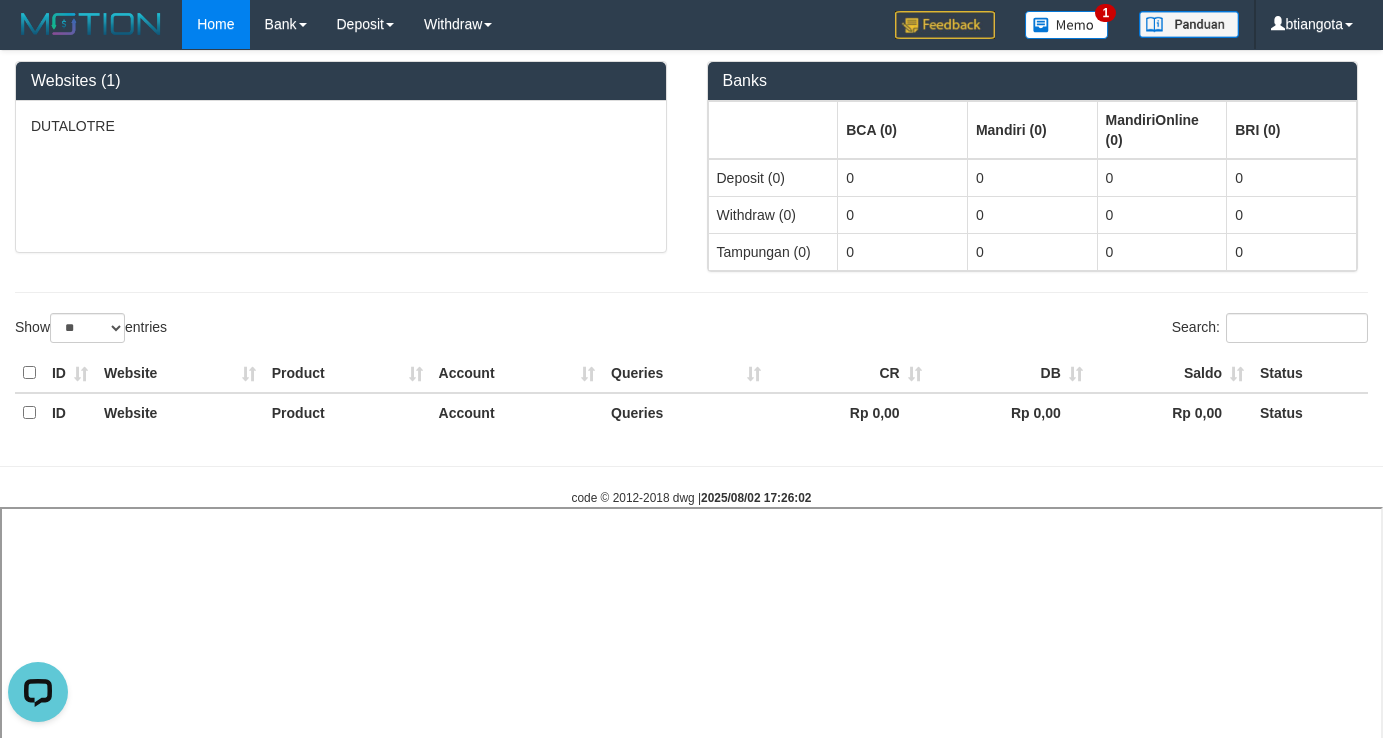select 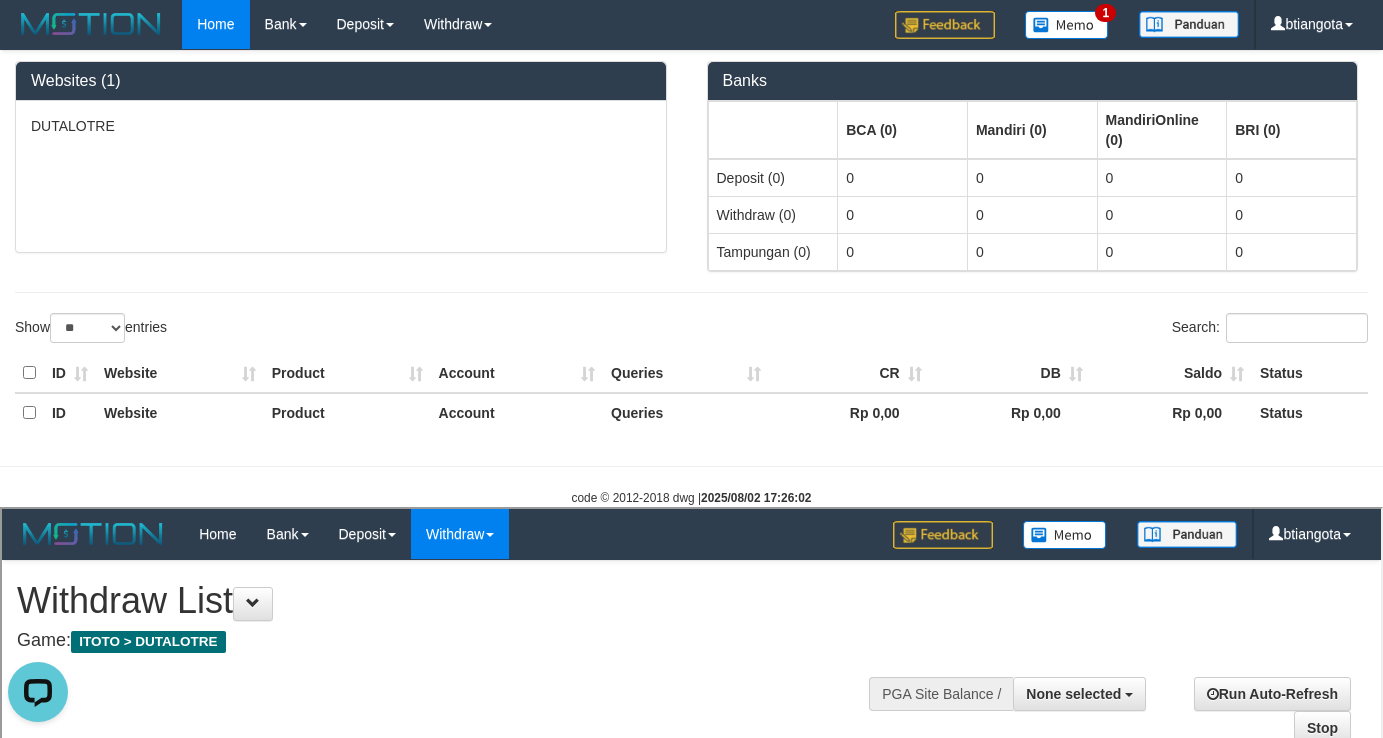 scroll, scrollTop: 0, scrollLeft: 0, axis: both 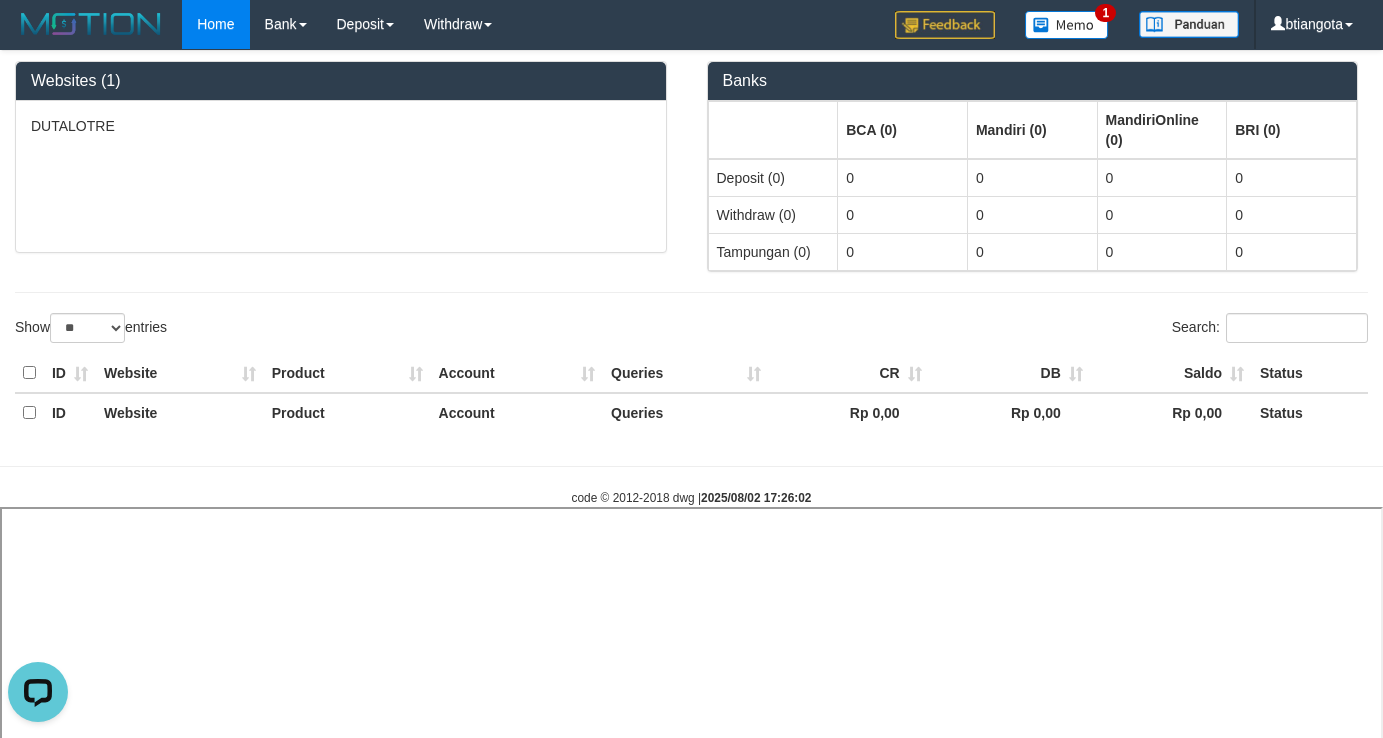 select 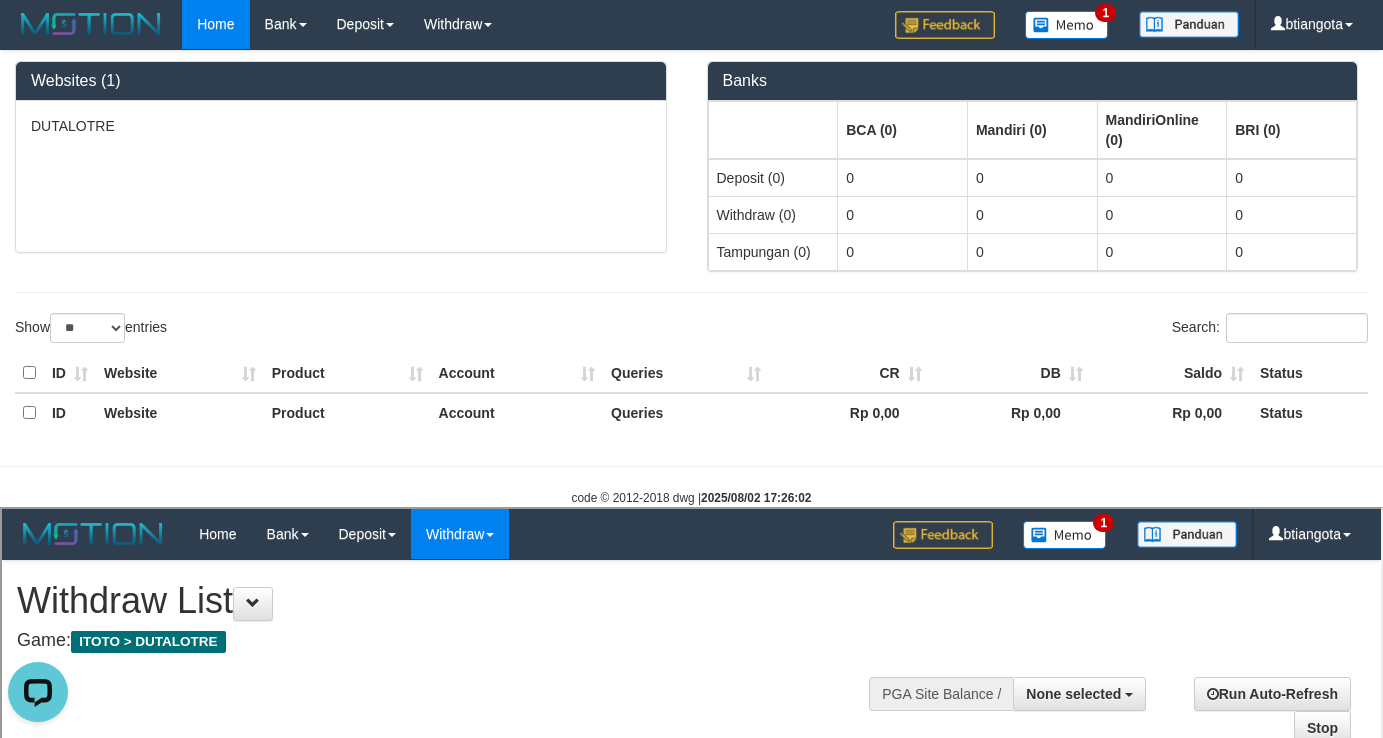 scroll, scrollTop: 0, scrollLeft: 0, axis: both 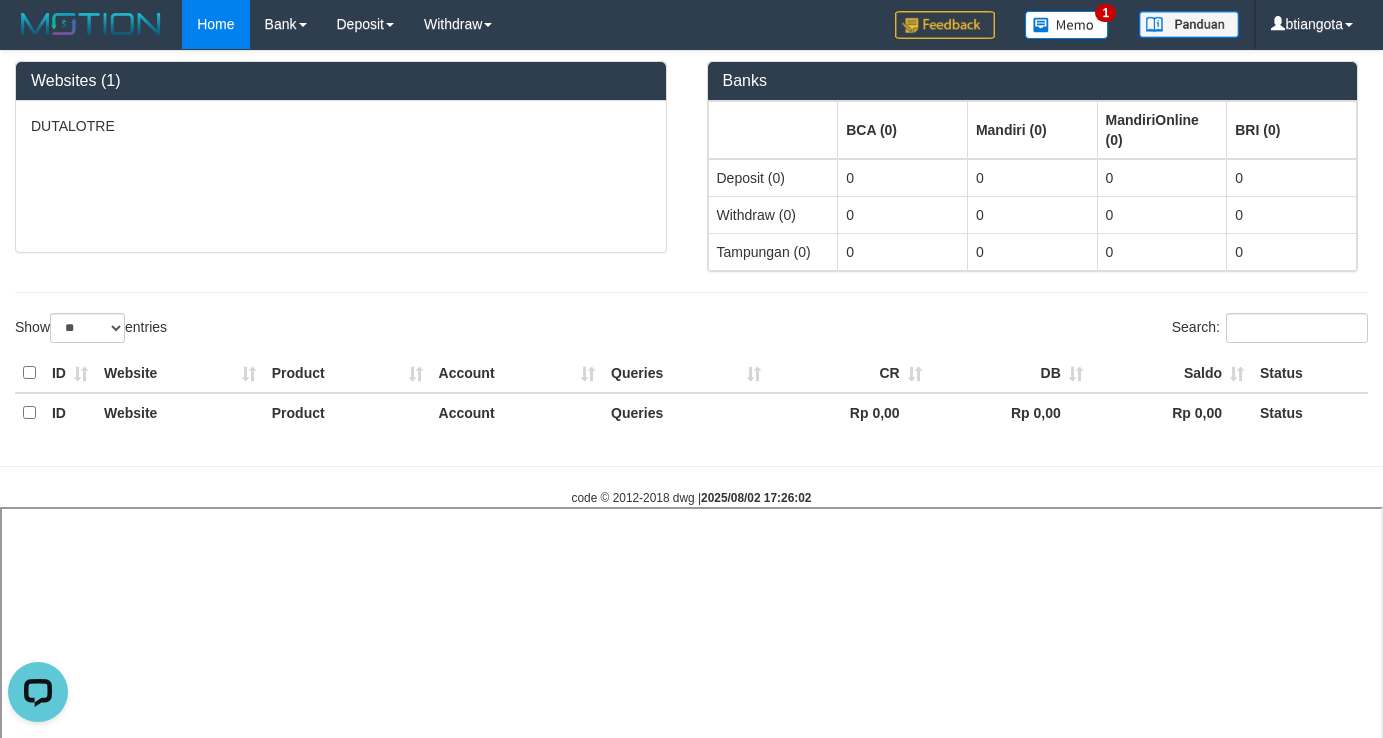 select 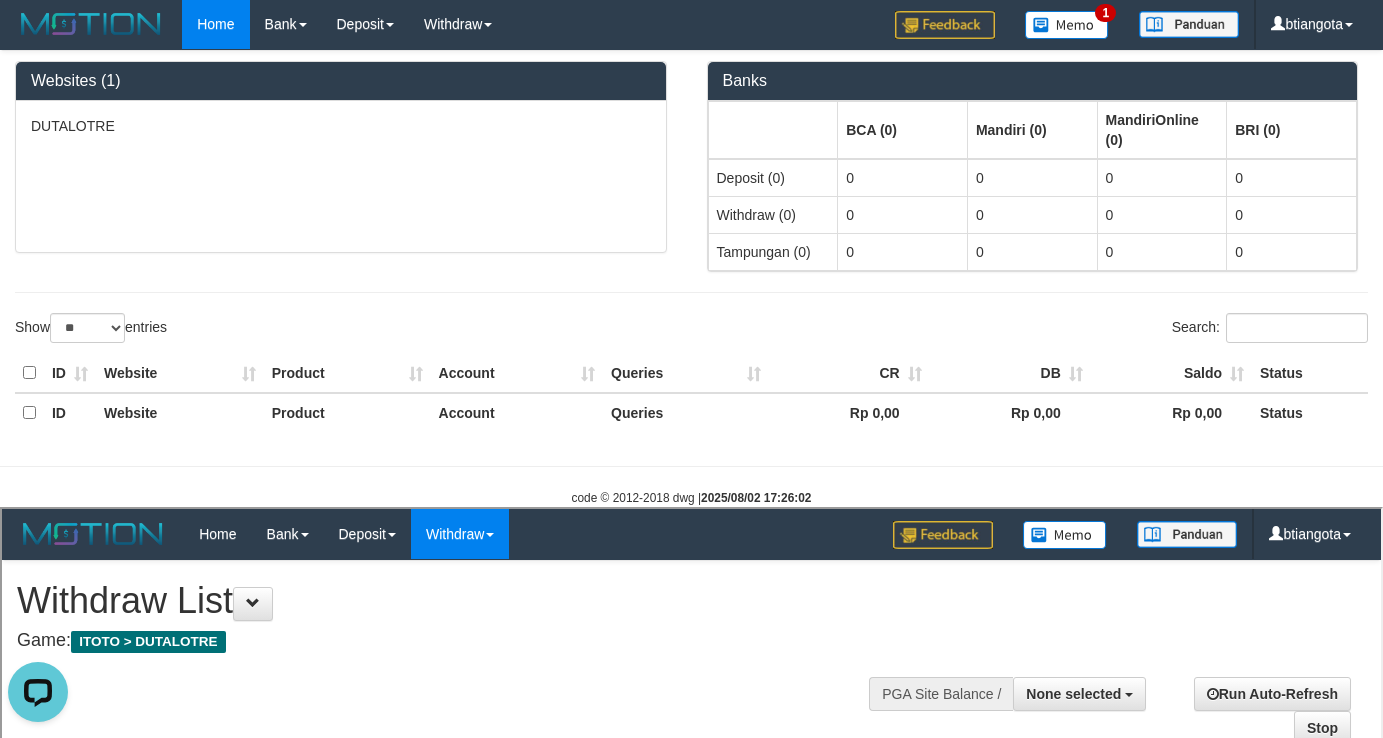 scroll, scrollTop: 0, scrollLeft: 0, axis: both 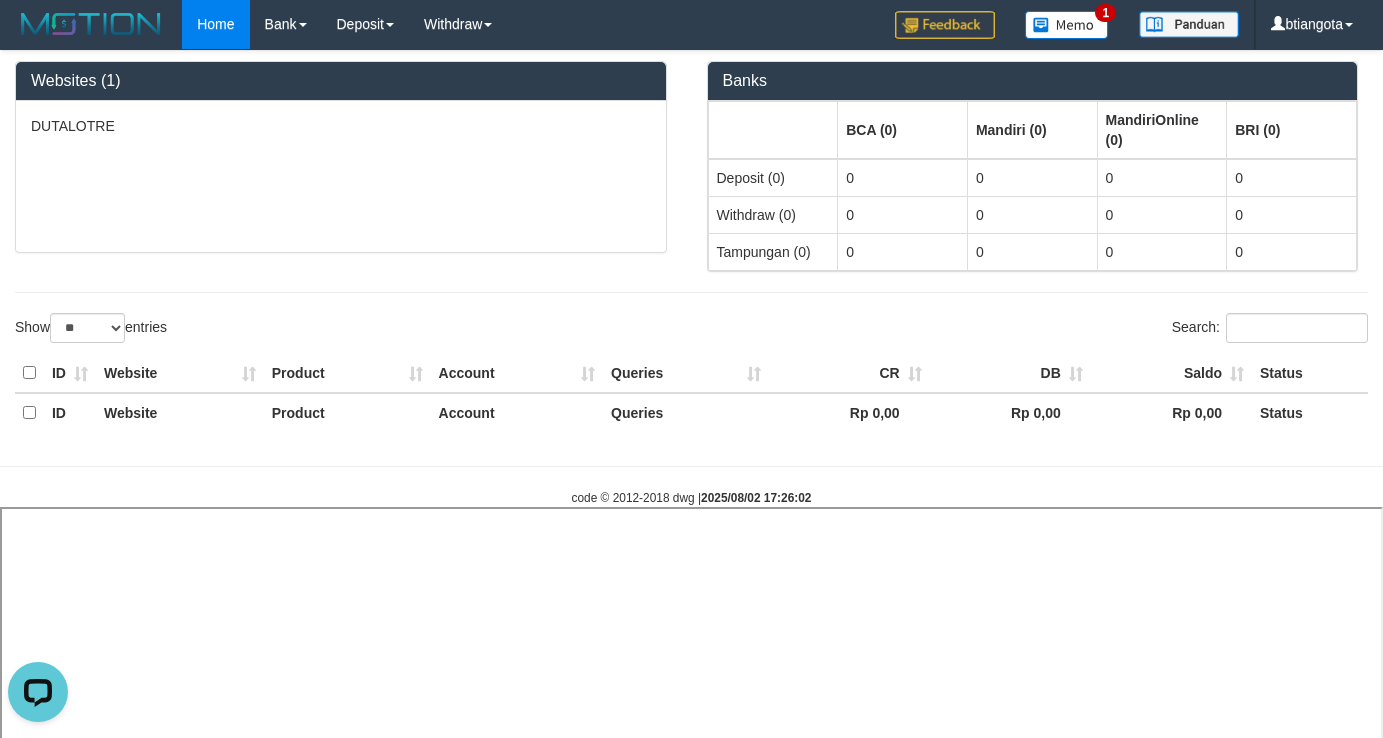 select 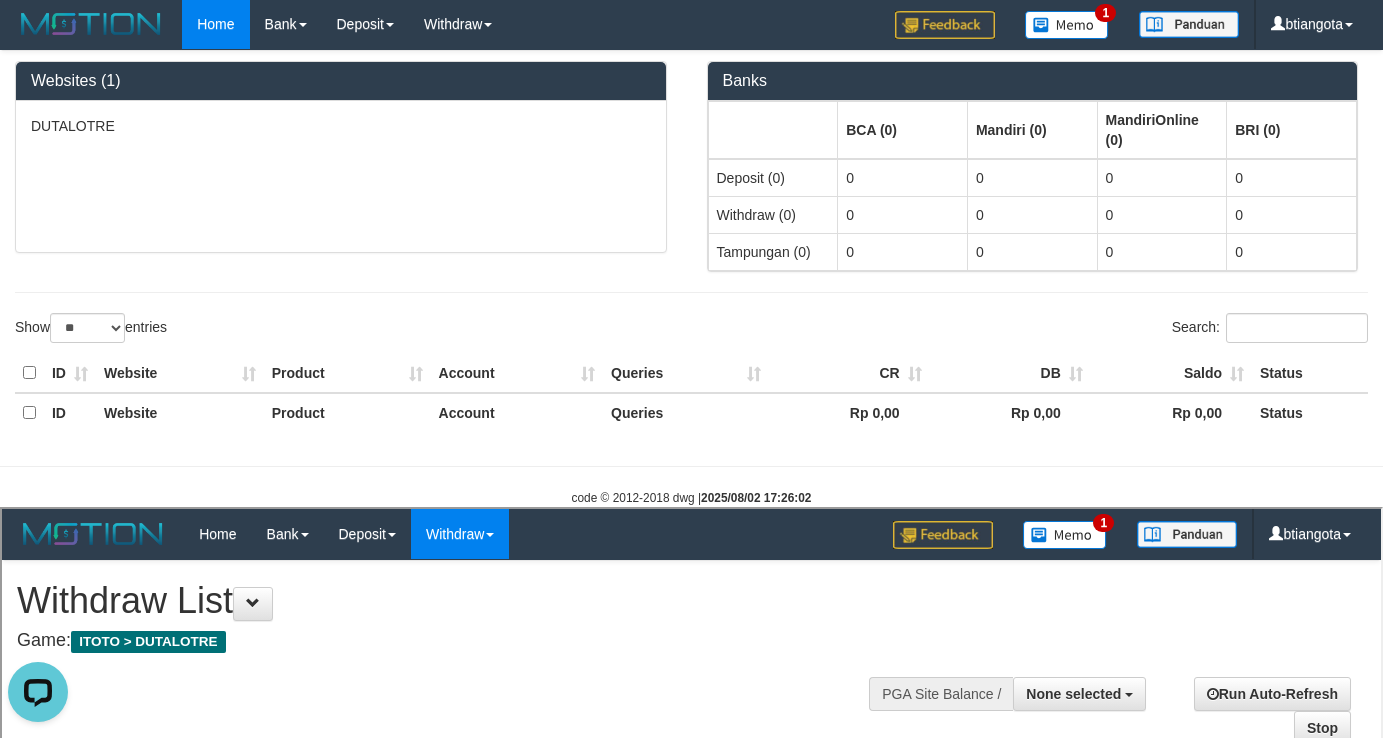 scroll, scrollTop: 0, scrollLeft: 0, axis: both 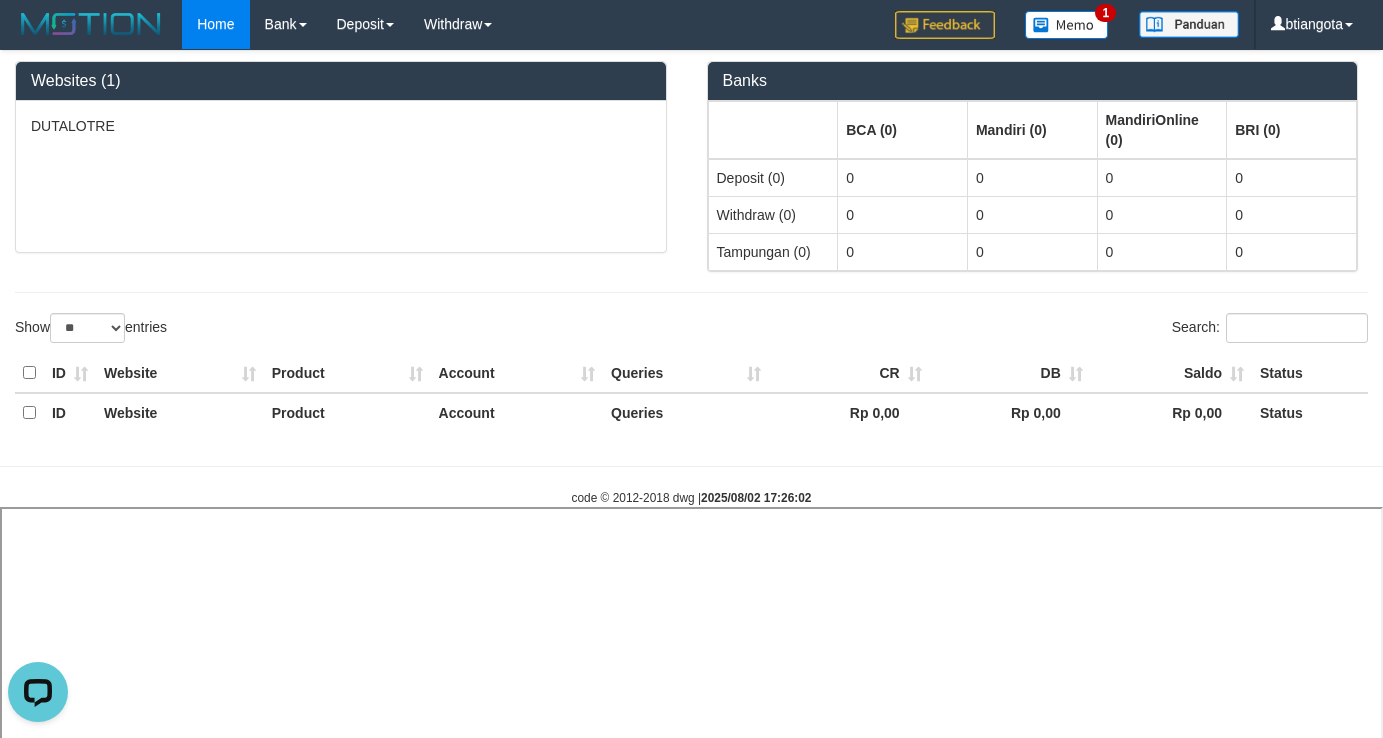 select 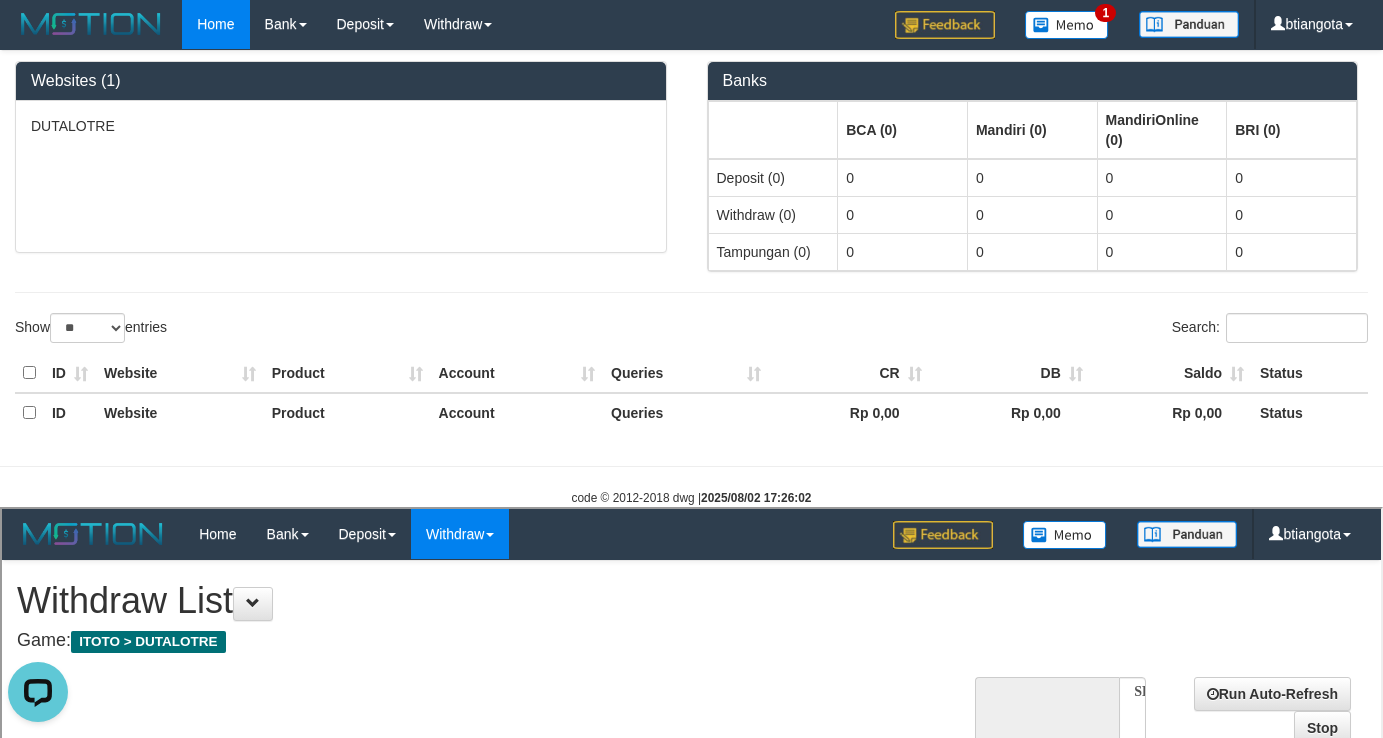 scroll, scrollTop: 0, scrollLeft: 0, axis: both 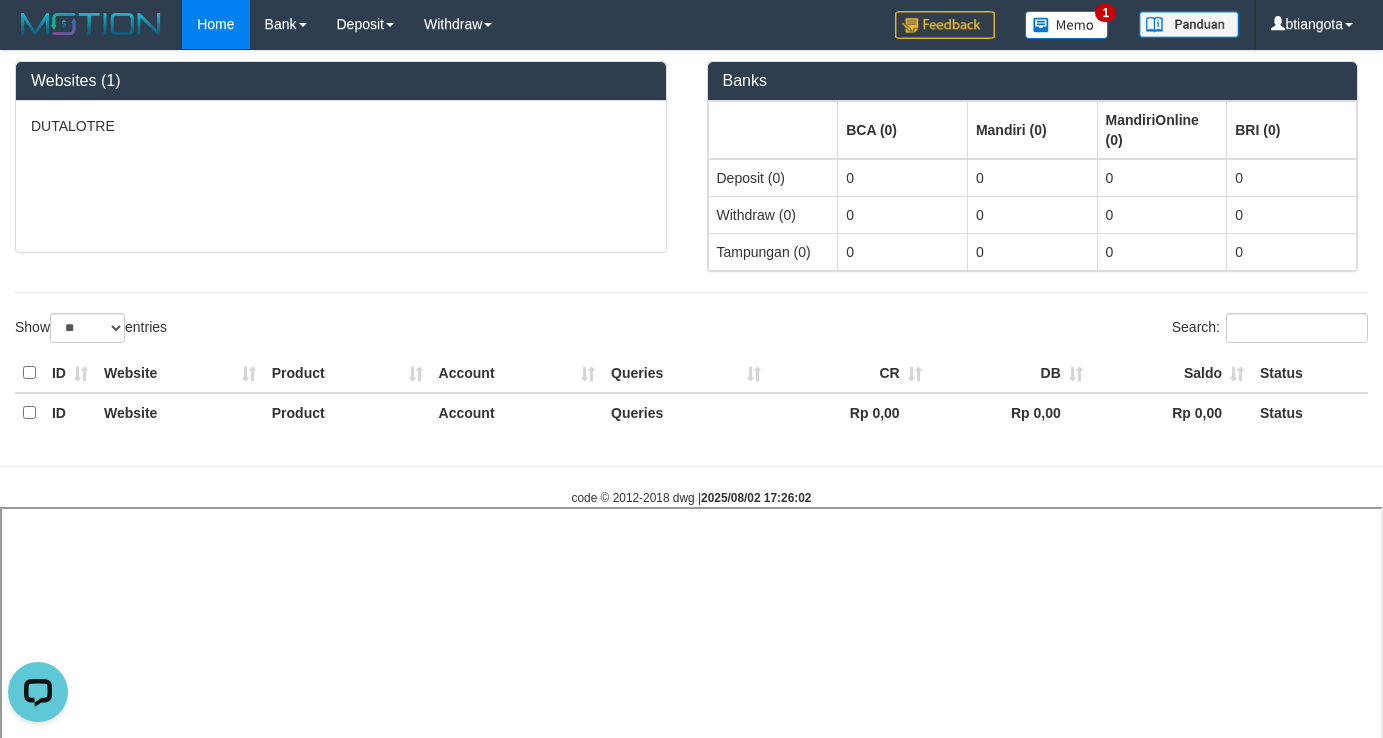 select 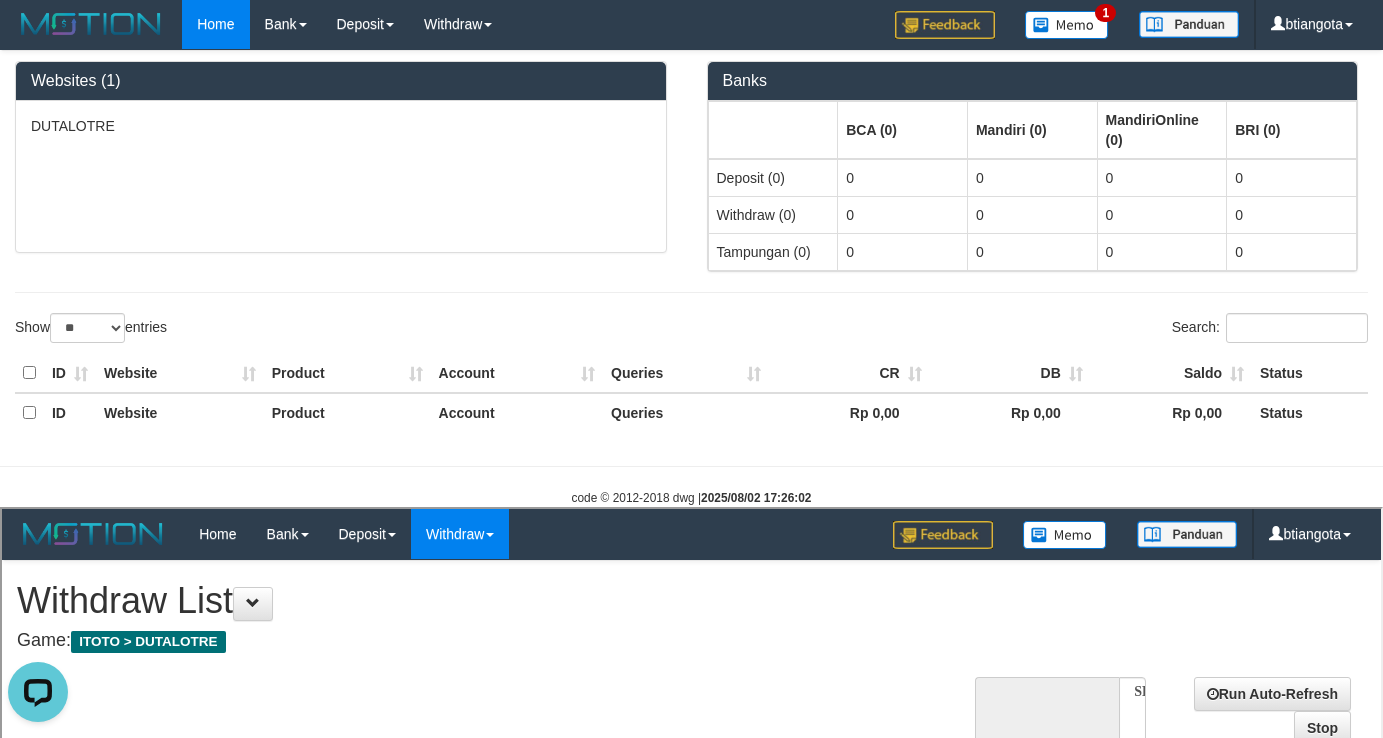 scroll, scrollTop: 0, scrollLeft: 0, axis: both 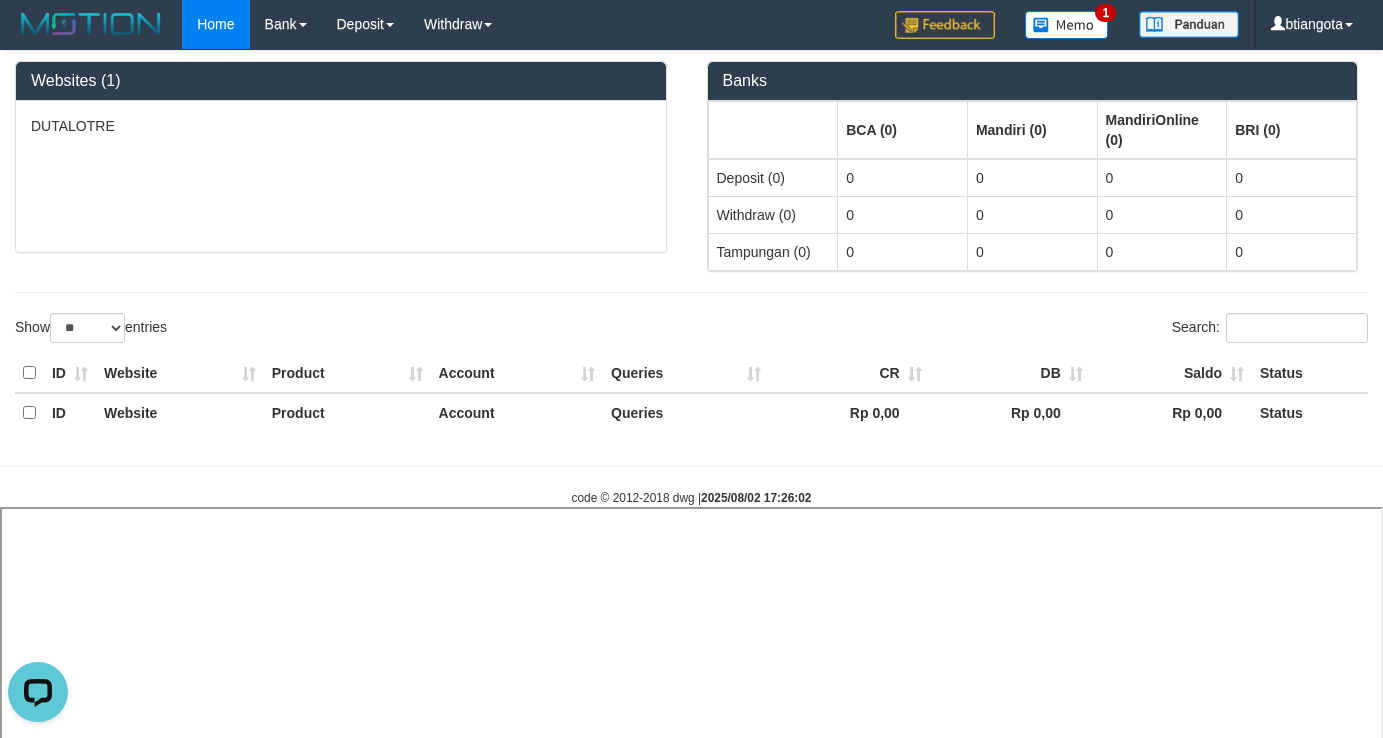 select 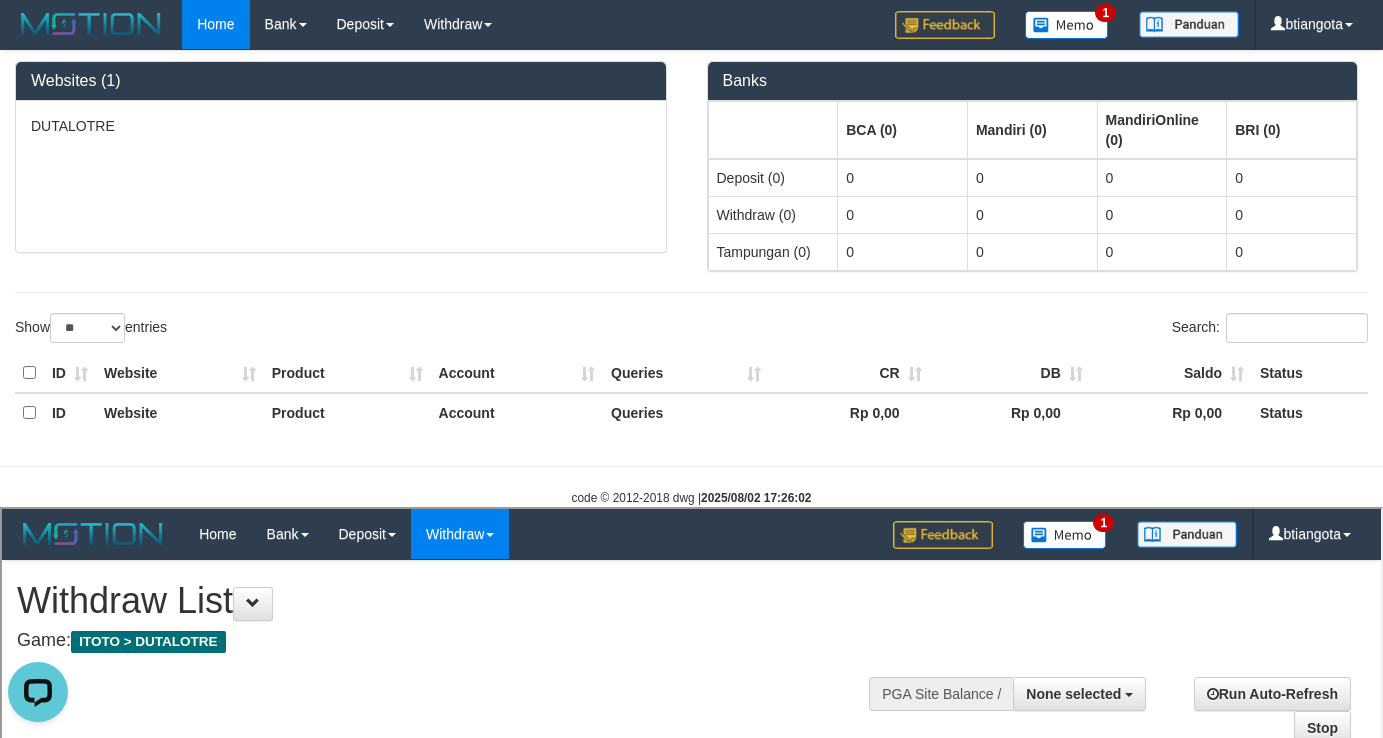 scroll, scrollTop: 0, scrollLeft: 0, axis: both 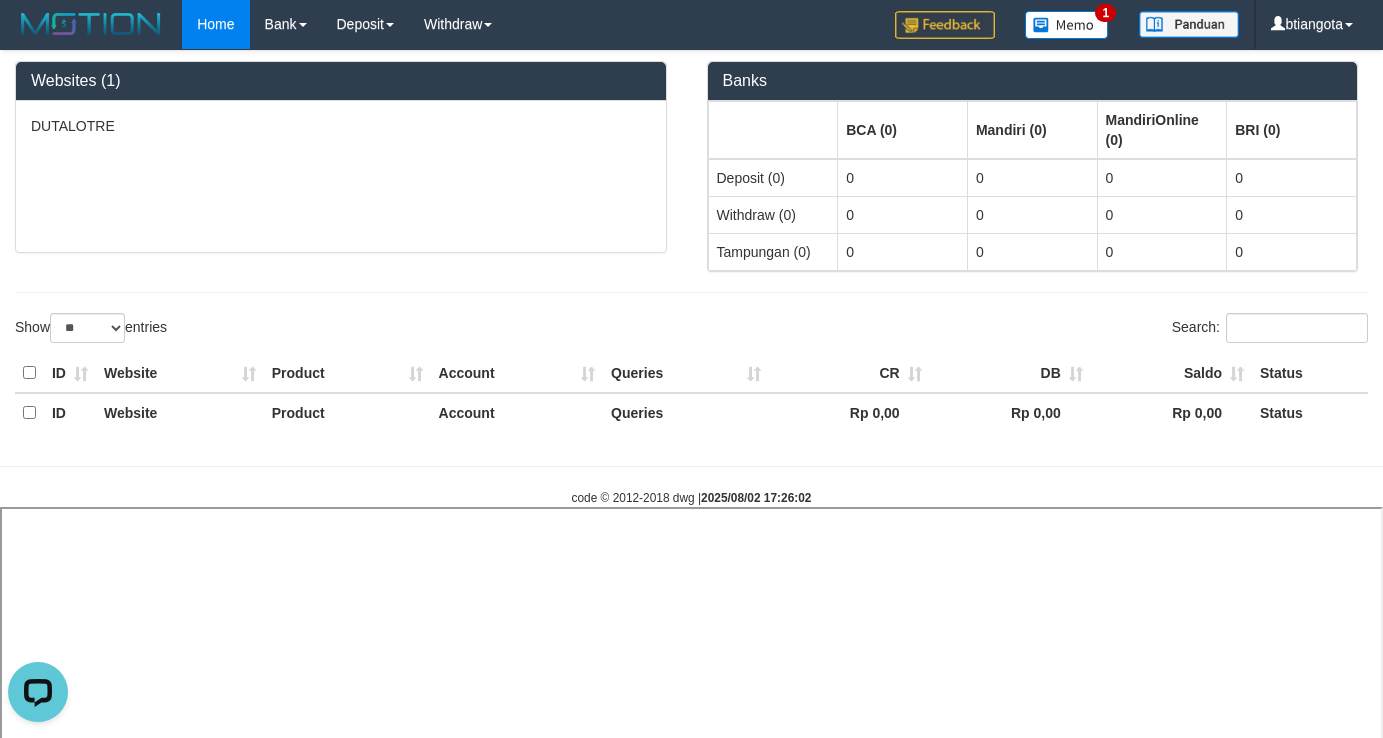 select 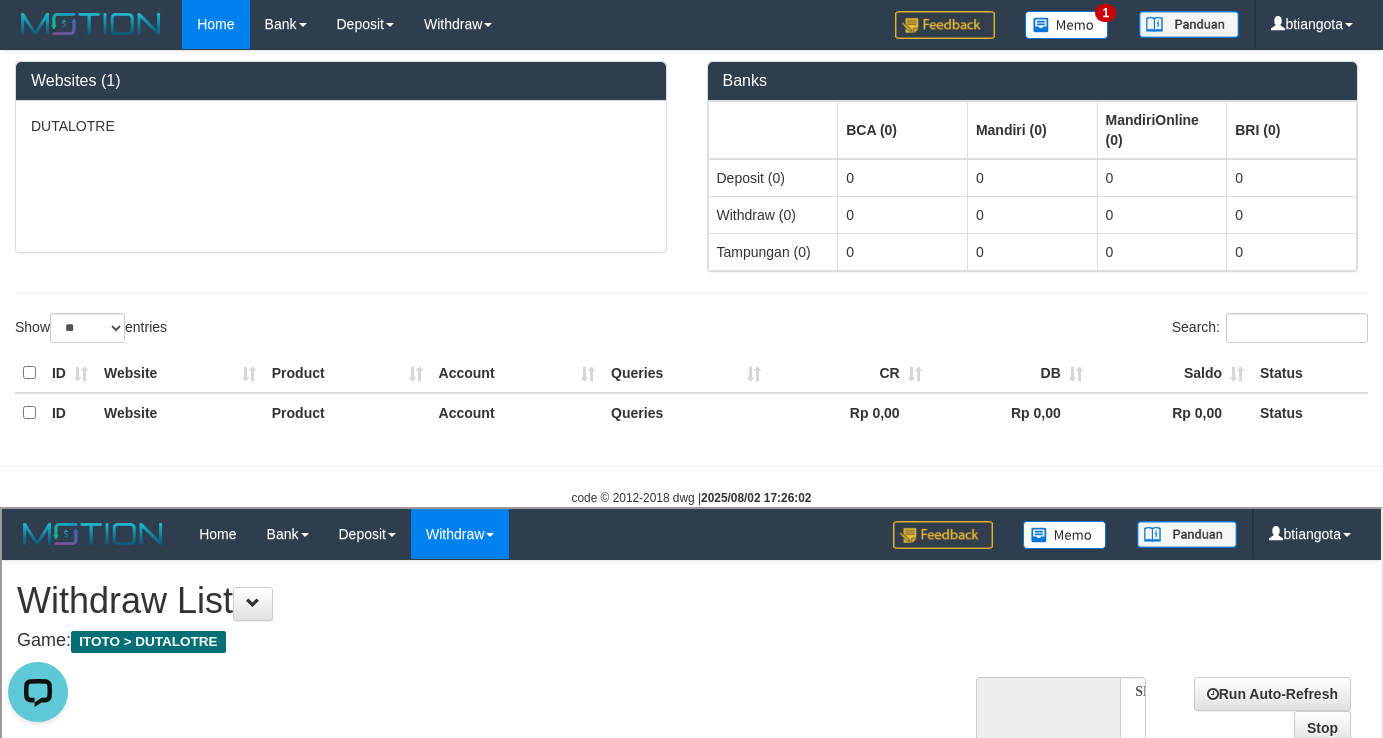 scroll, scrollTop: 0, scrollLeft: 0, axis: both 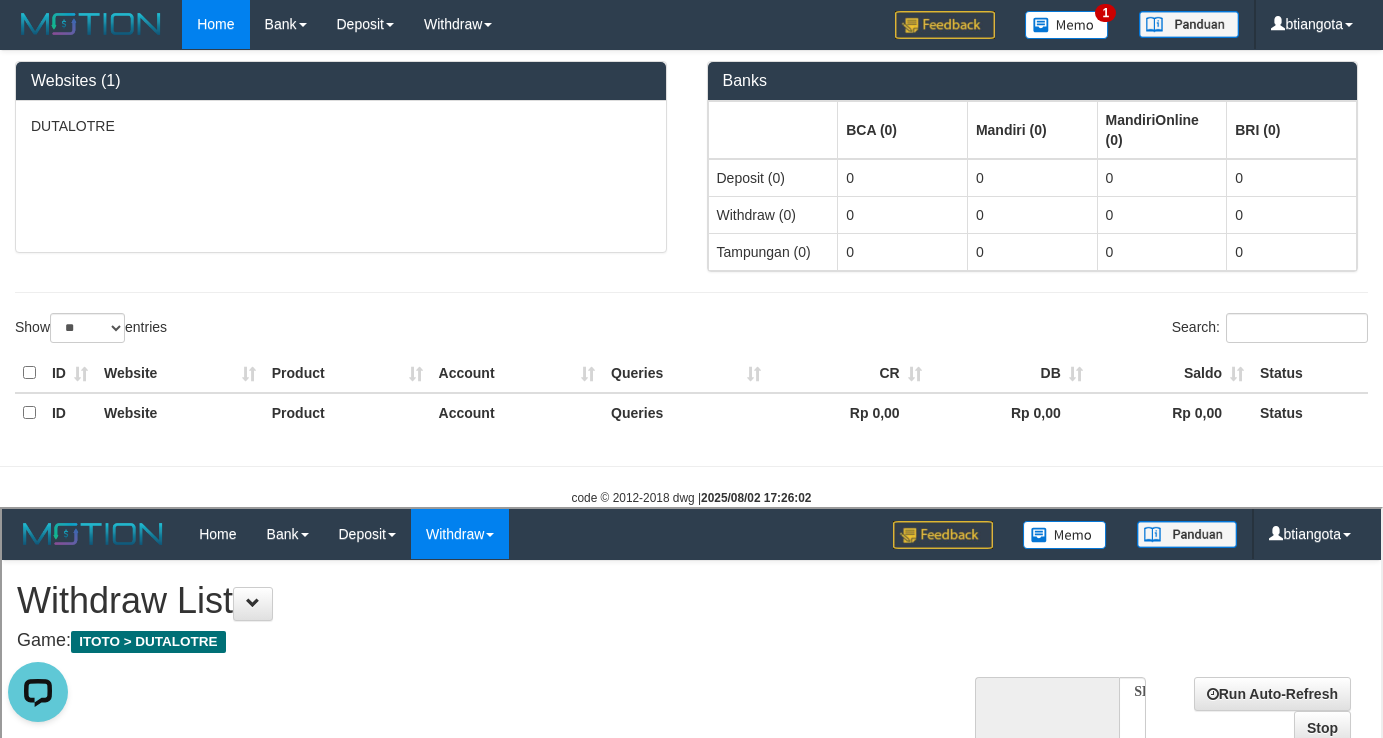 select on "**" 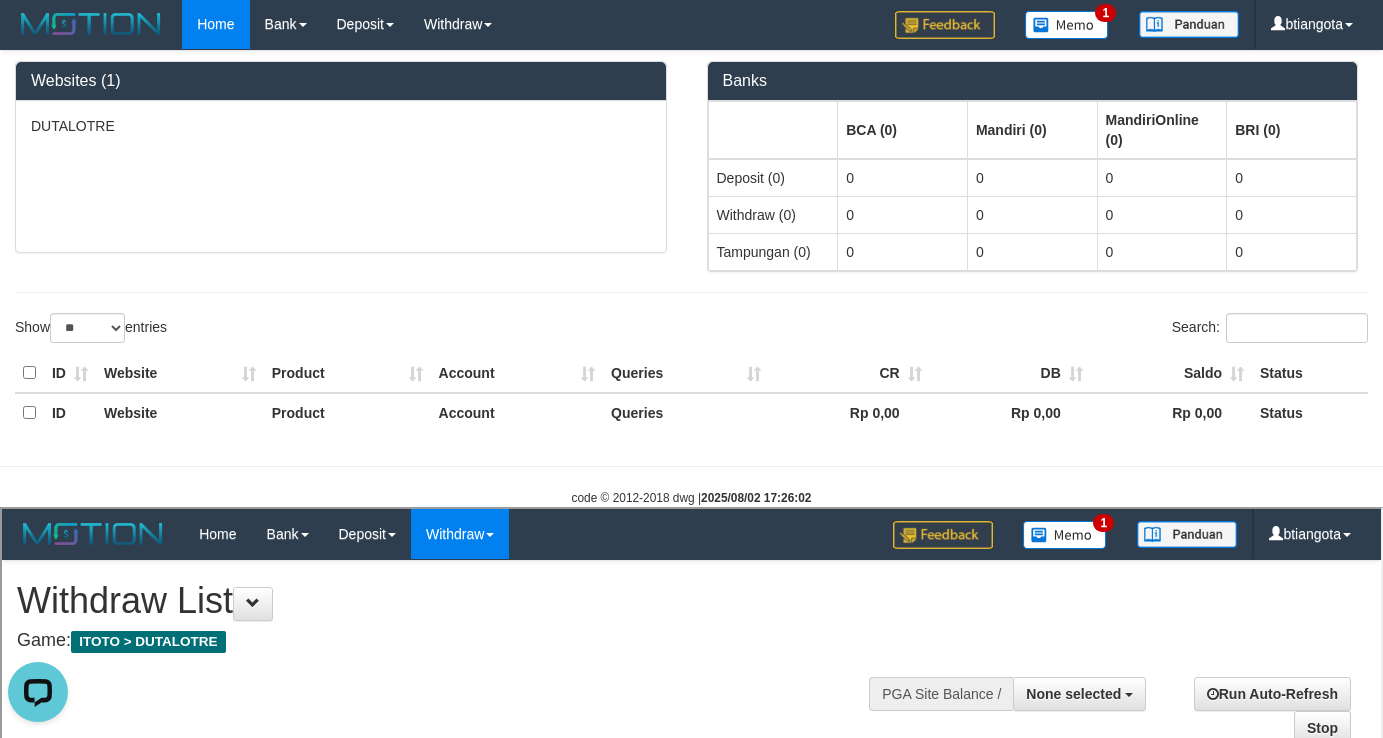 scroll, scrollTop: 0, scrollLeft: 0, axis: both 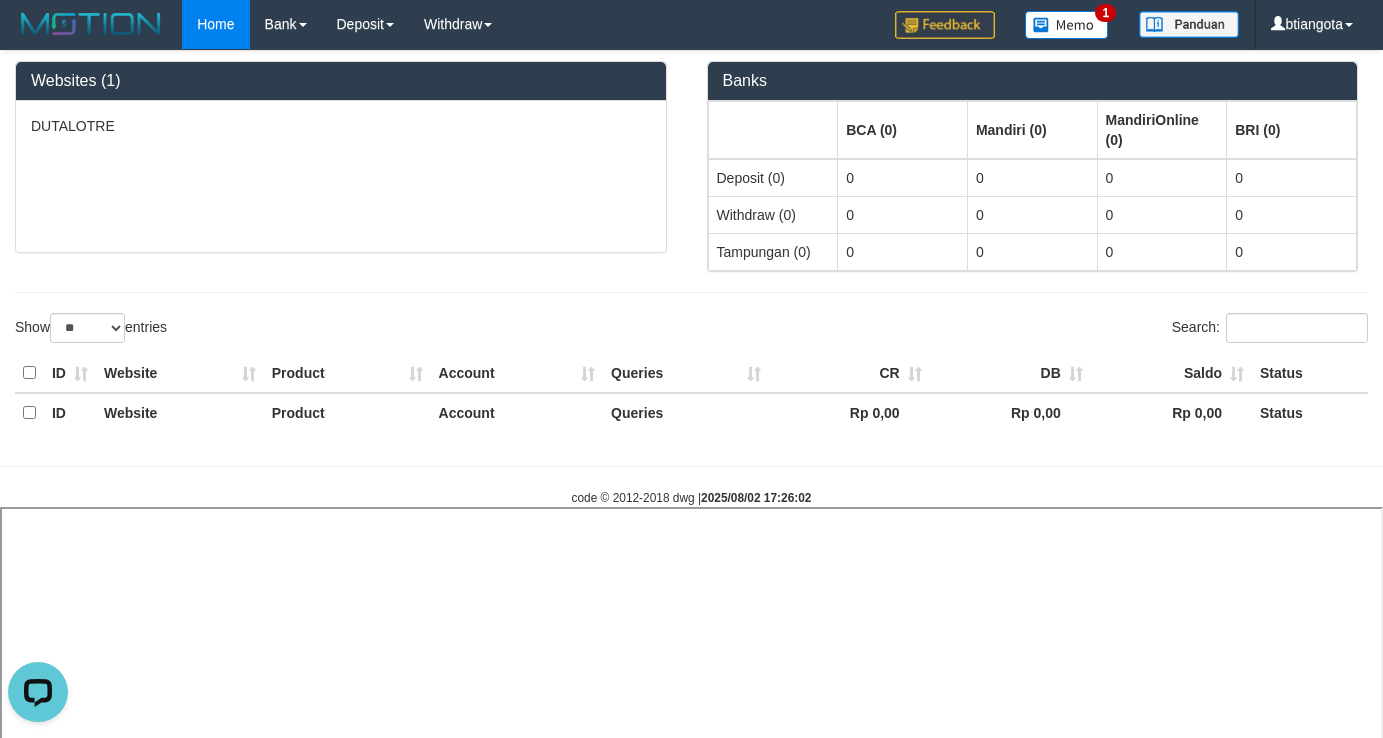 select 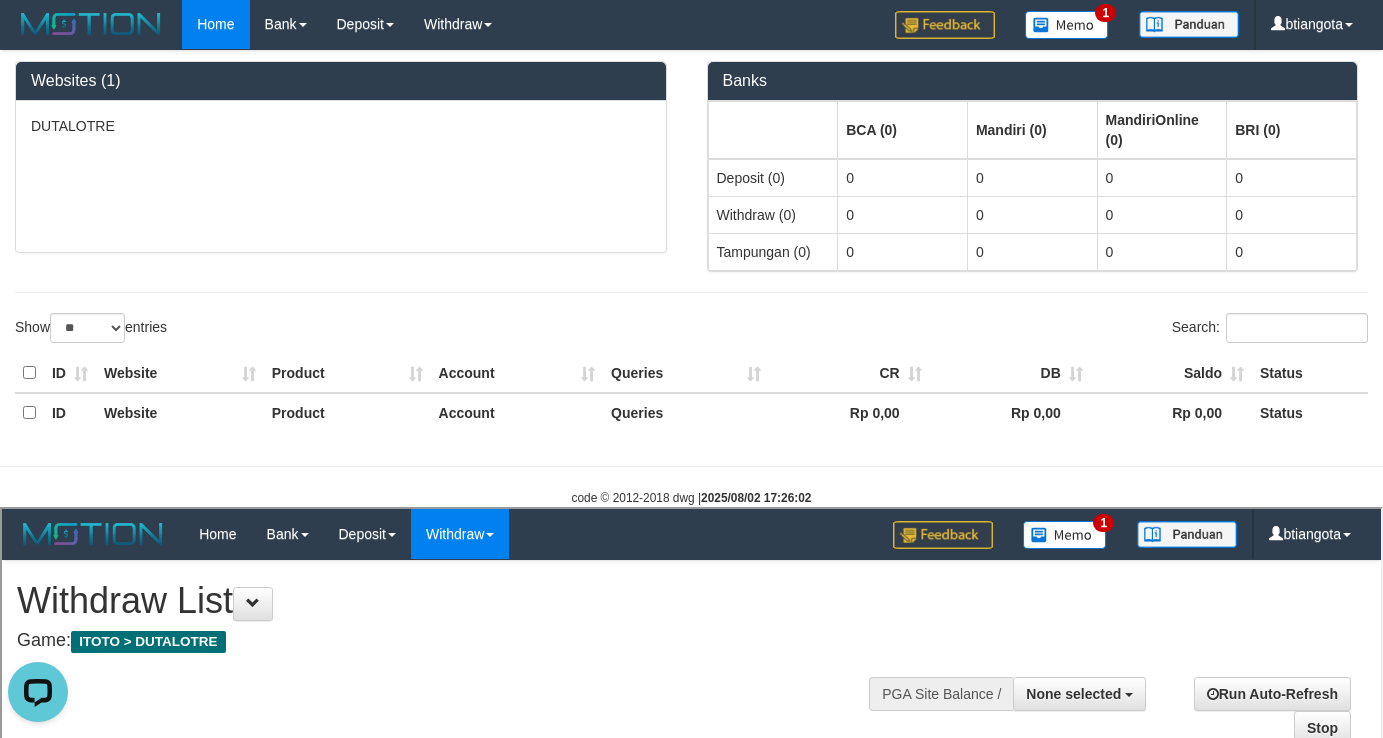 scroll, scrollTop: 0, scrollLeft: 0, axis: both 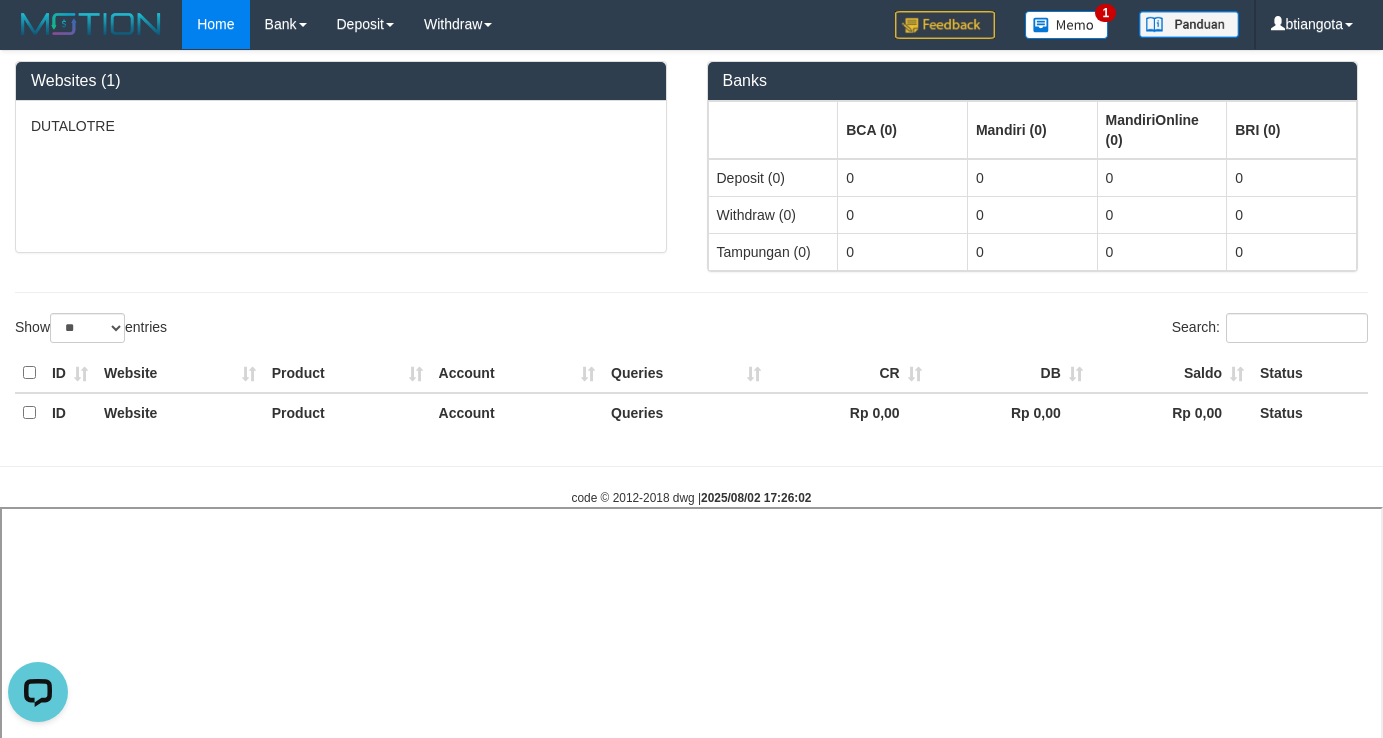 select 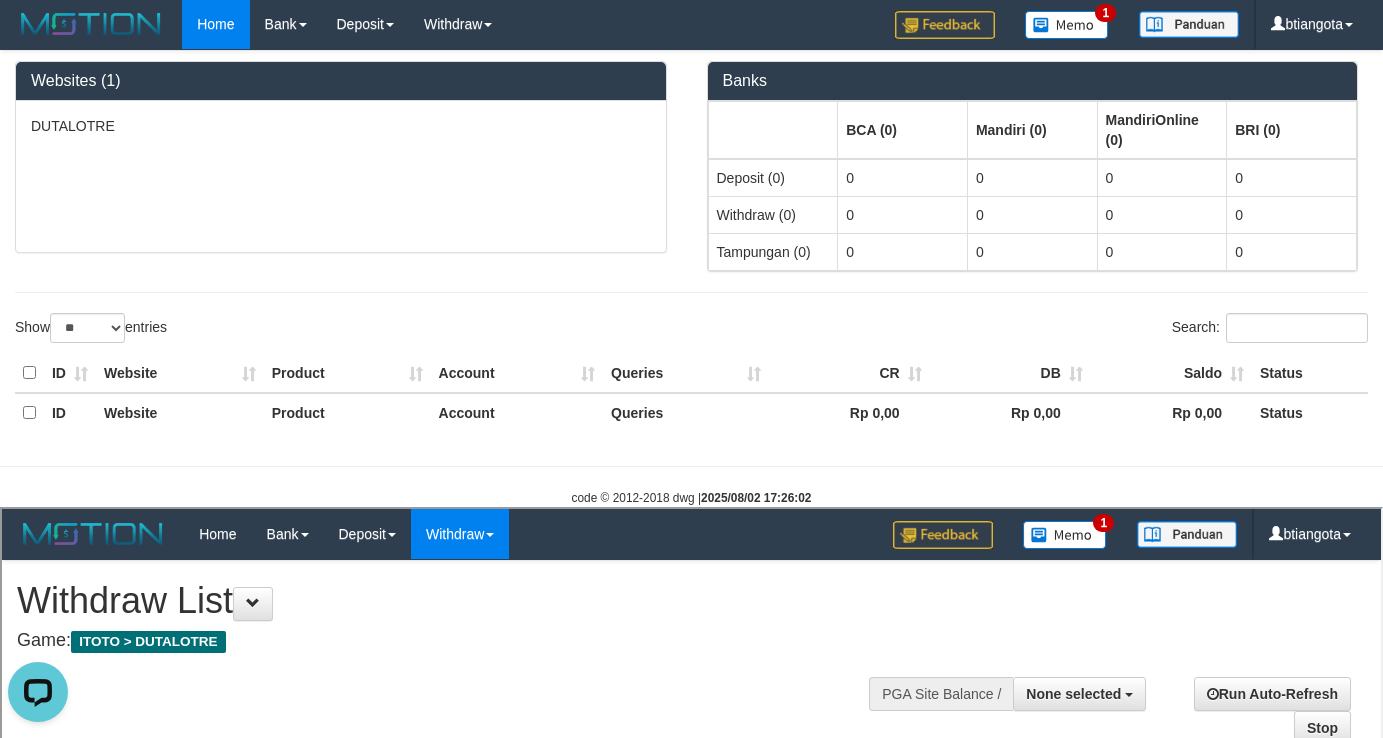 scroll, scrollTop: 0, scrollLeft: 0, axis: both 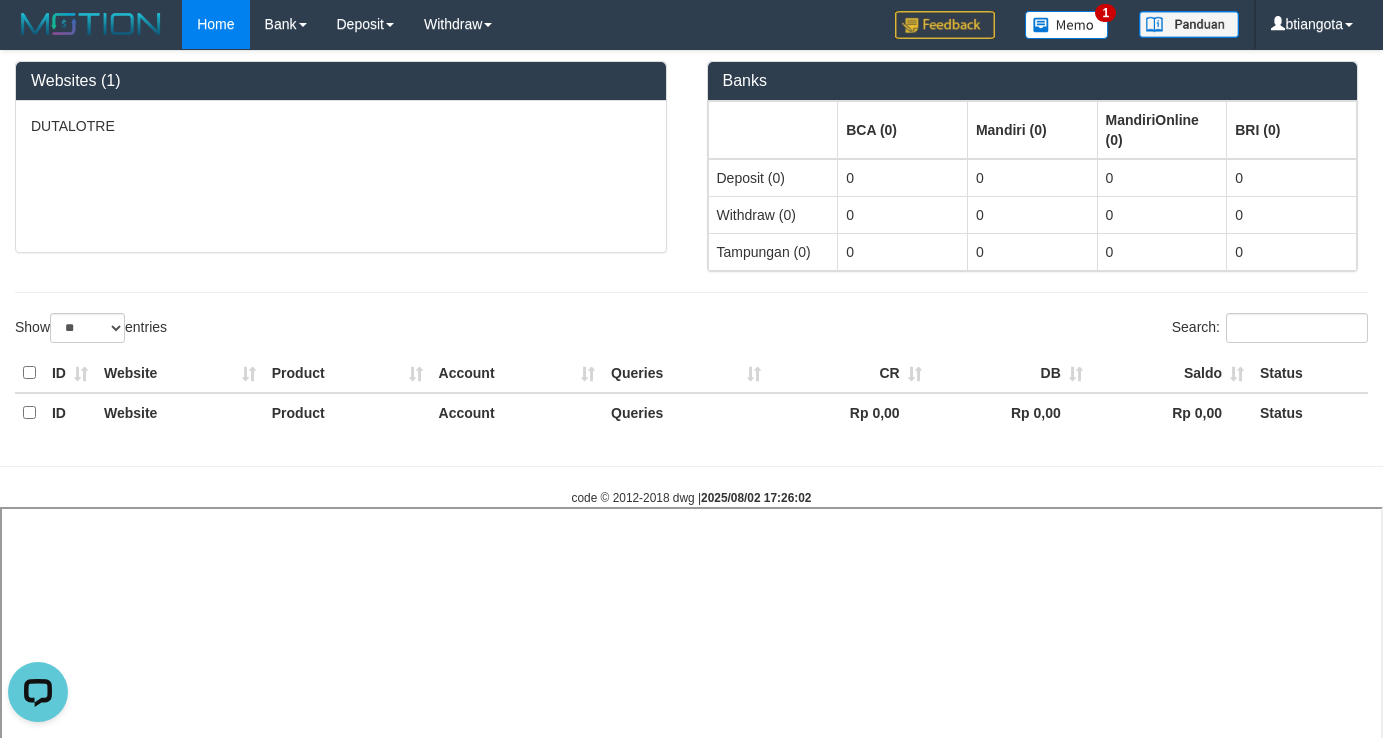 select 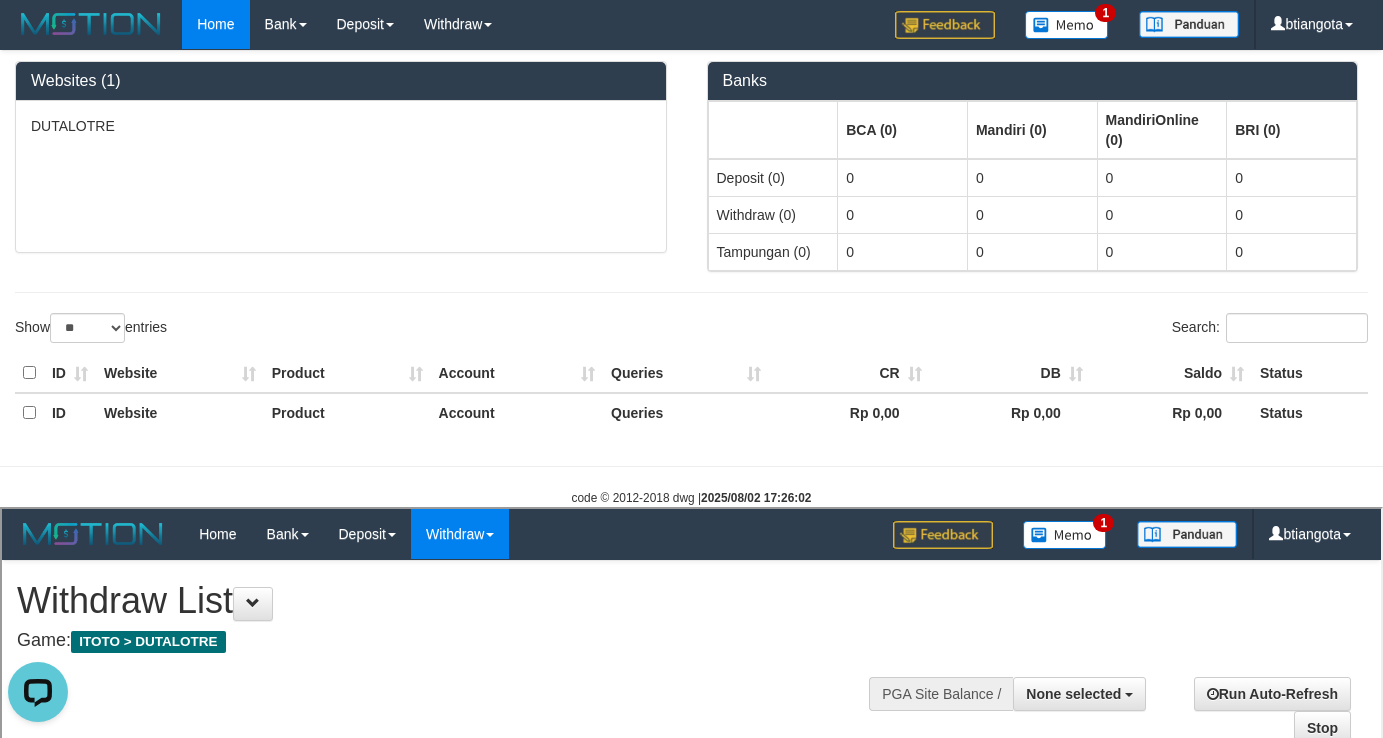 scroll, scrollTop: 0, scrollLeft: 0, axis: both 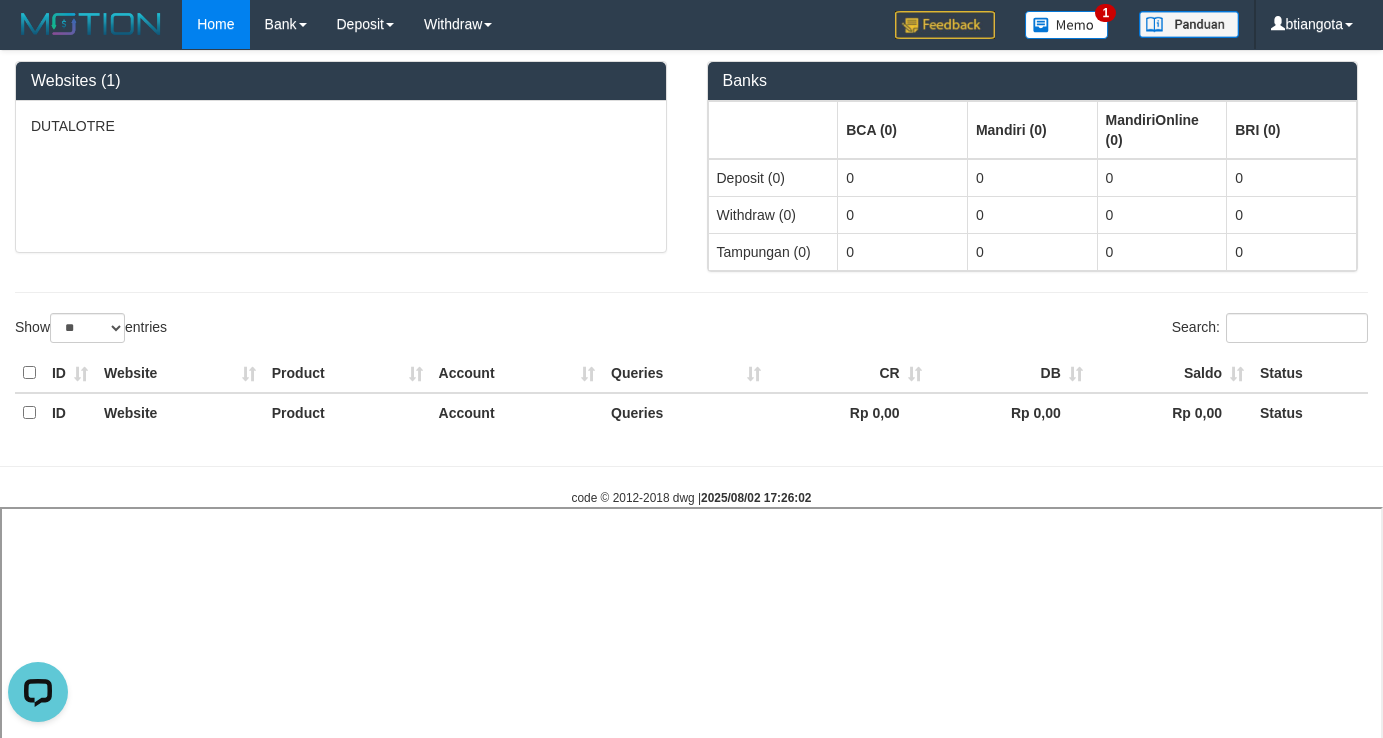 select 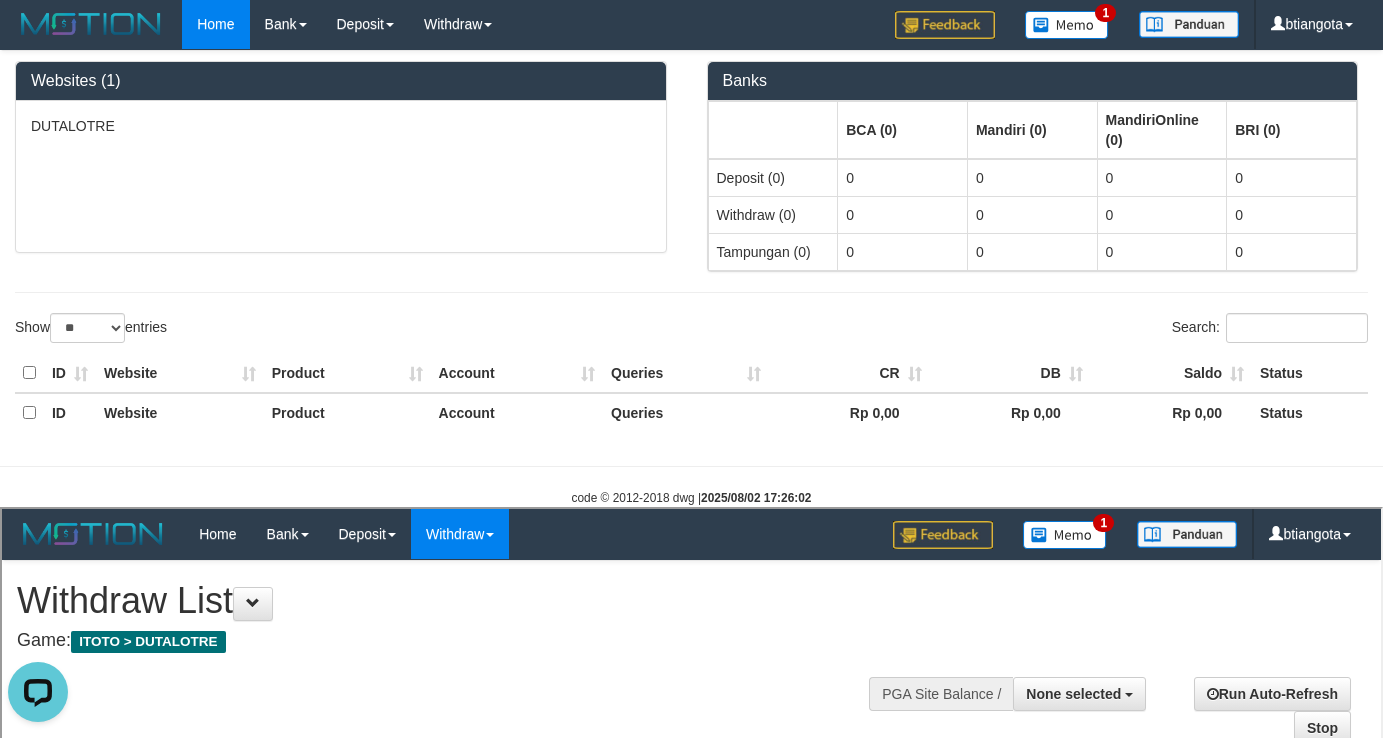 scroll, scrollTop: 0, scrollLeft: 0, axis: both 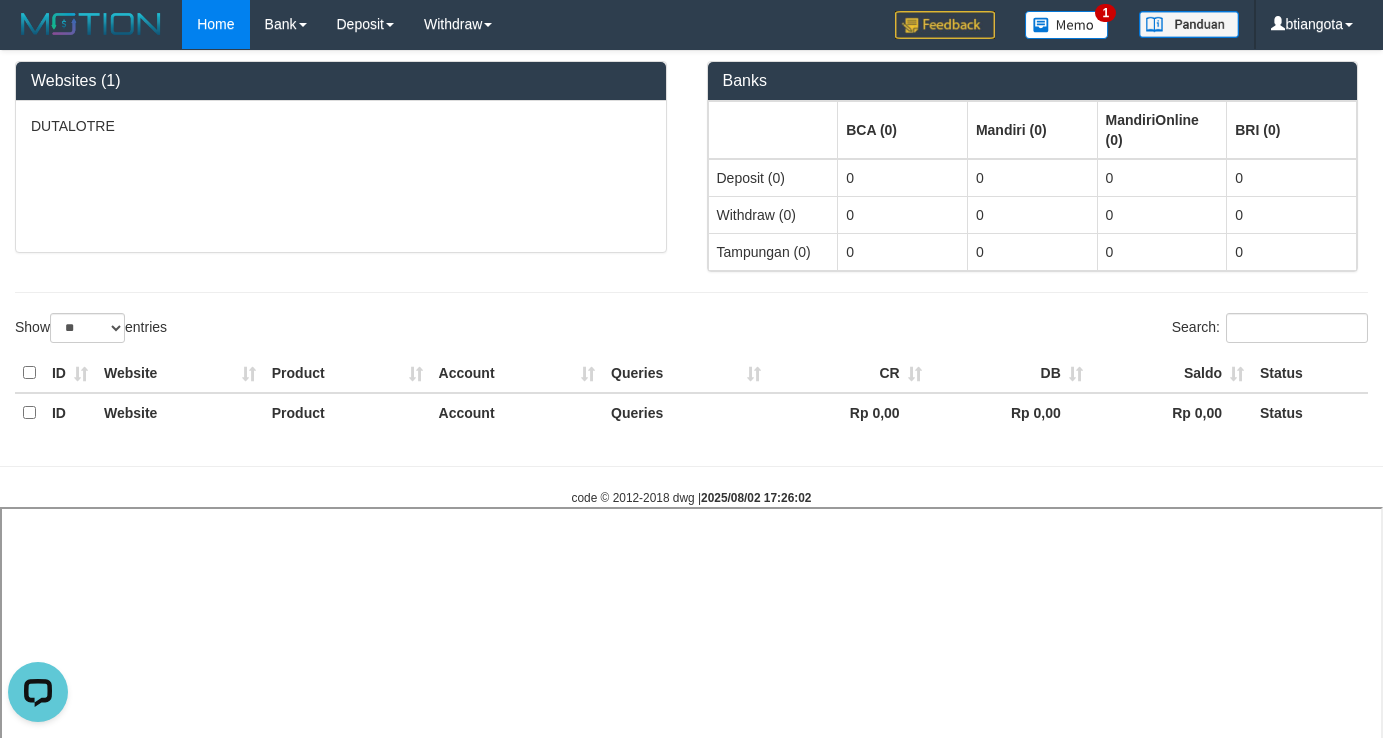 select 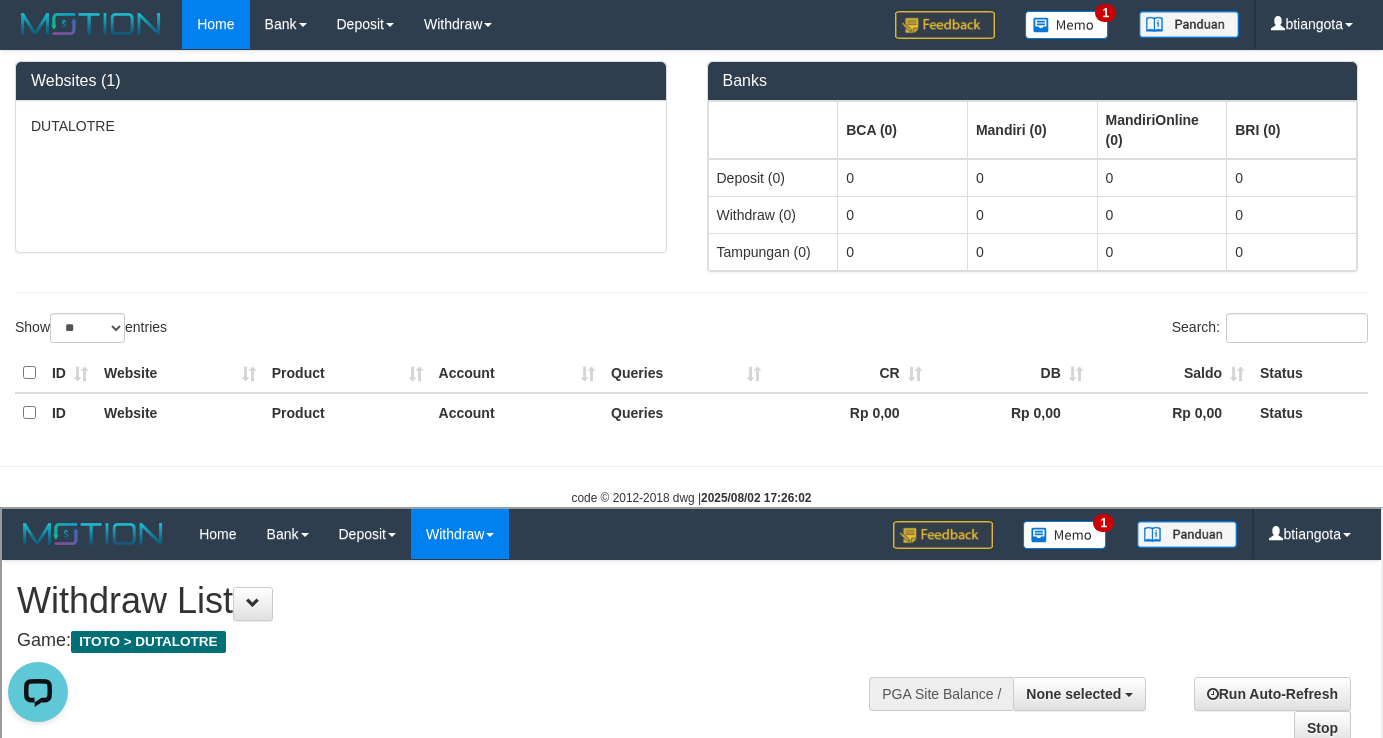 scroll, scrollTop: 0, scrollLeft: 0, axis: both 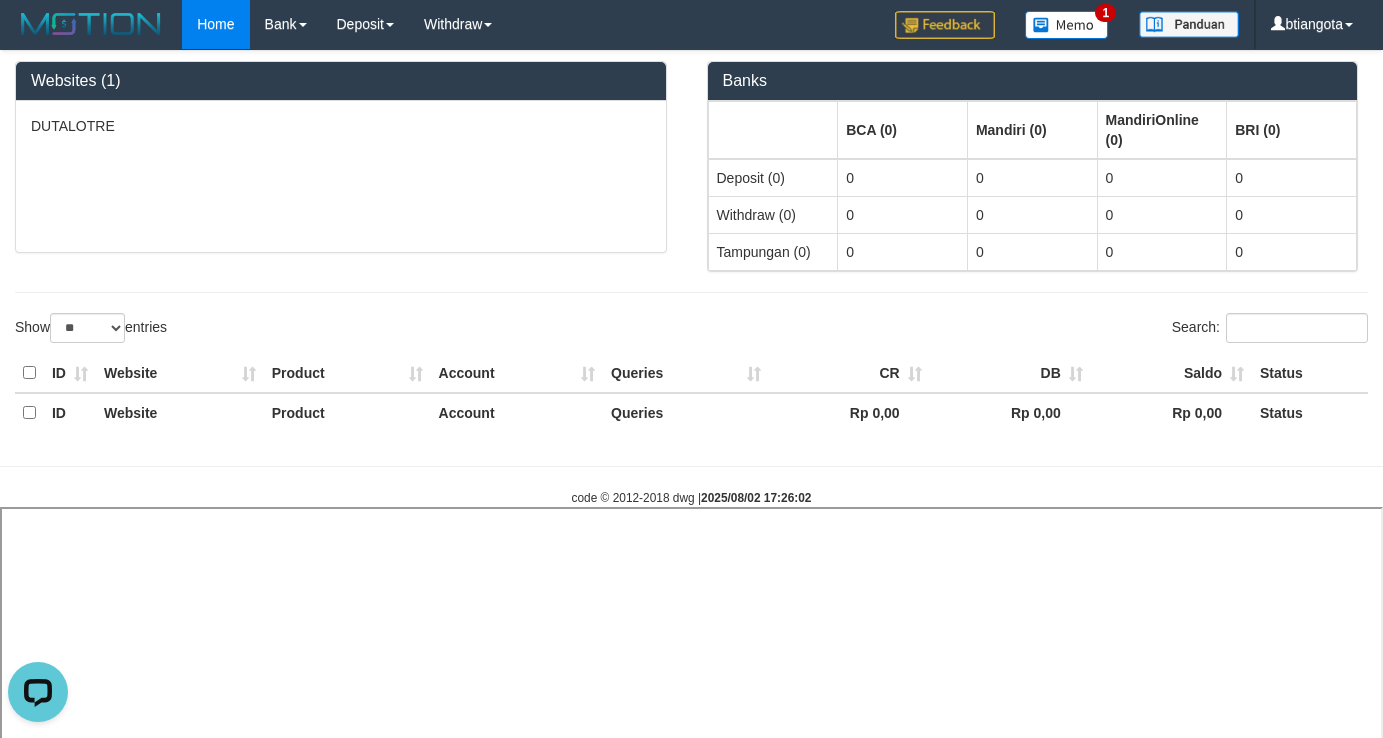 select 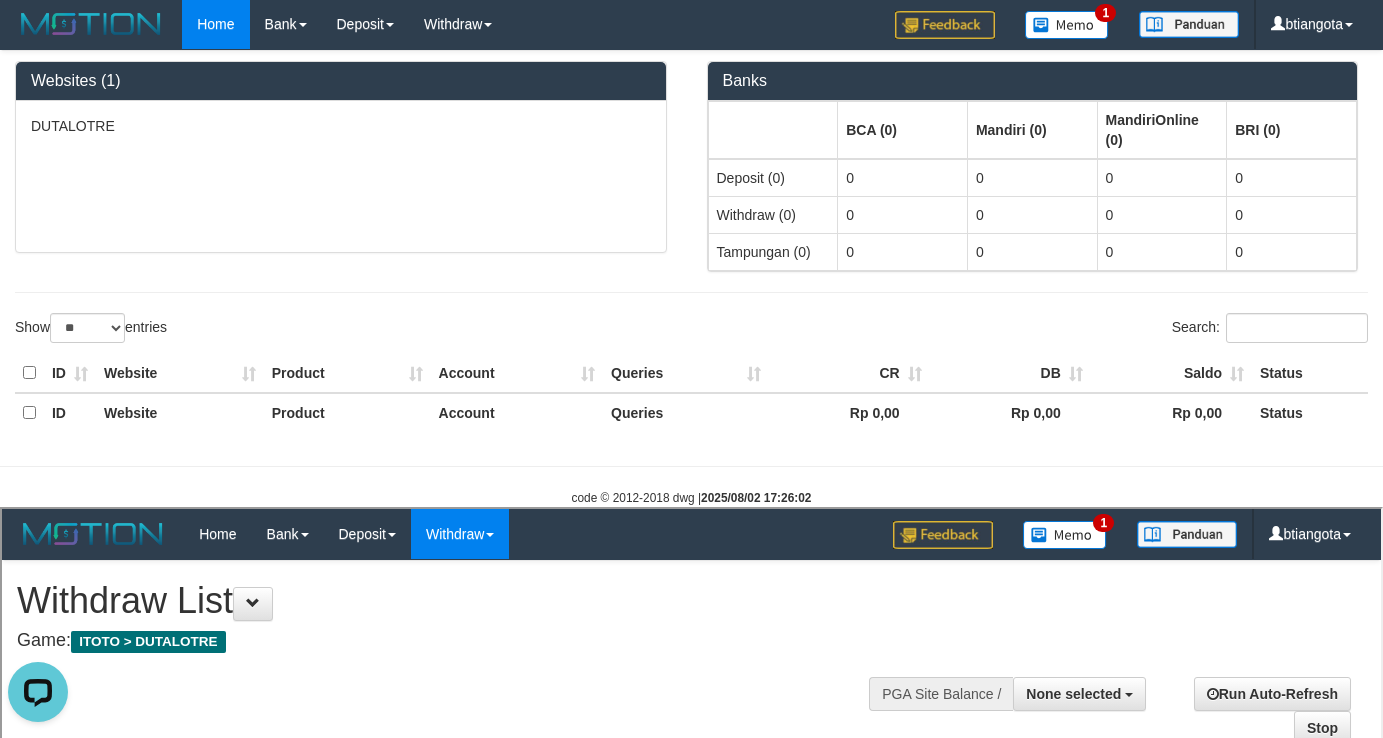 scroll, scrollTop: 0, scrollLeft: 0, axis: both 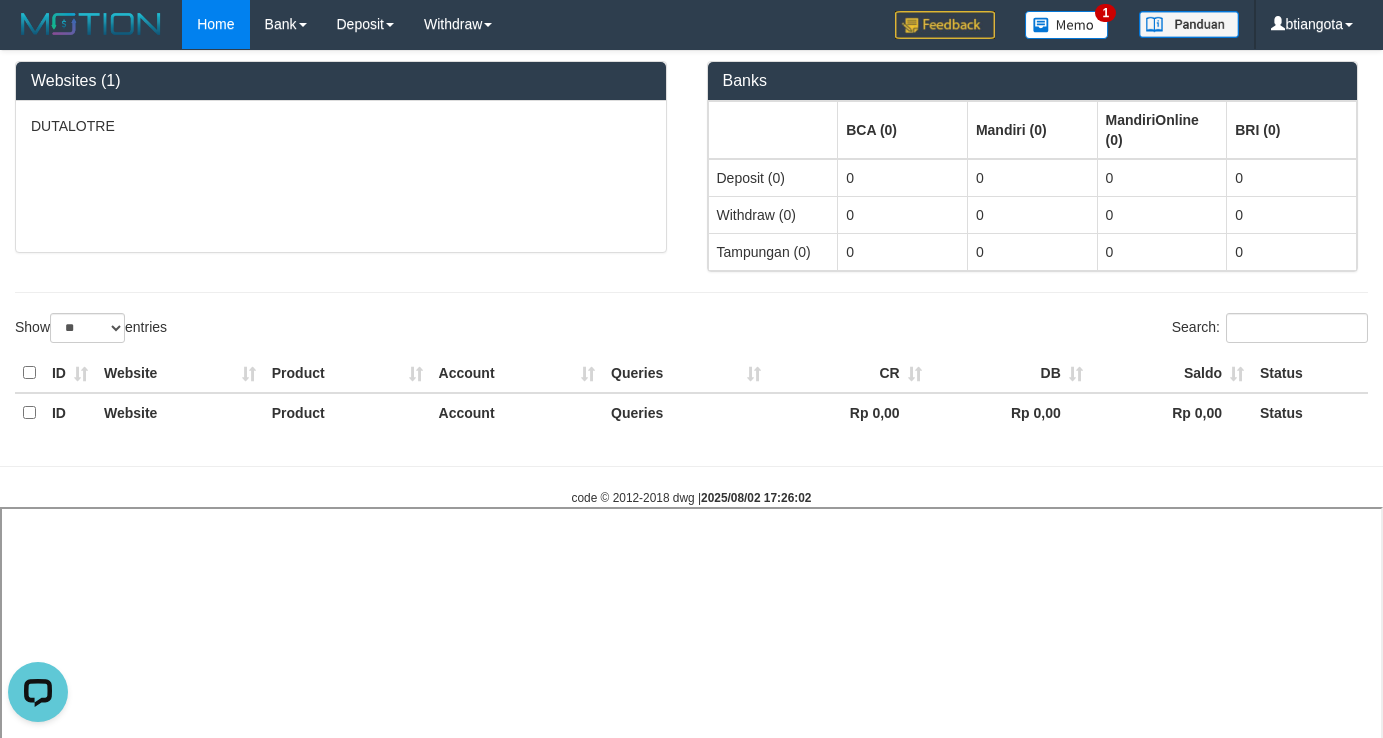select 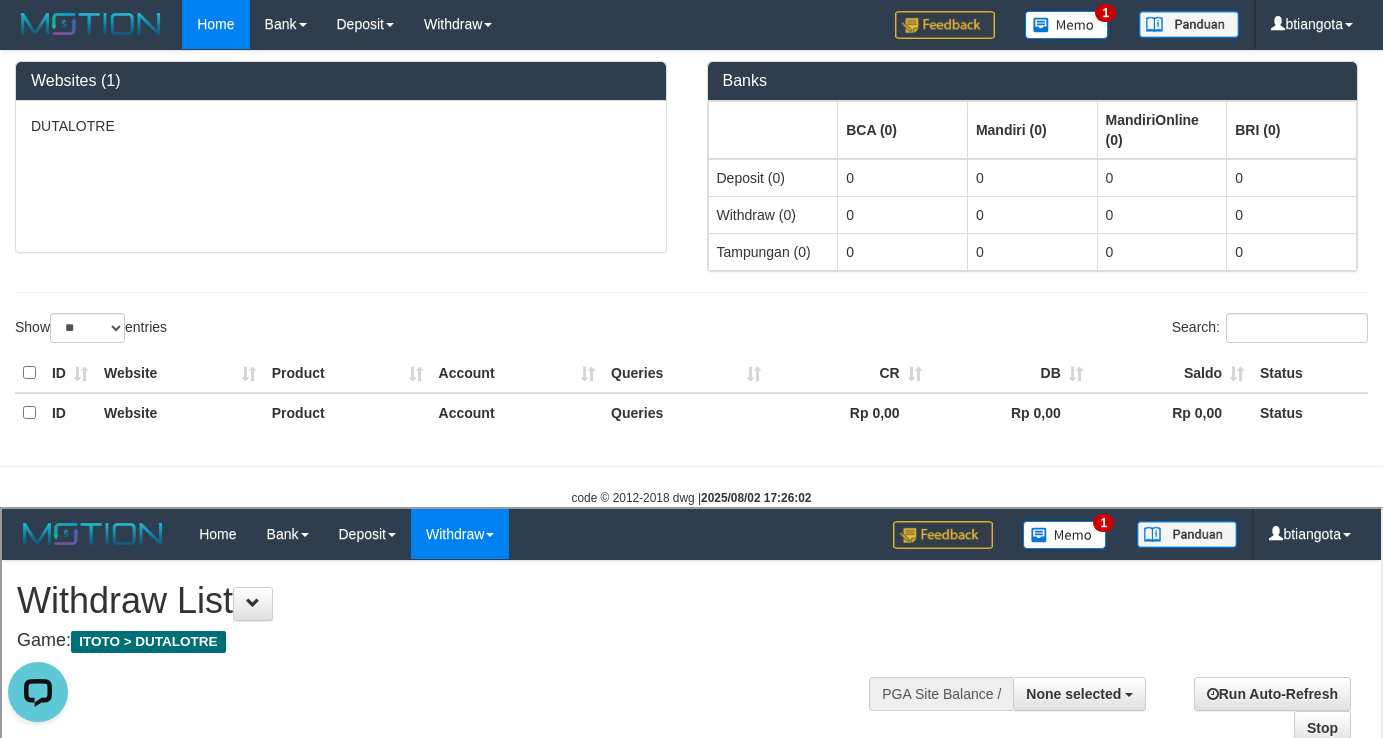 scroll, scrollTop: 0, scrollLeft: 0, axis: both 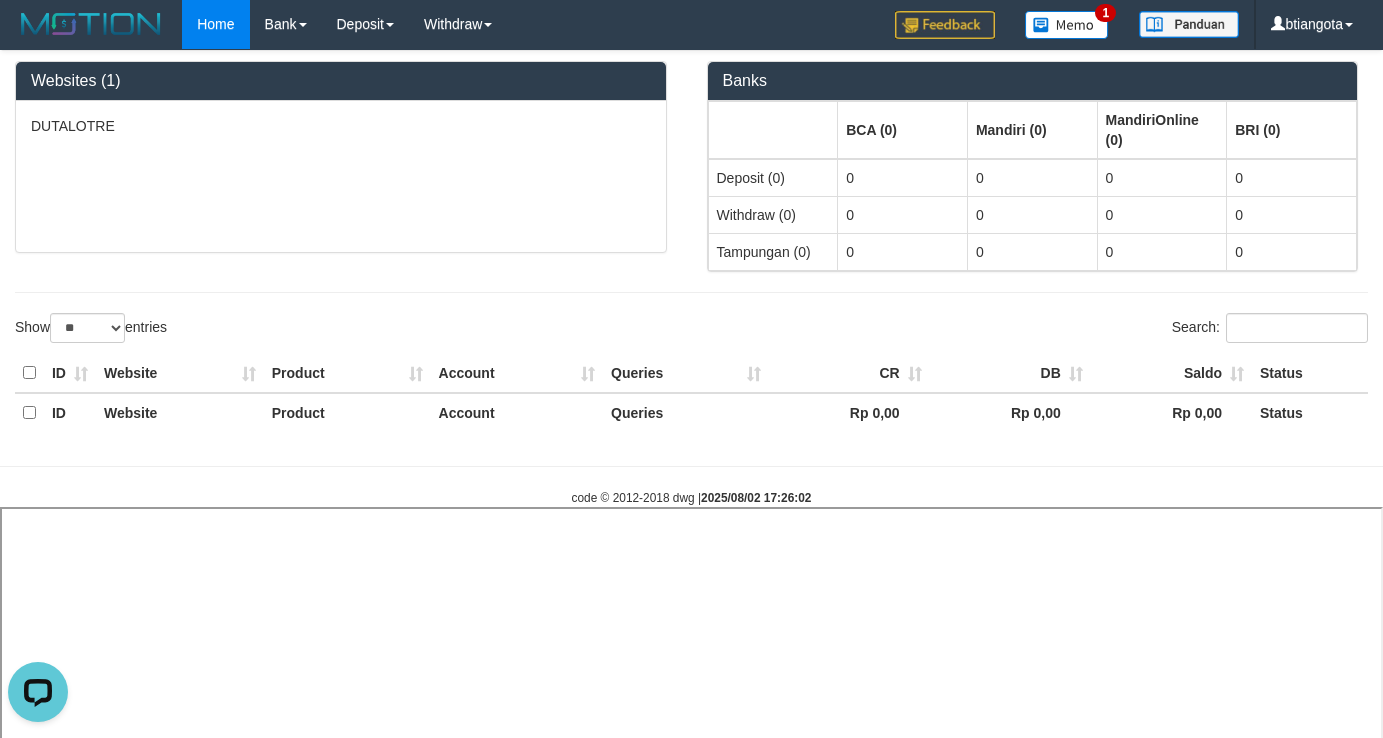 select 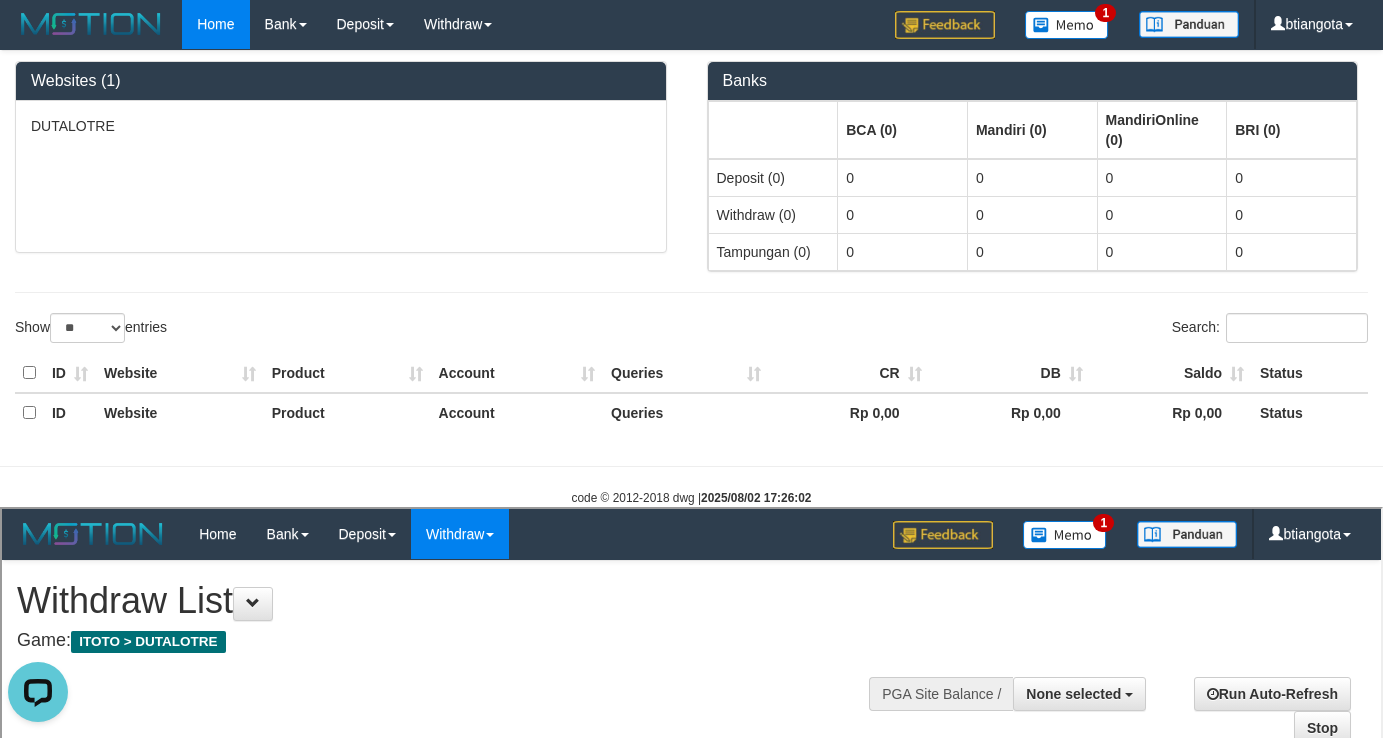 scroll, scrollTop: 0, scrollLeft: 0, axis: both 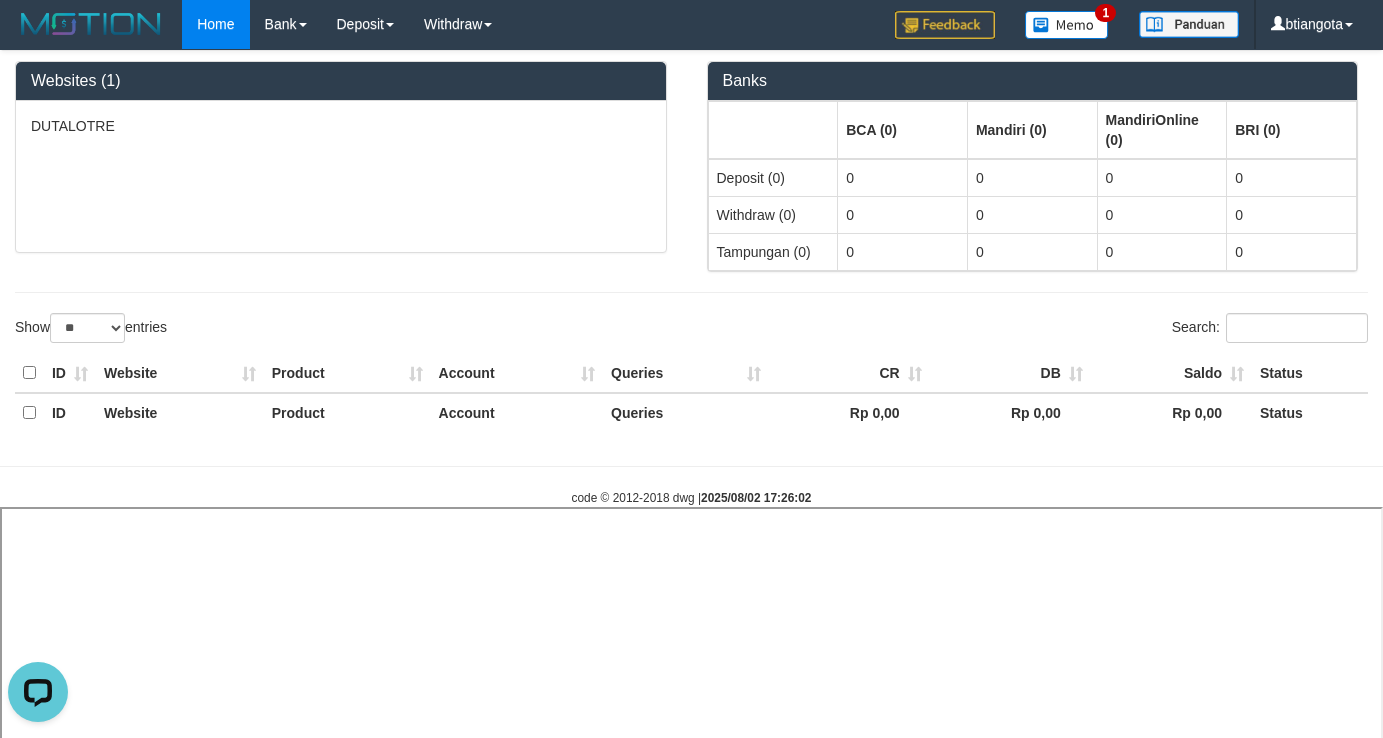 select 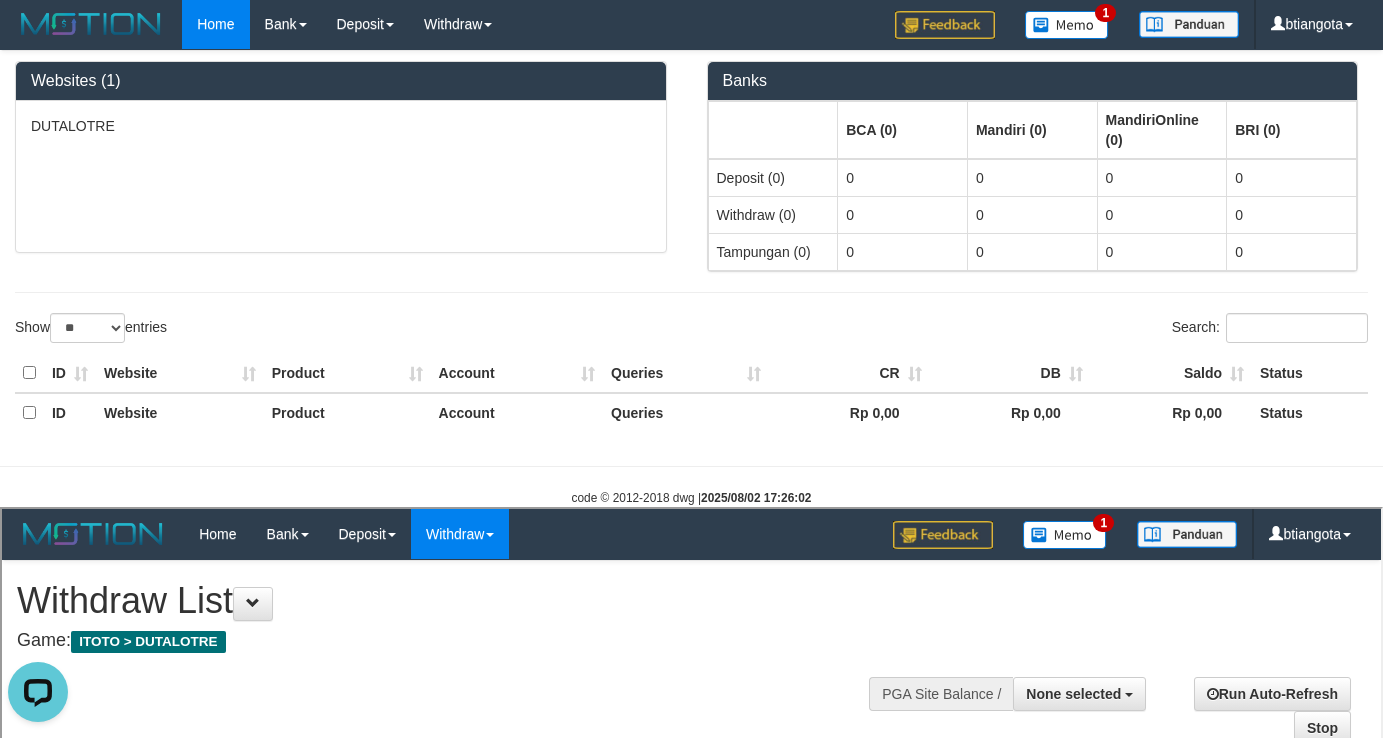 scroll, scrollTop: 0, scrollLeft: 0, axis: both 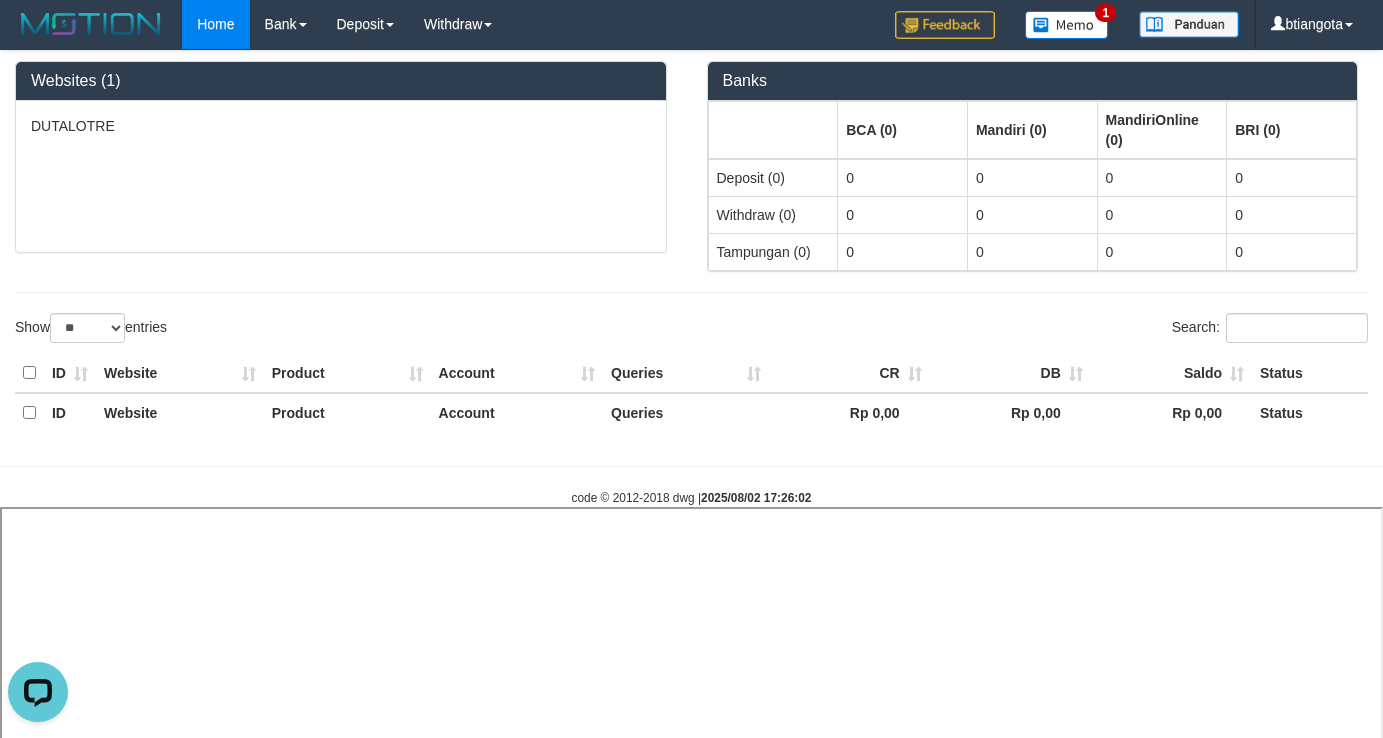 select 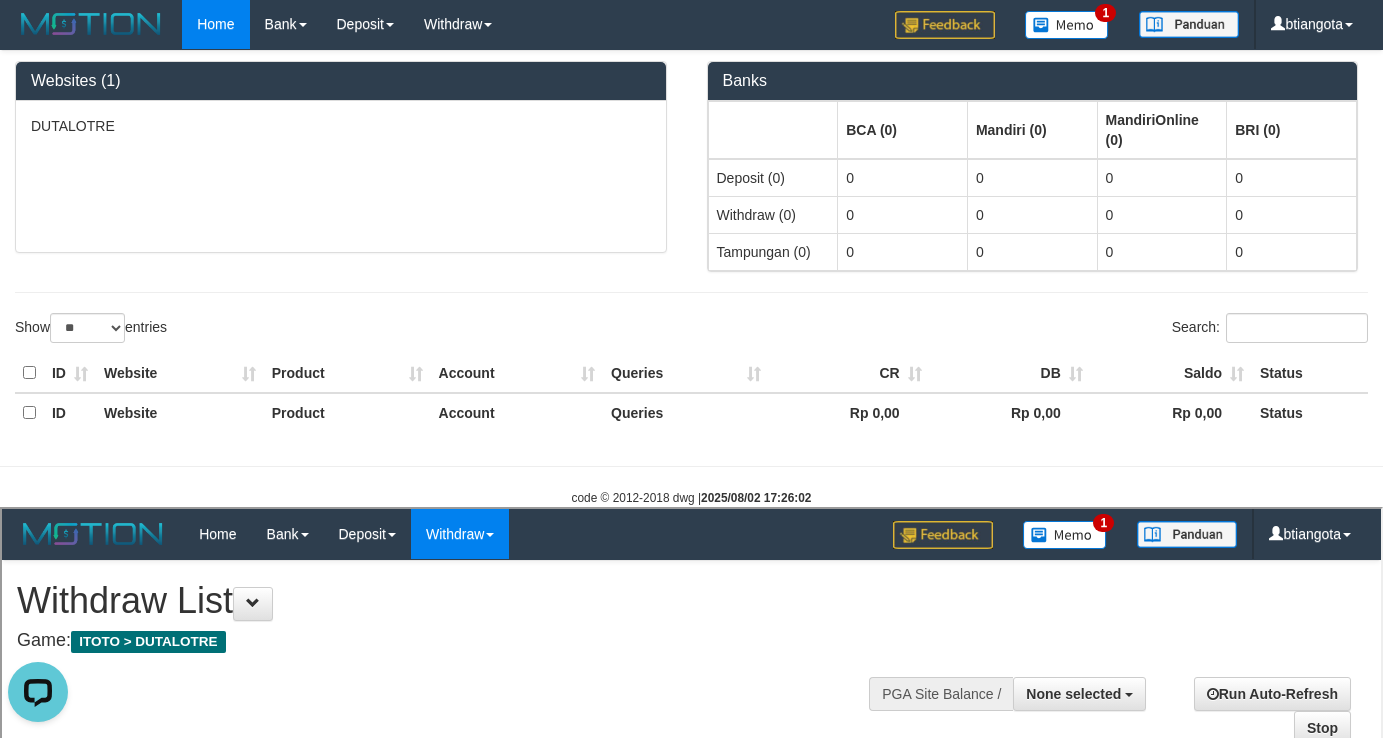 scroll, scrollTop: 0, scrollLeft: 0, axis: both 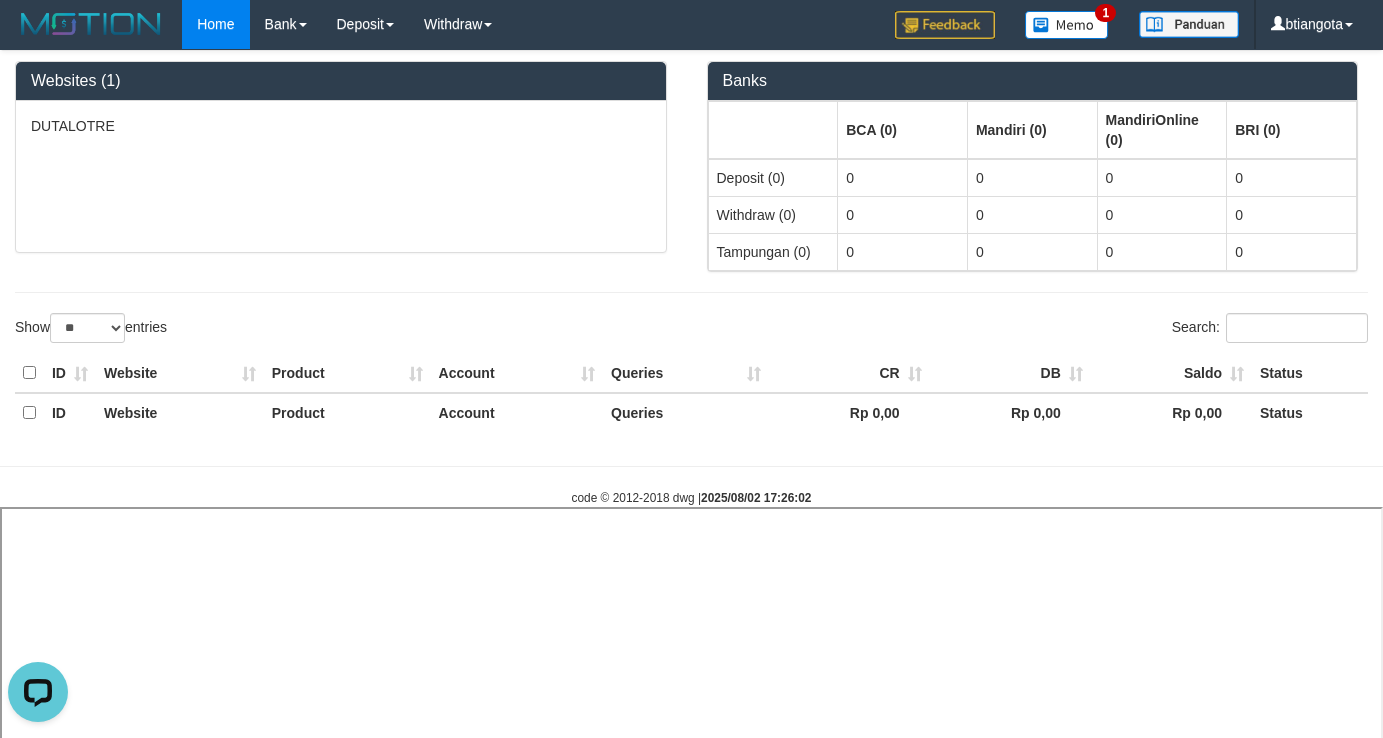 select 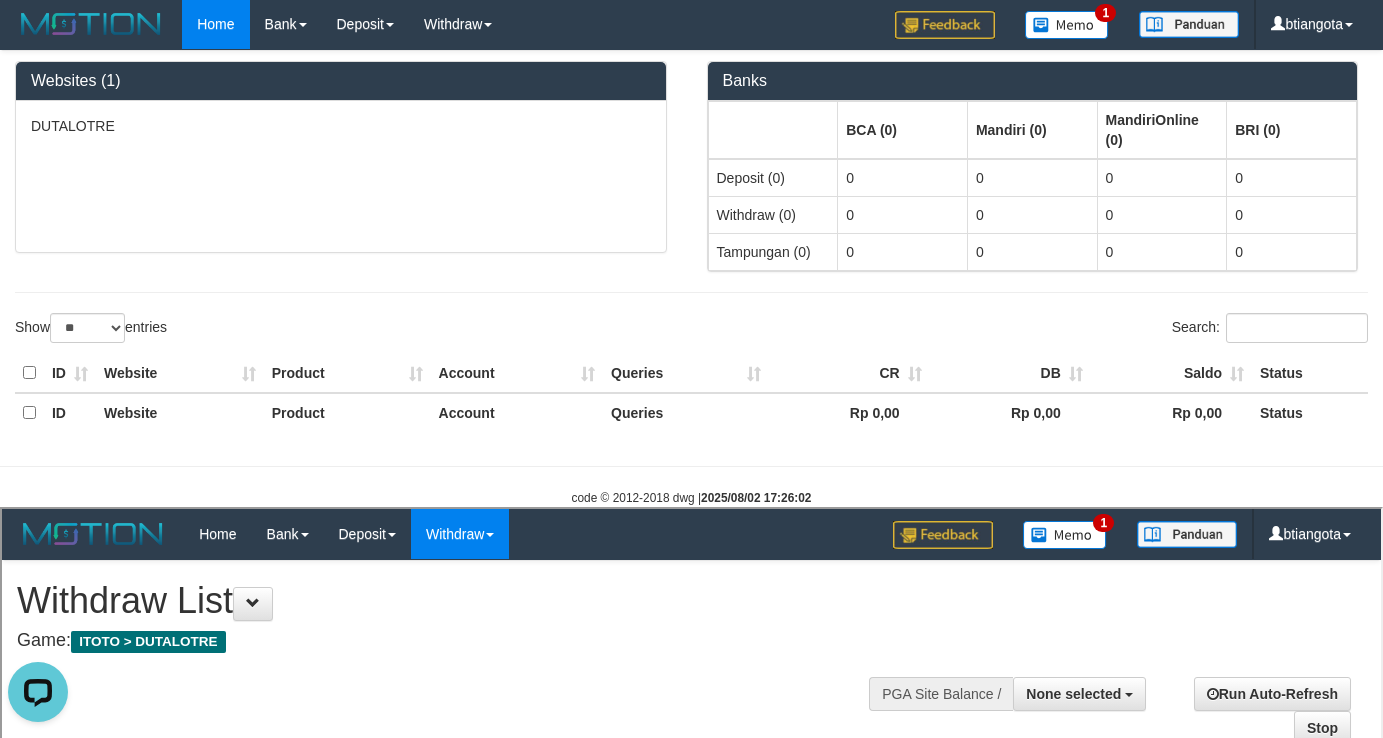 scroll, scrollTop: 0, scrollLeft: 0, axis: both 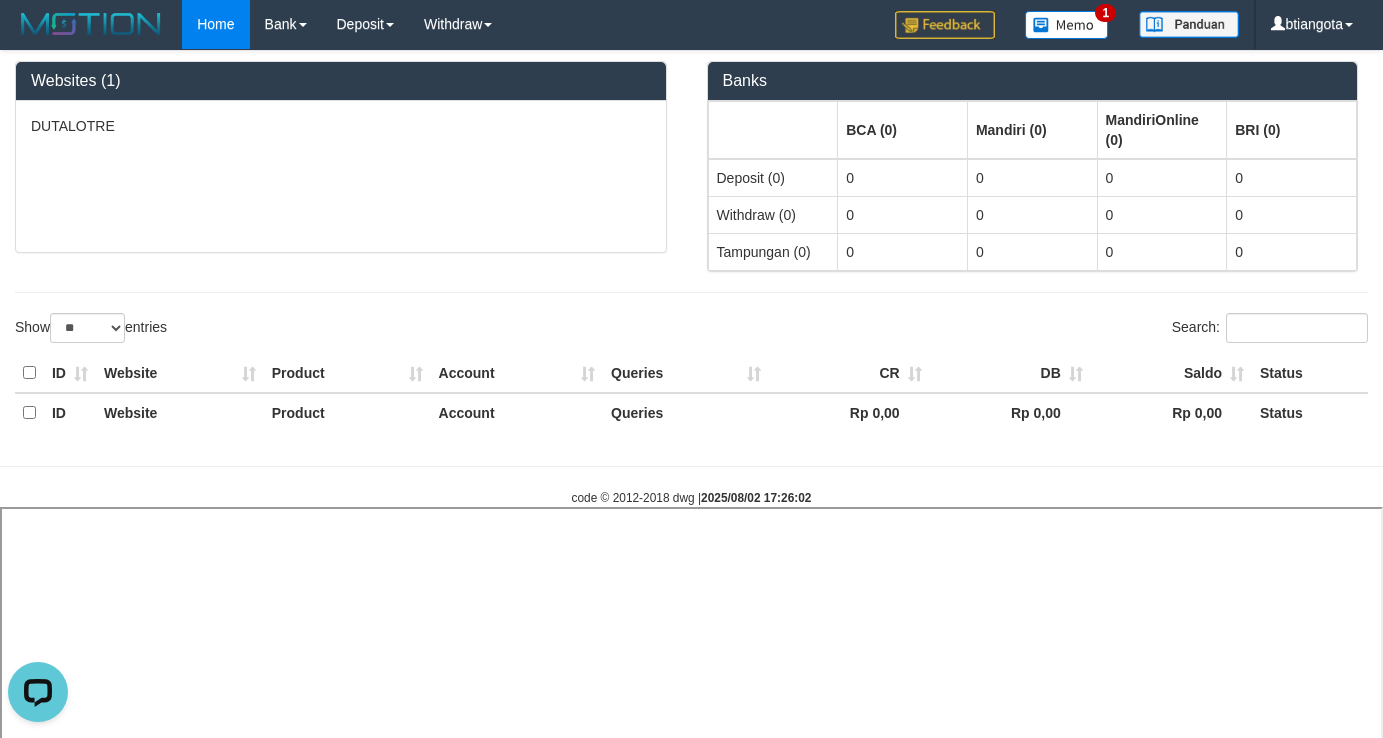 select 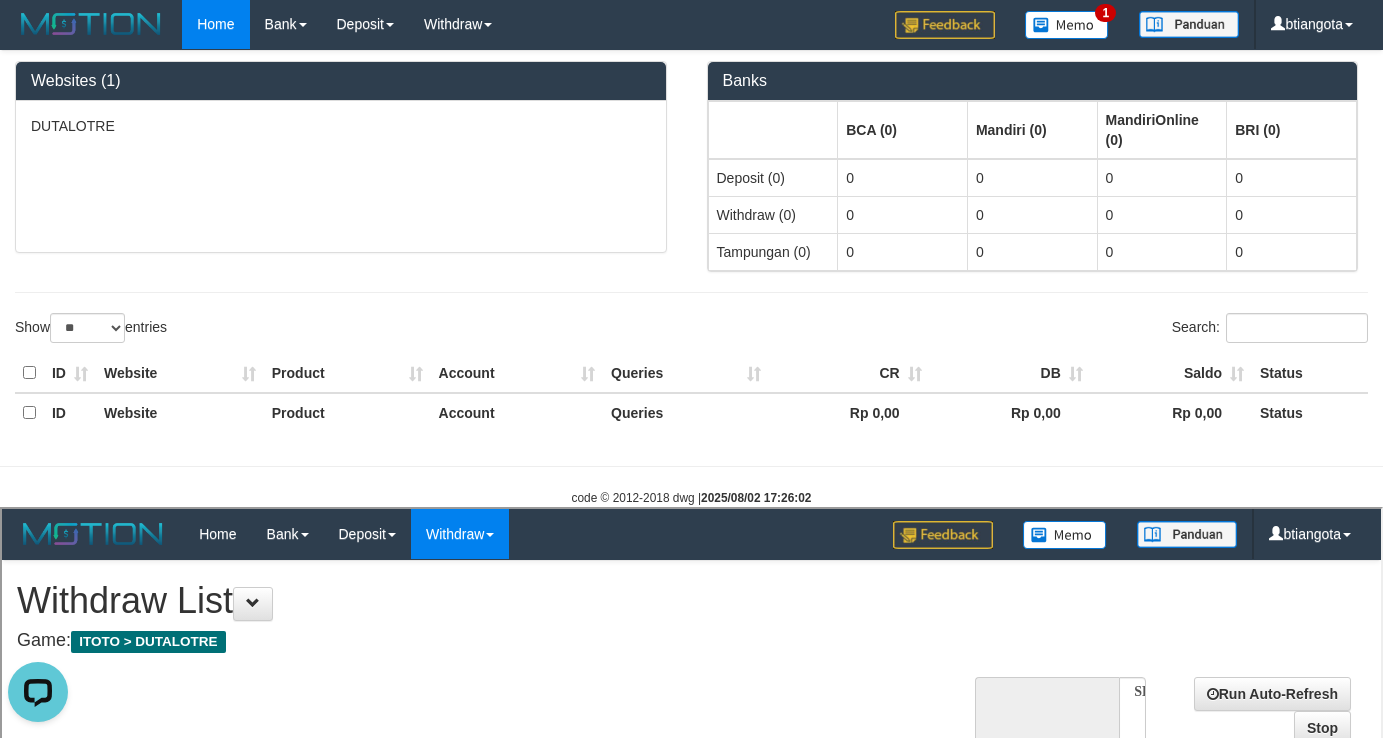 scroll, scrollTop: 0, scrollLeft: 0, axis: both 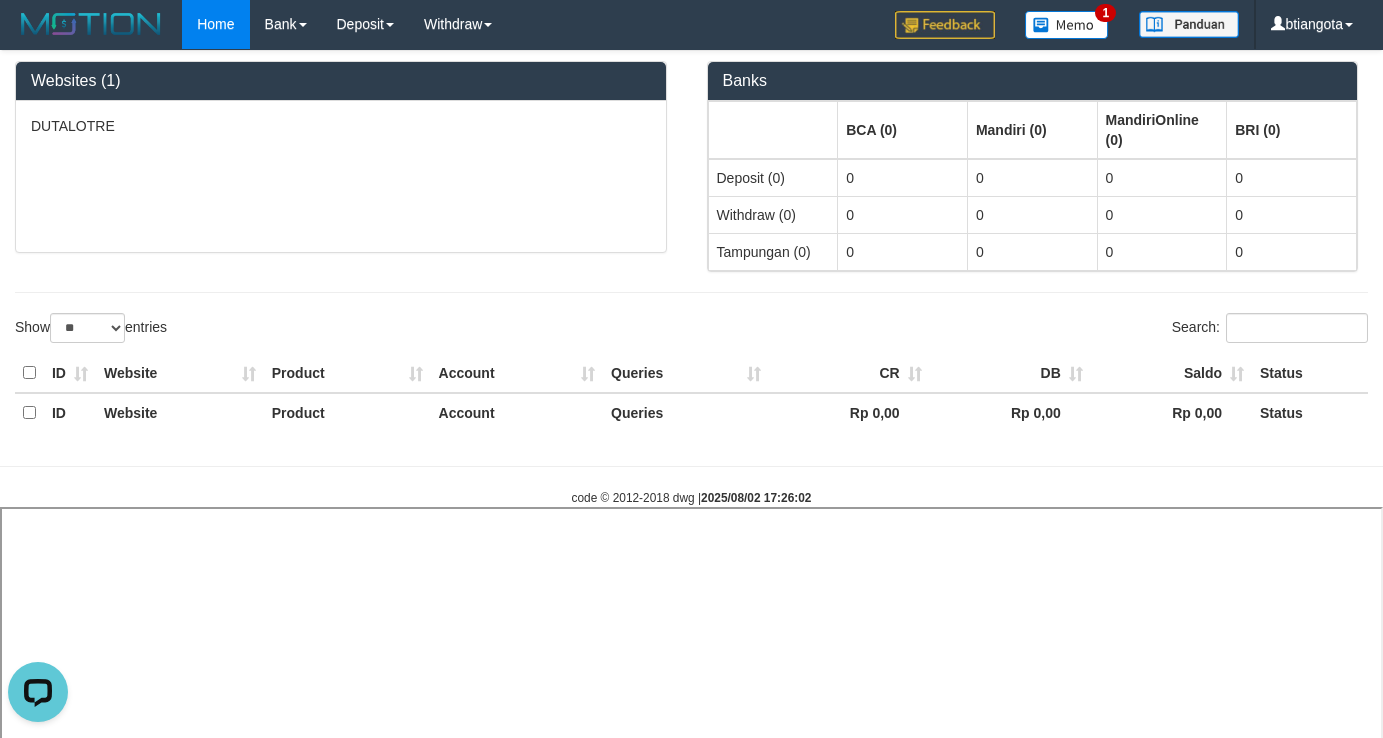 select 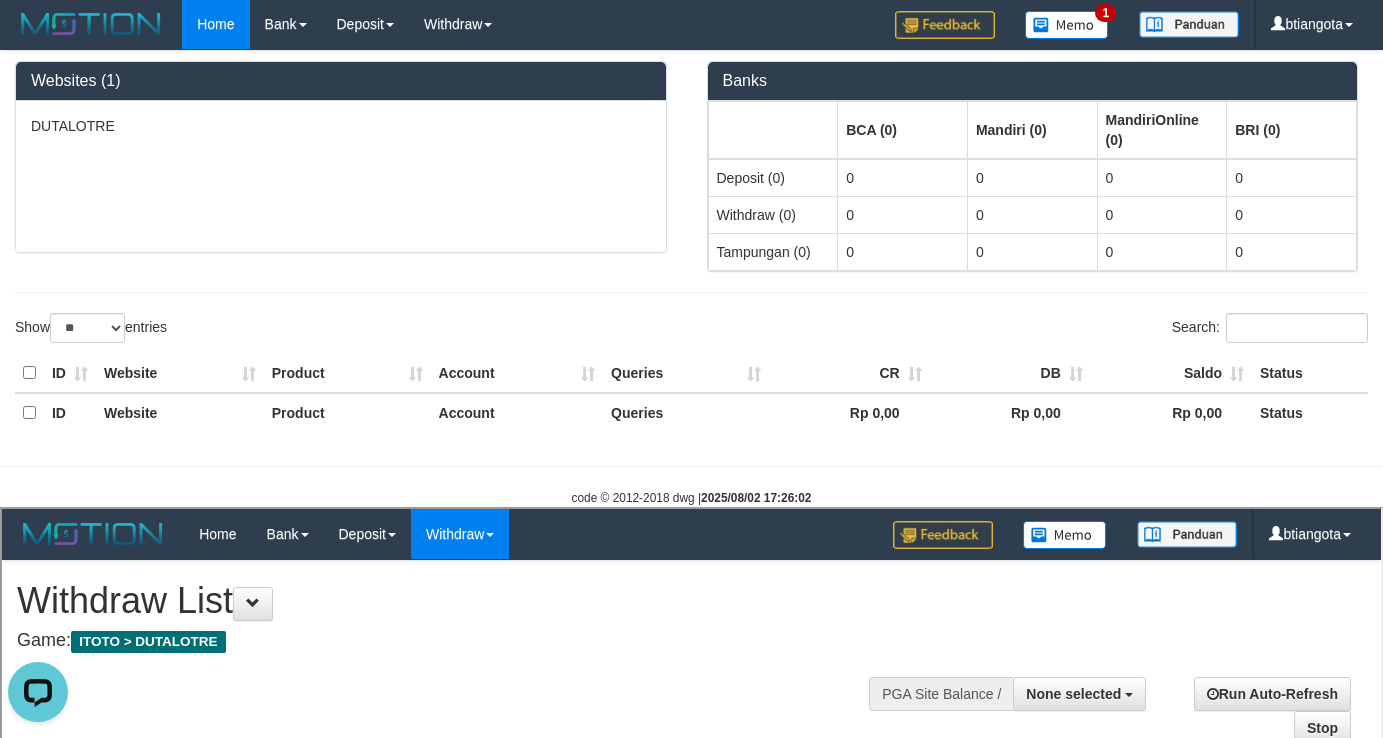 scroll, scrollTop: 0, scrollLeft: 0, axis: both 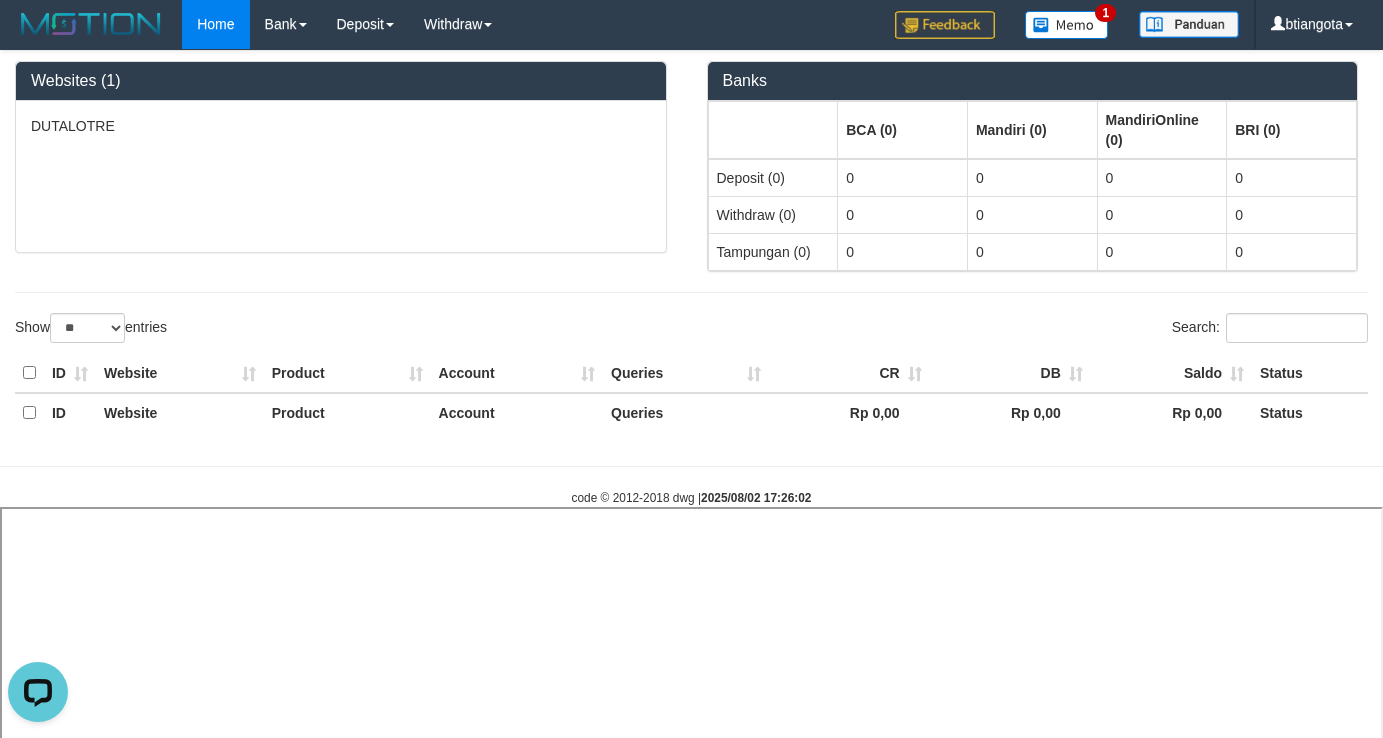 select 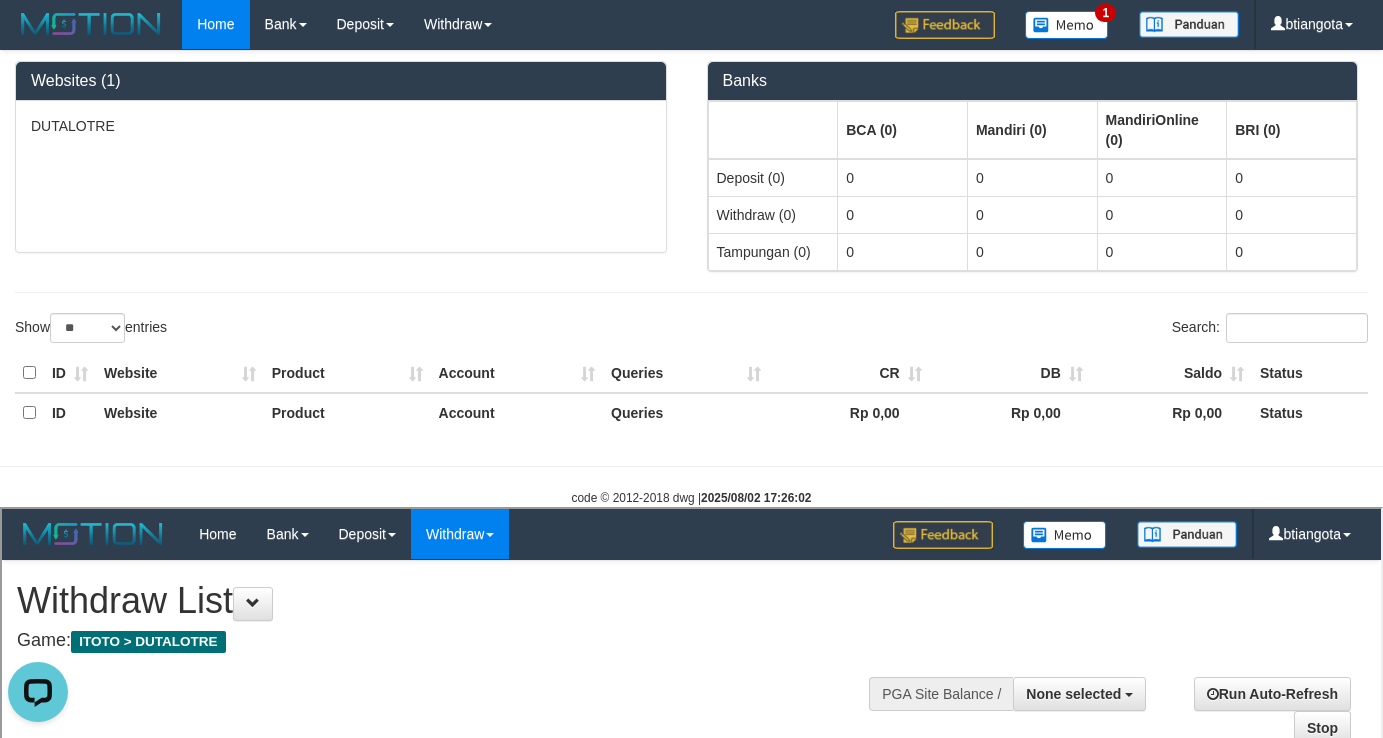 scroll, scrollTop: 0, scrollLeft: 0, axis: both 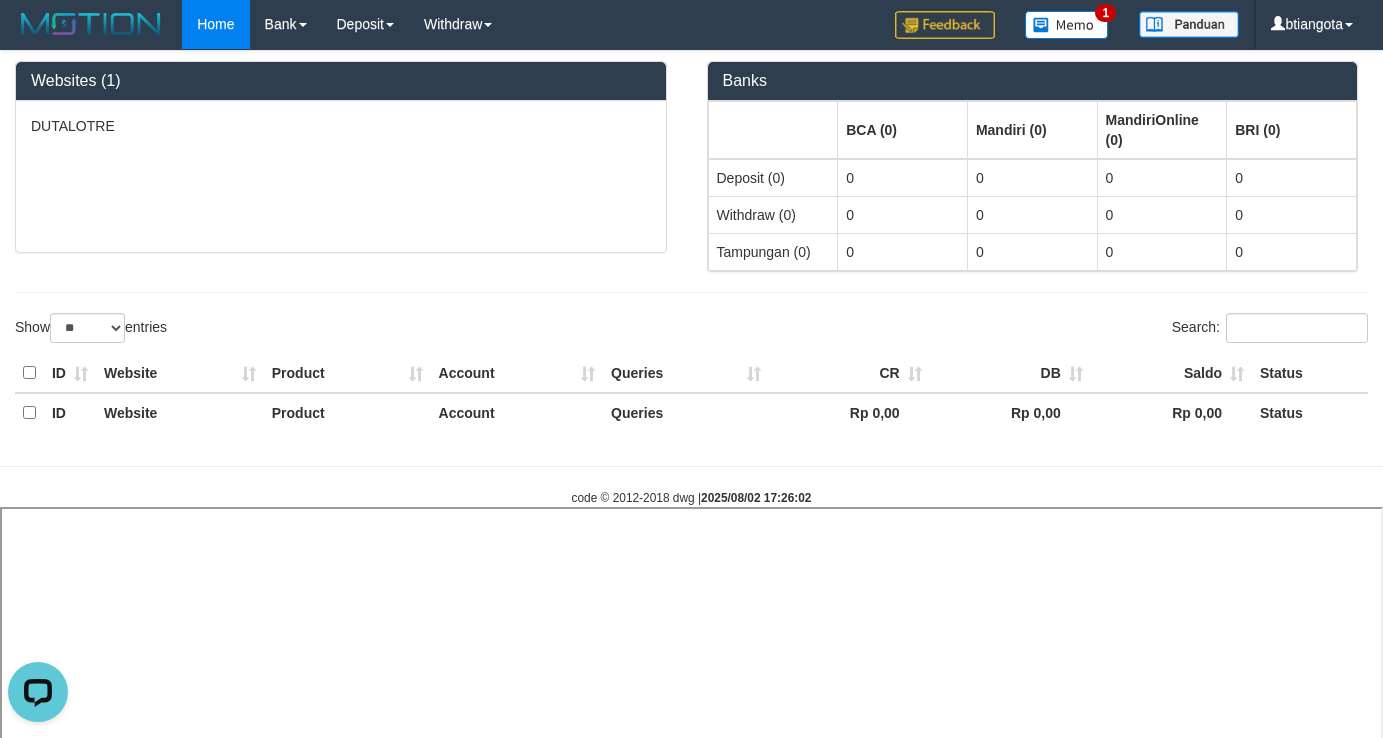 select 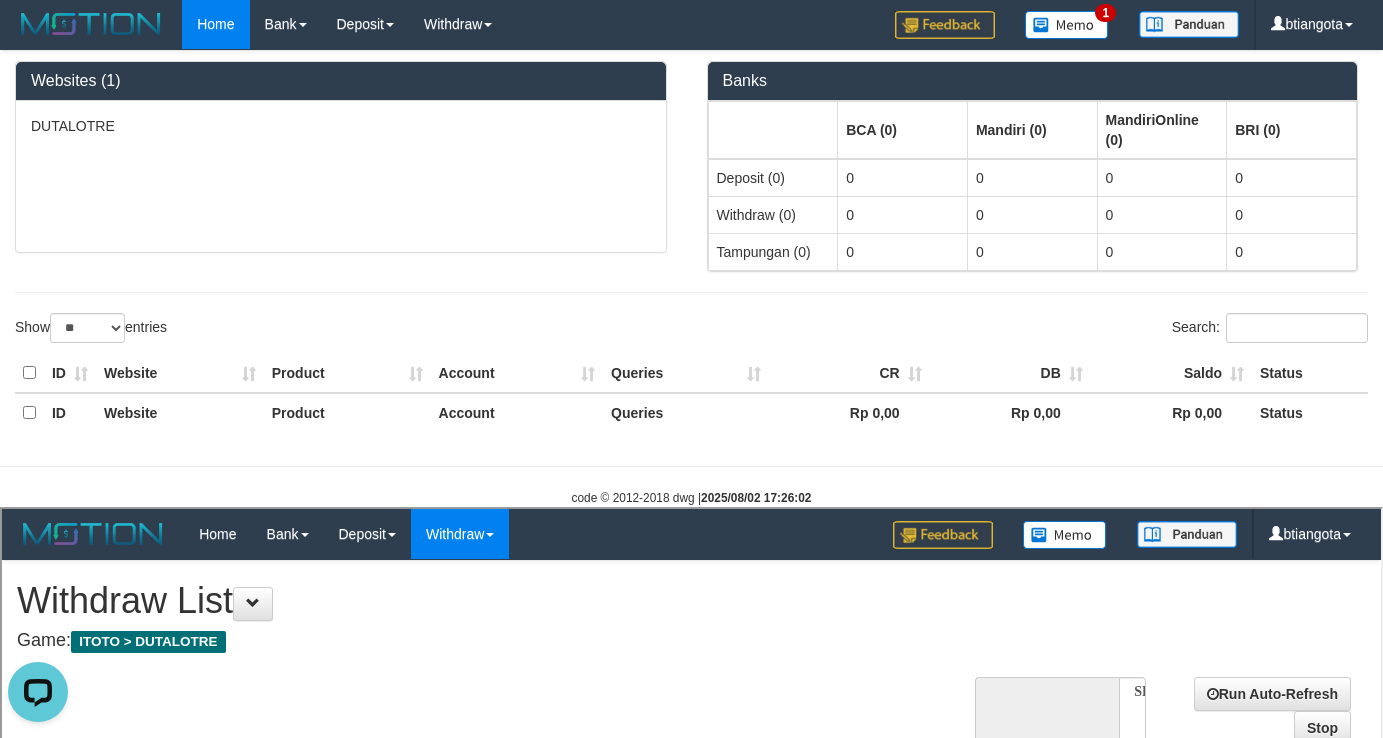 scroll, scrollTop: 0, scrollLeft: 0, axis: both 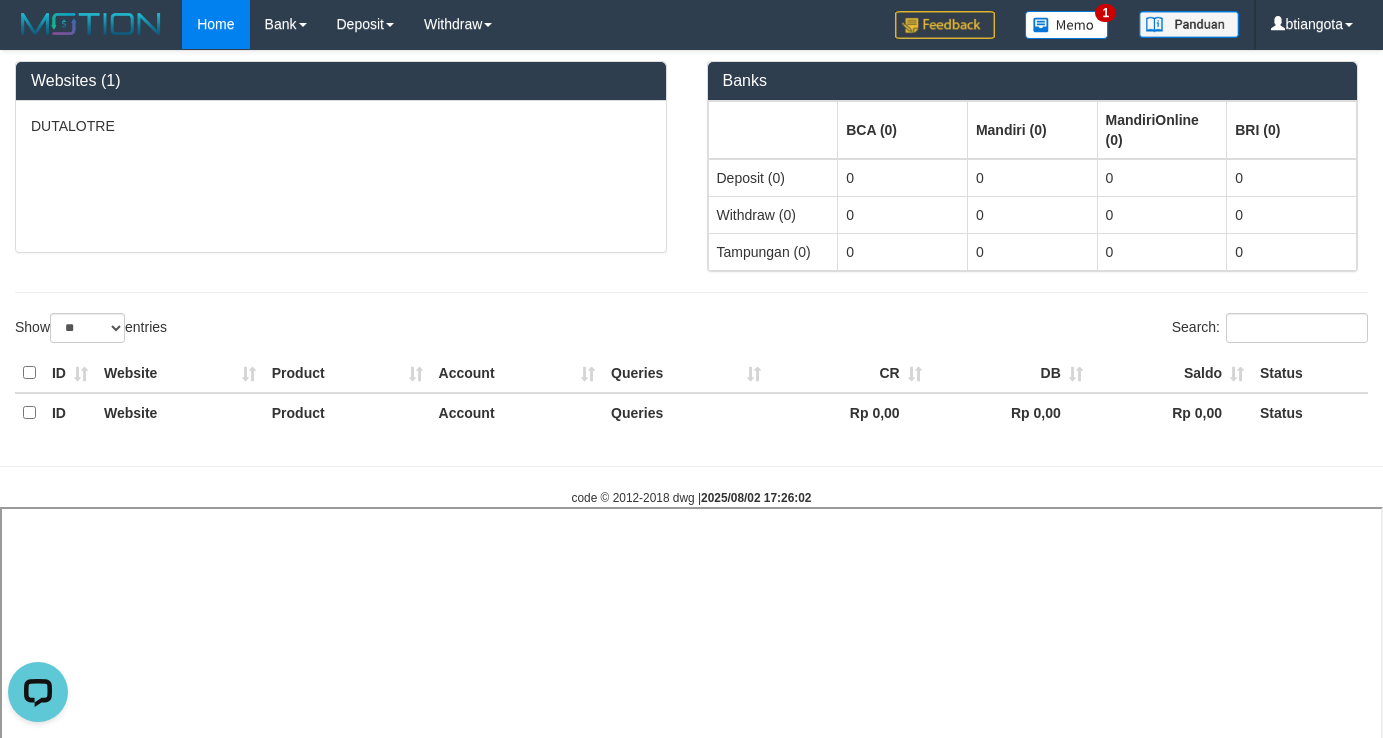 select 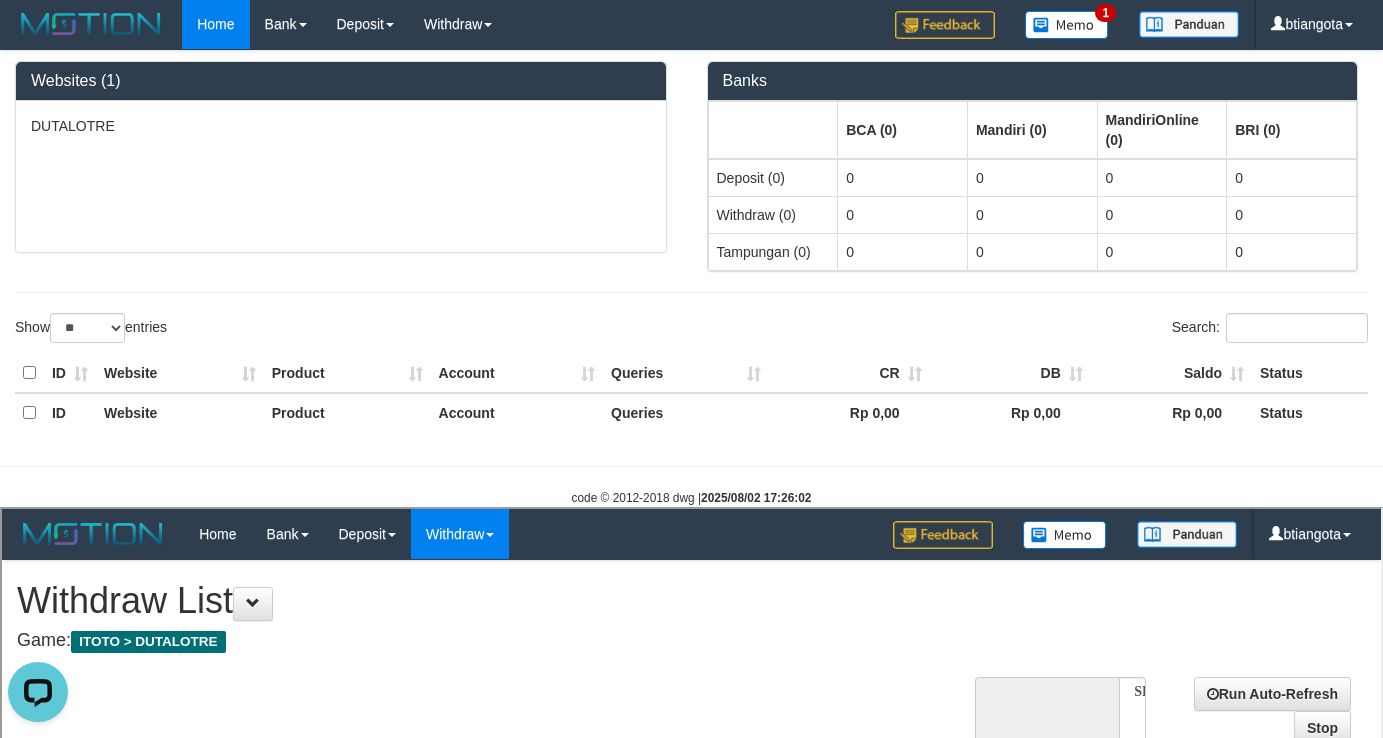 scroll, scrollTop: 0, scrollLeft: 0, axis: both 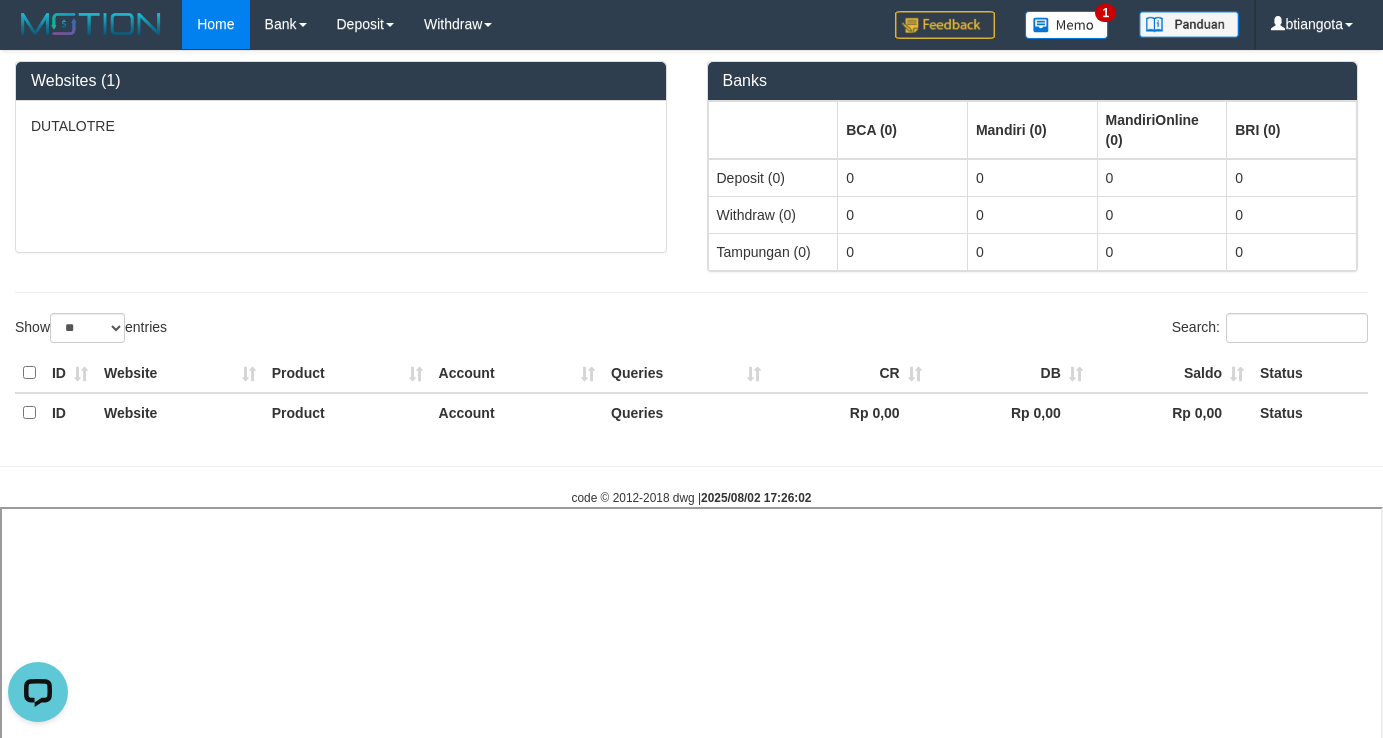 select 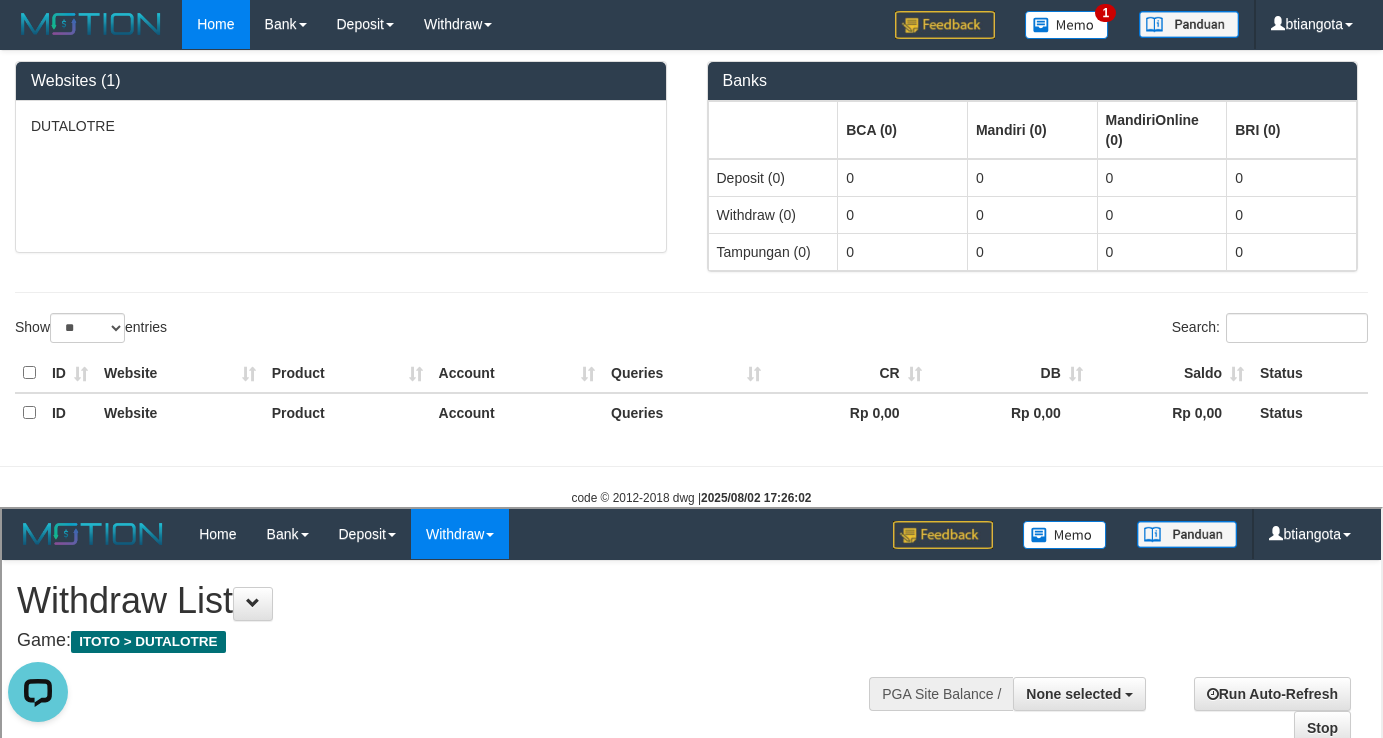 scroll, scrollTop: 0, scrollLeft: 0, axis: both 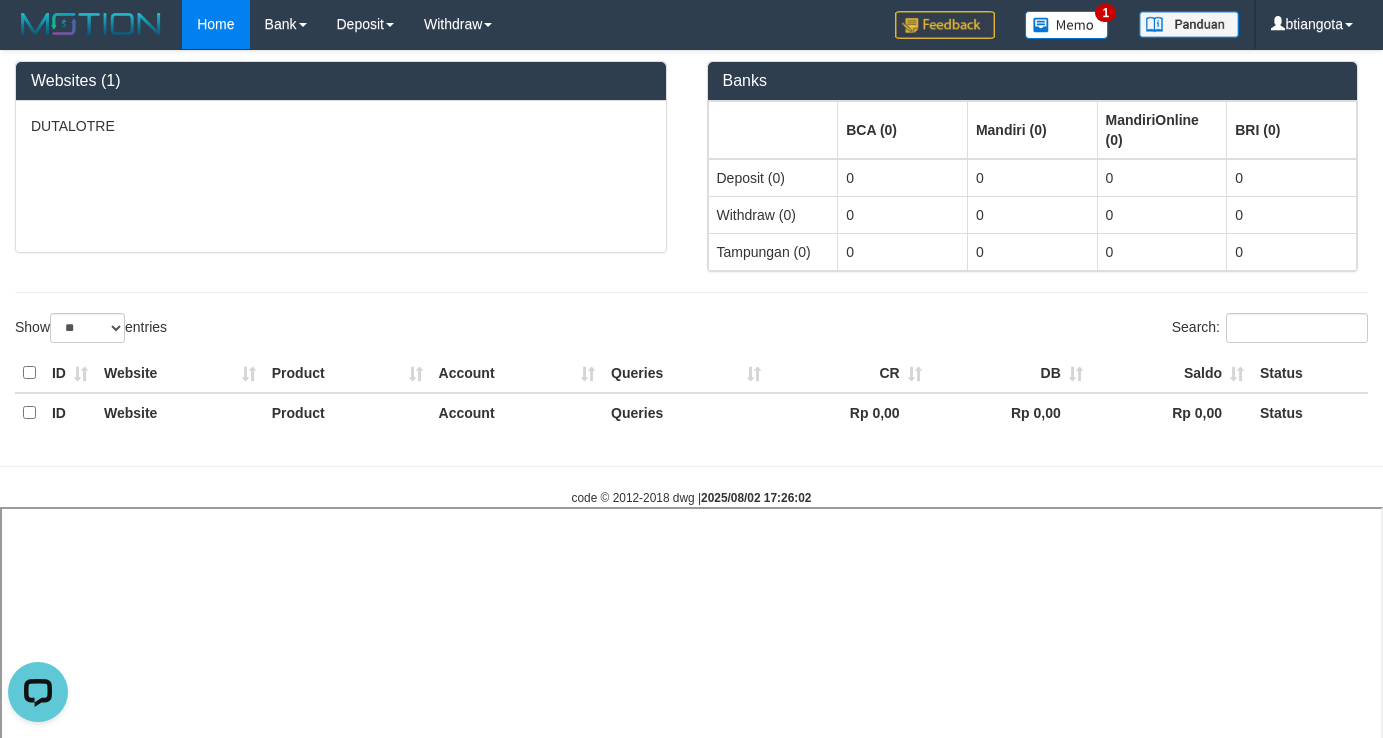 select 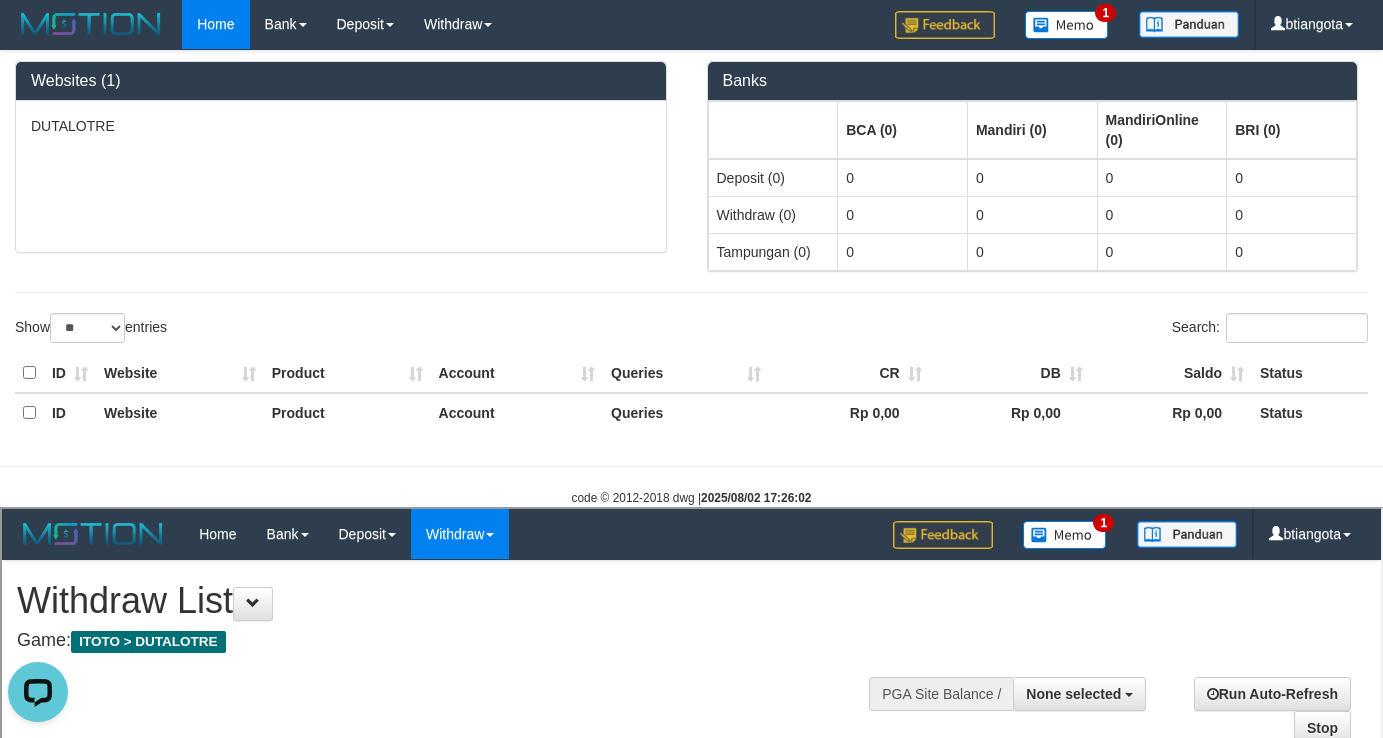 scroll, scrollTop: 0, scrollLeft: 0, axis: both 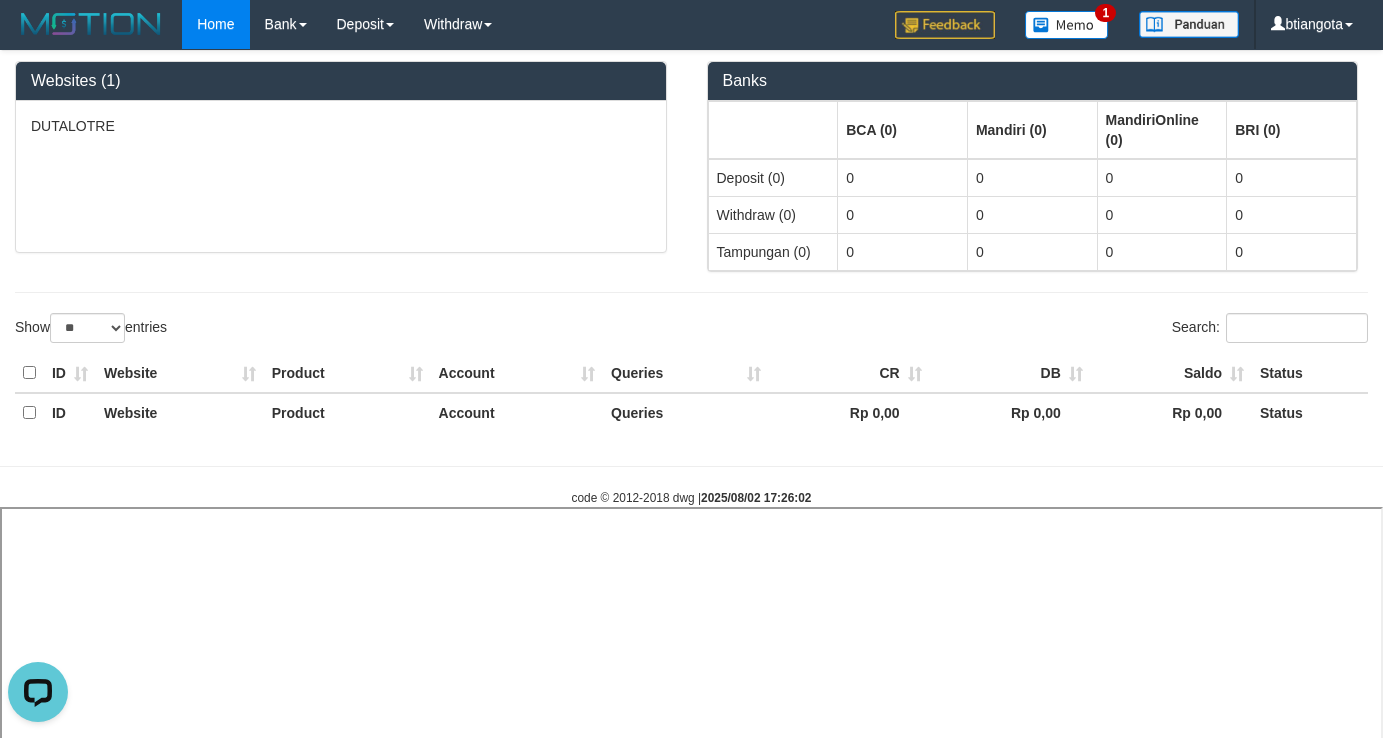 select 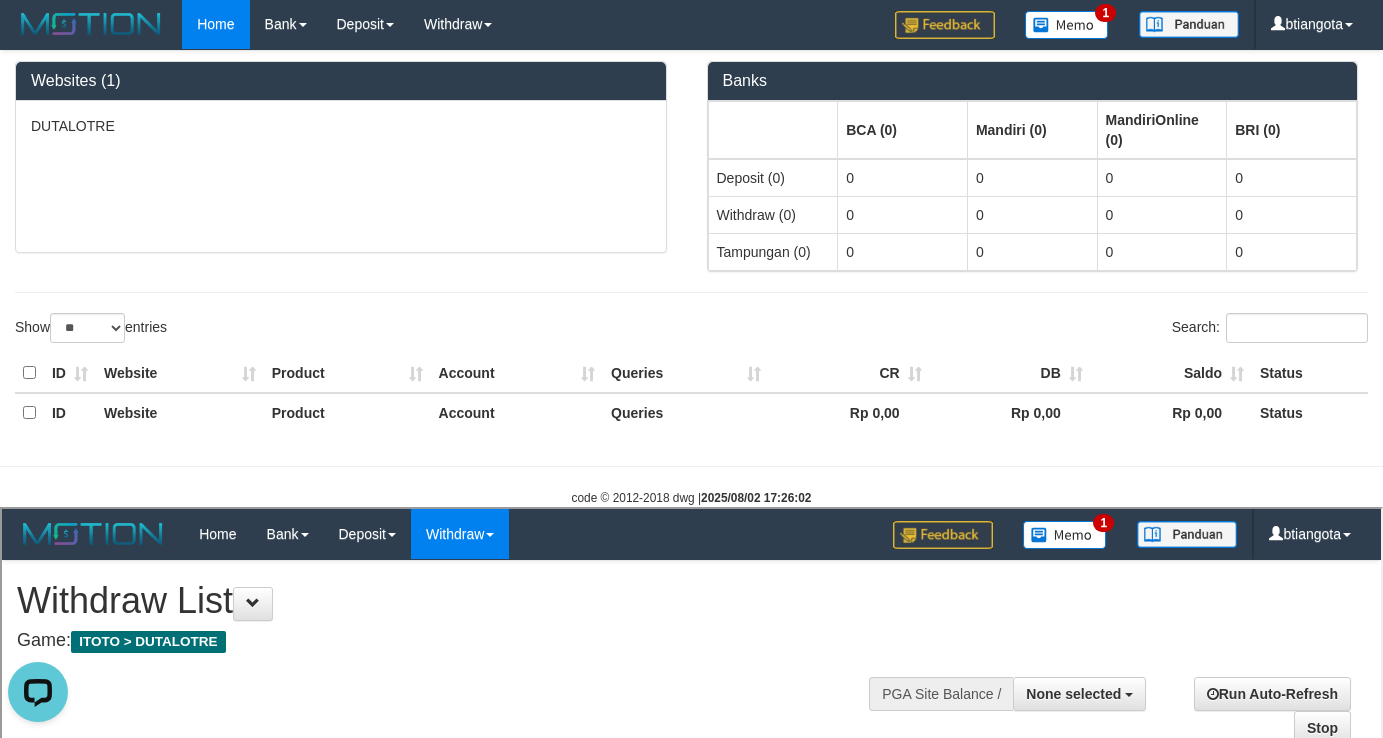 scroll, scrollTop: 0, scrollLeft: 0, axis: both 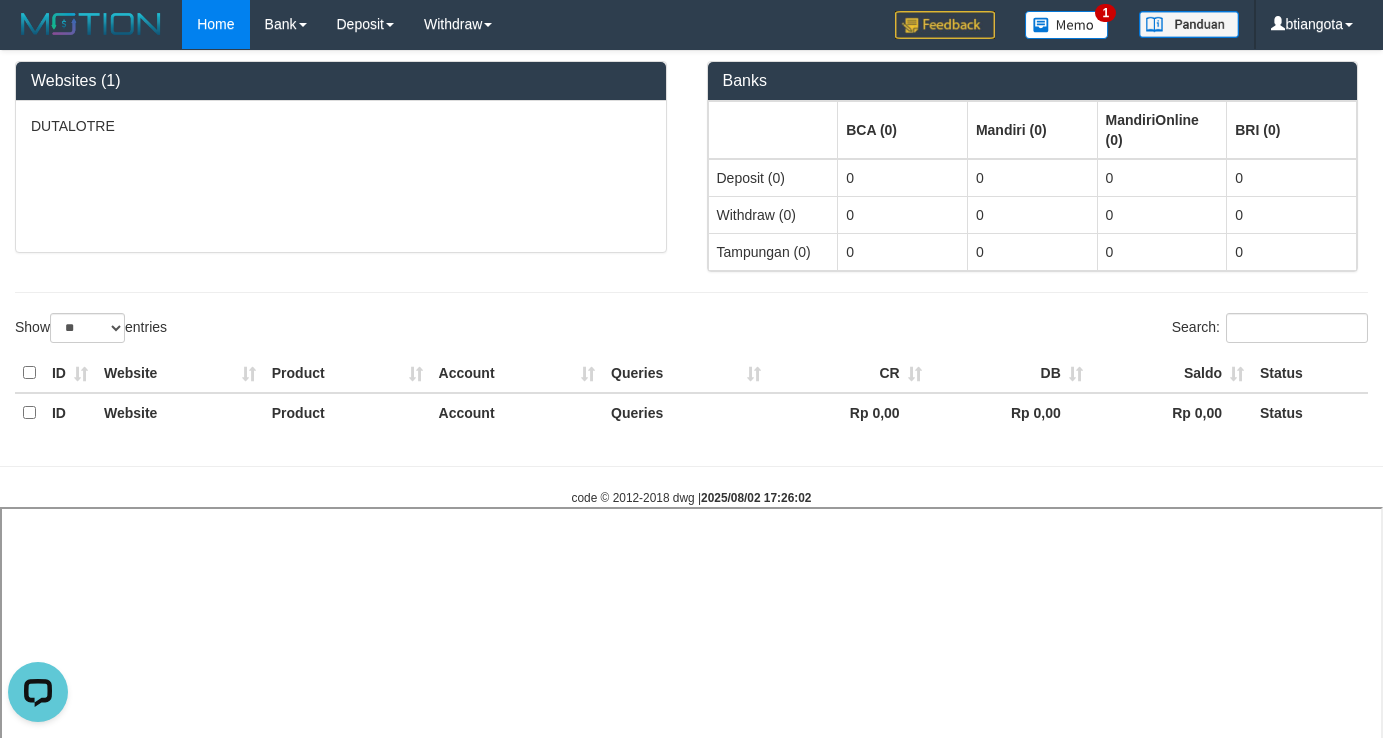select 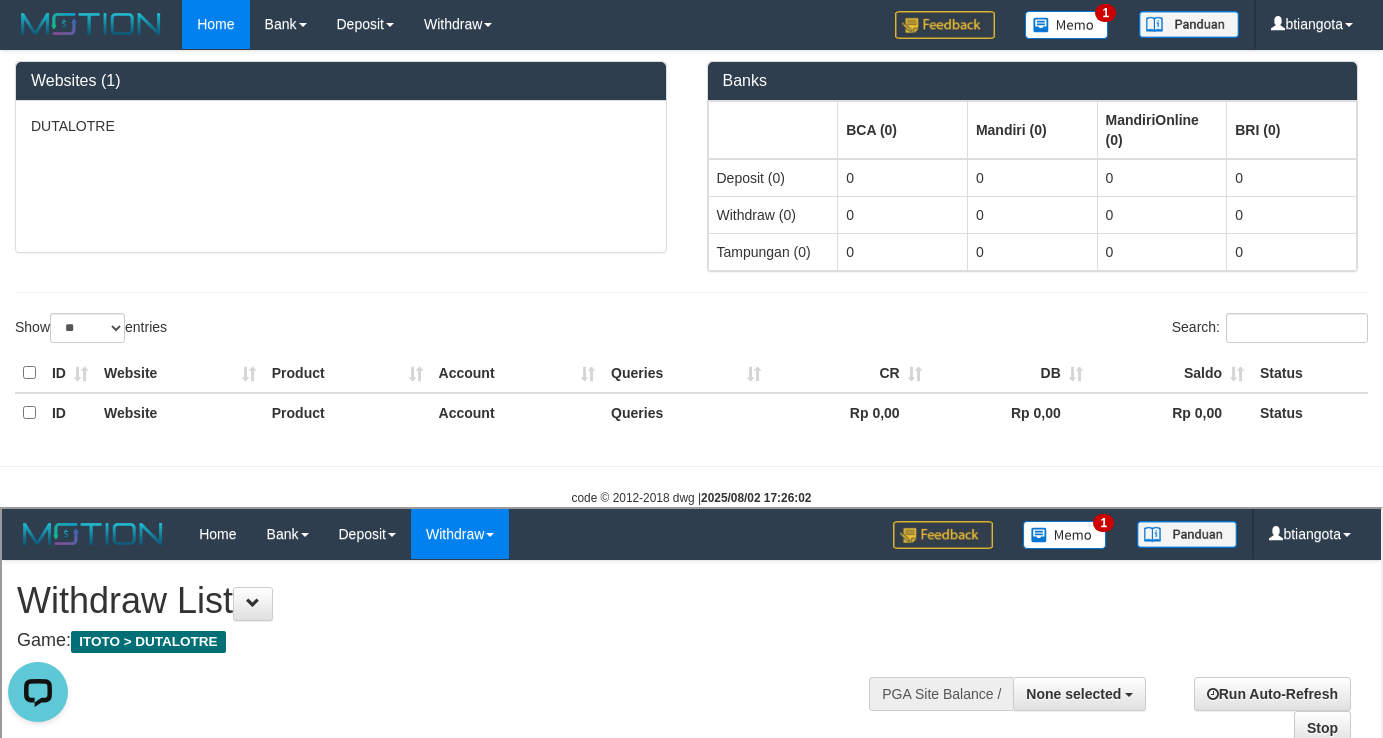 scroll, scrollTop: 0, scrollLeft: 0, axis: both 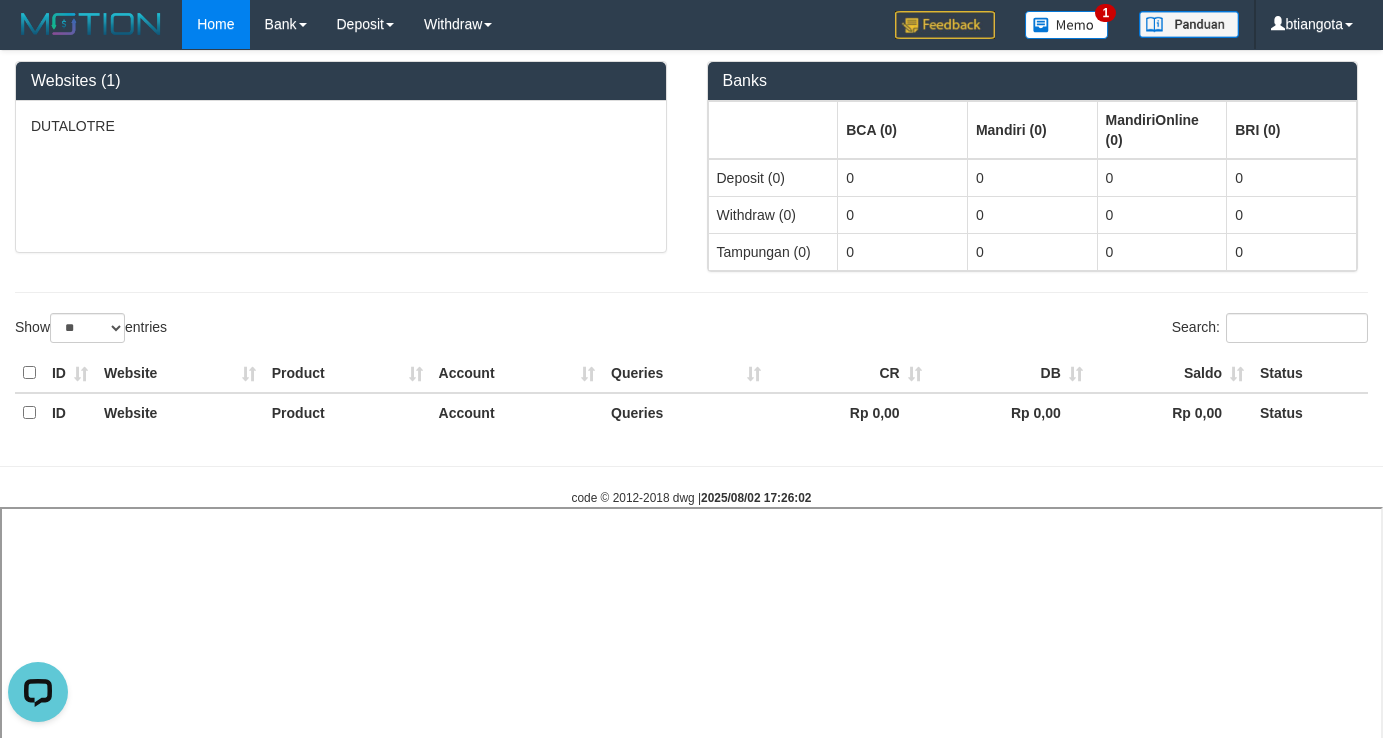 select 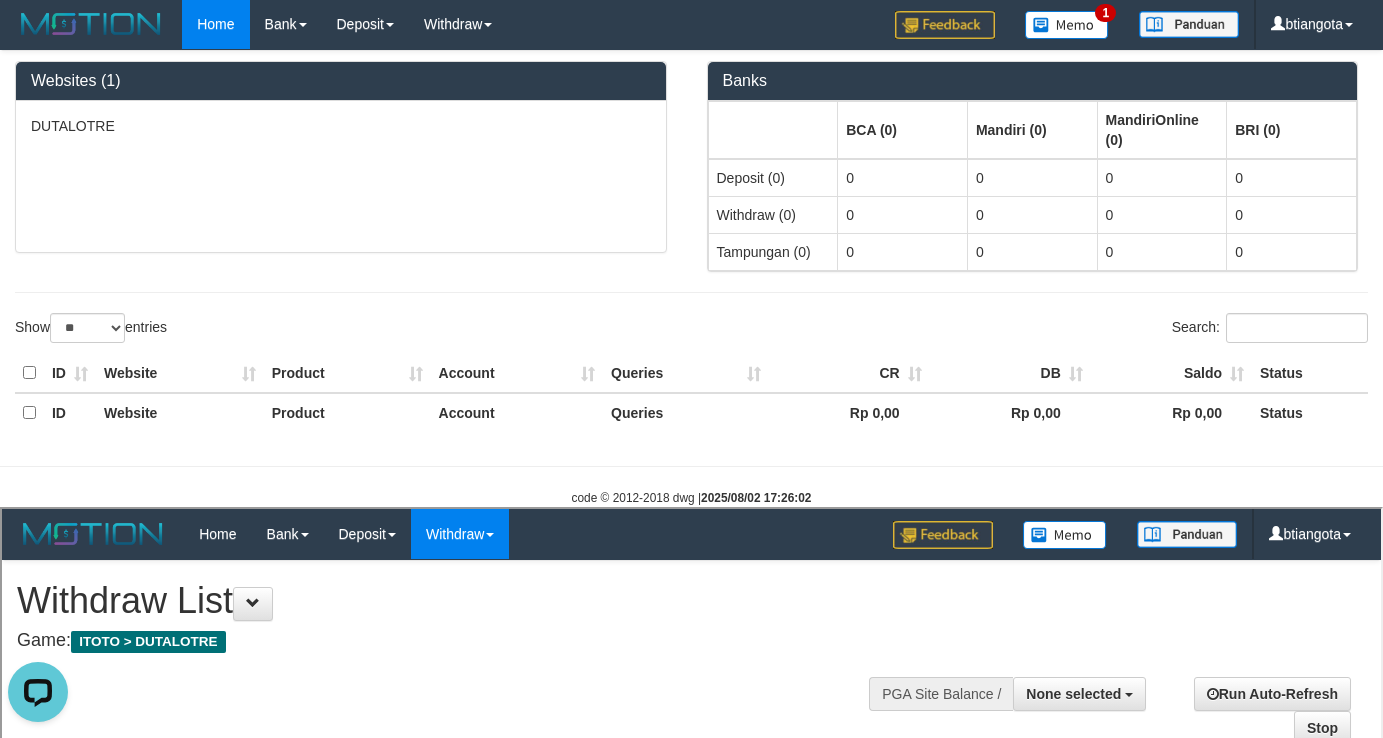 scroll, scrollTop: 0, scrollLeft: 0, axis: both 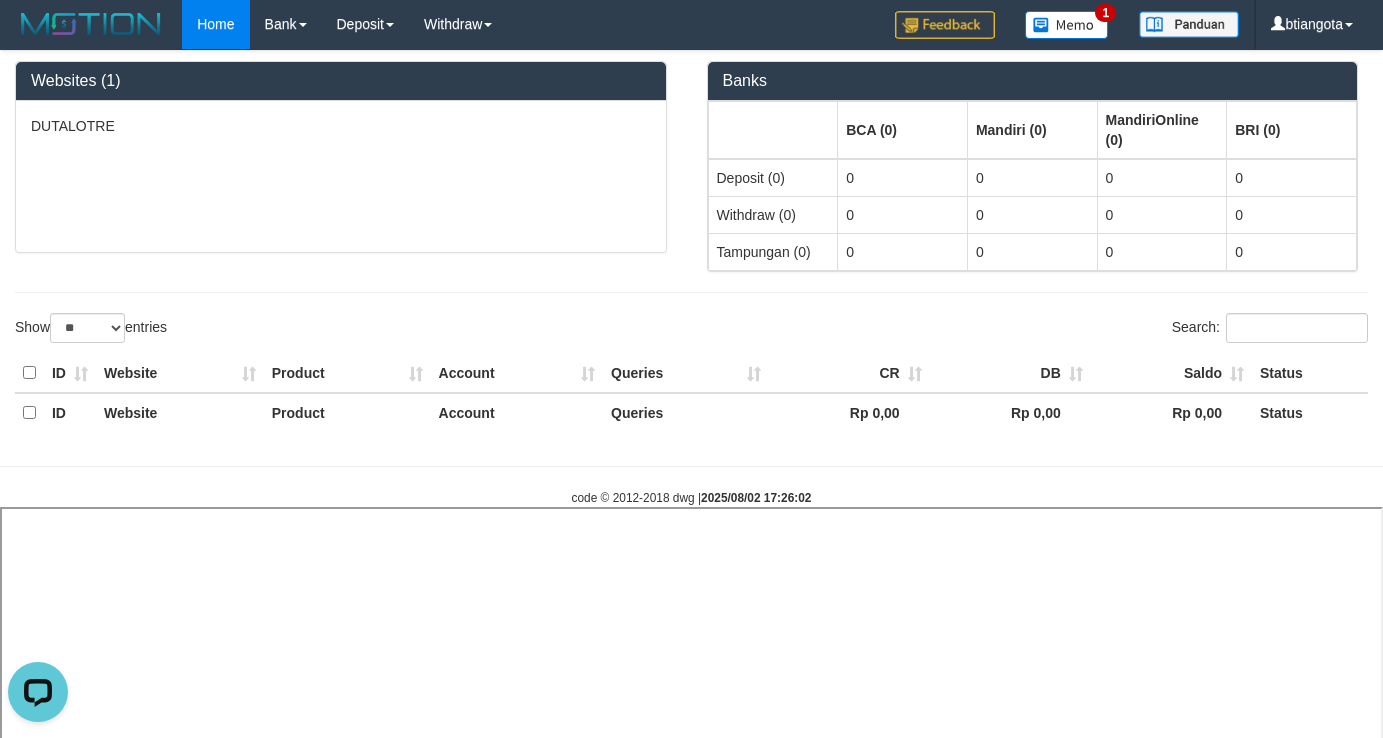 select 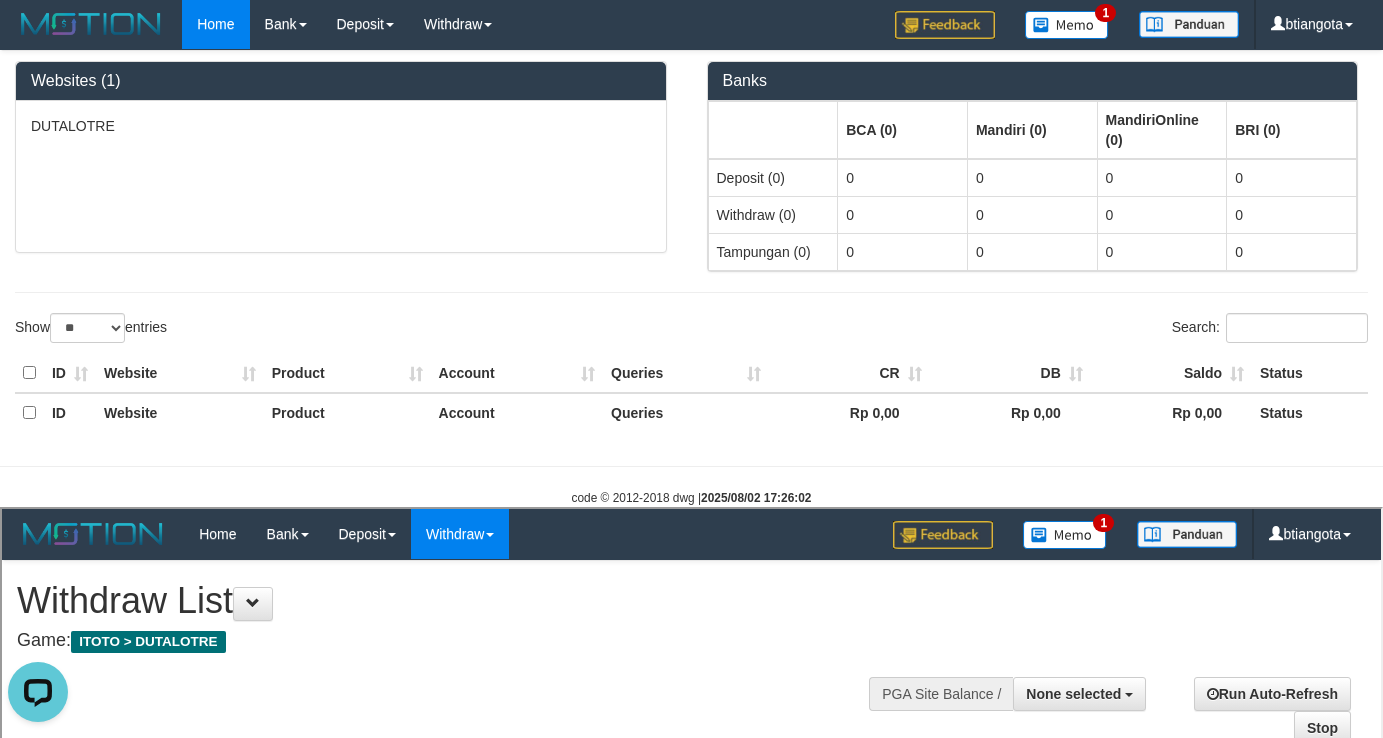 scroll, scrollTop: 0, scrollLeft: 0, axis: both 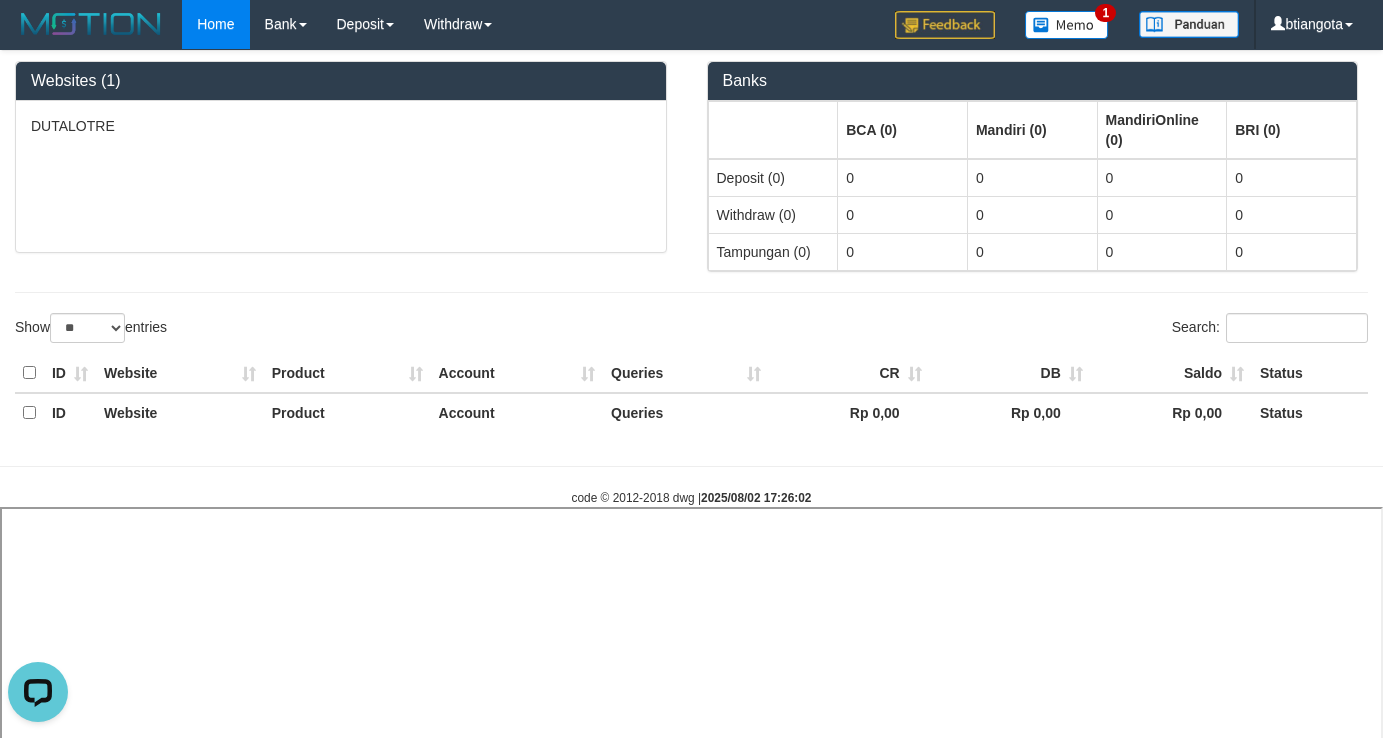 select 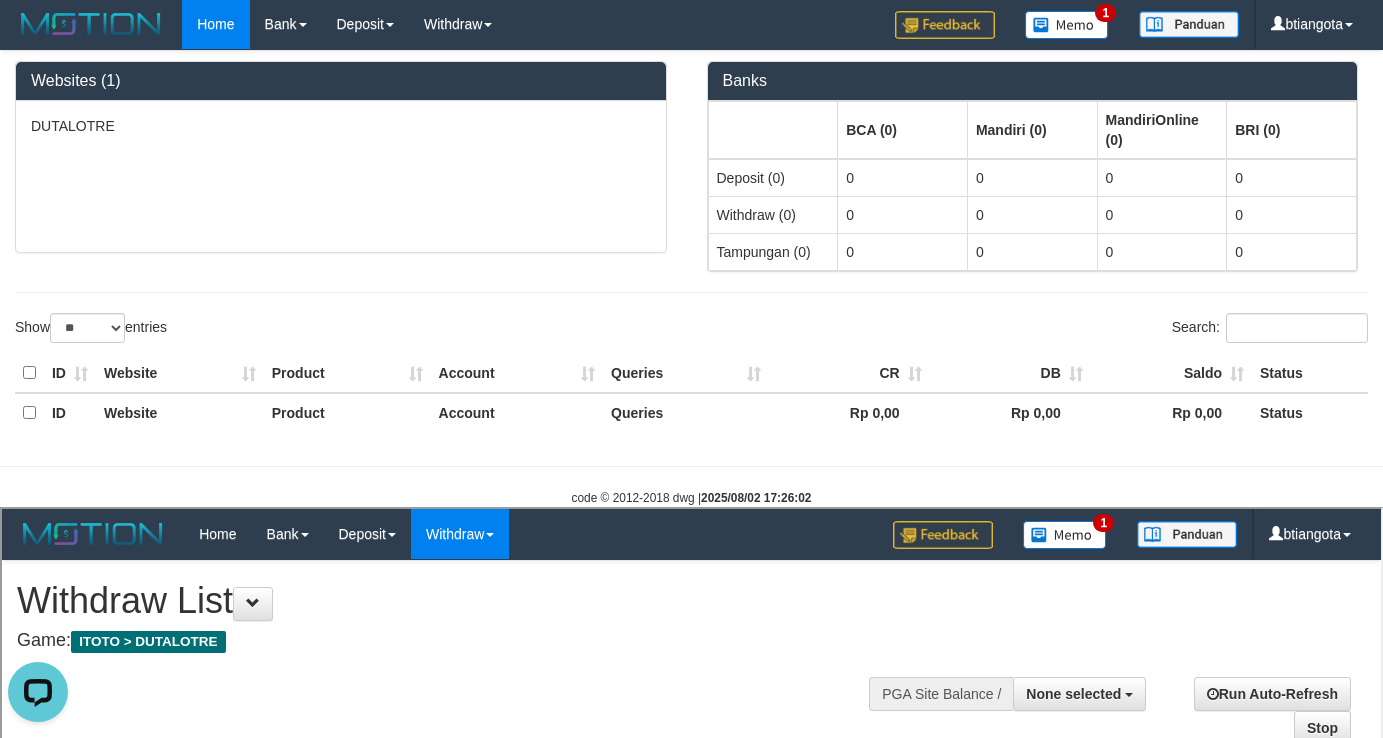 scroll, scrollTop: 0, scrollLeft: 0, axis: both 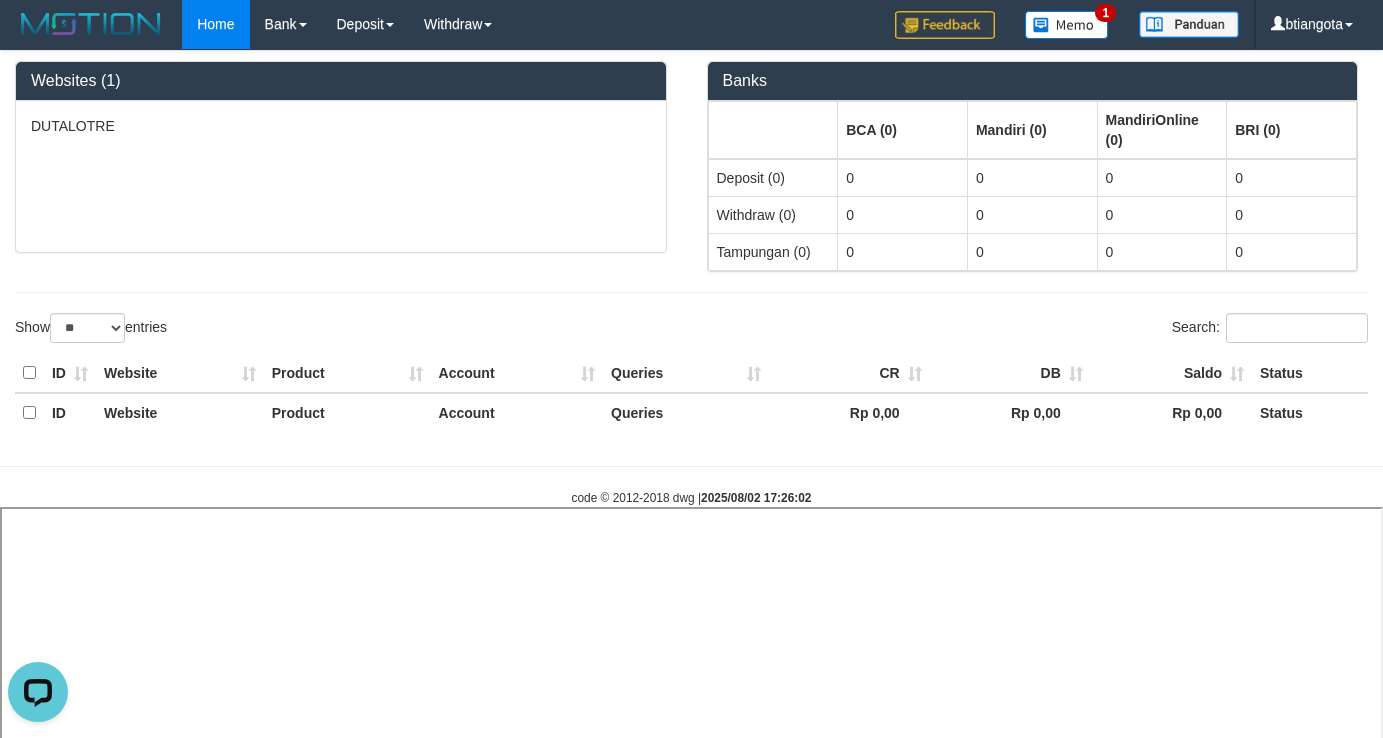 select 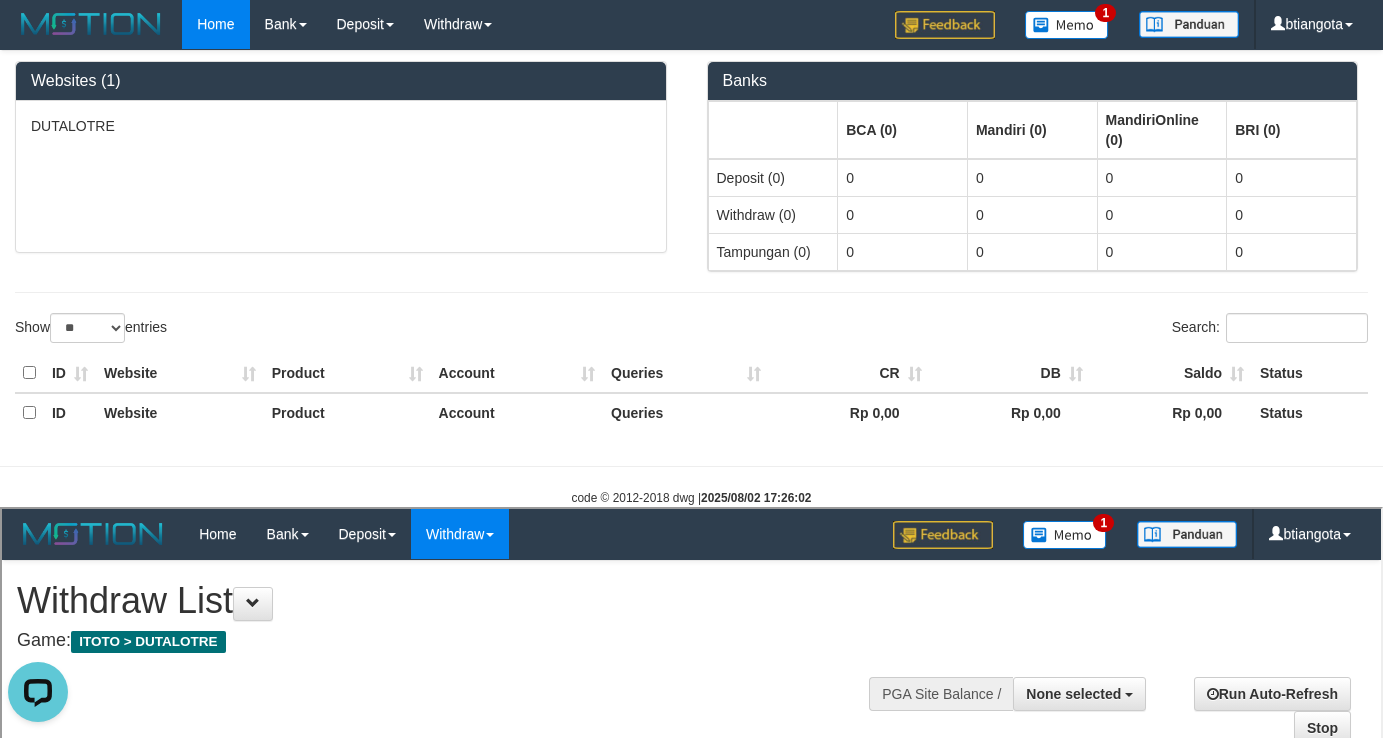 scroll, scrollTop: 0, scrollLeft: 0, axis: both 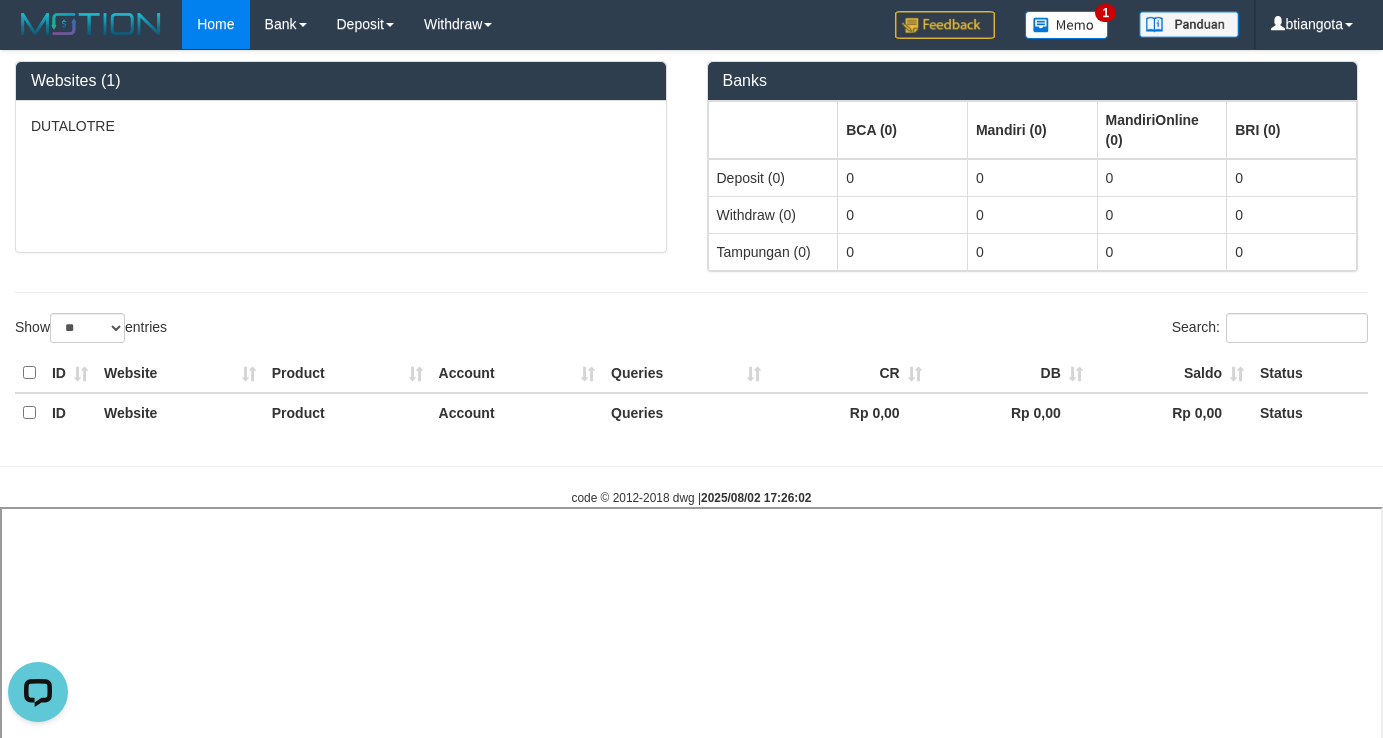 select 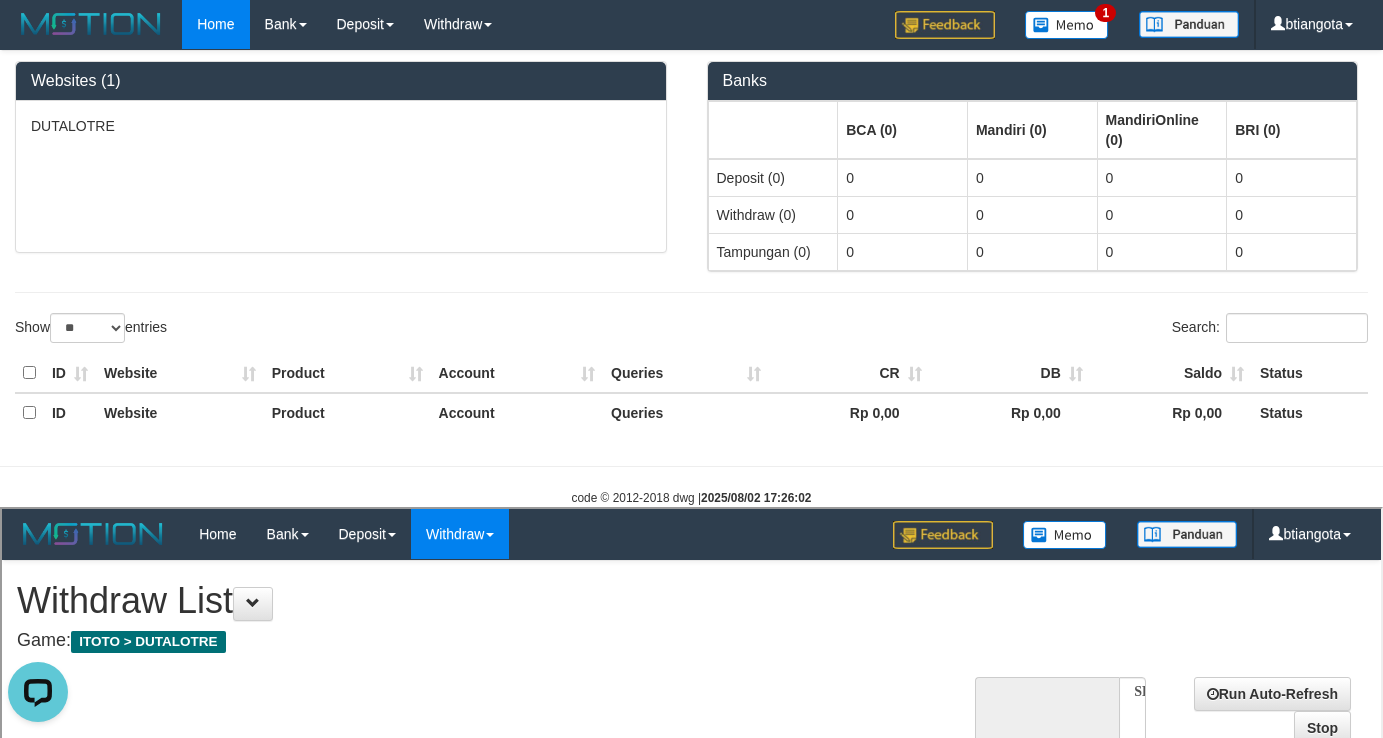 scroll, scrollTop: 0, scrollLeft: 0, axis: both 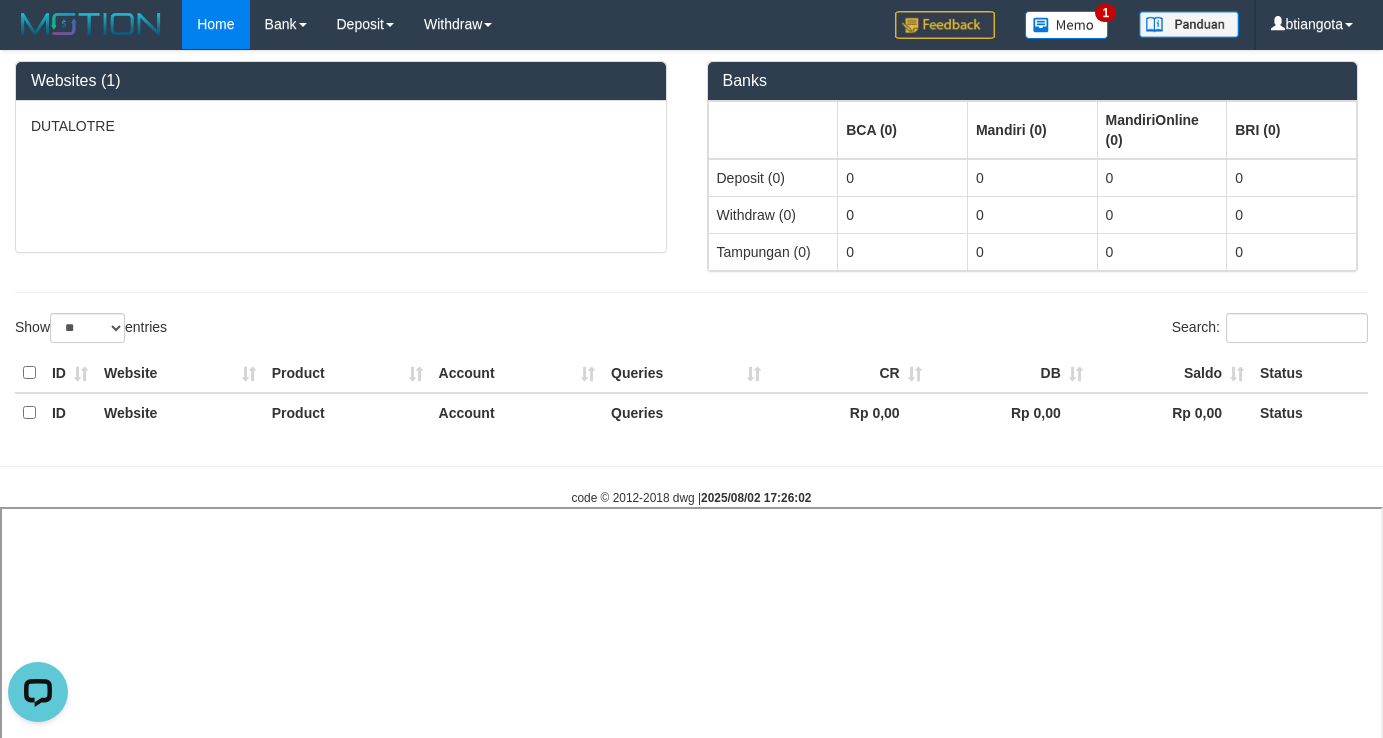 select 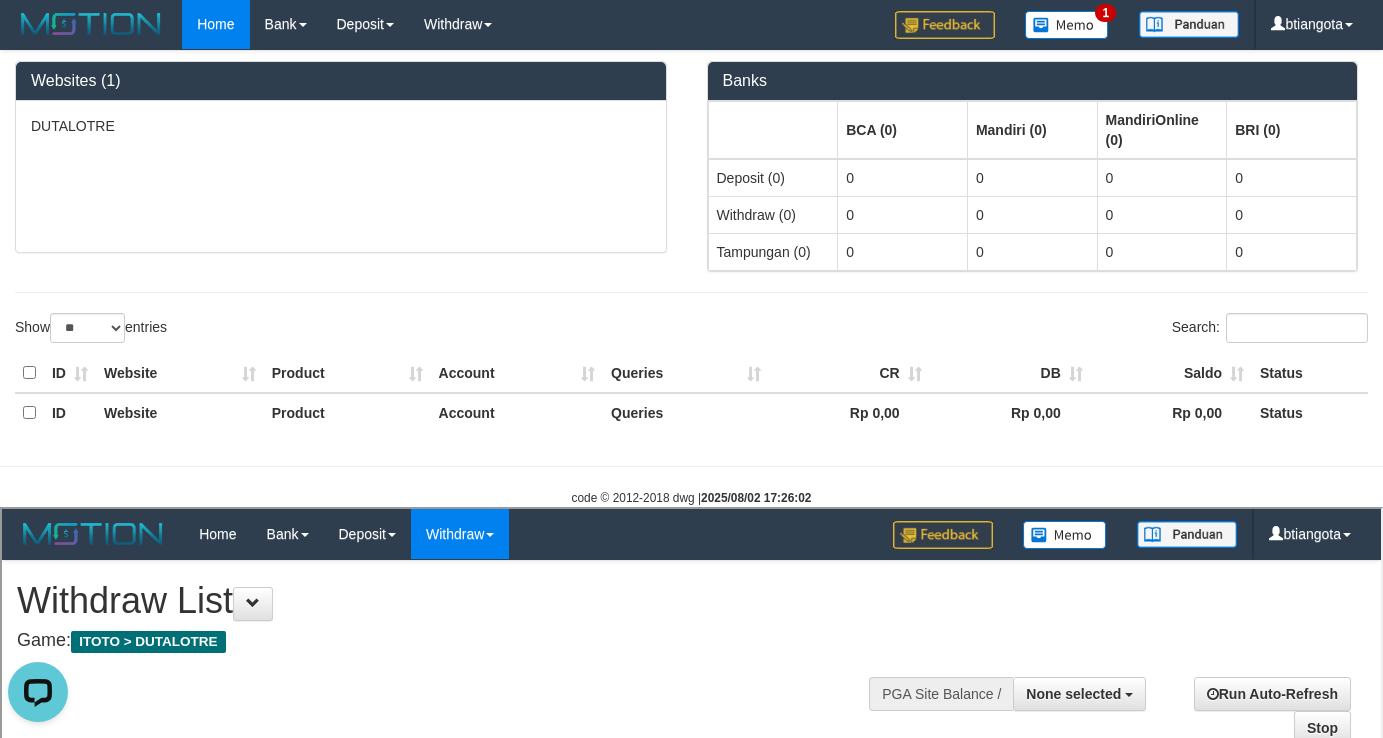 scroll, scrollTop: 0, scrollLeft: 0, axis: both 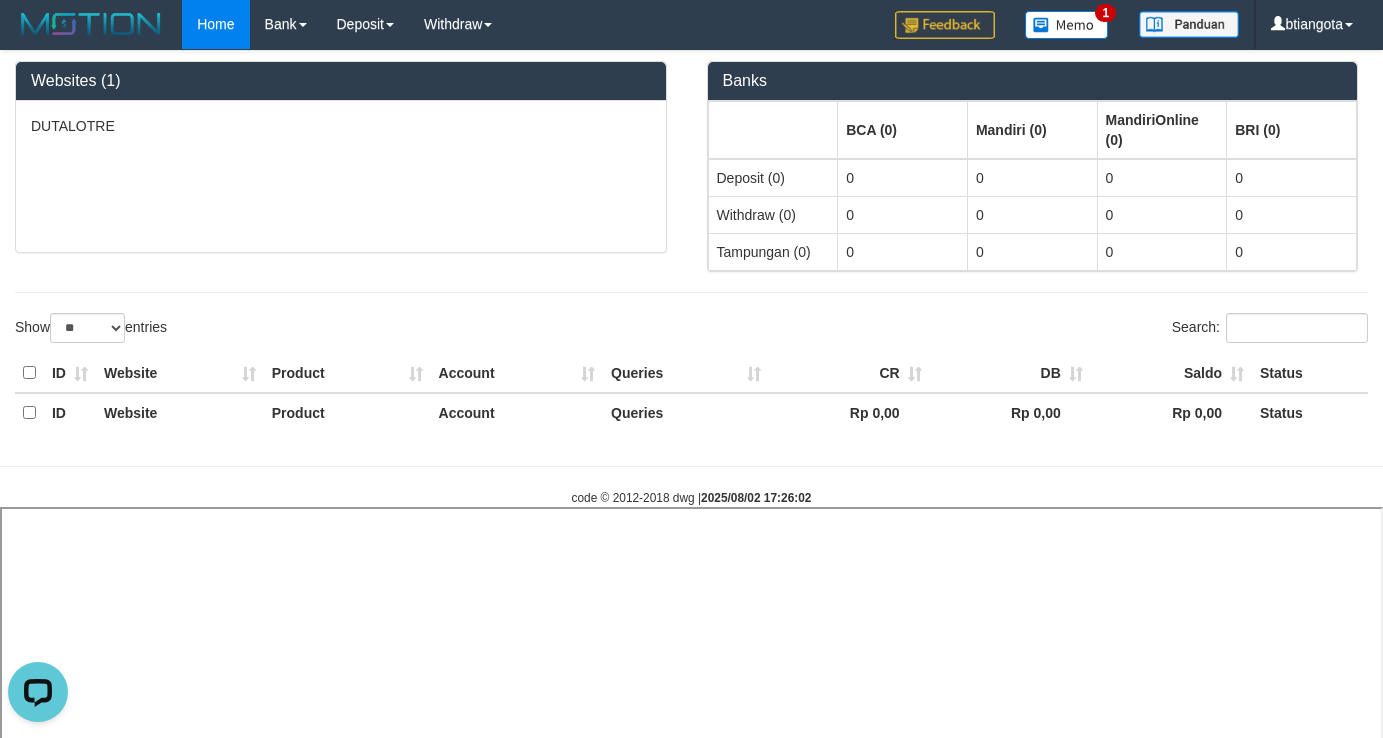 select 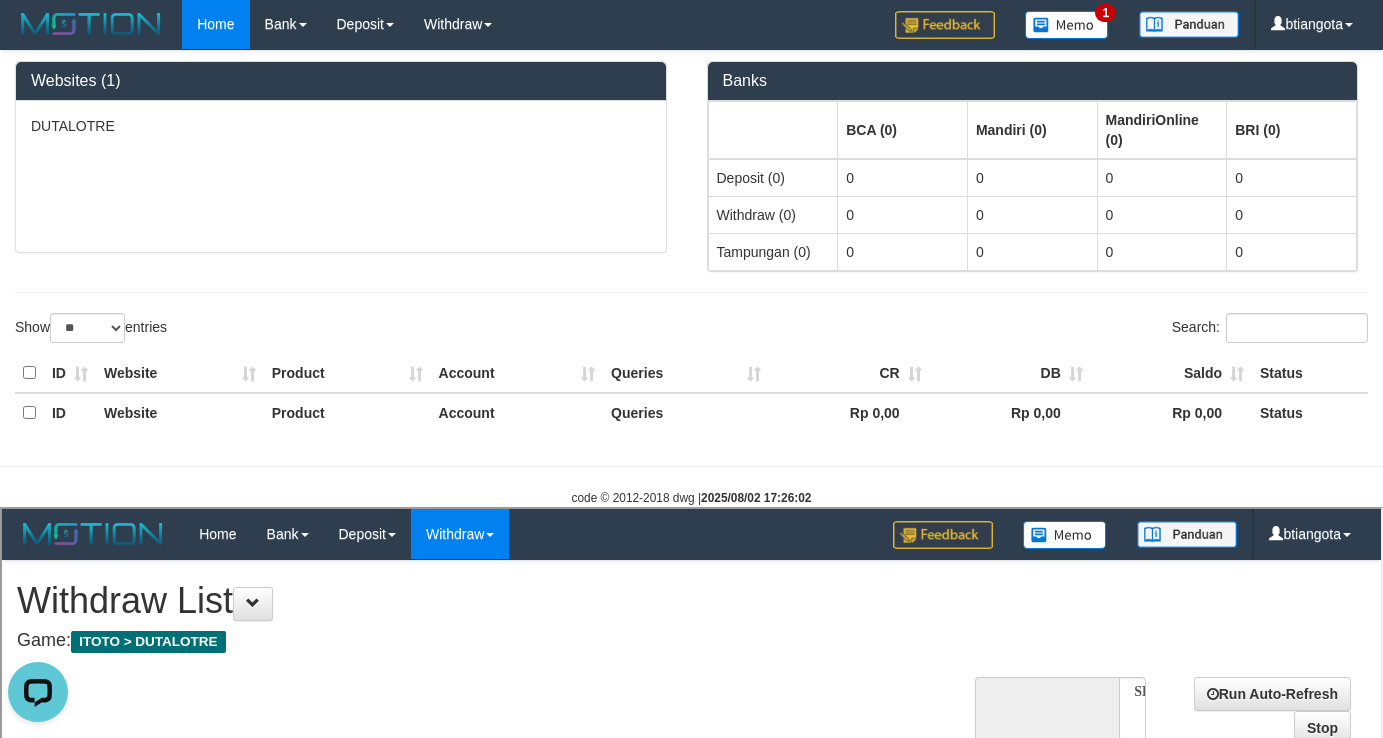 scroll, scrollTop: 0, scrollLeft: 0, axis: both 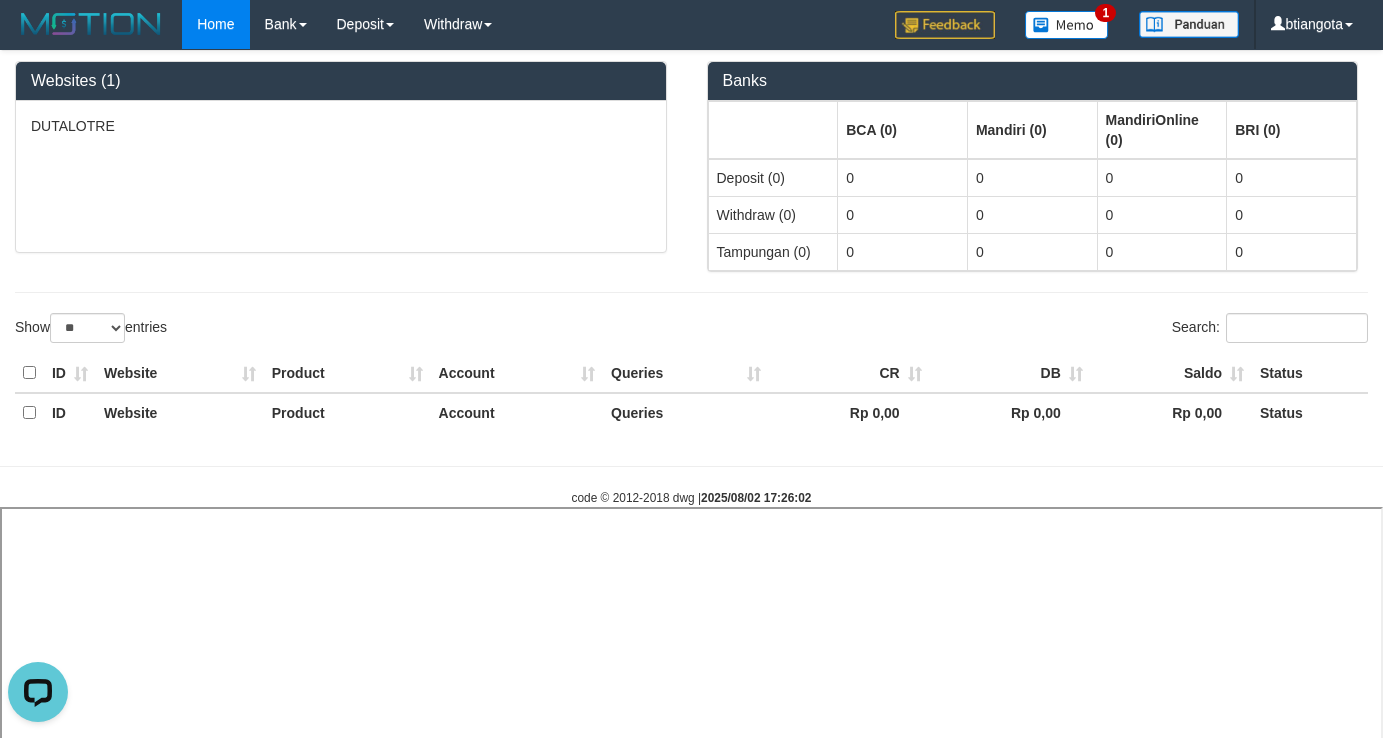 select 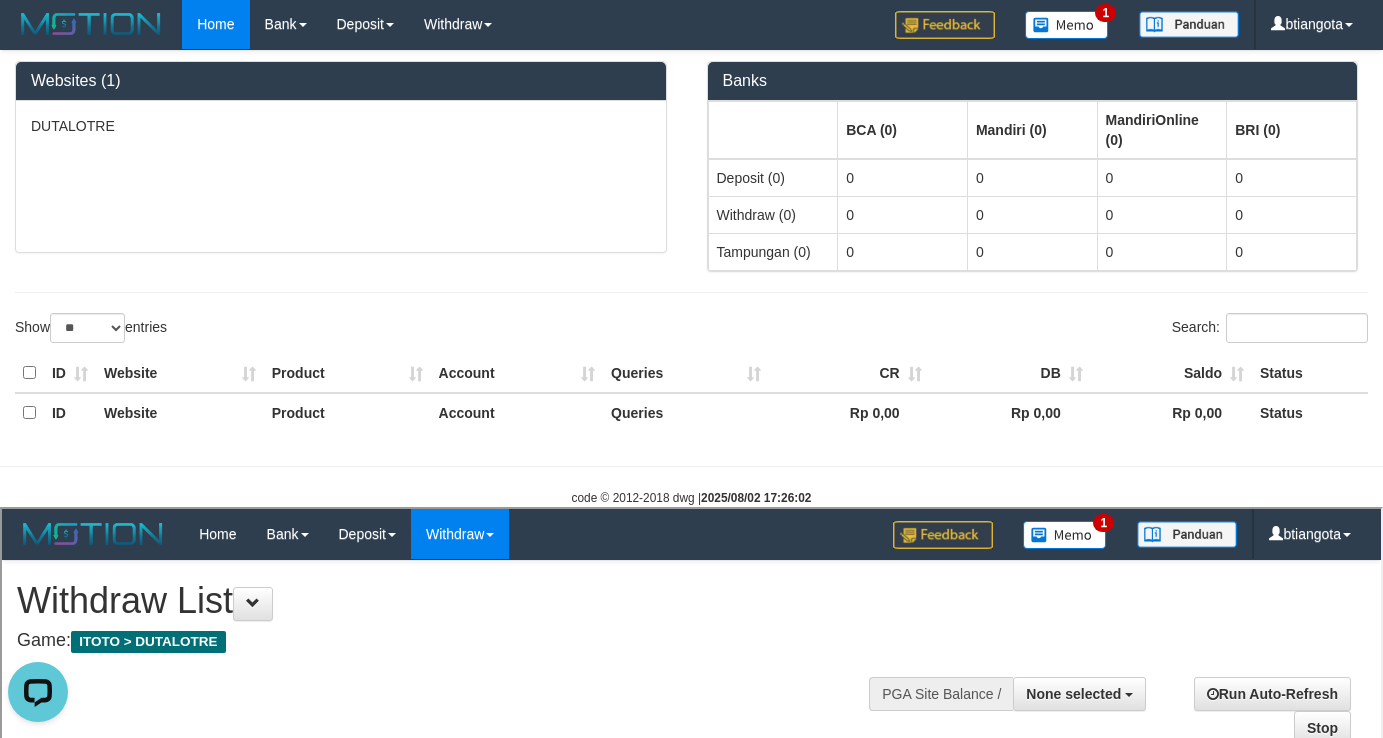 scroll, scrollTop: 0, scrollLeft: 0, axis: both 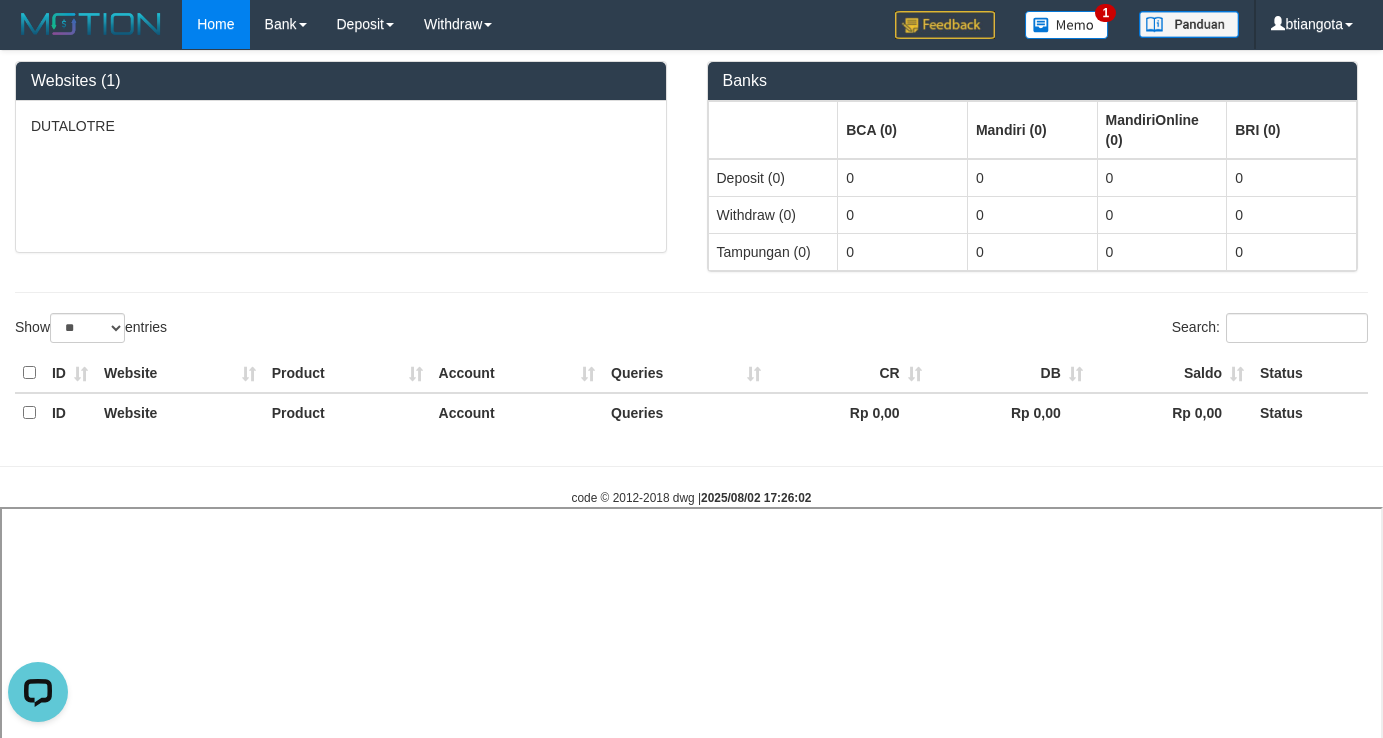 select 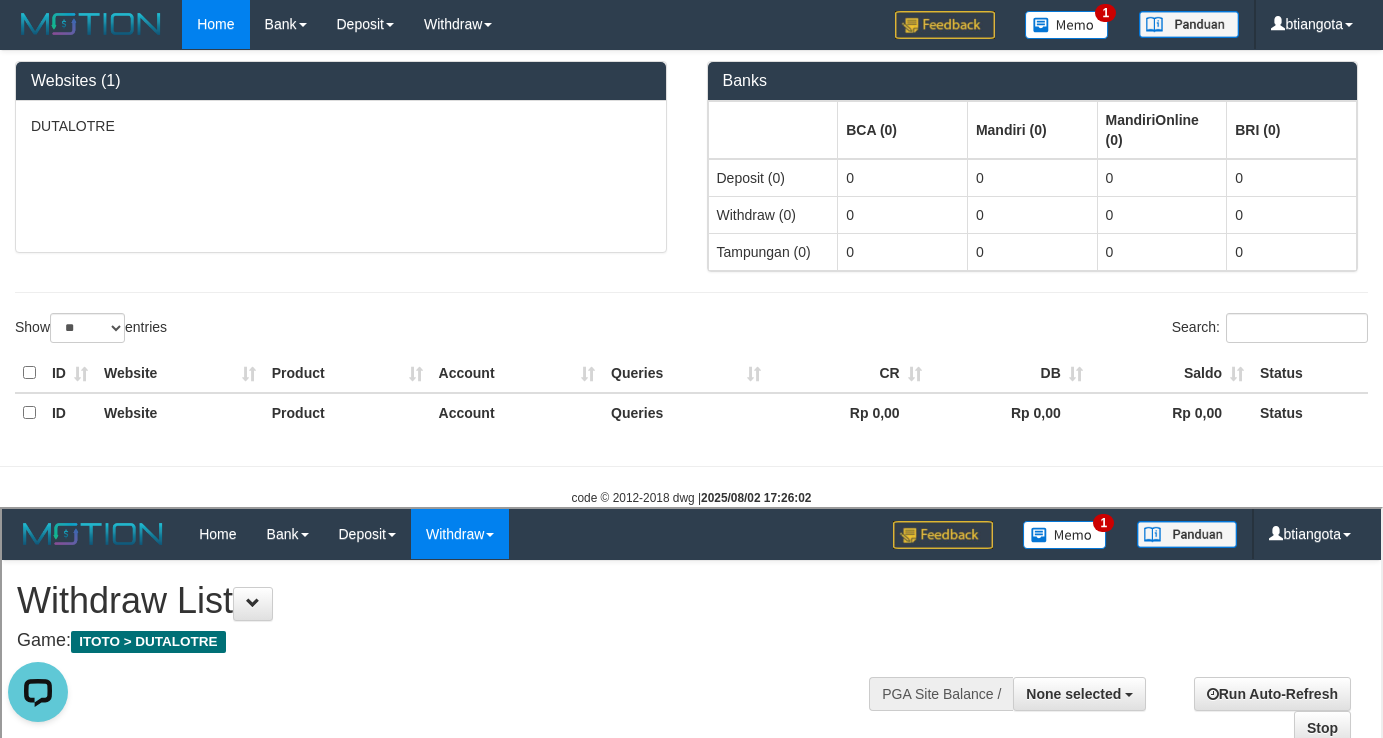 scroll, scrollTop: 0, scrollLeft: 0, axis: both 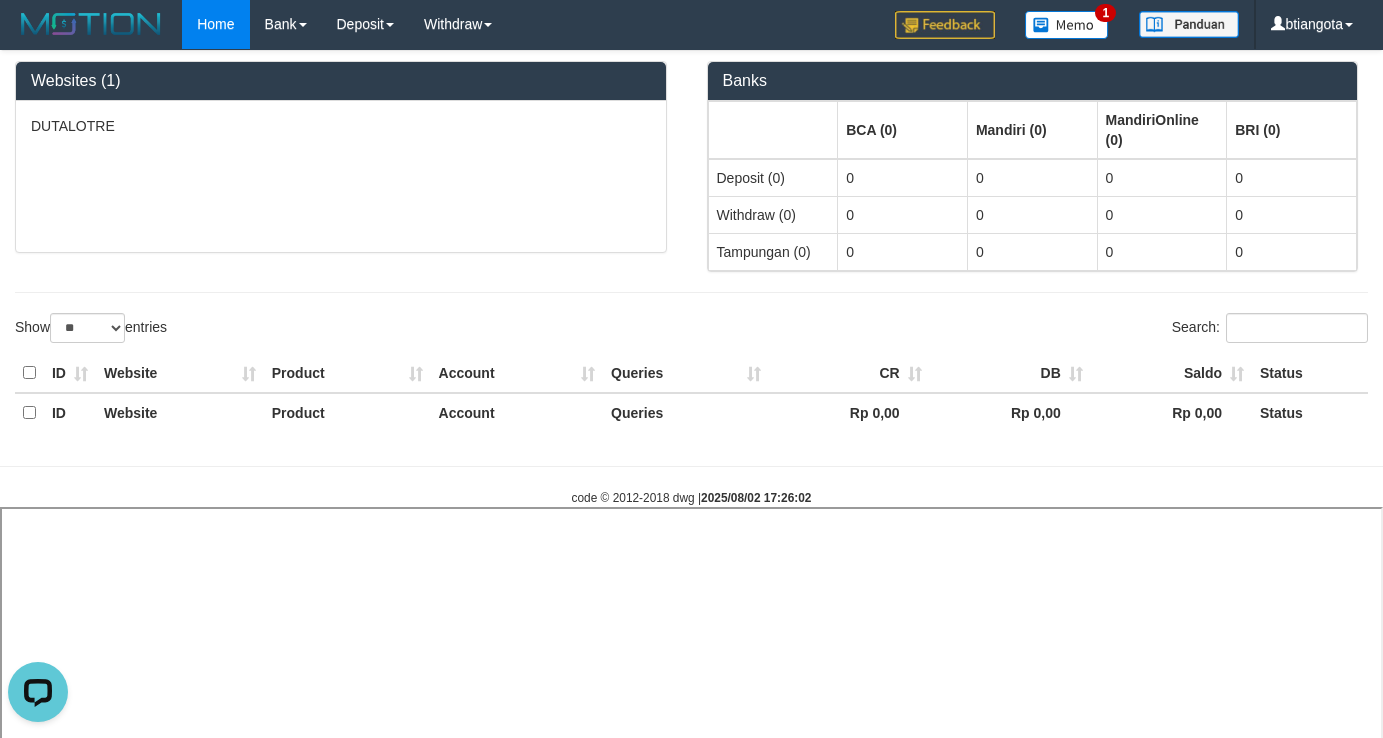 select 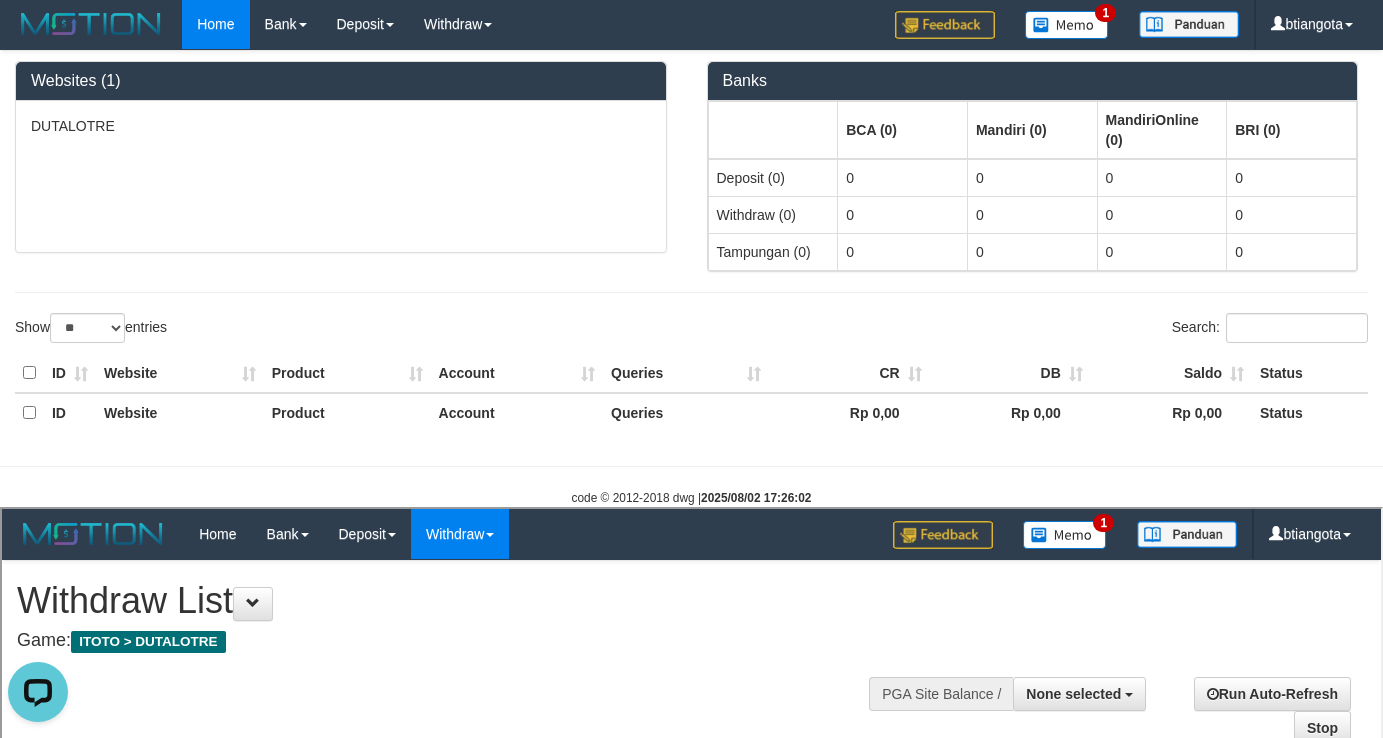 scroll, scrollTop: 0, scrollLeft: 0, axis: both 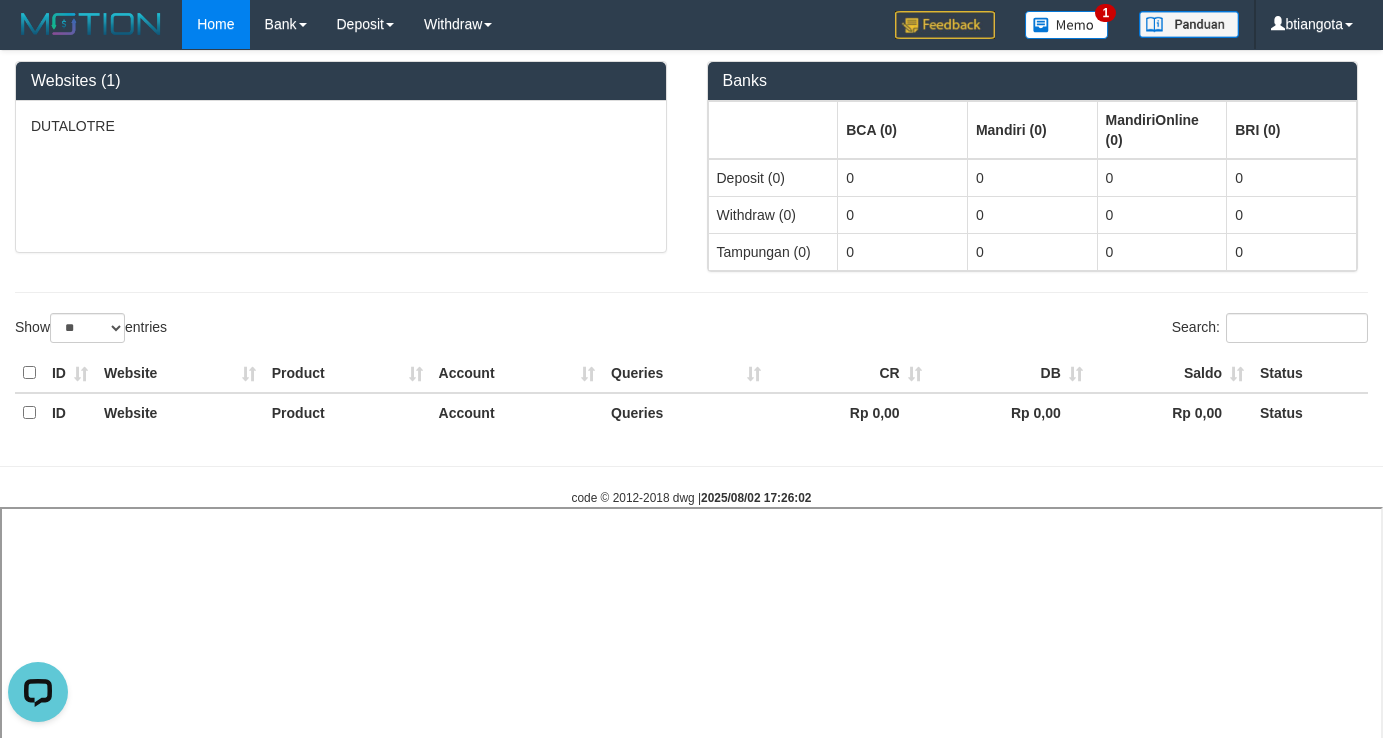select 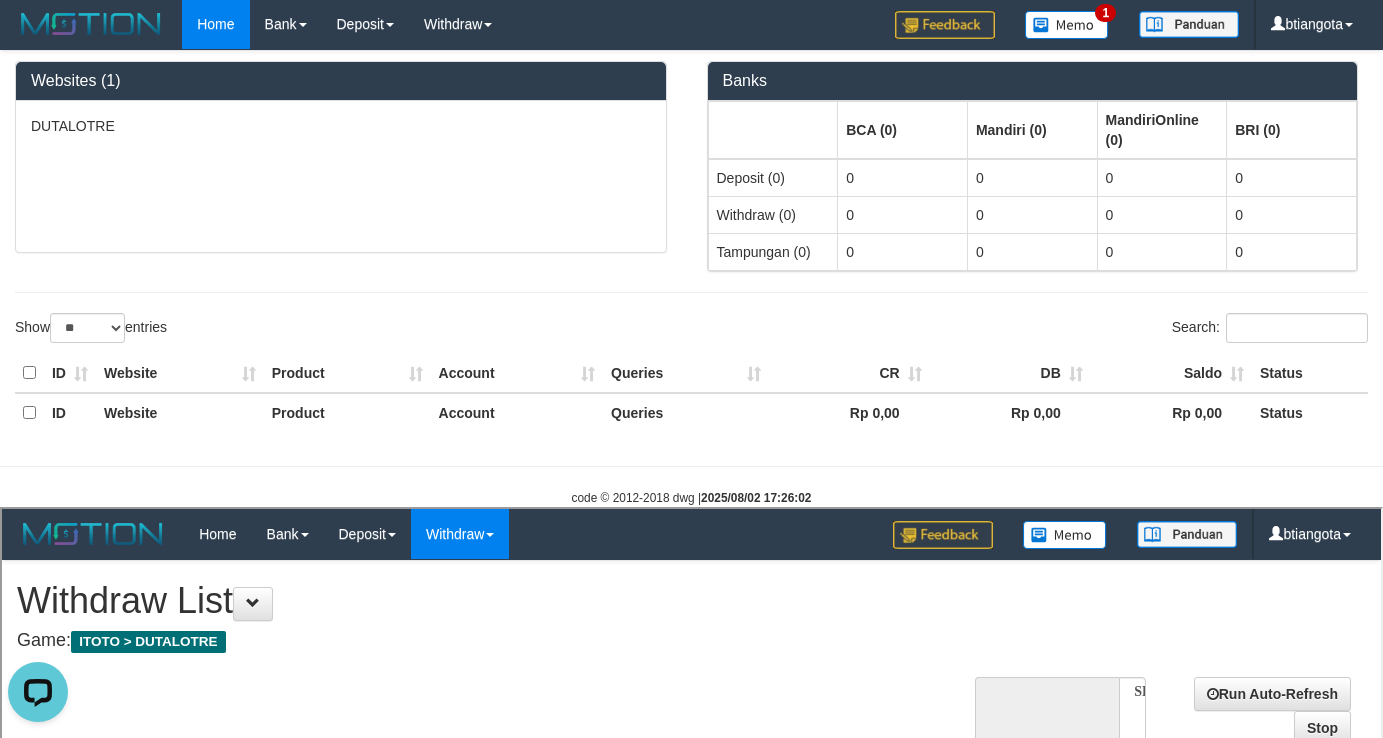 scroll, scrollTop: 0, scrollLeft: 0, axis: both 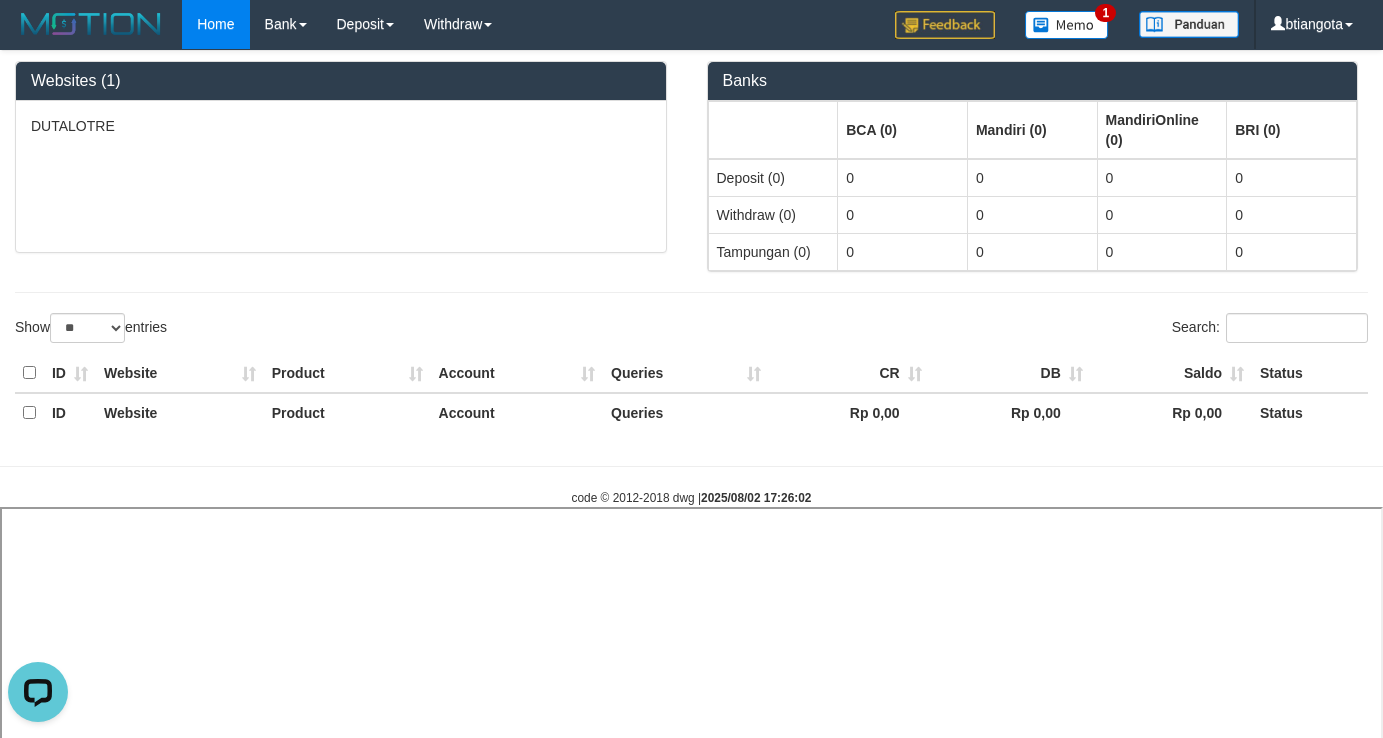 select 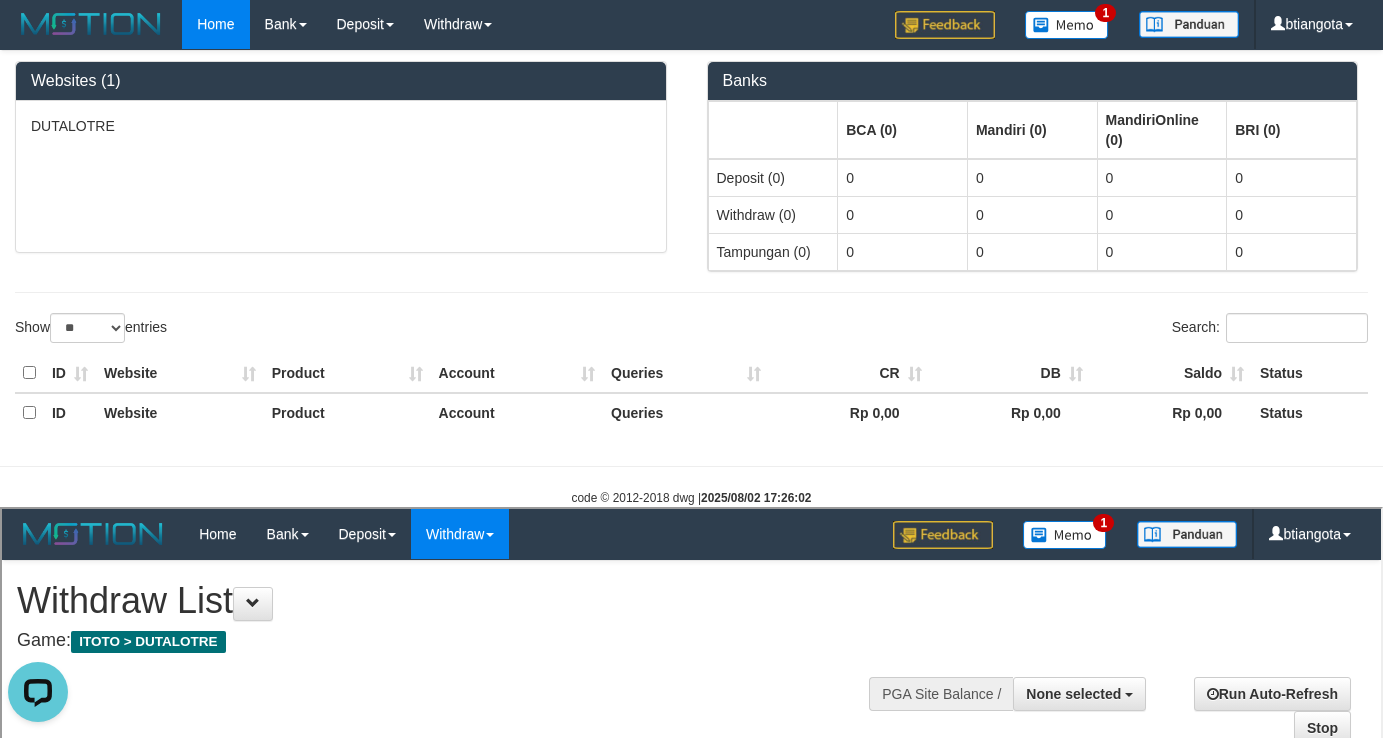 scroll, scrollTop: 0, scrollLeft: 0, axis: both 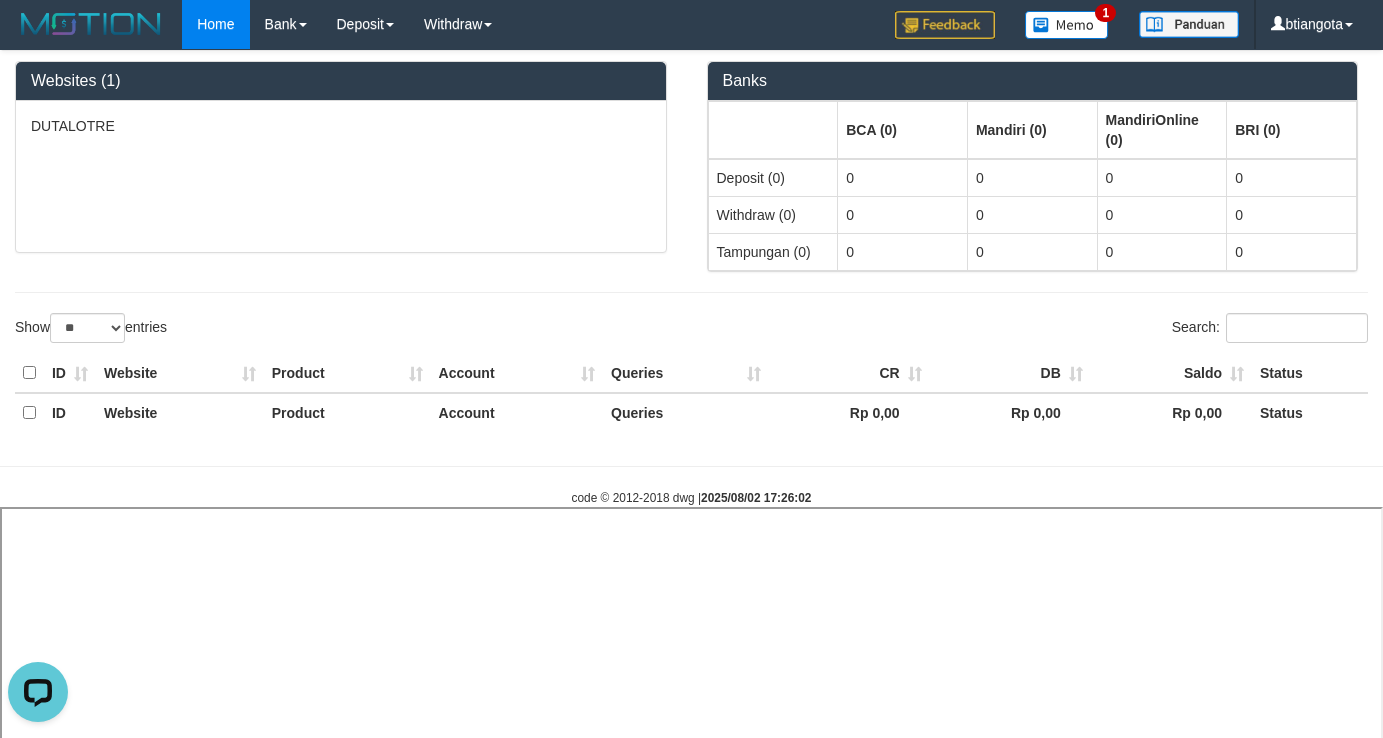 select 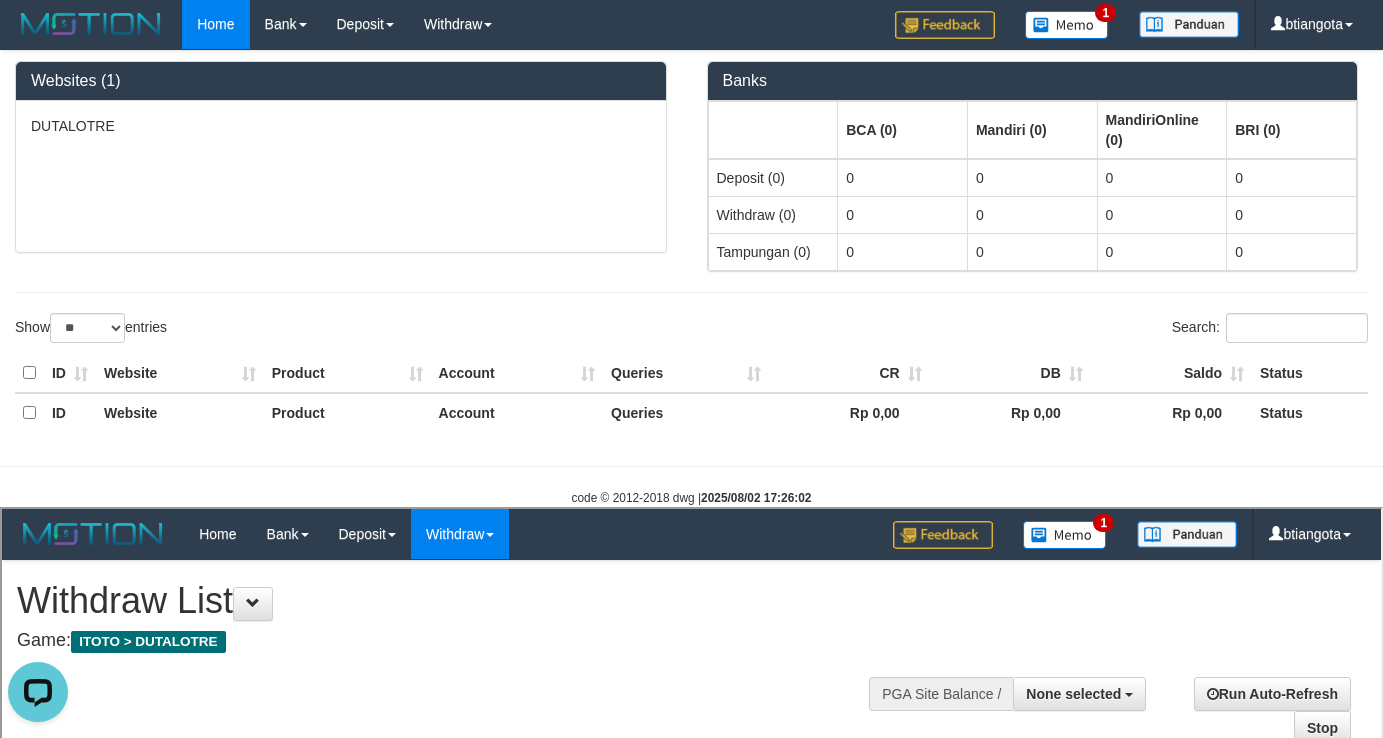 scroll, scrollTop: 0, scrollLeft: 0, axis: both 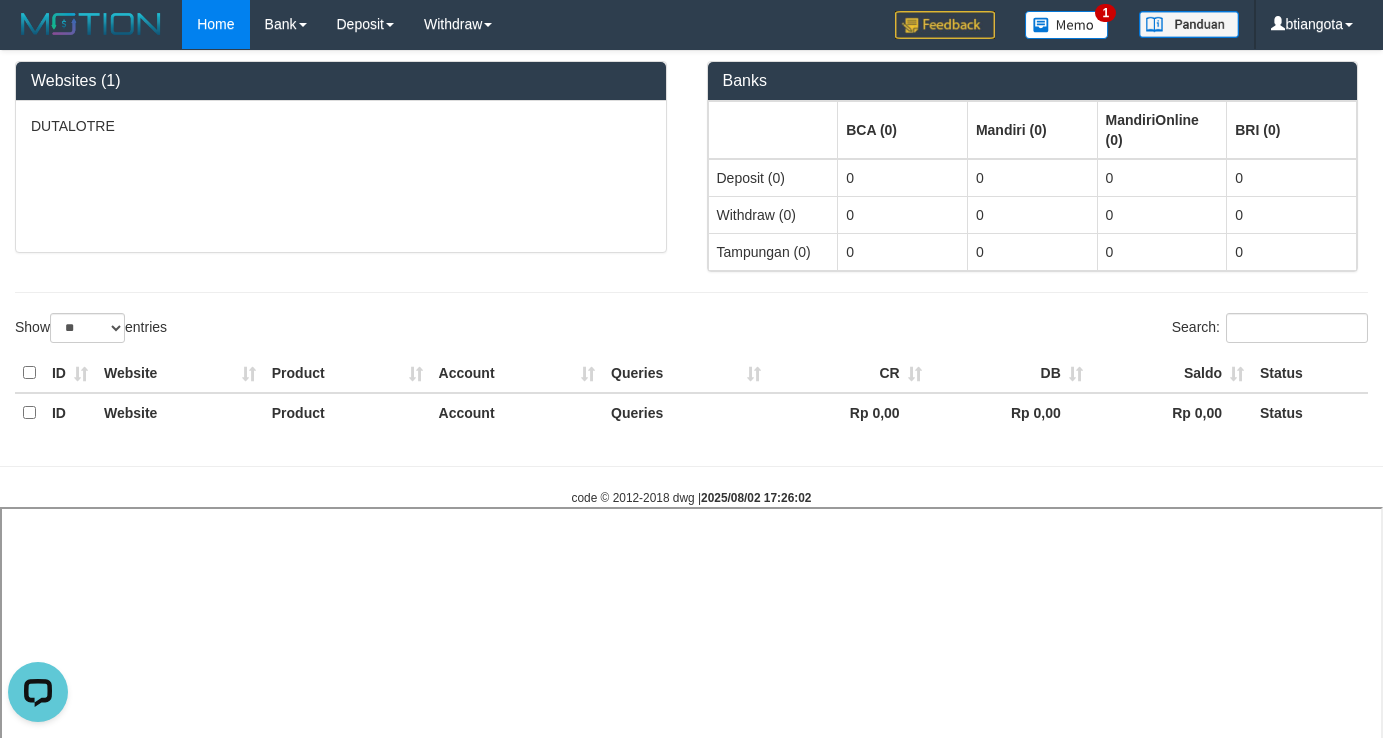select 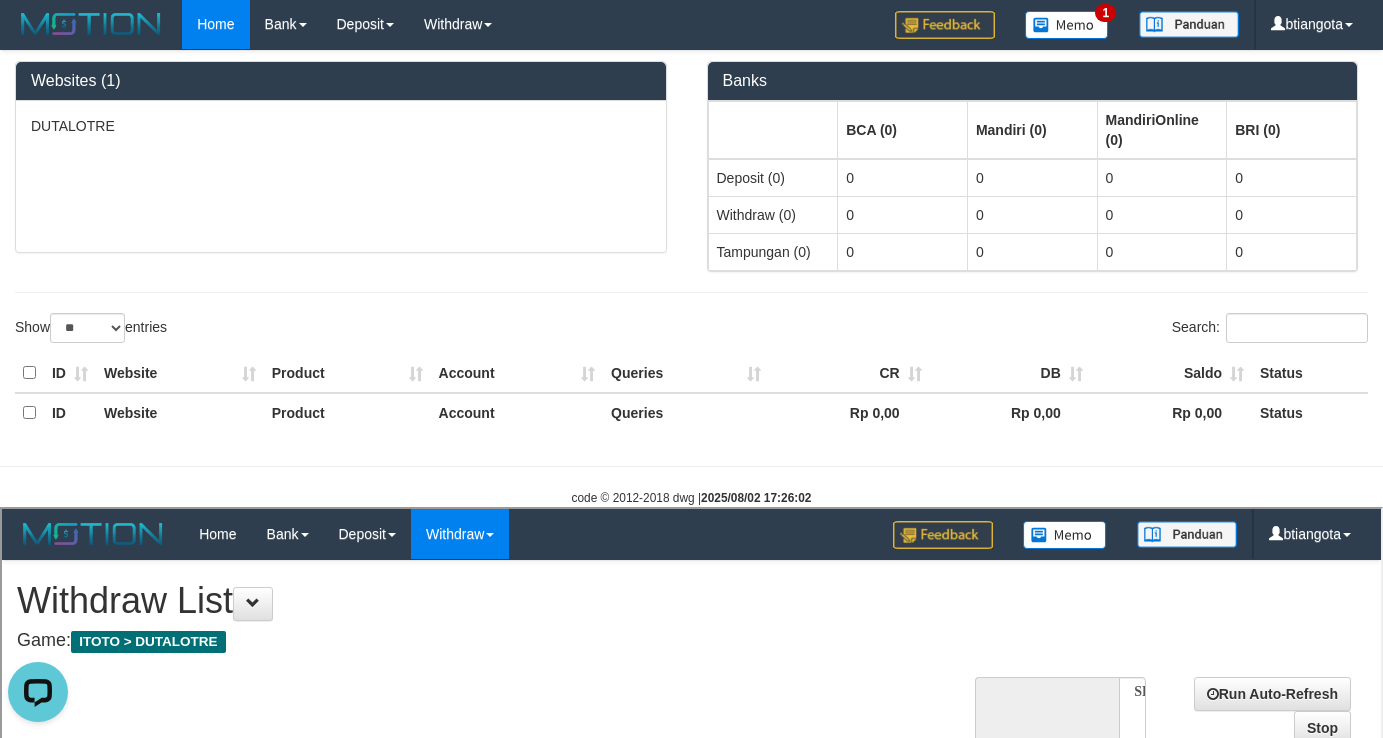 scroll, scrollTop: 0, scrollLeft: 0, axis: both 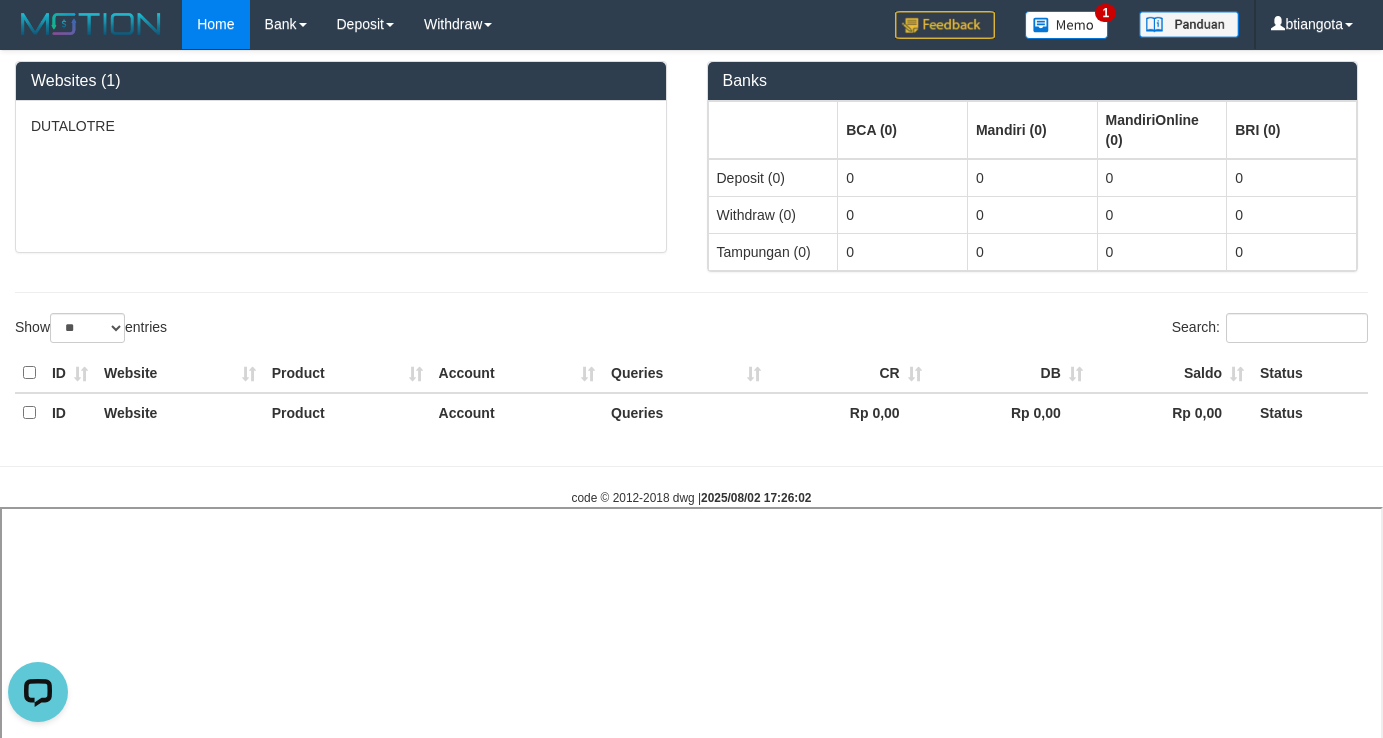 select 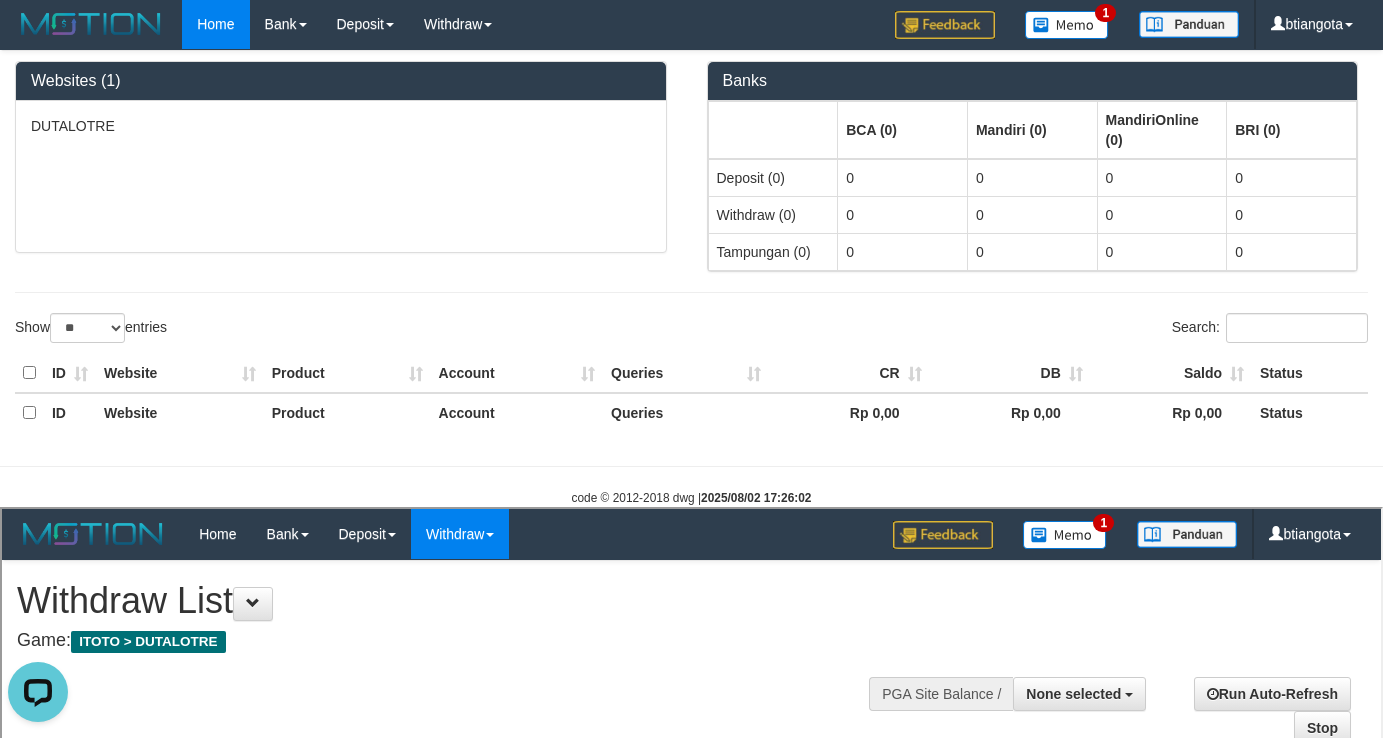 scroll, scrollTop: 0, scrollLeft: 0, axis: both 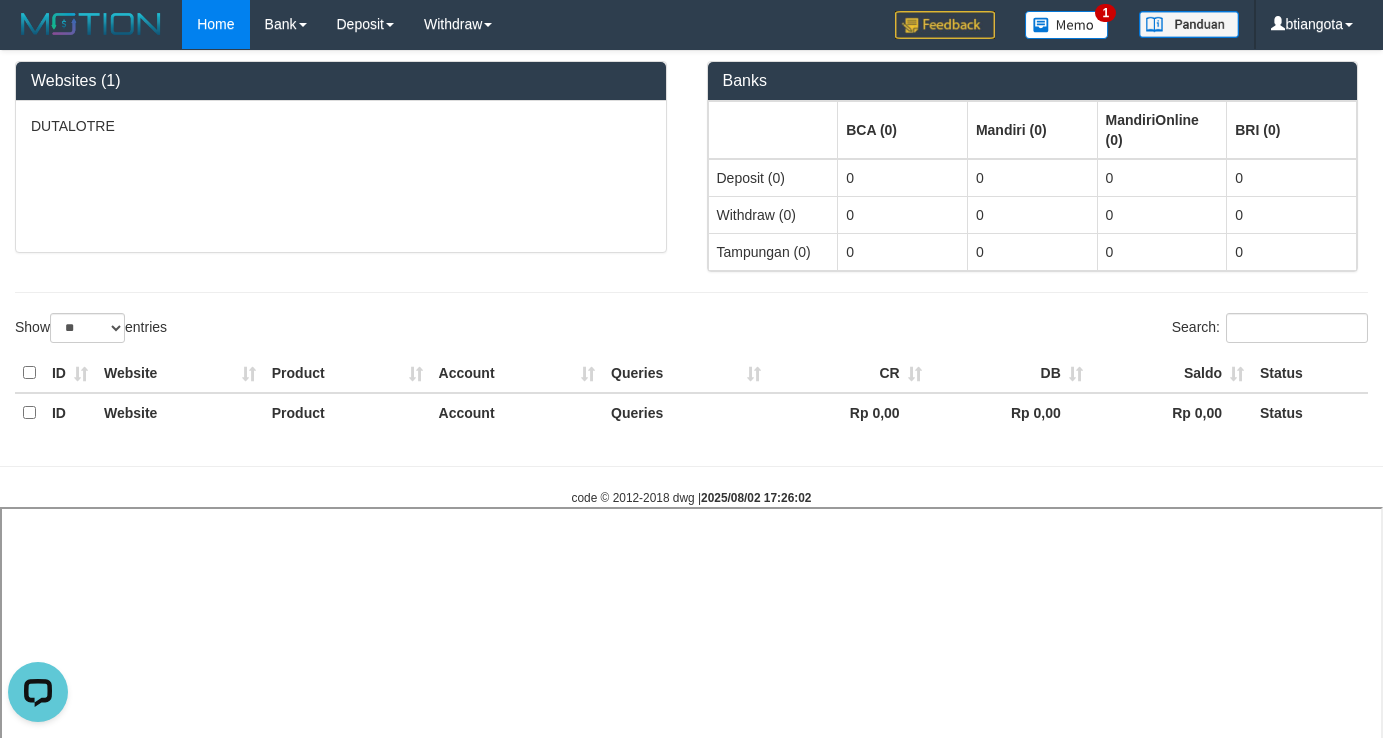 select 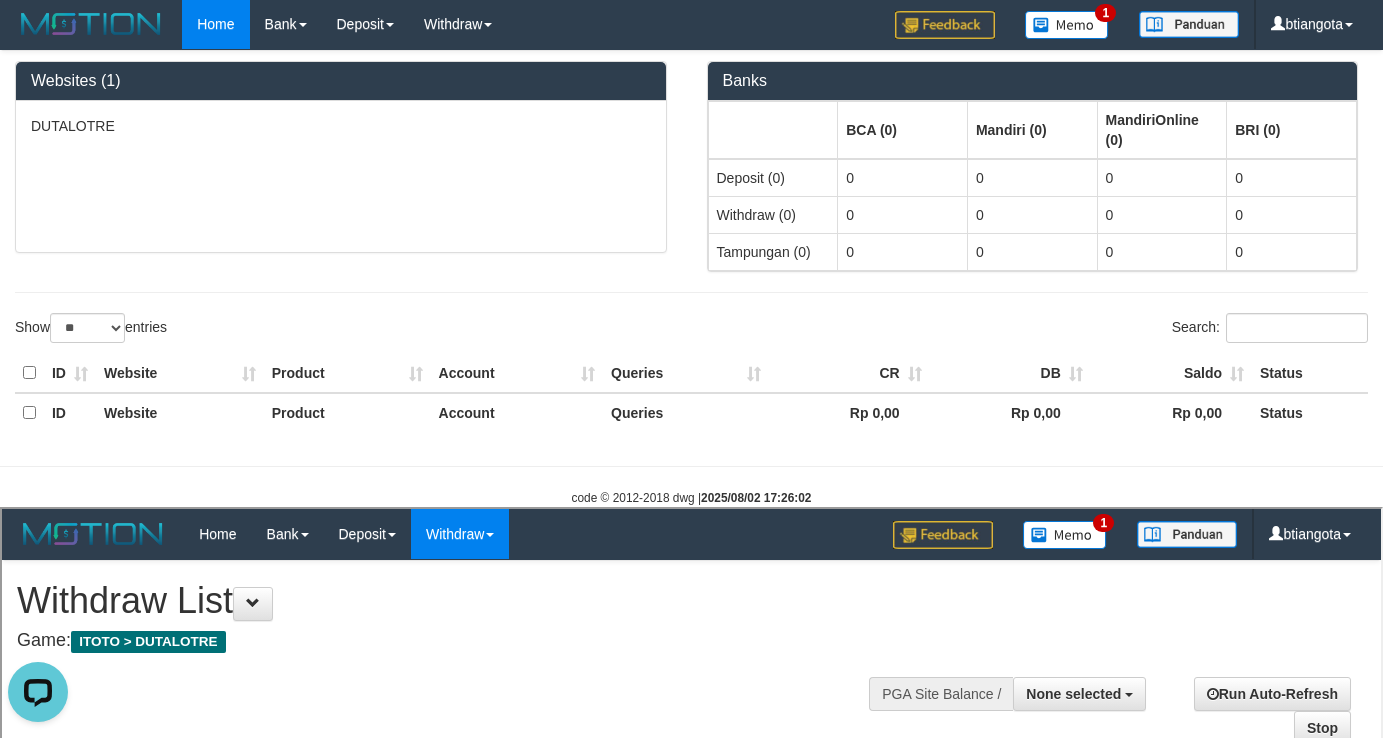 scroll, scrollTop: 0, scrollLeft: 0, axis: both 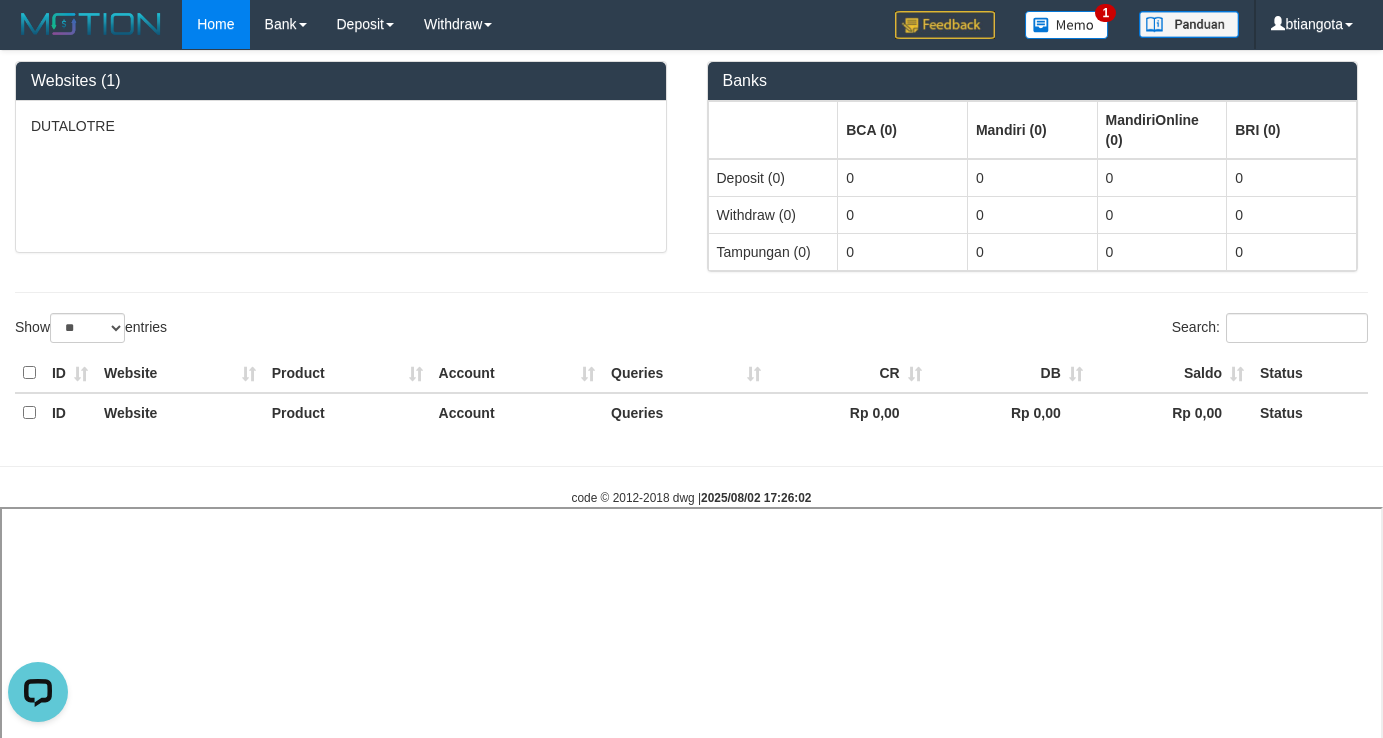 select 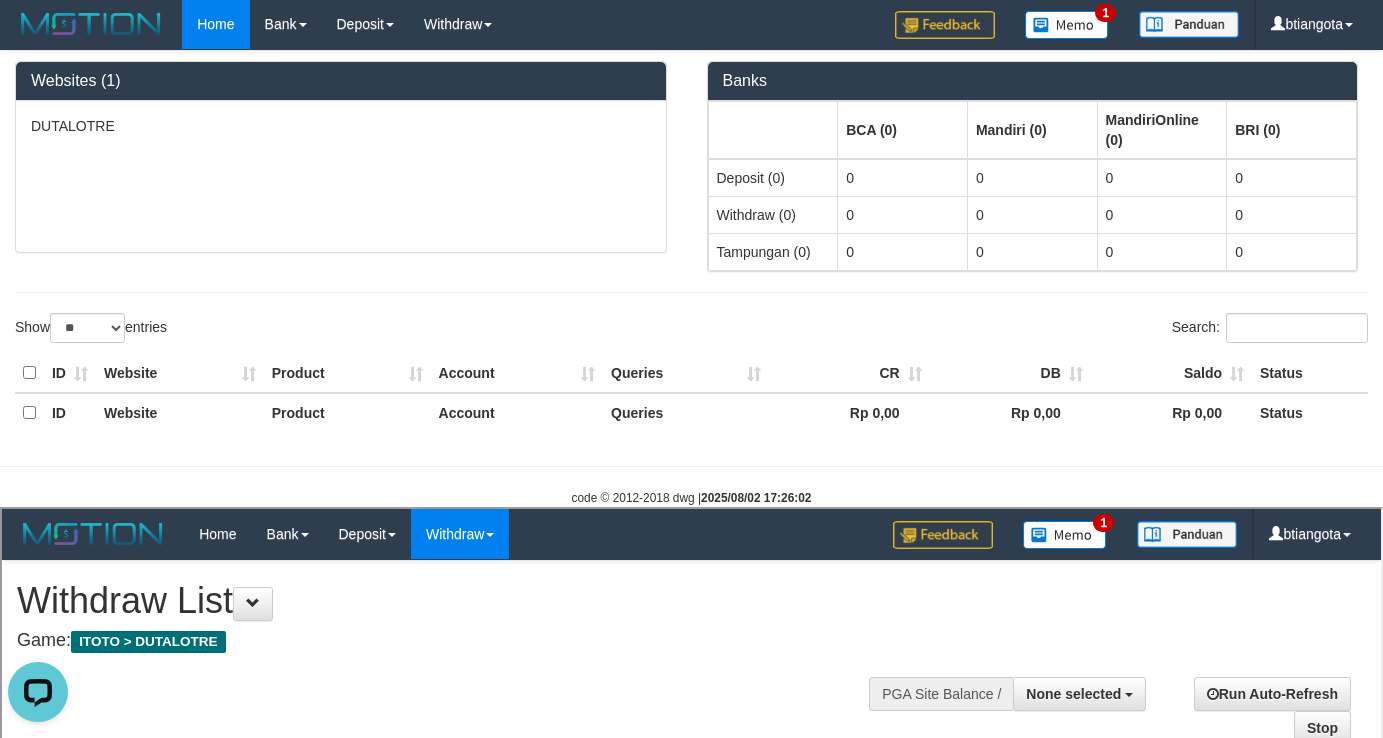 scroll, scrollTop: 0, scrollLeft: 0, axis: both 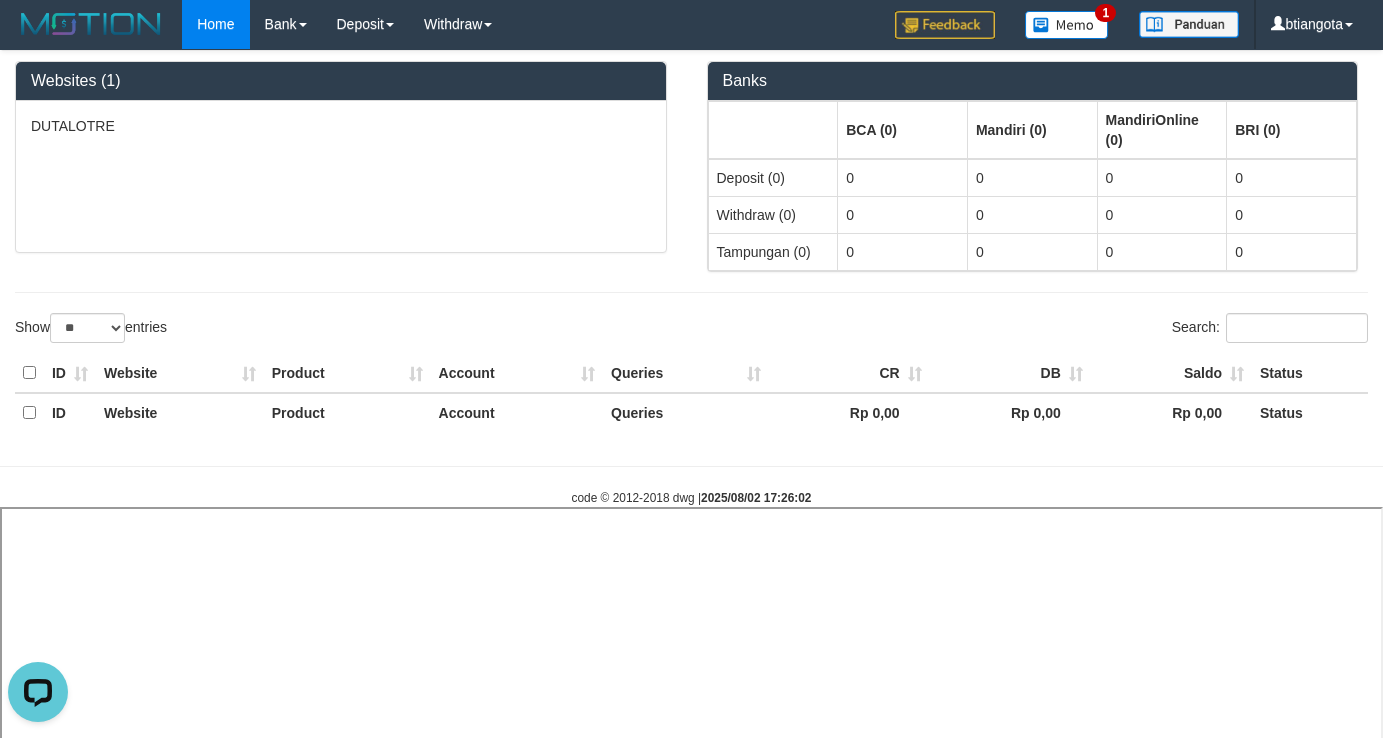 select 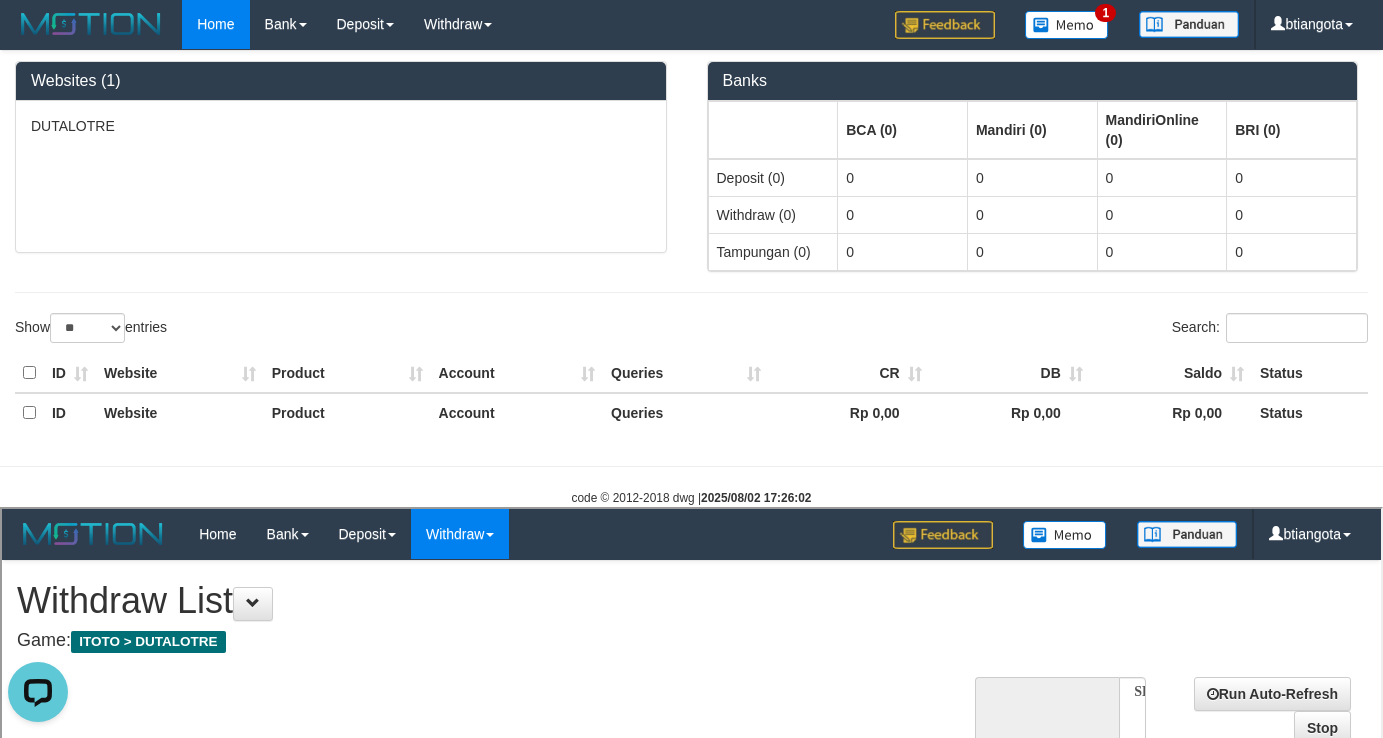 scroll, scrollTop: 0, scrollLeft: 0, axis: both 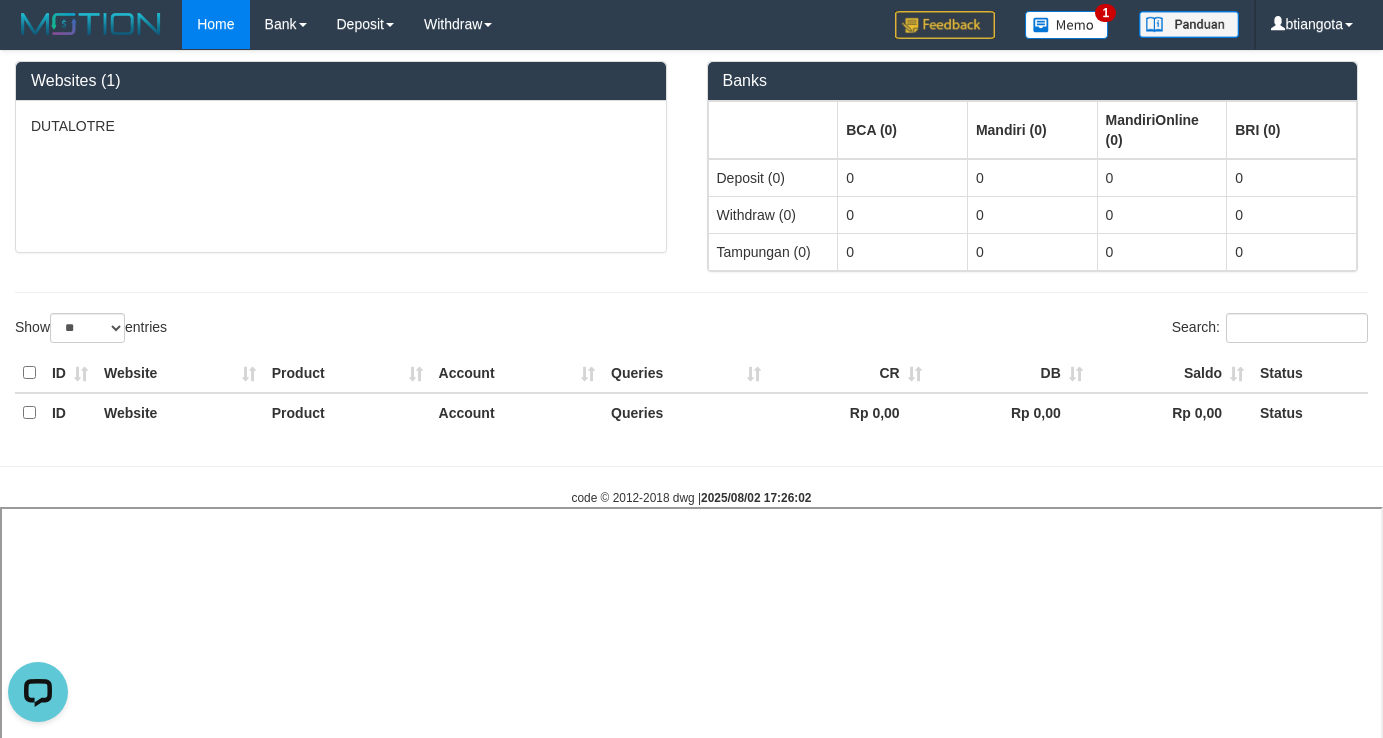 select 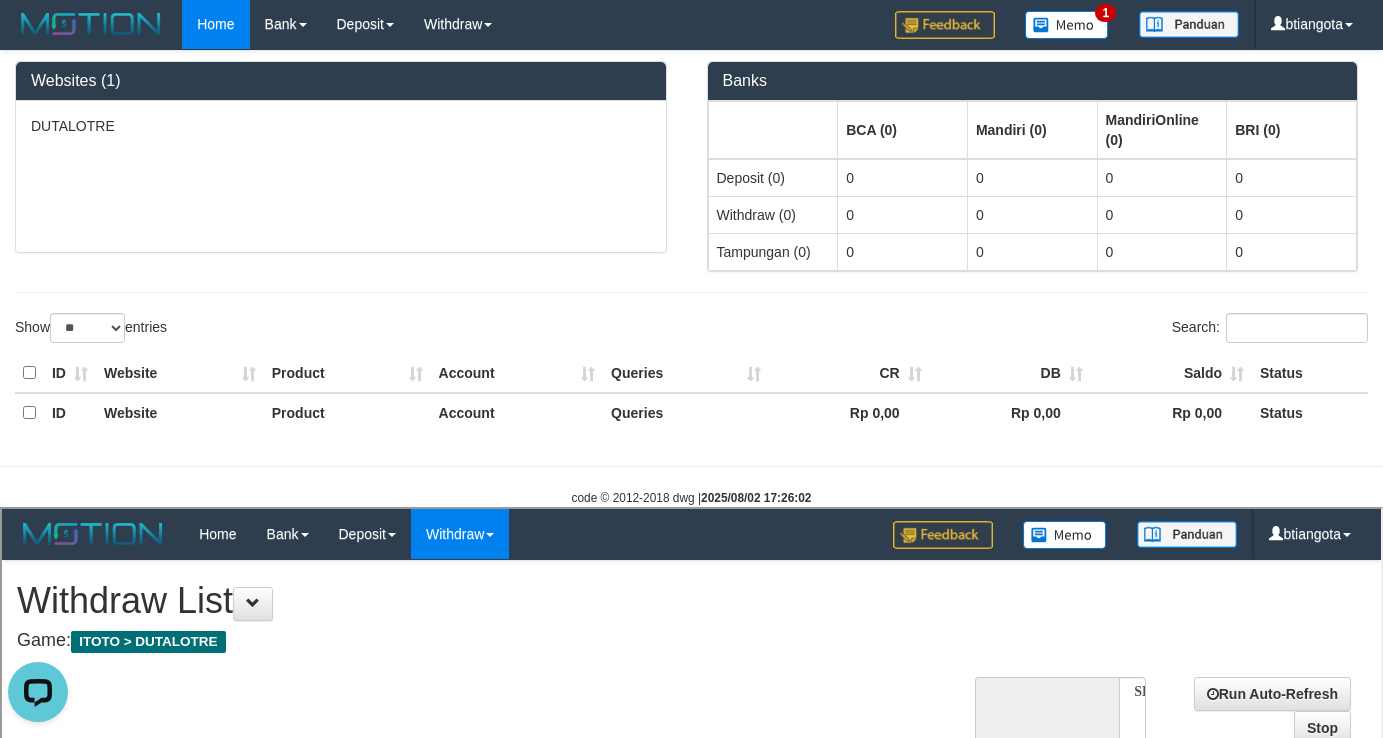 scroll, scrollTop: 0, scrollLeft: 0, axis: both 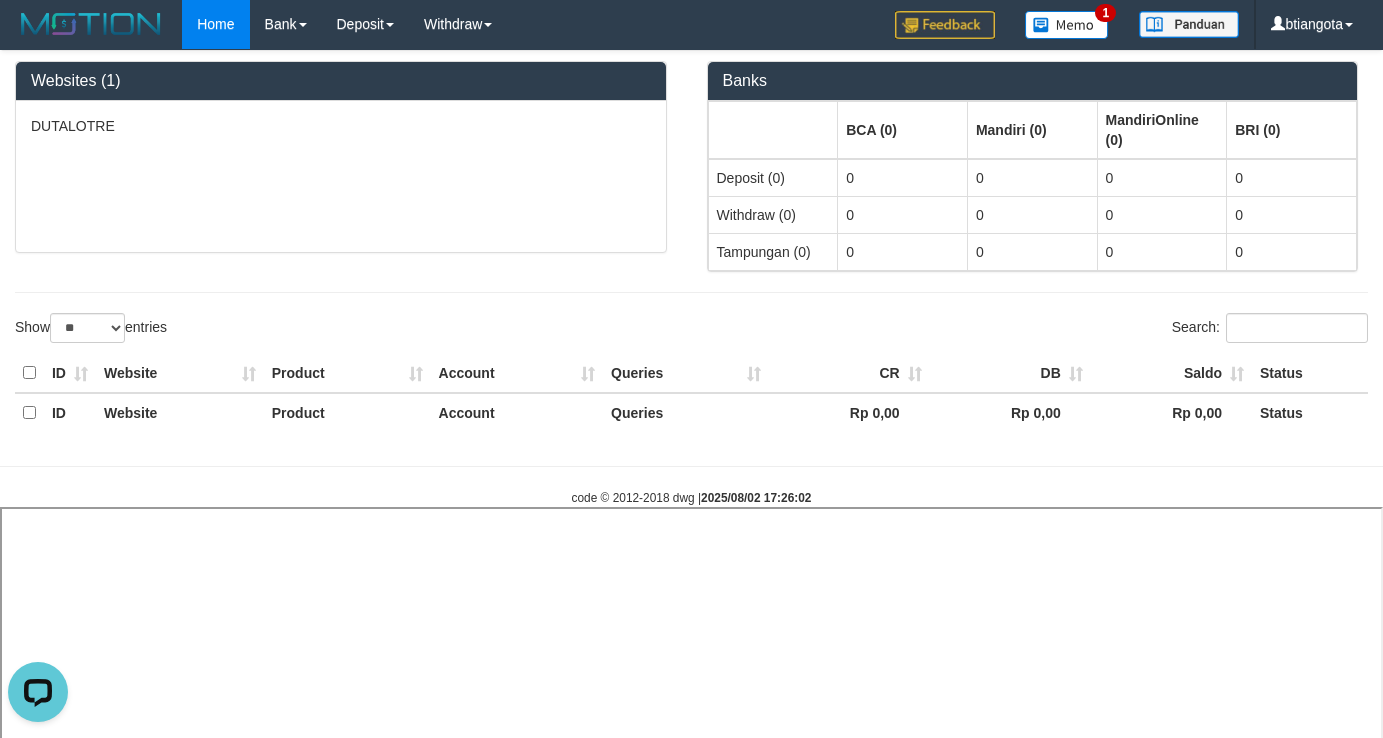 select 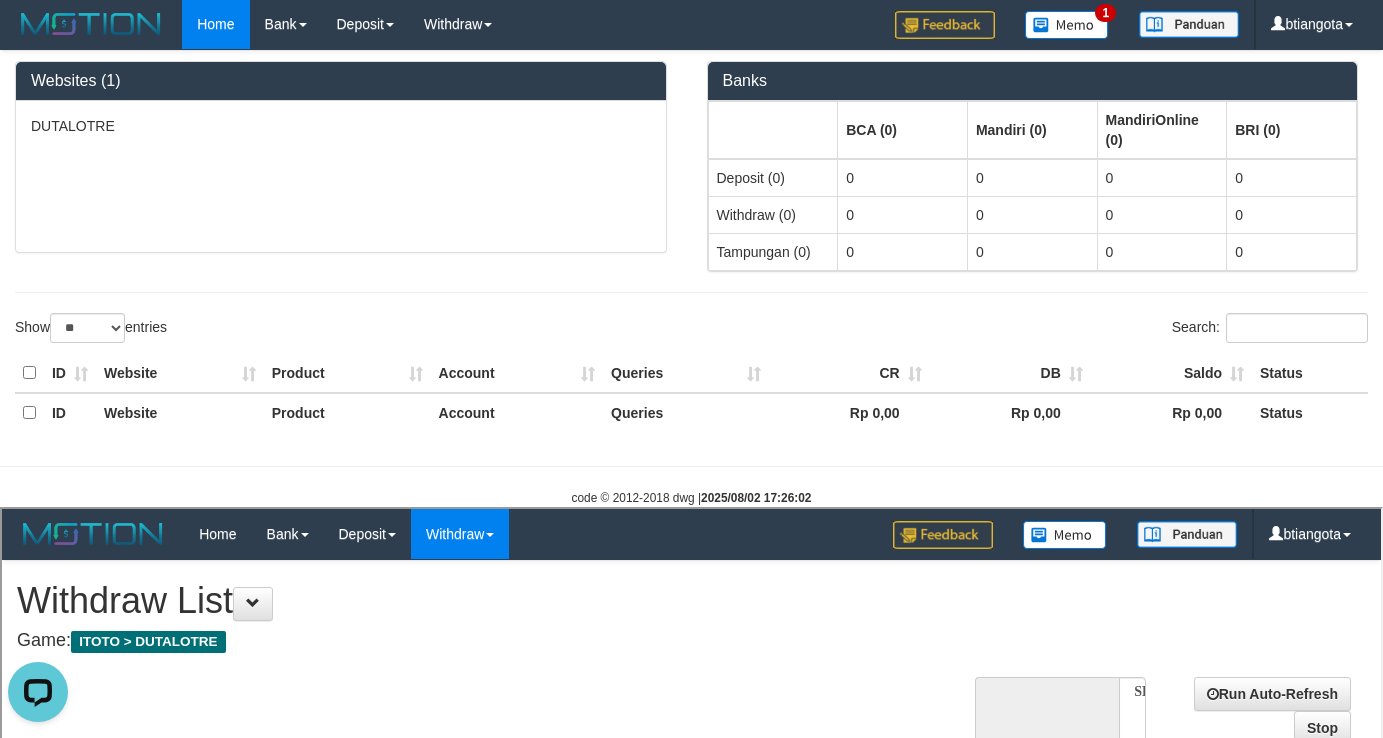 scroll, scrollTop: 0, scrollLeft: 0, axis: both 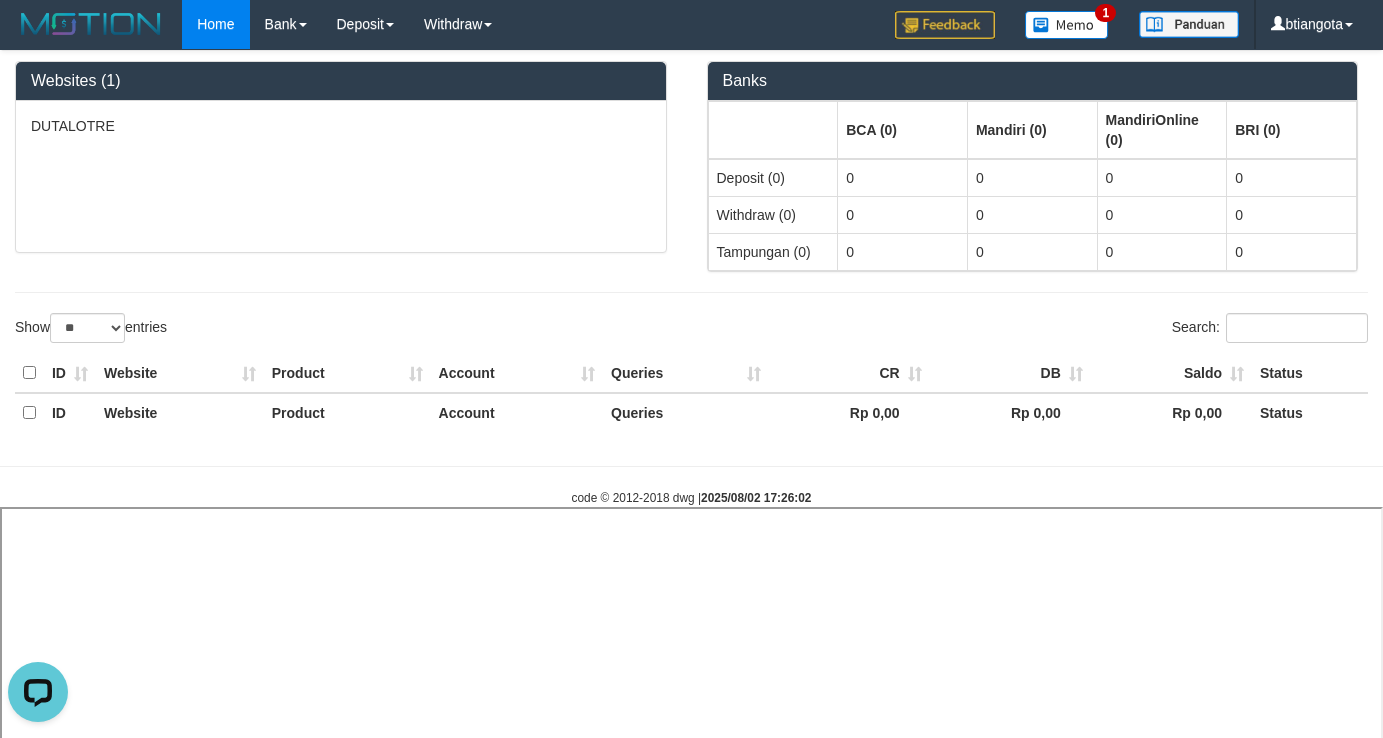 select 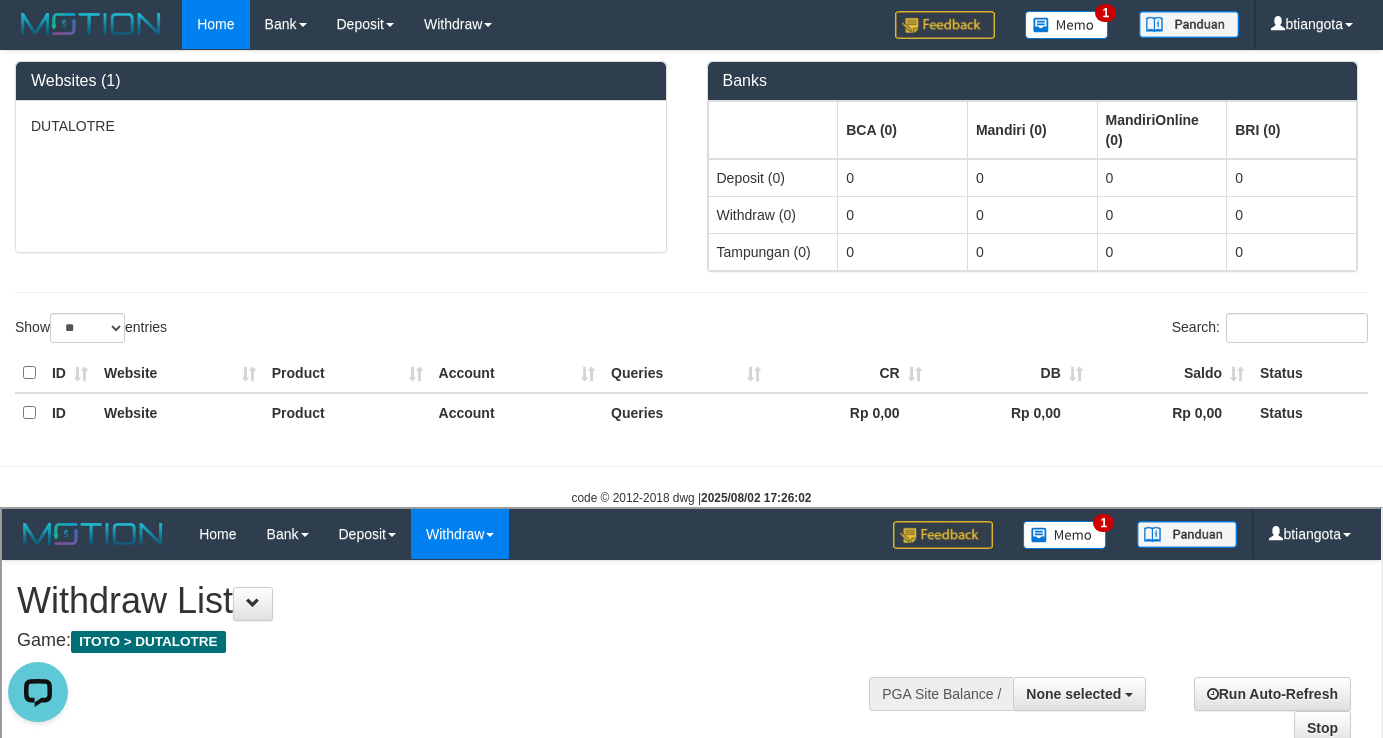 scroll, scrollTop: 0, scrollLeft: 0, axis: both 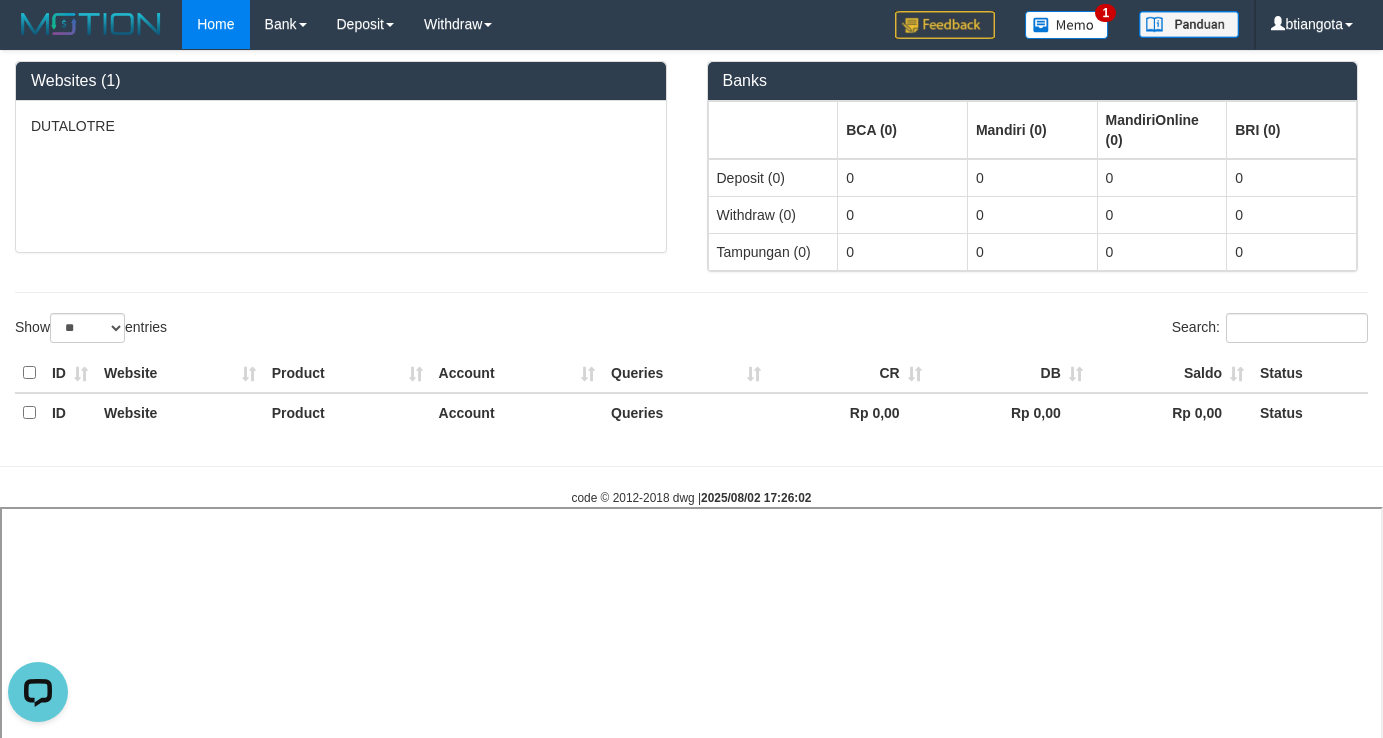 select 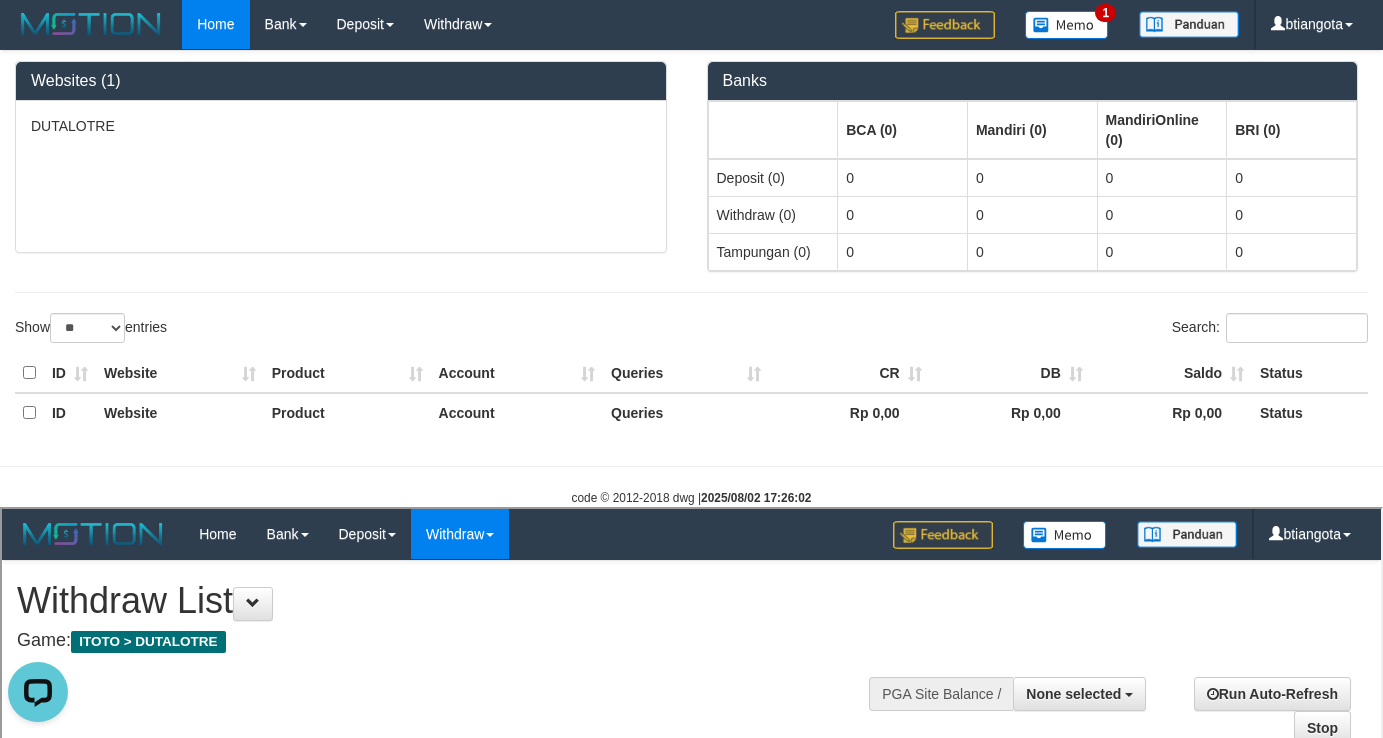 scroll, scrollTop: 0, scrollLeft: 0, axis: both 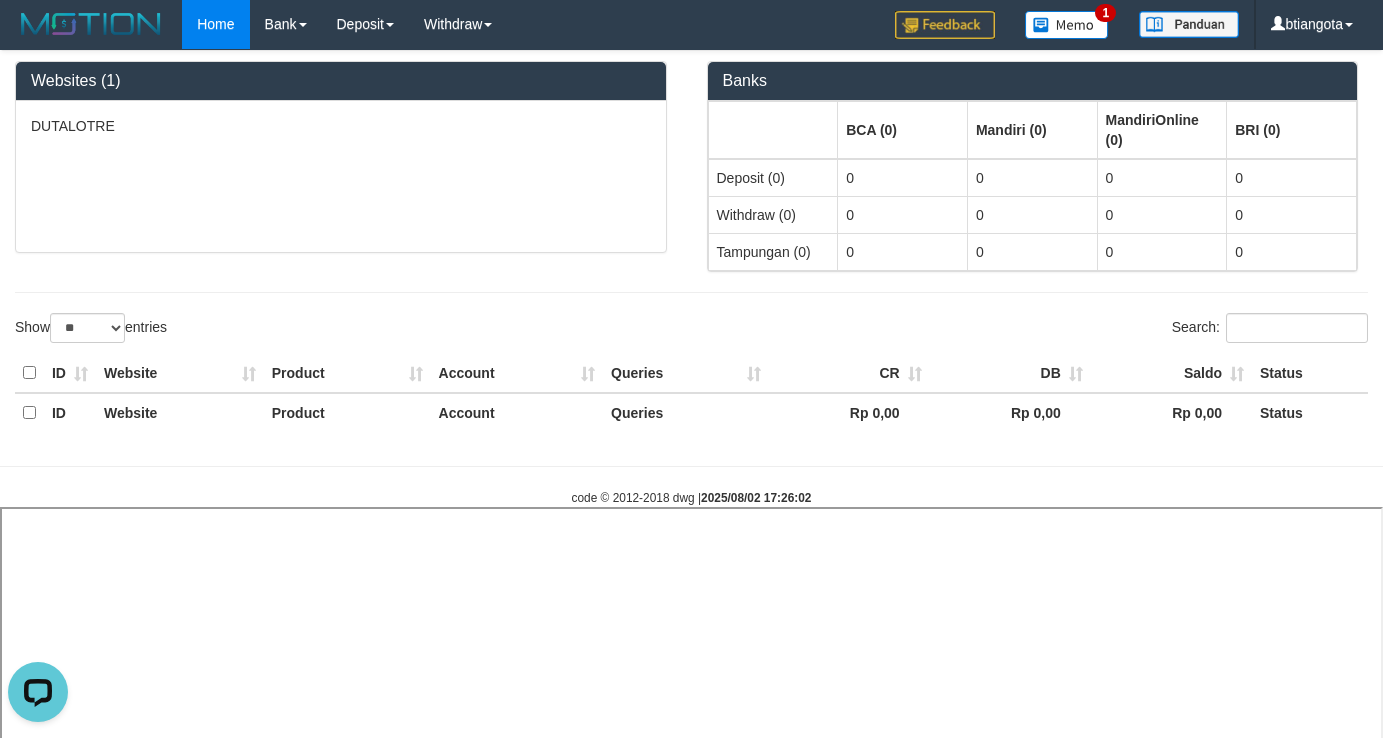 select 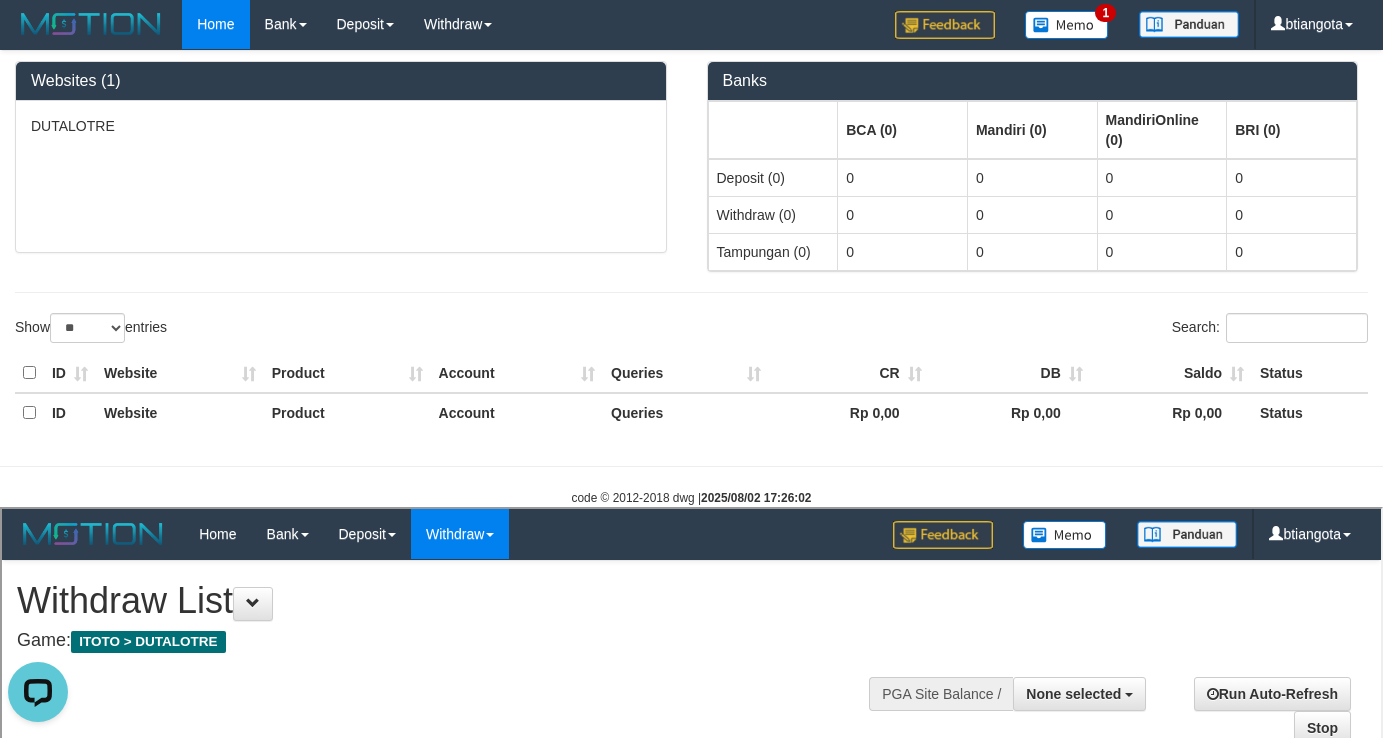 scroll, scrollTop: 0, scrollLeft: 0, axis: both 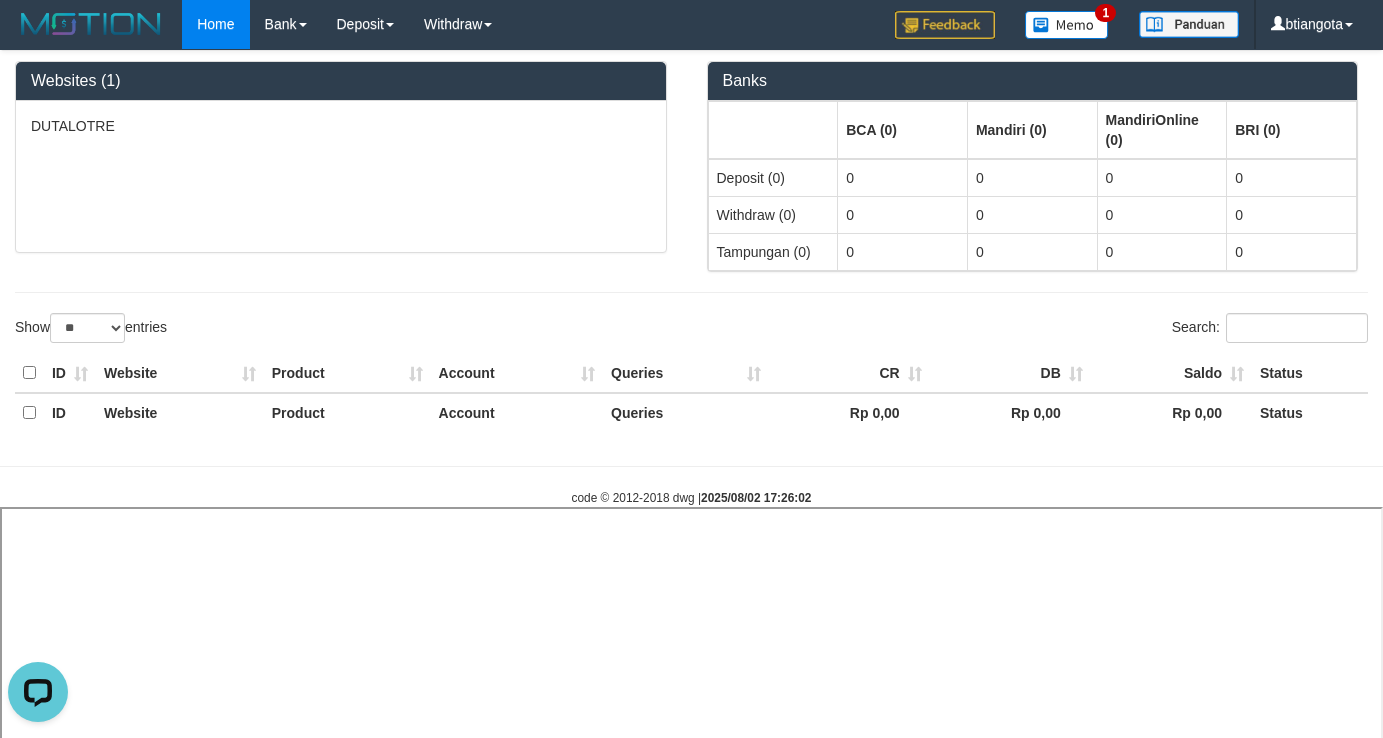 select 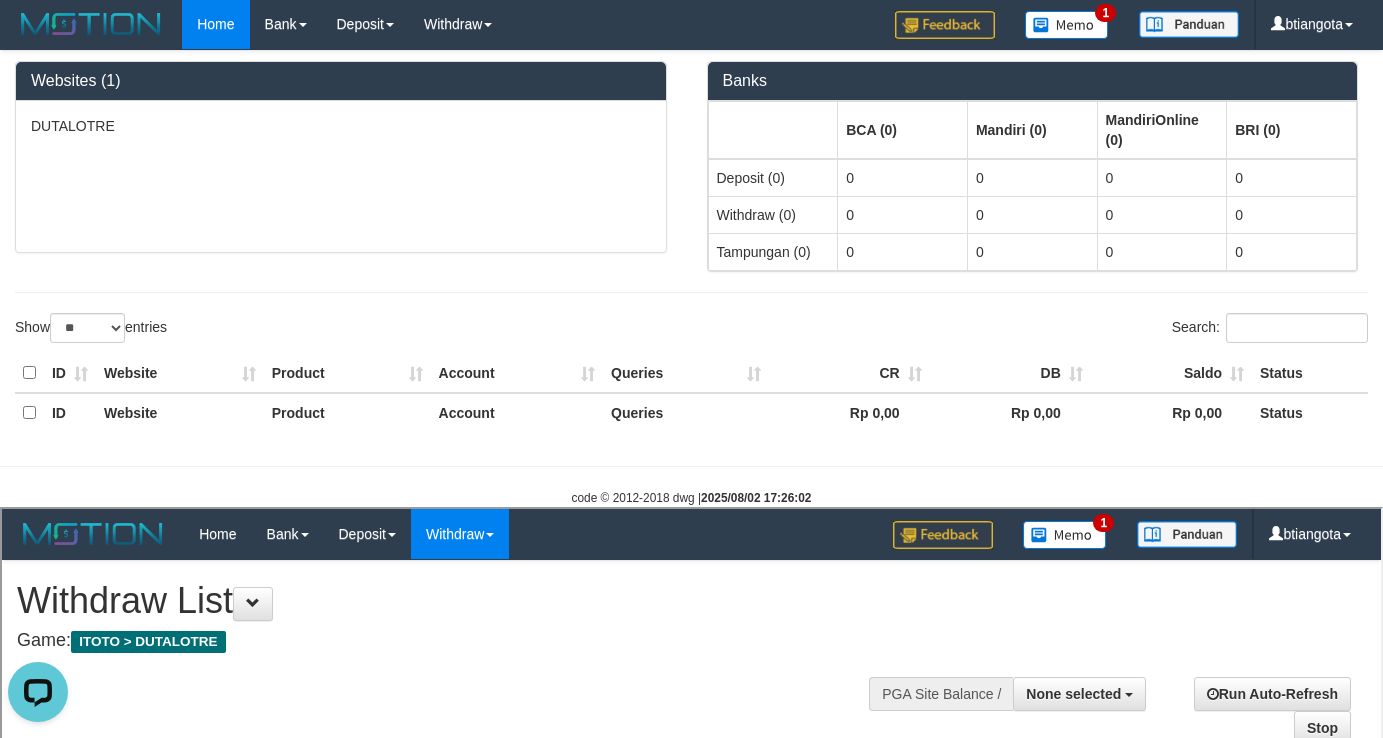 scroll, scrollTop: 0, scrollLeft: 0, axis: both 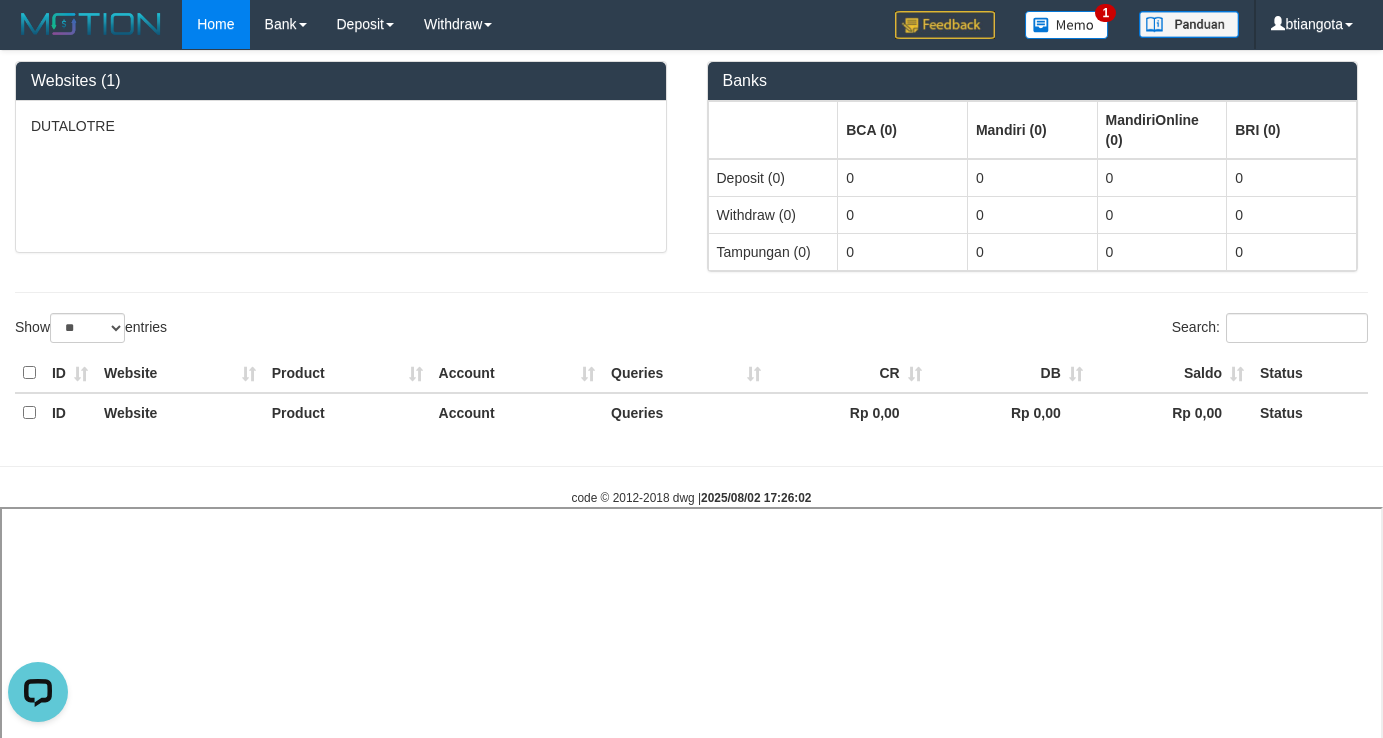 select 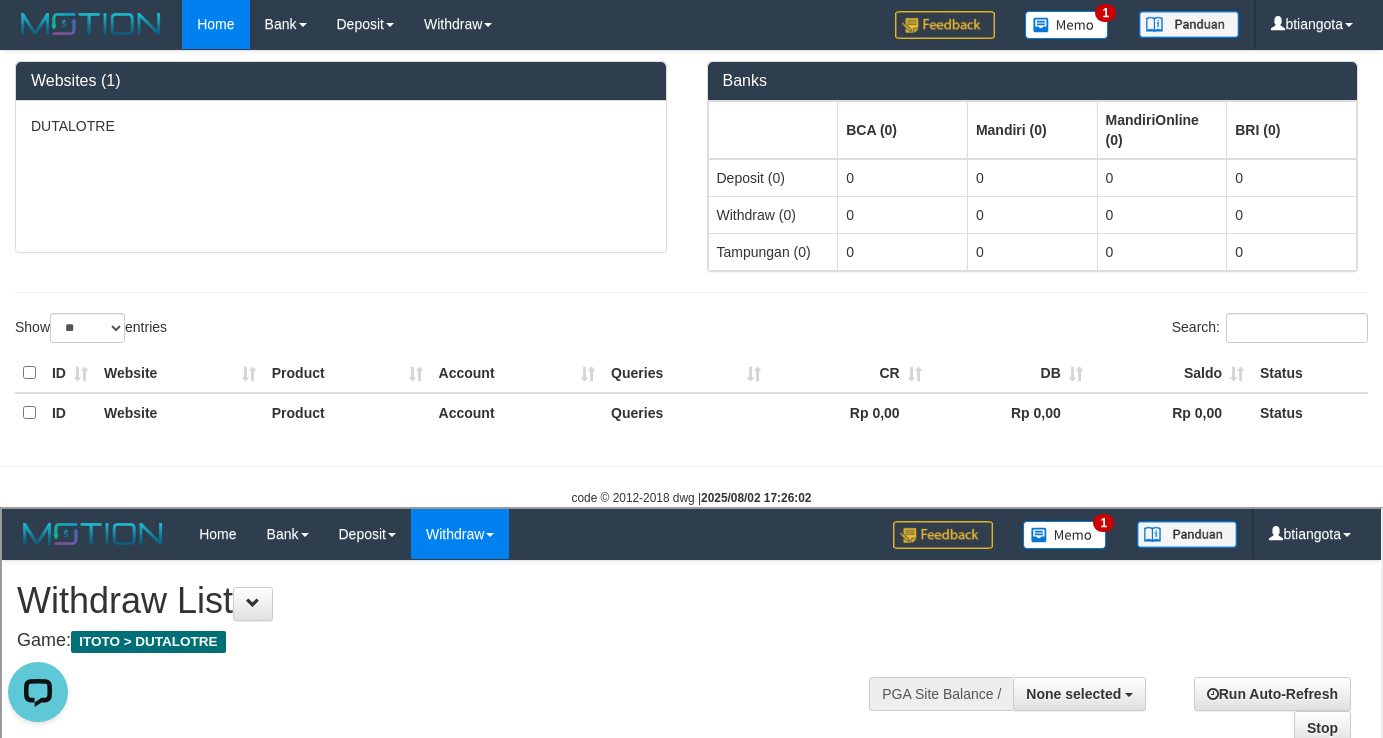 scroll, scrollTop: 0, scrollLeft: 0, axis: both 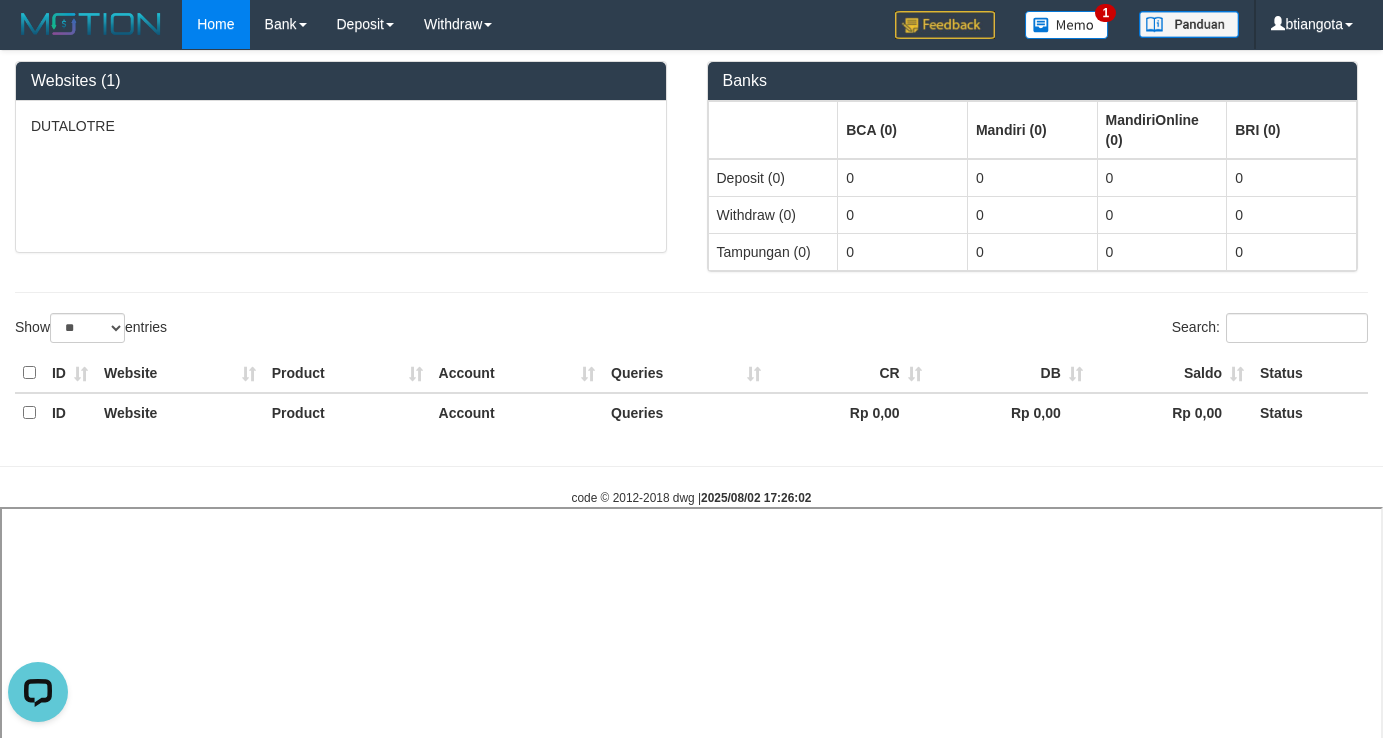 select 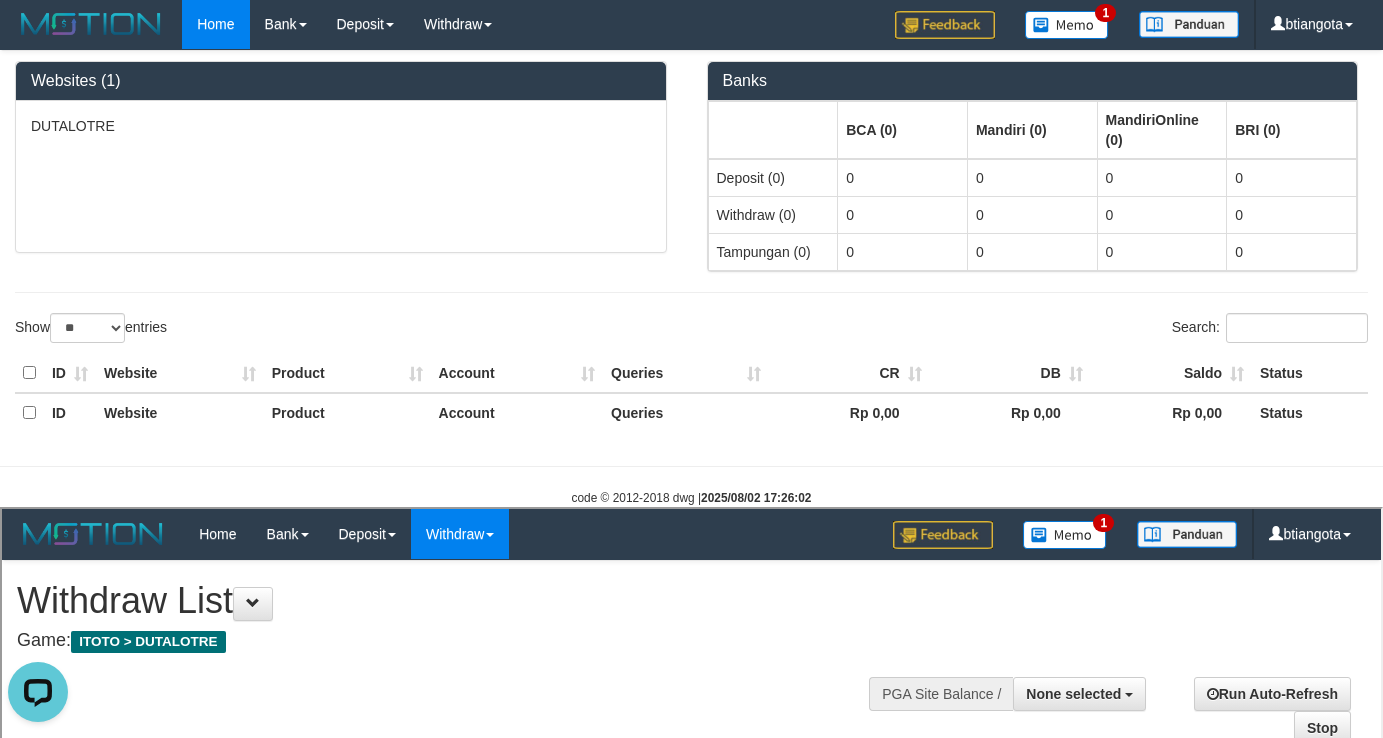 scroll, scrollTop: 0, scrollLeft: 0, axis: both 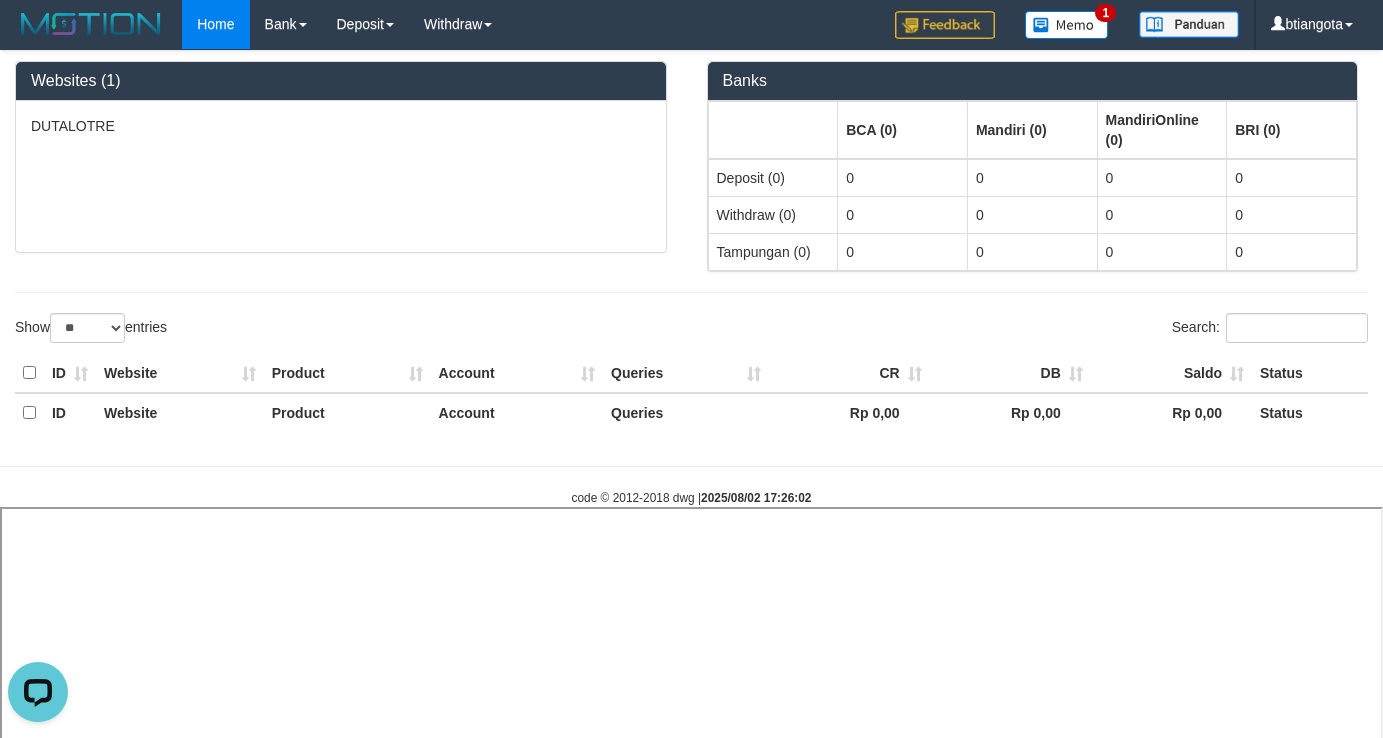 select 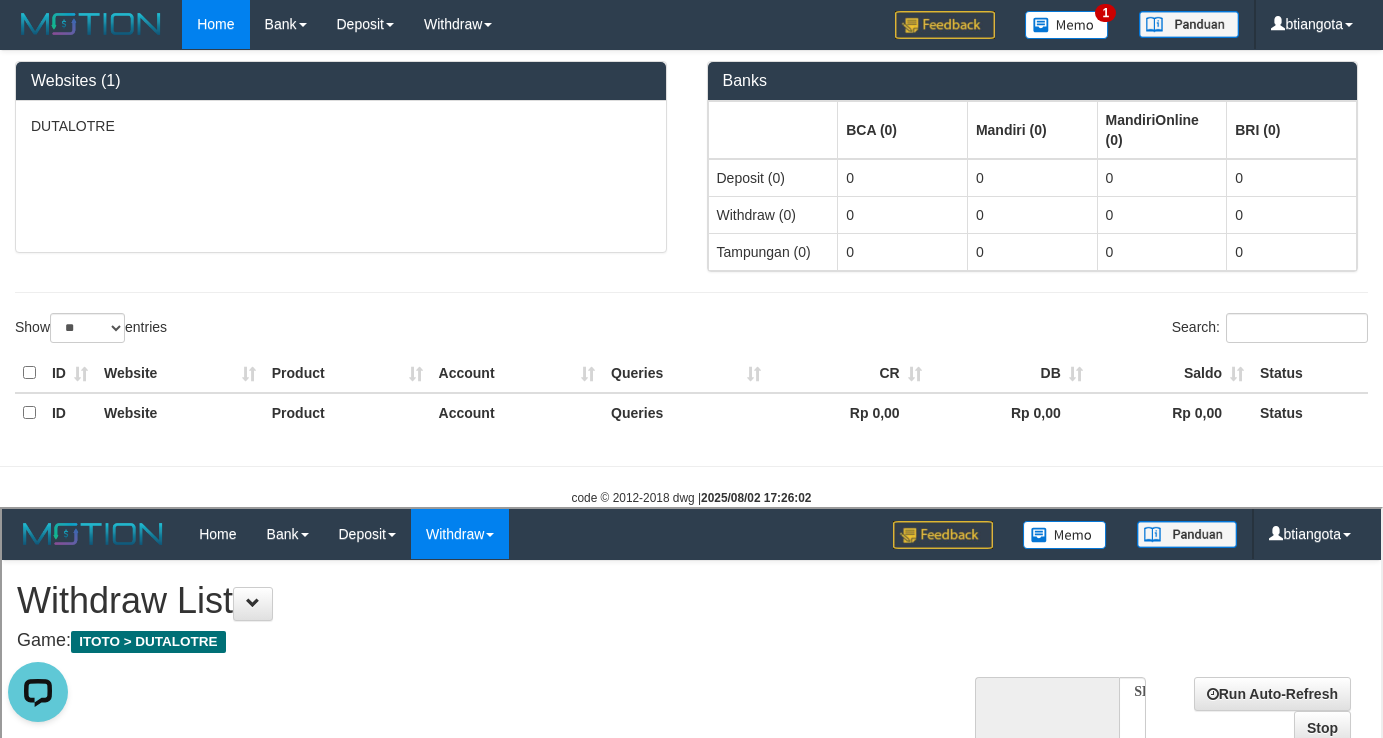 scroll, scrollTop: 0, scrollLeft: 0, axis: both 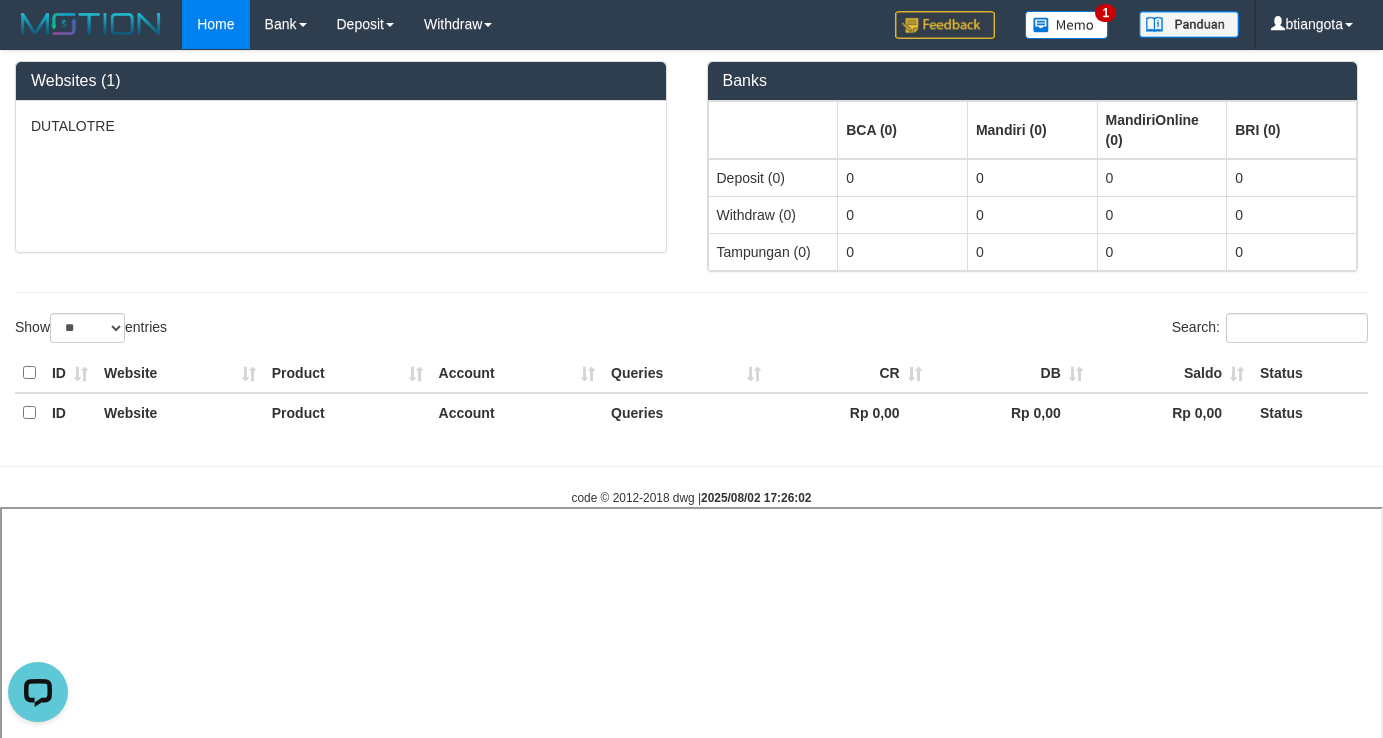 select 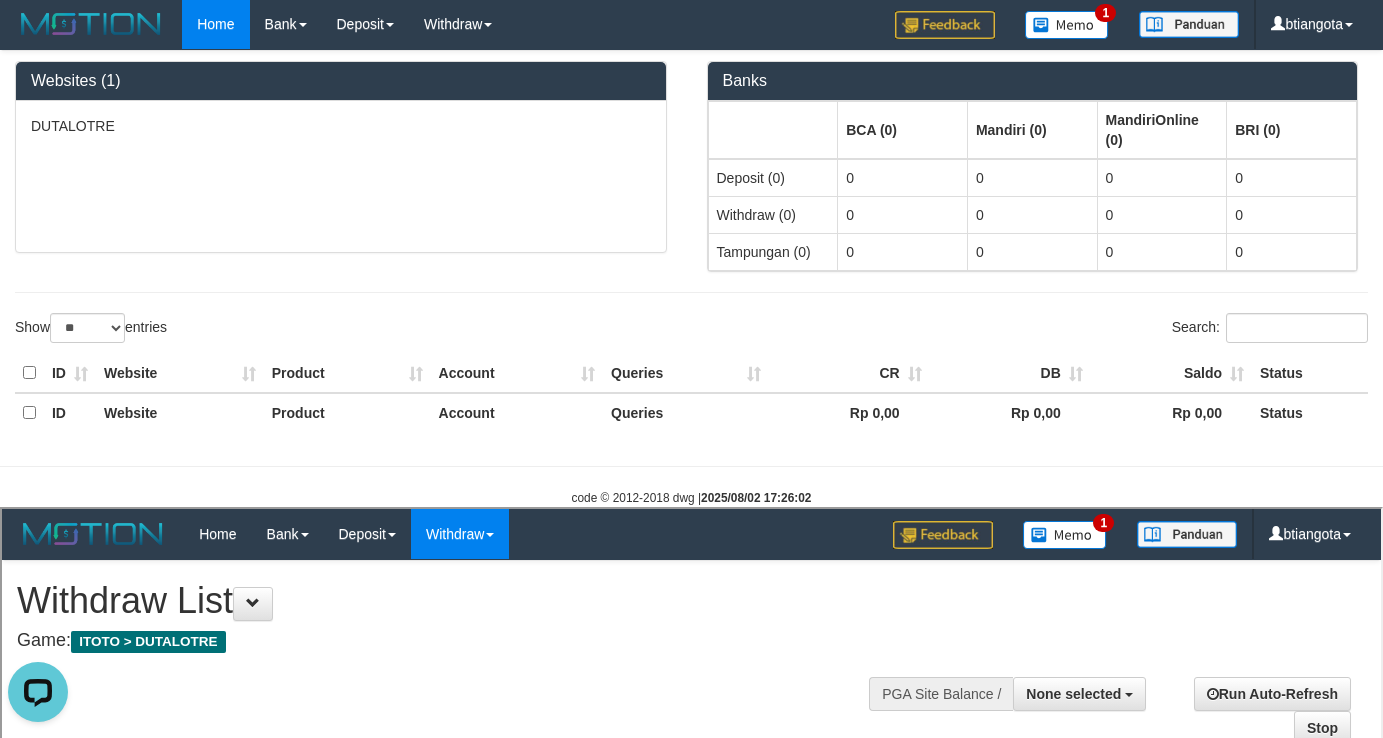 scroll, scrollTop: 0, scrollLeft: 0, axis: both 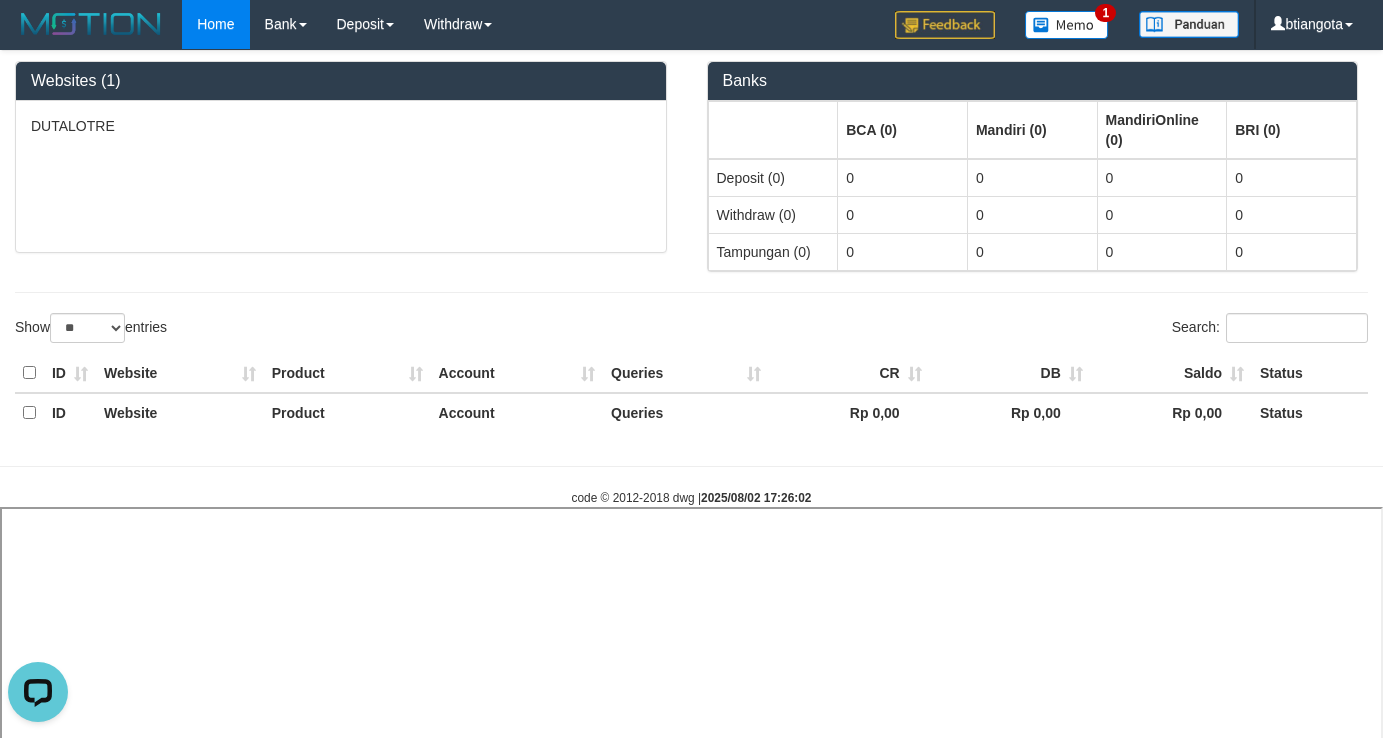 select 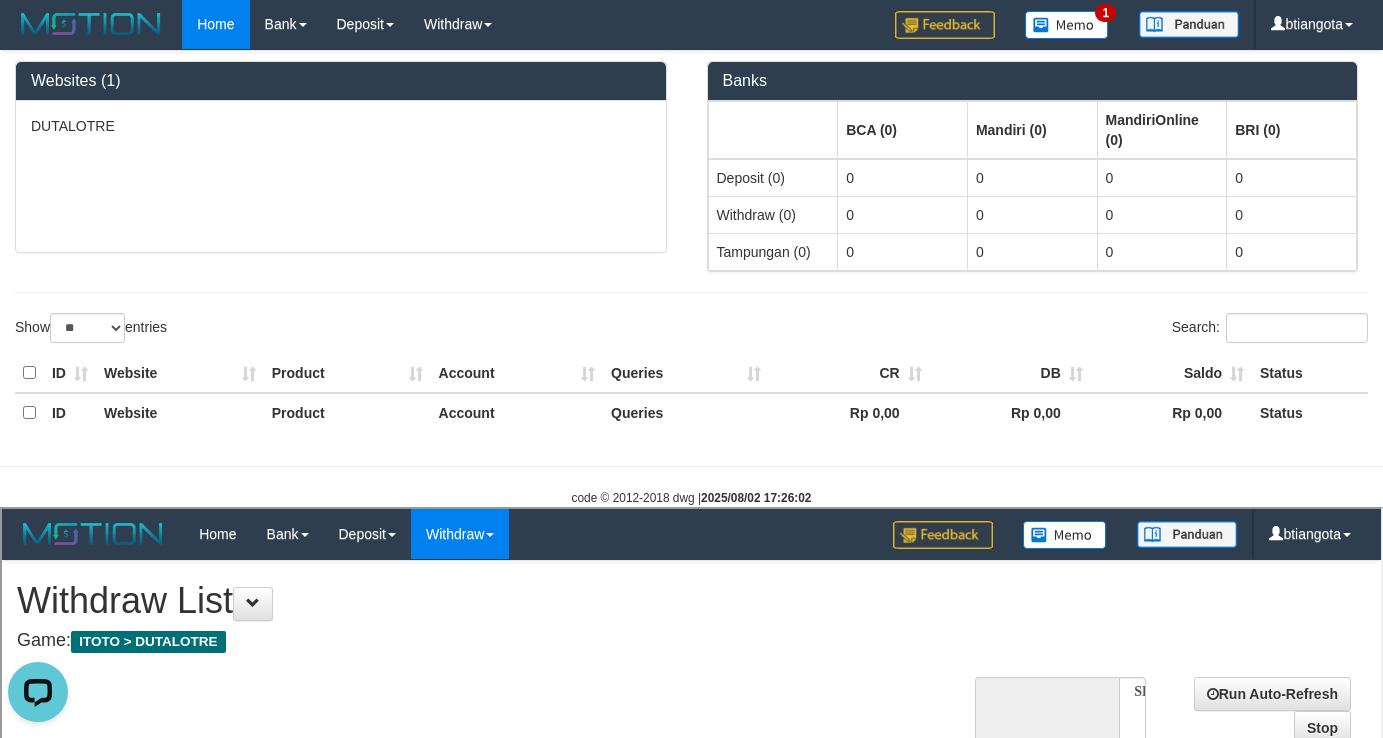 scroll, scrollTop: 0, scrollLeft: 0, axis: both 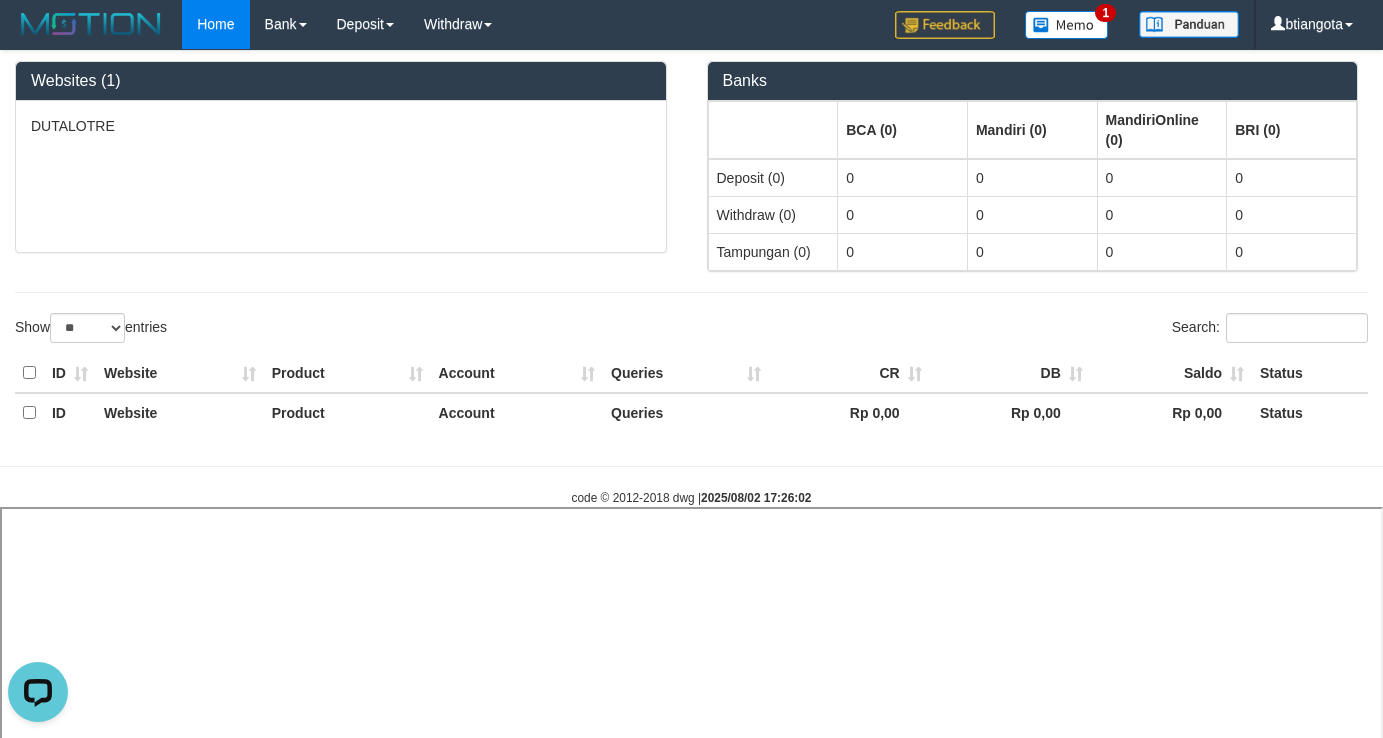 select 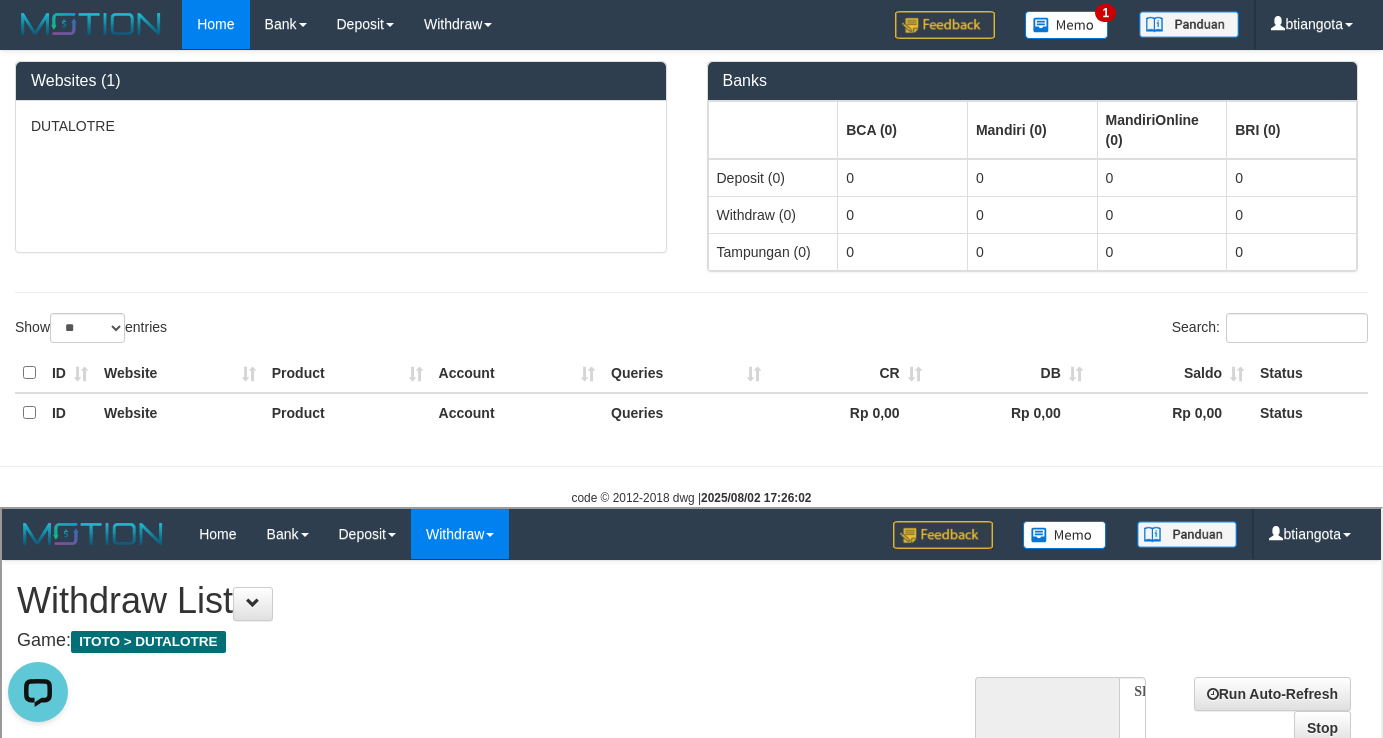 scroll, scrollTop: 0, scrollLeft: 0, axis: both 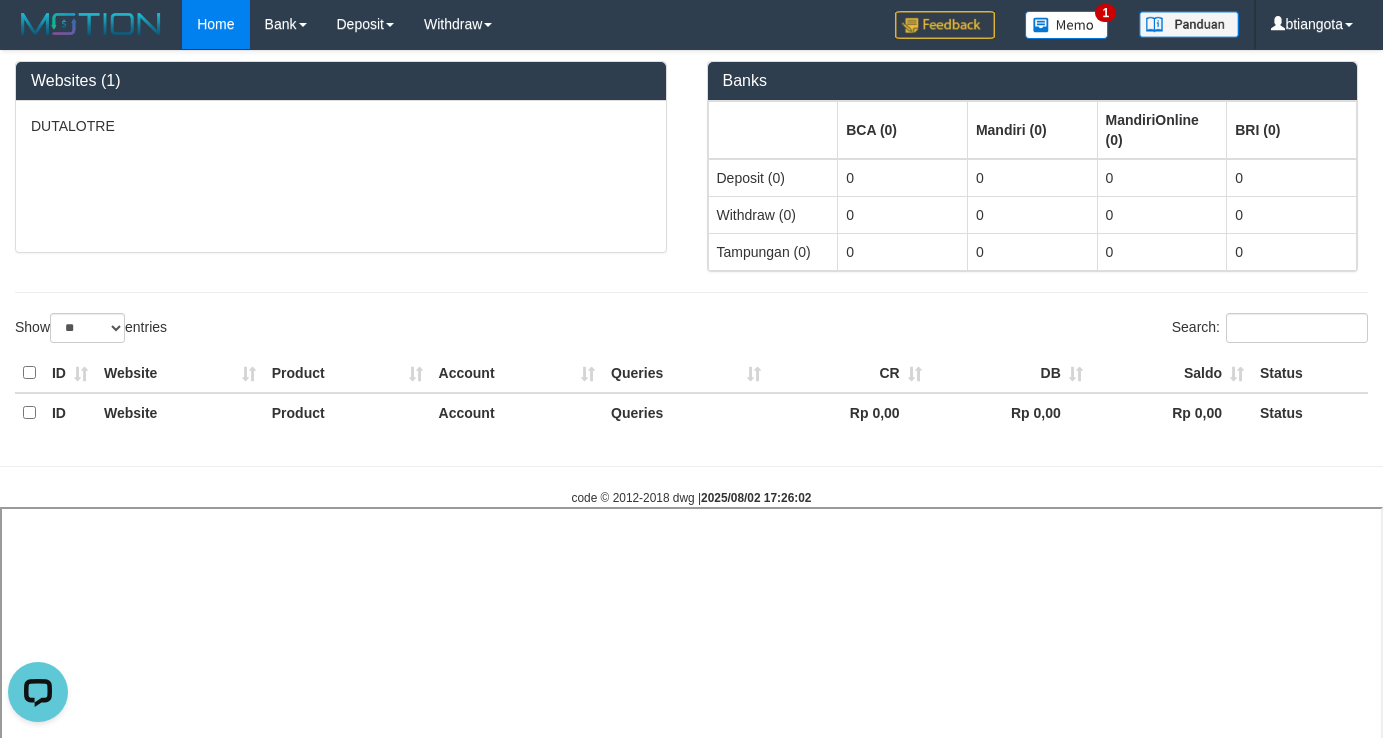 select 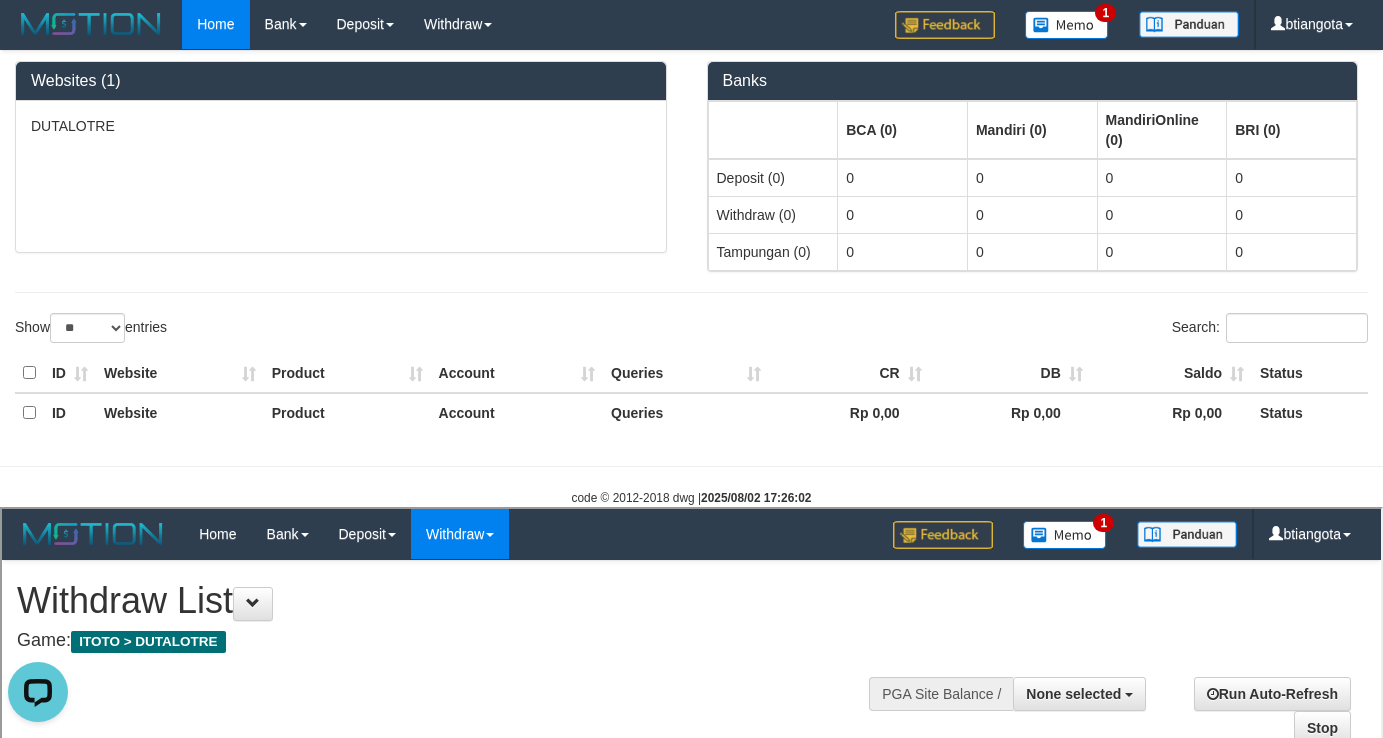 scroll, scrollTop: 0, scrollLeft: 0, axis: both 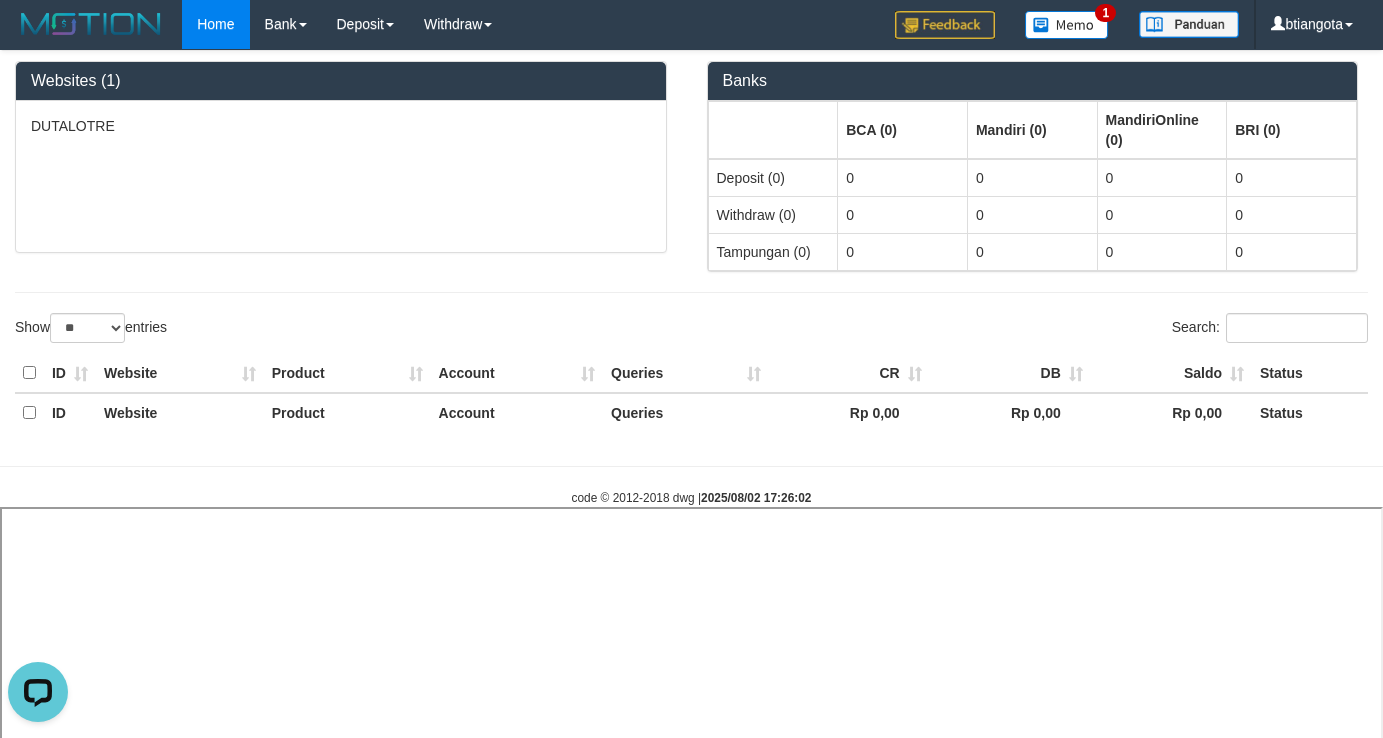select 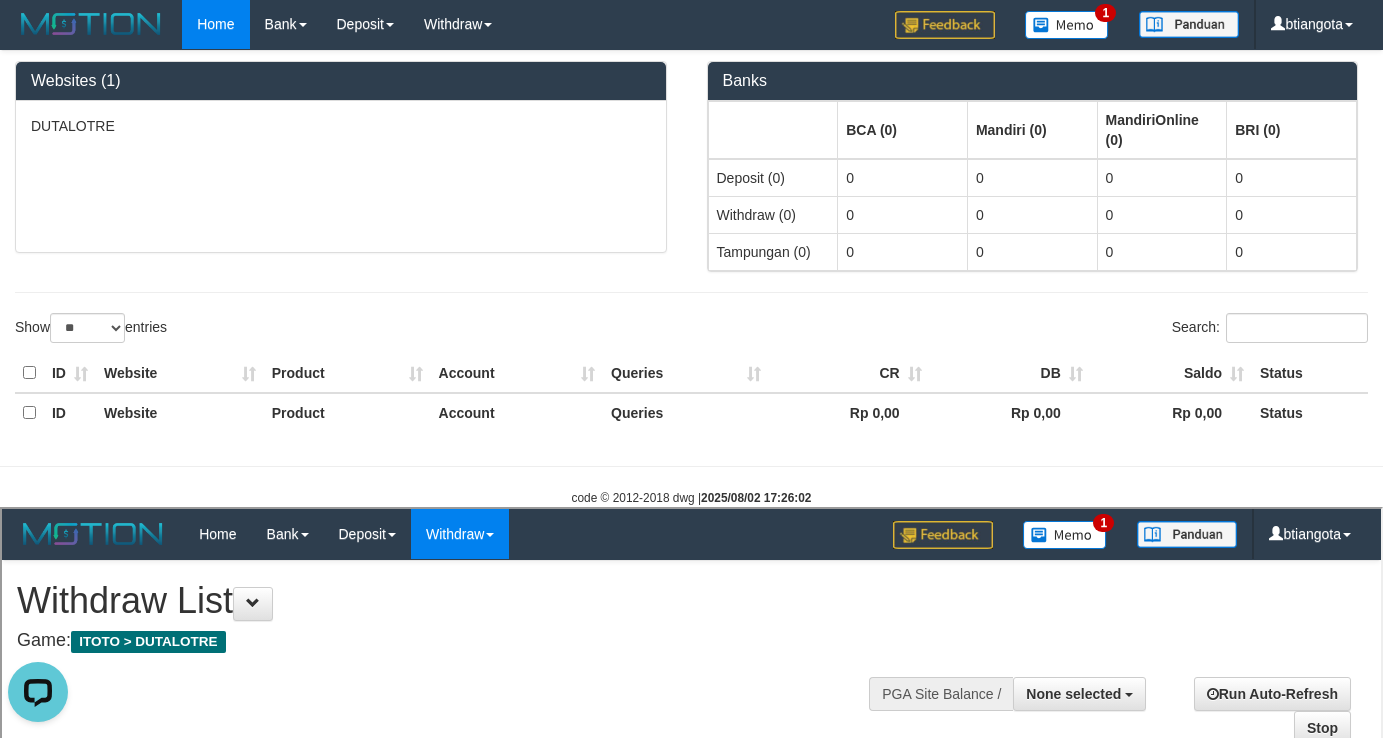 scroll, scrollTop: 0, scrollLeft: 0, axis: both 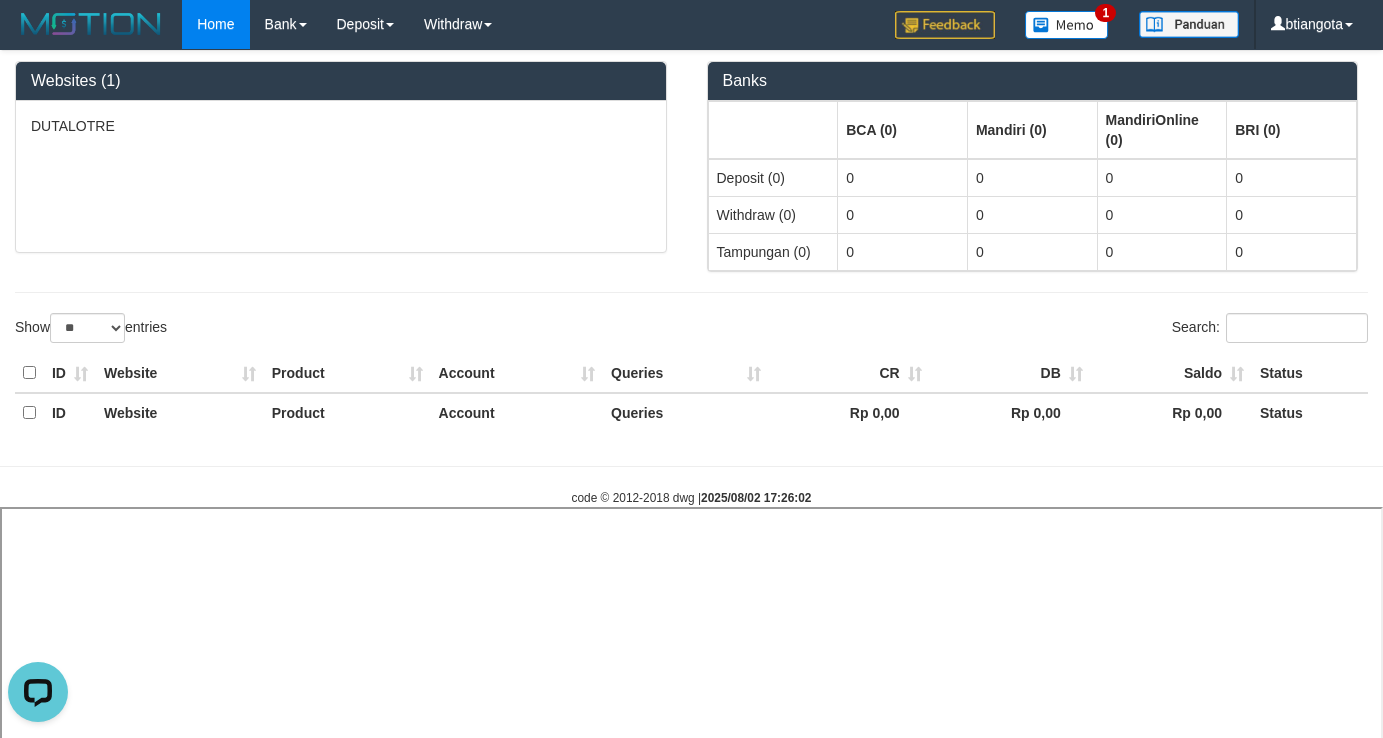 select 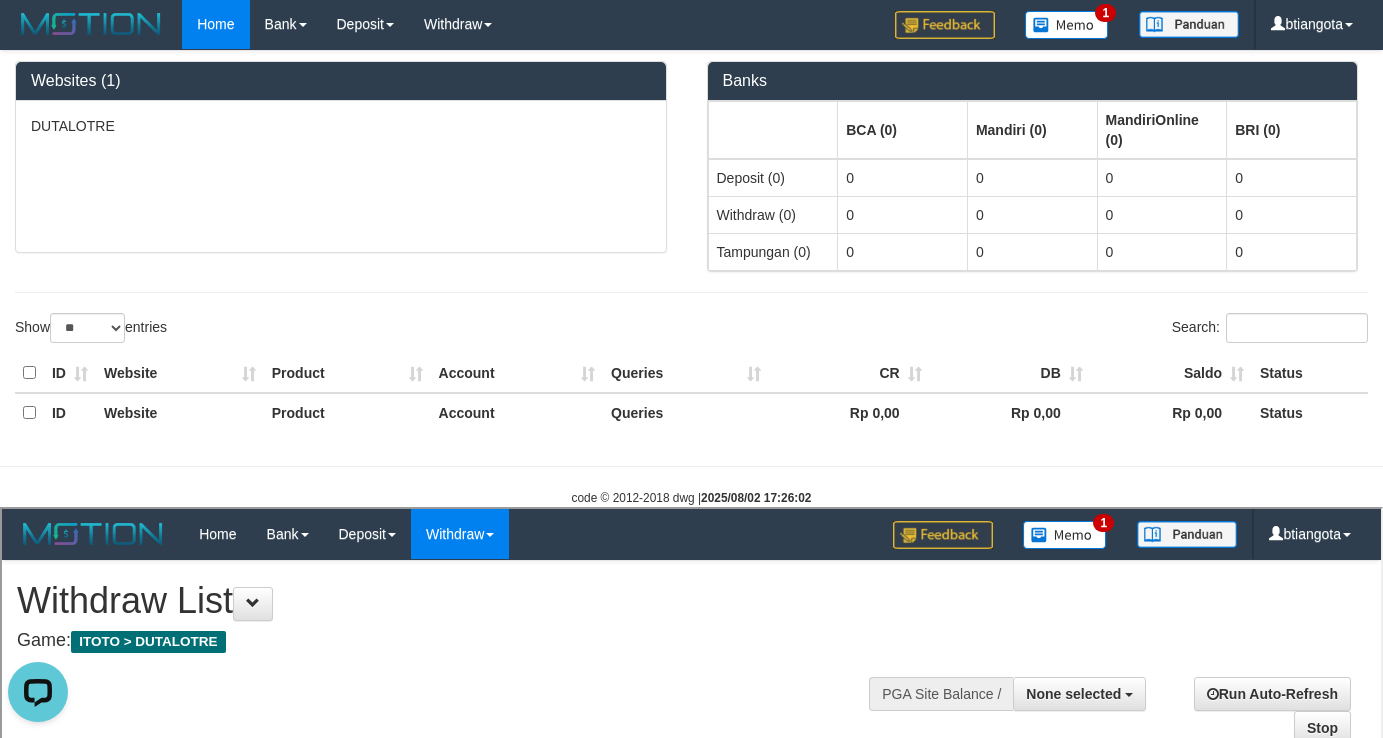 scroll, scrollTop: 0, scrollLeft: 0, axis: both 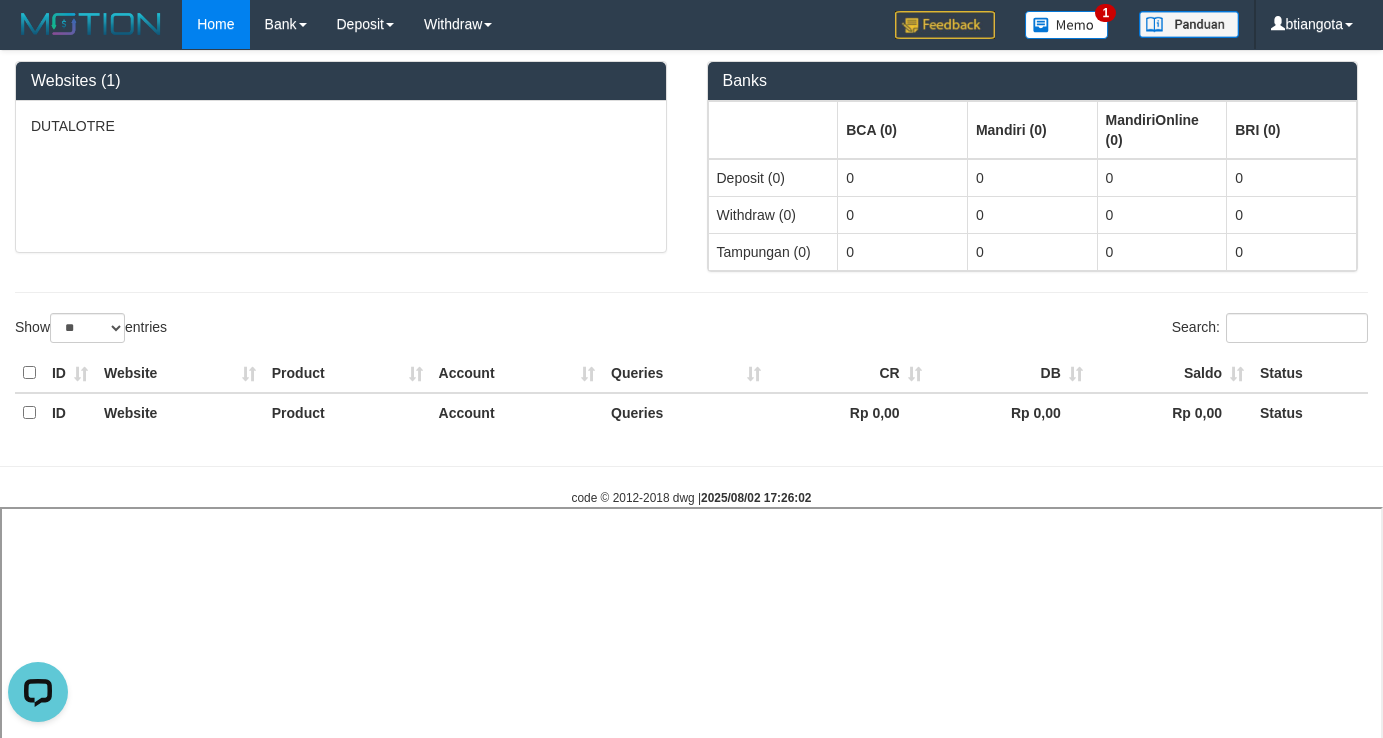 select 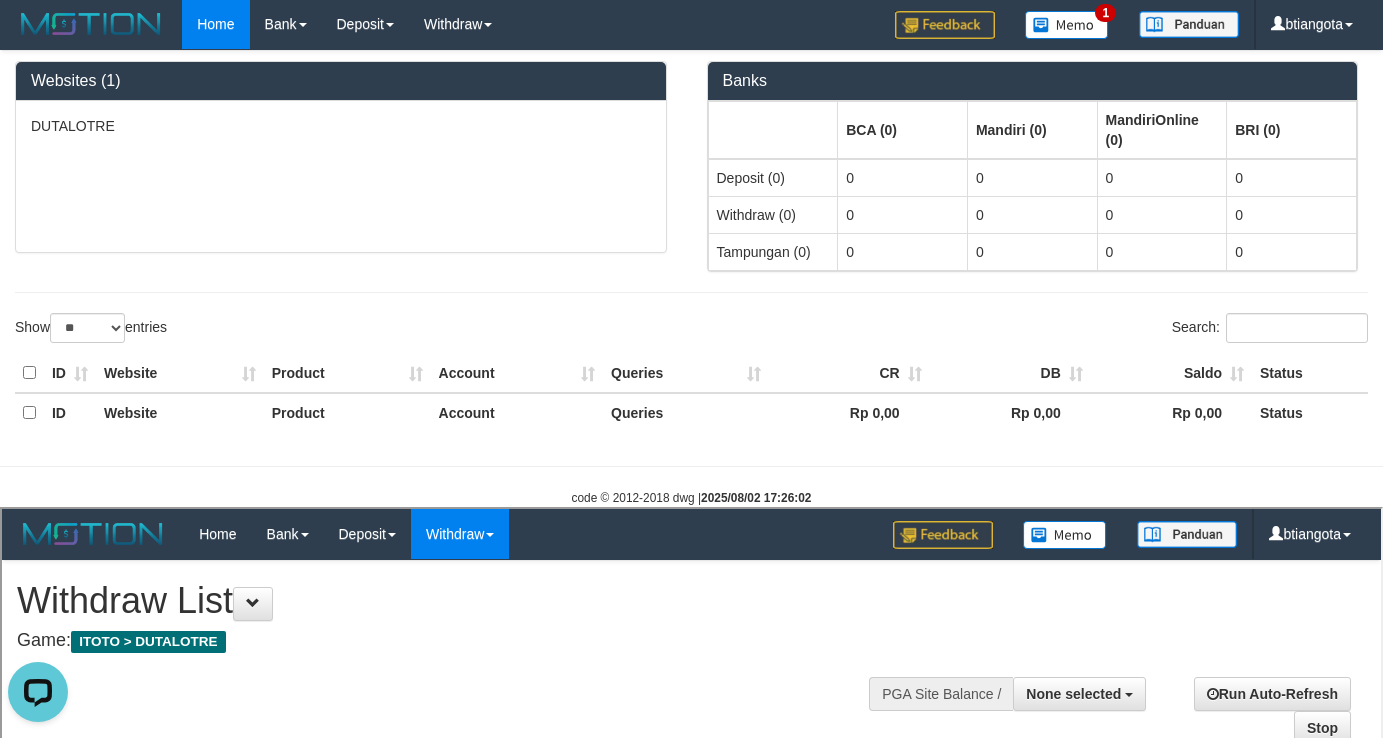 scroll, scrollTop: 0, scrollLeft: 0, axis: both 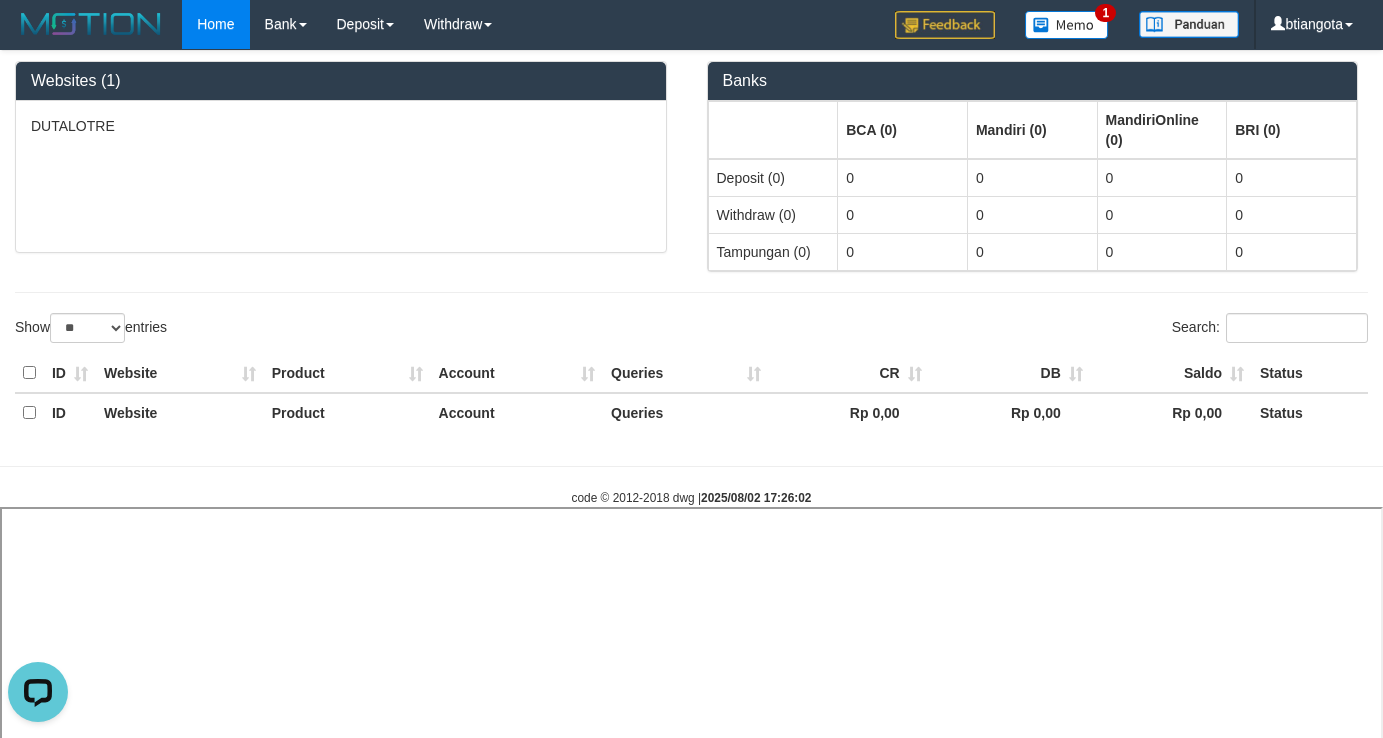 select 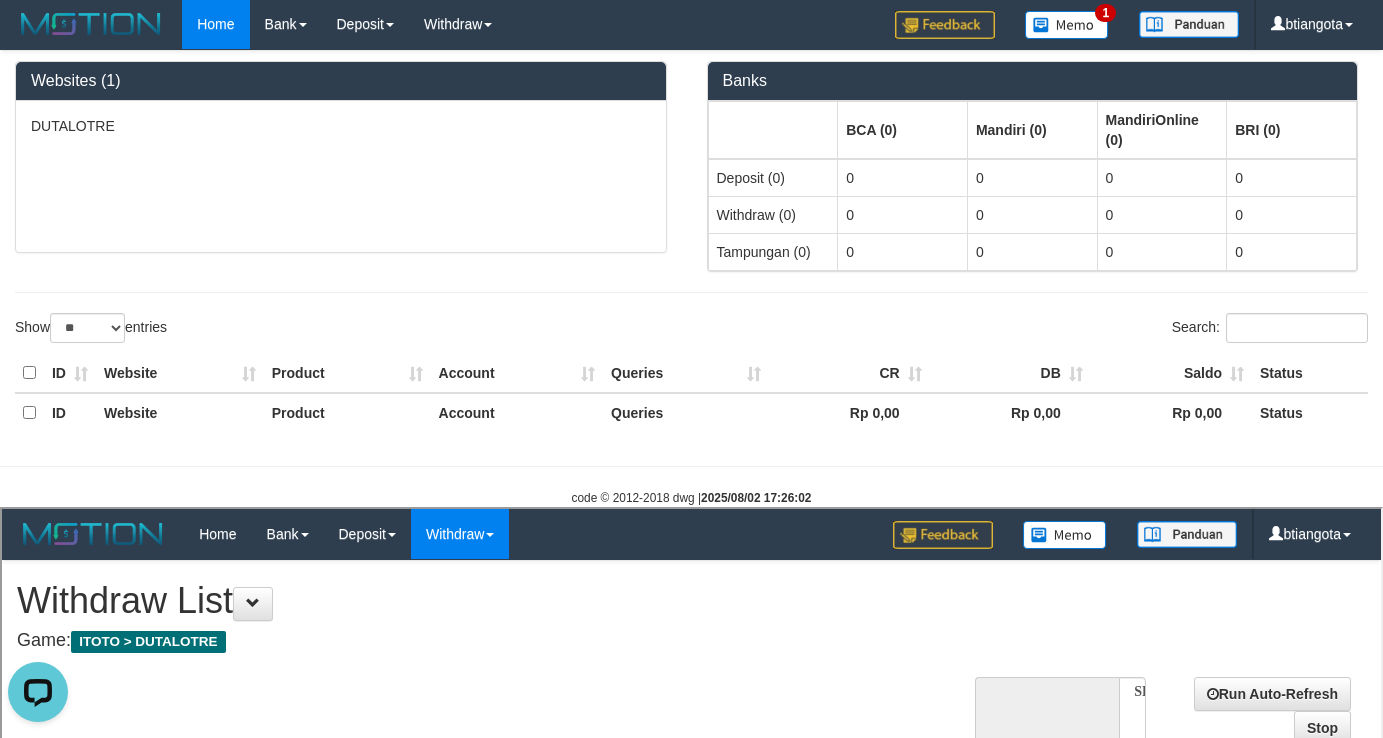 scroll, scrollTop: 0, scrollLeft: 0, axis: both 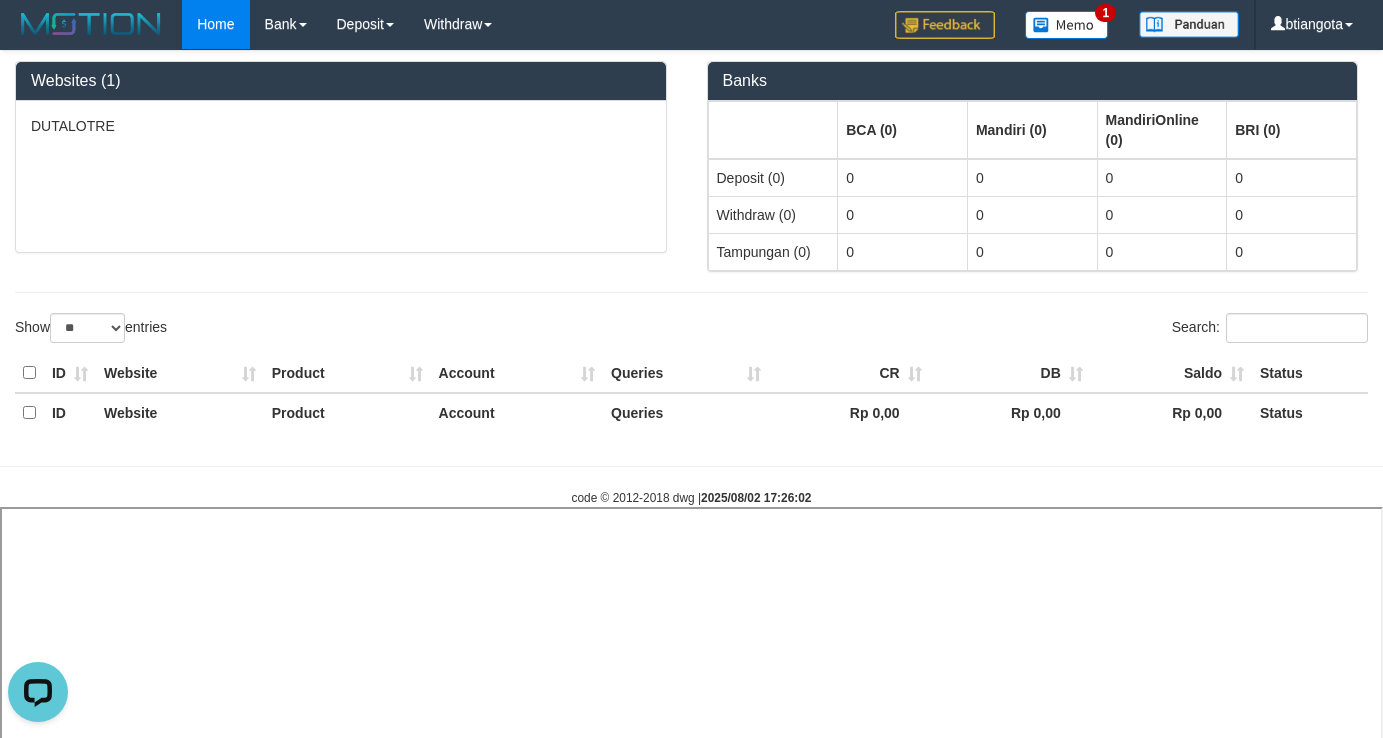 select 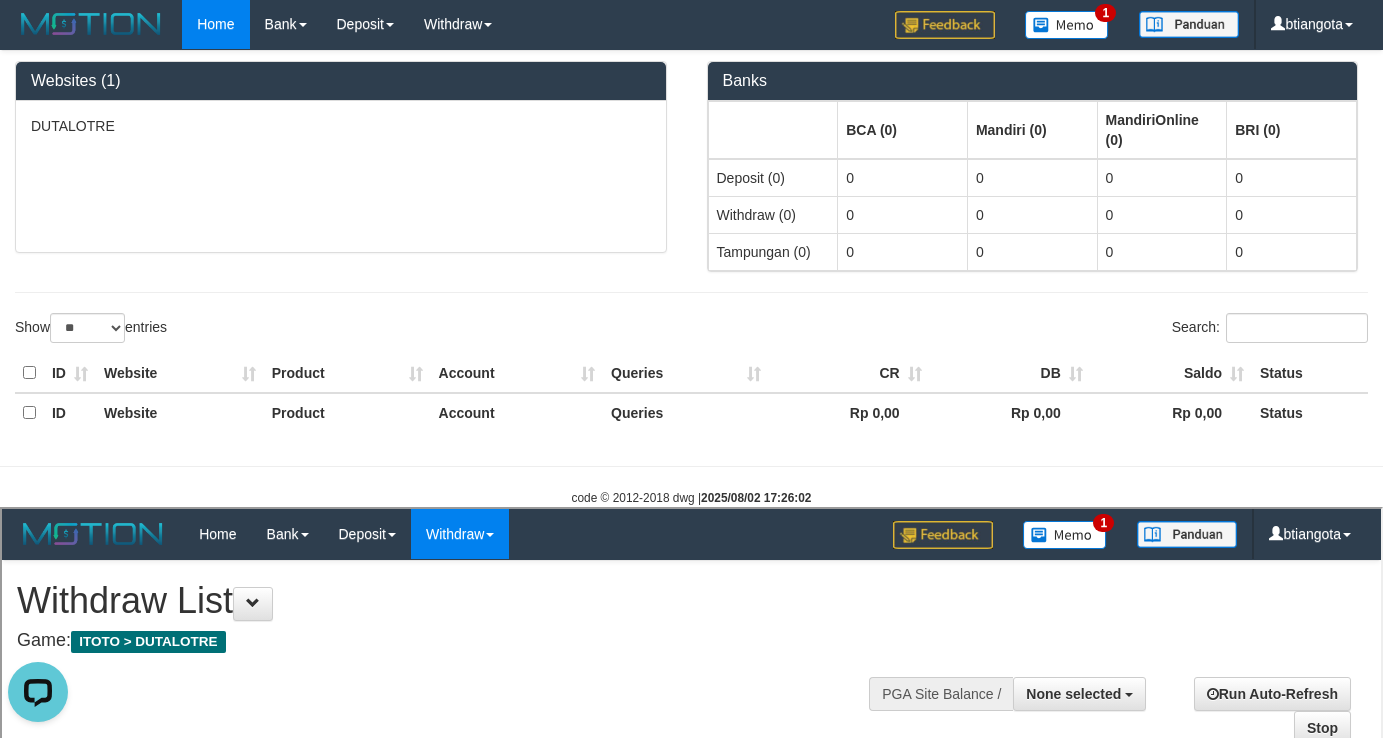 scroll, scrollTop: 0, scrollLeft: 0, axis: both 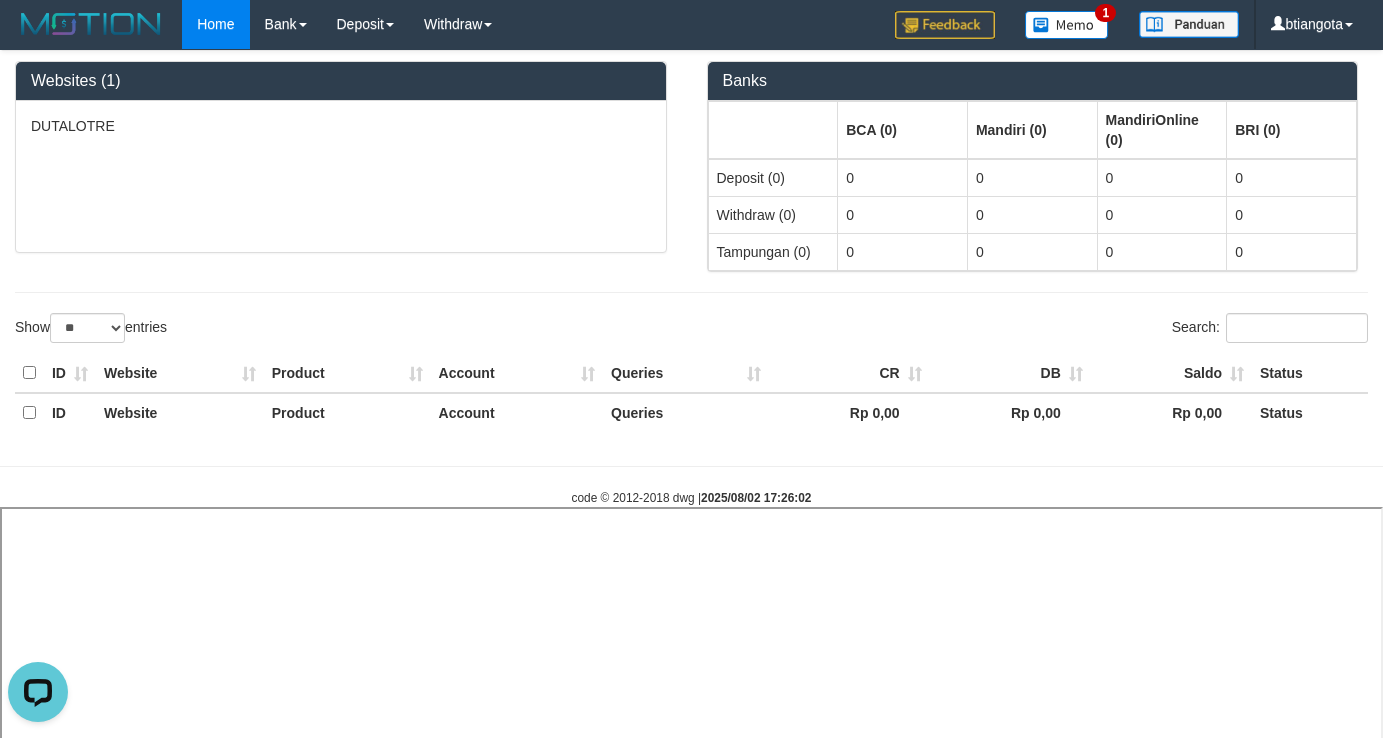 select 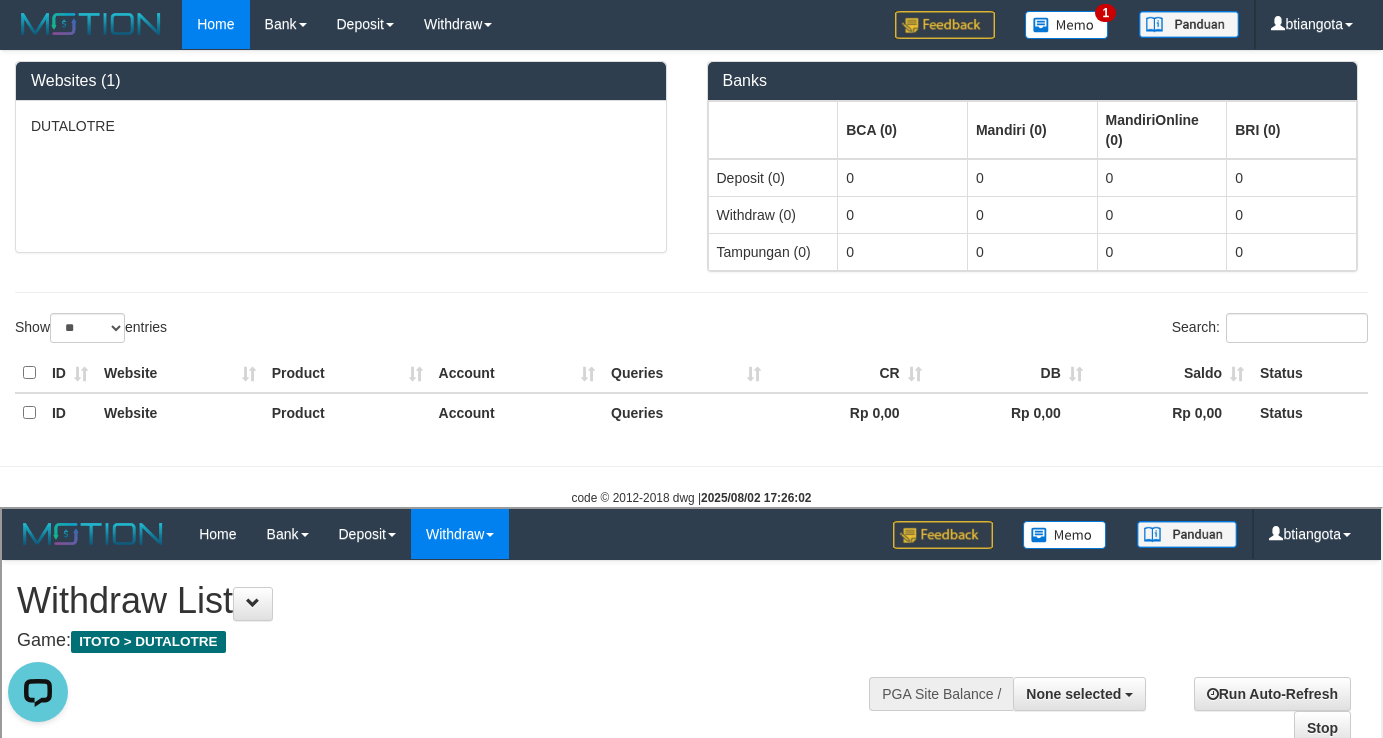 scroll, scrollTop: 0, scrollLeft: 0, axis: both 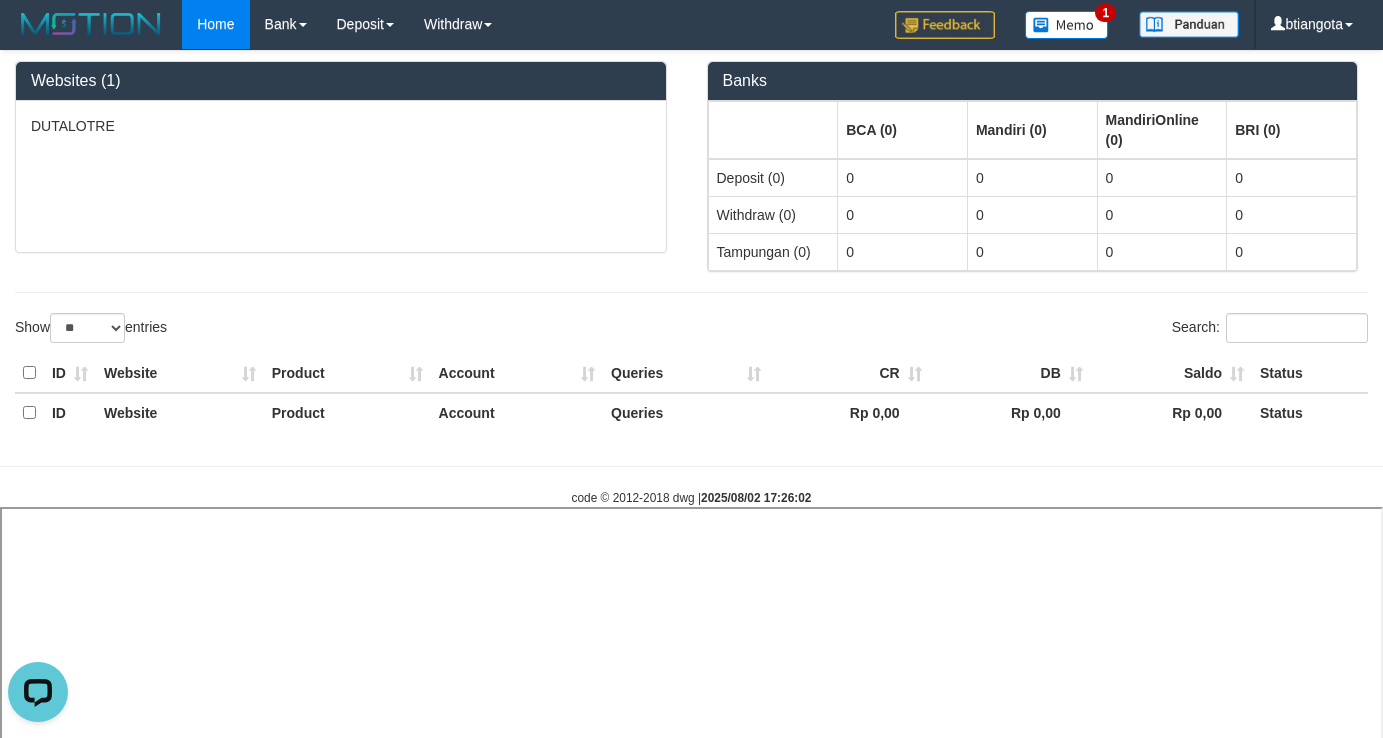 type 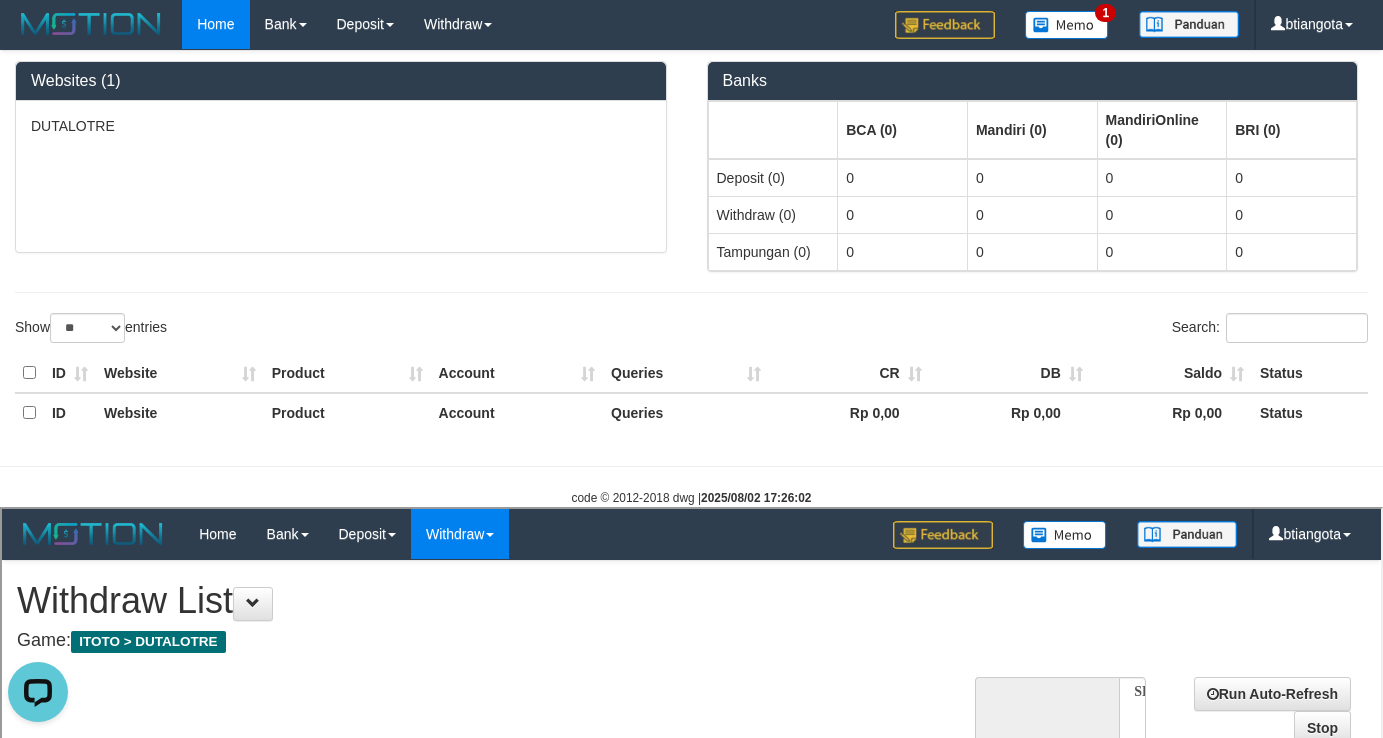 scroll, scrollTop: 0, scrollLeft: 0, axis: both 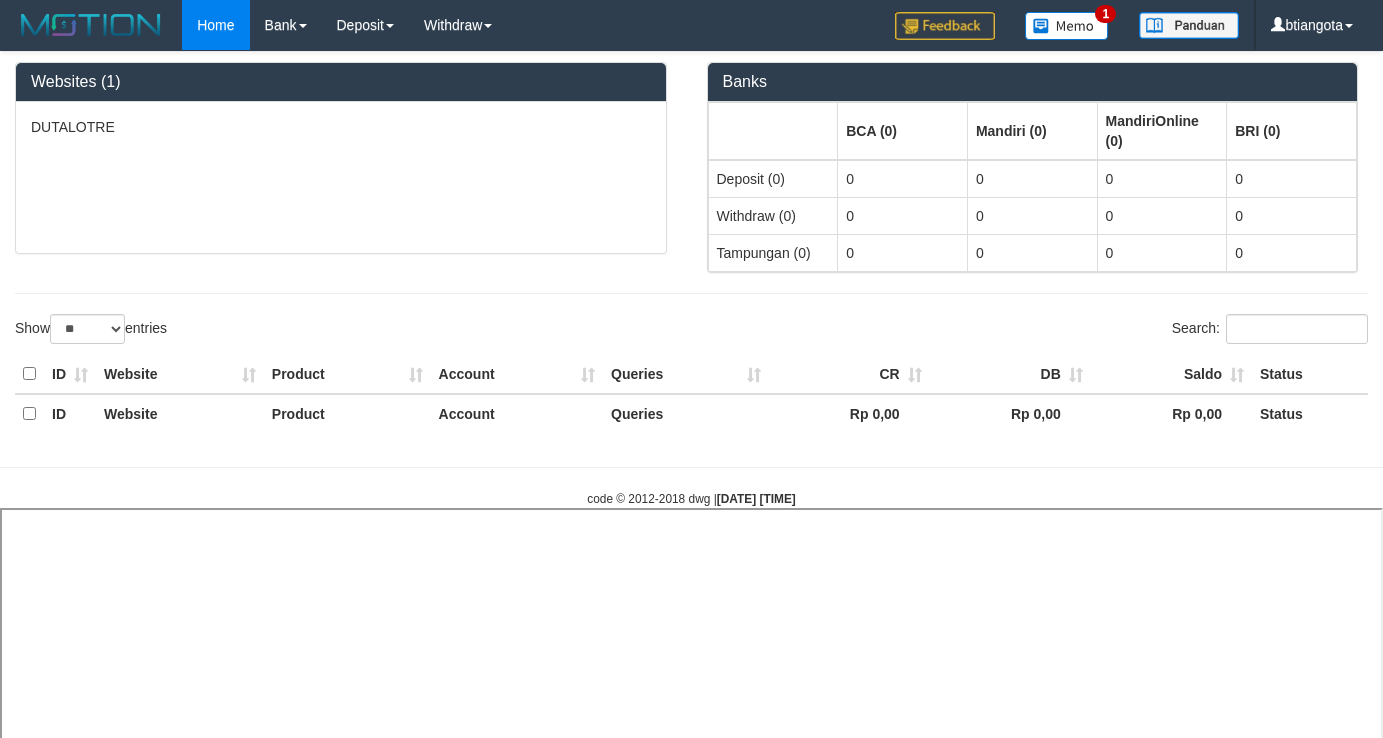 select on "**" 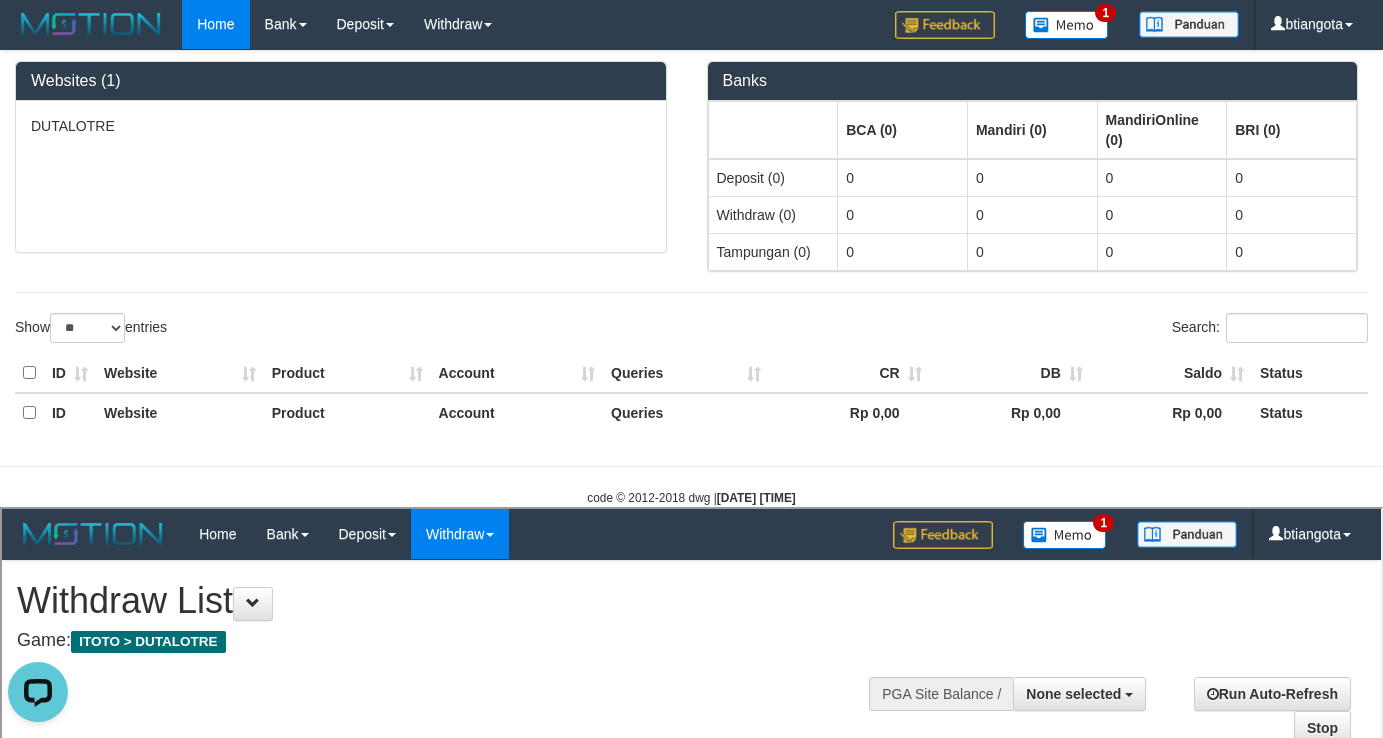 scroll, scrollTop: 0, scrollLeft: 0, axis: both 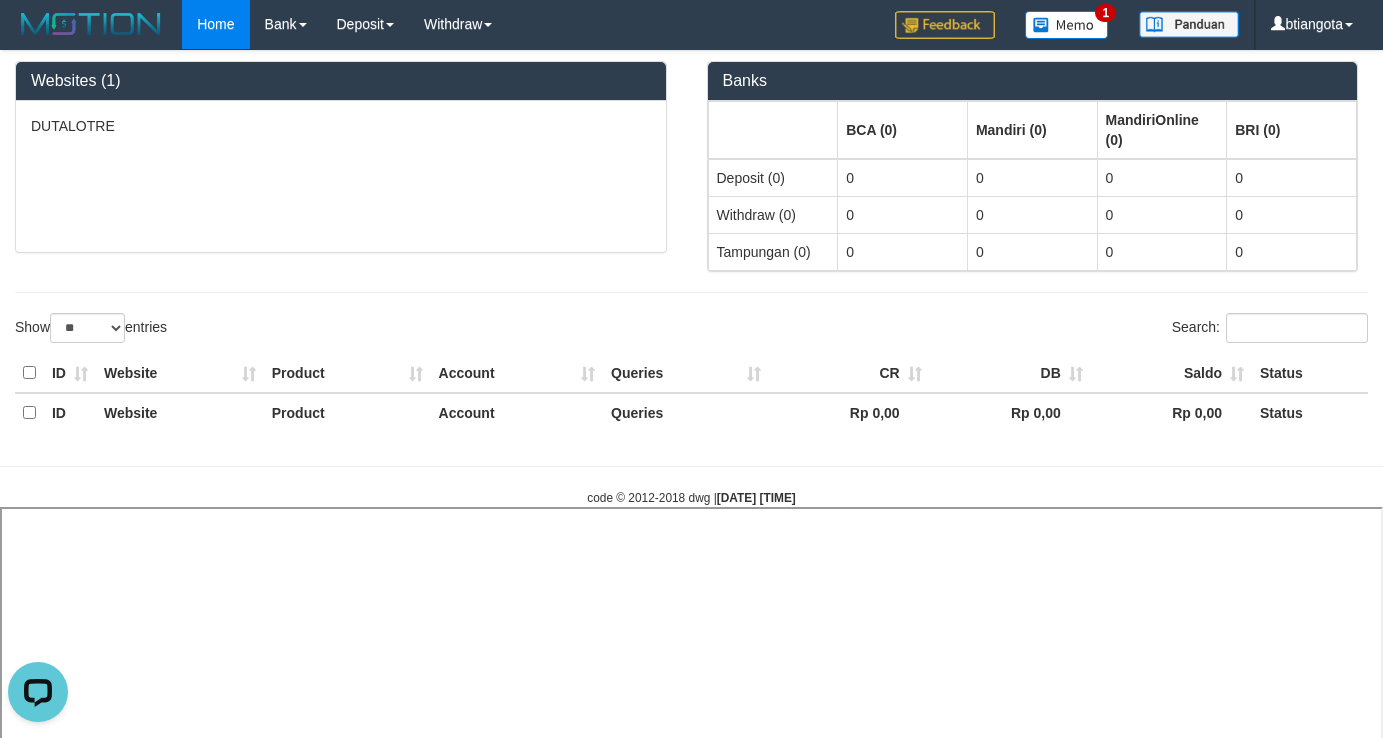 select 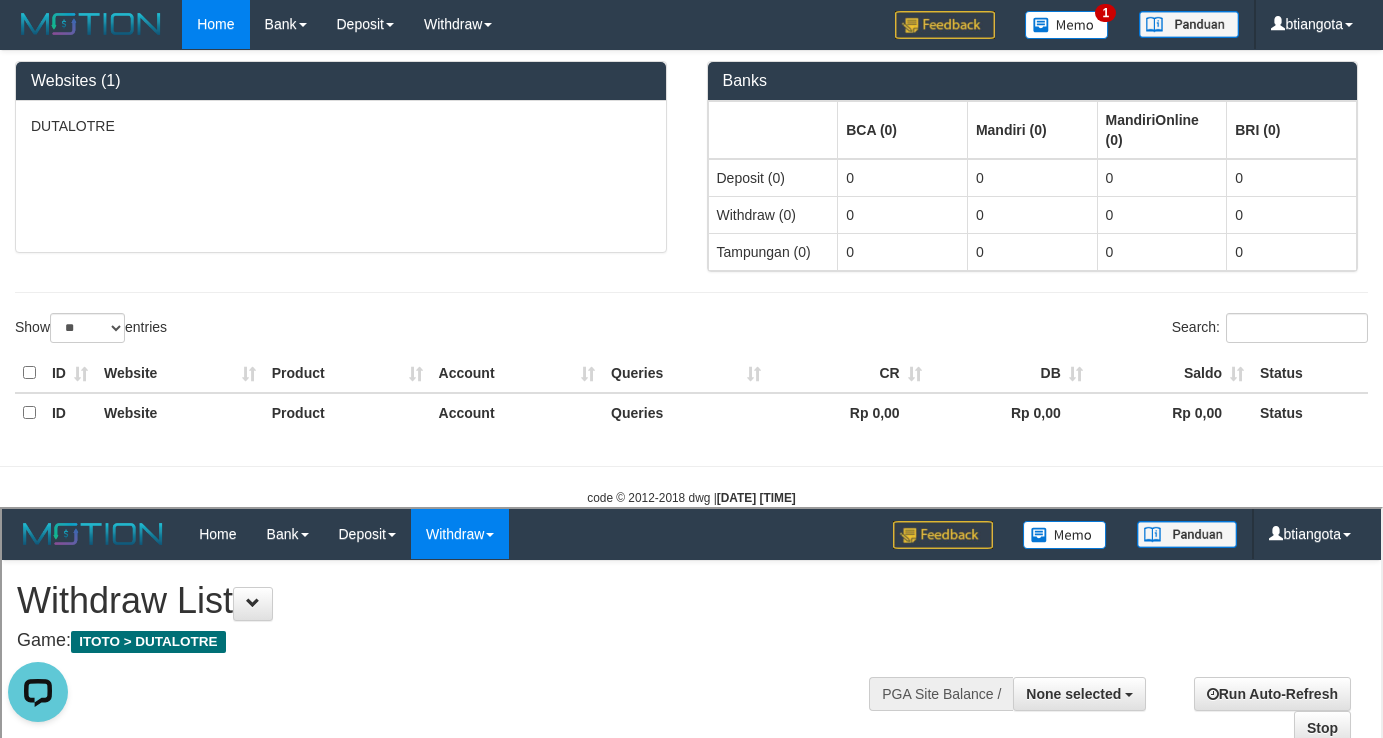 scroll, scrollTop: 0, scrollLeft: 0, axis: both 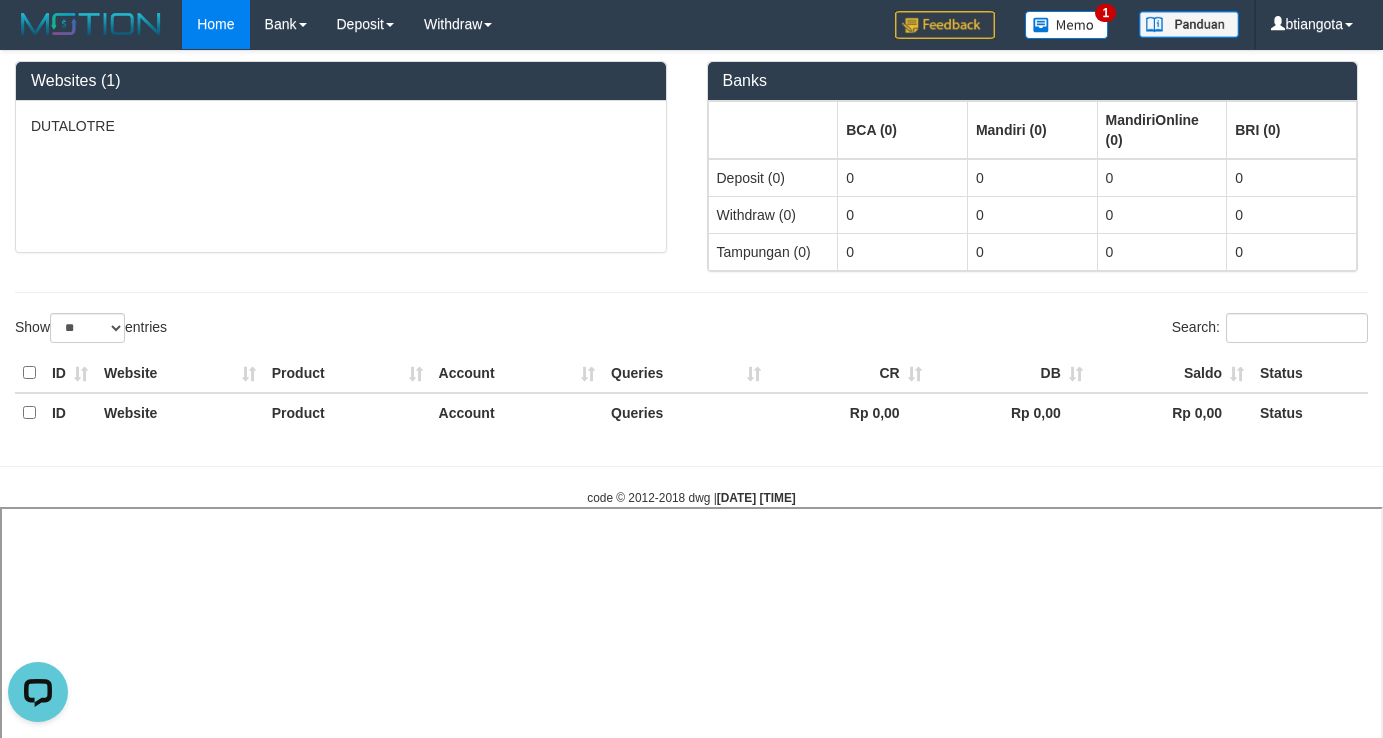select 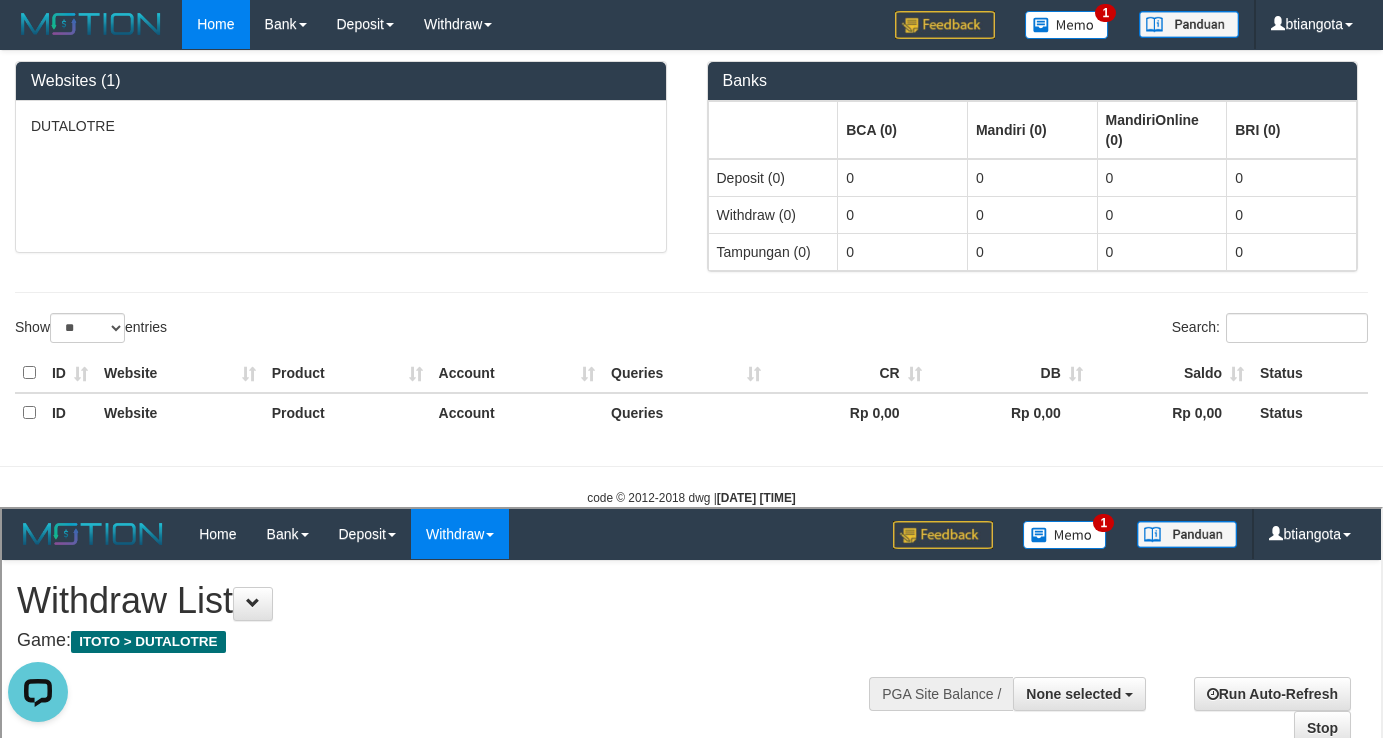 scroll, scrollTop: 0, scrollLeft: 0, axis: both 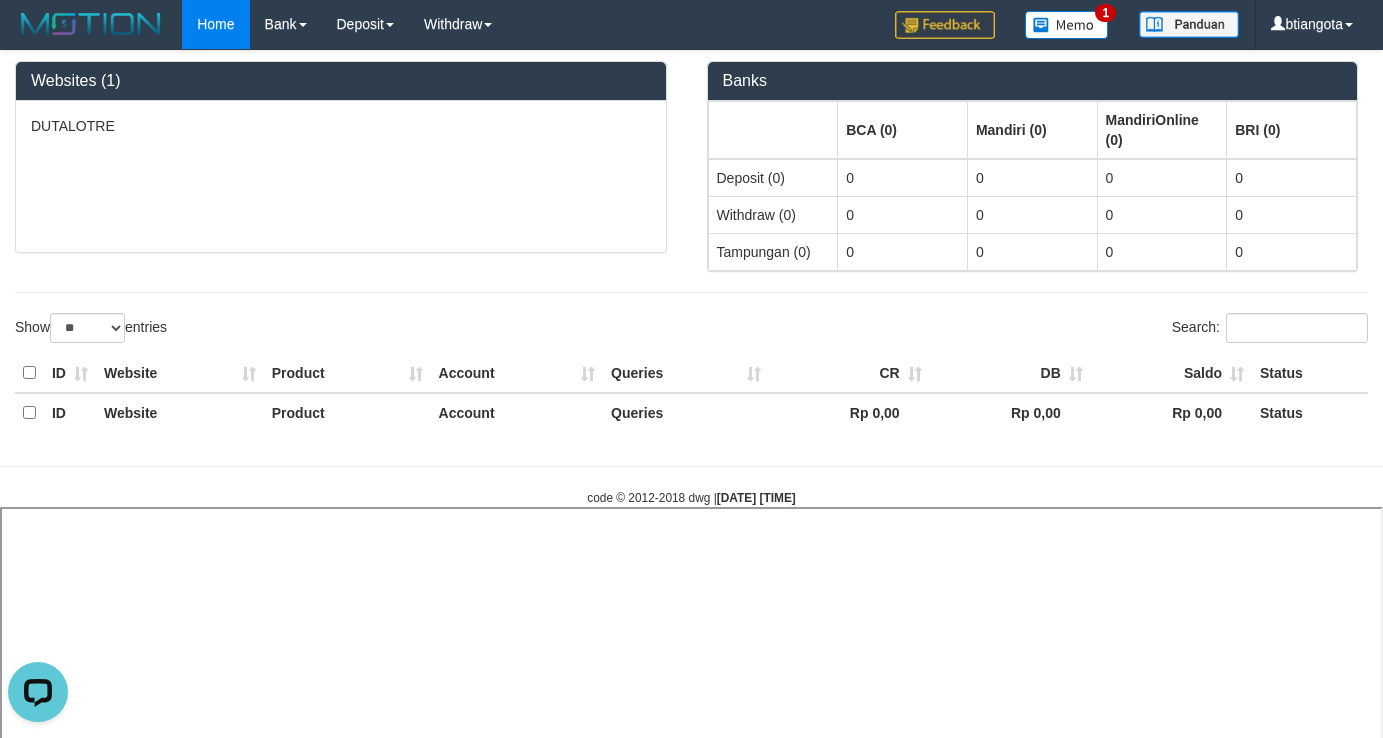 select 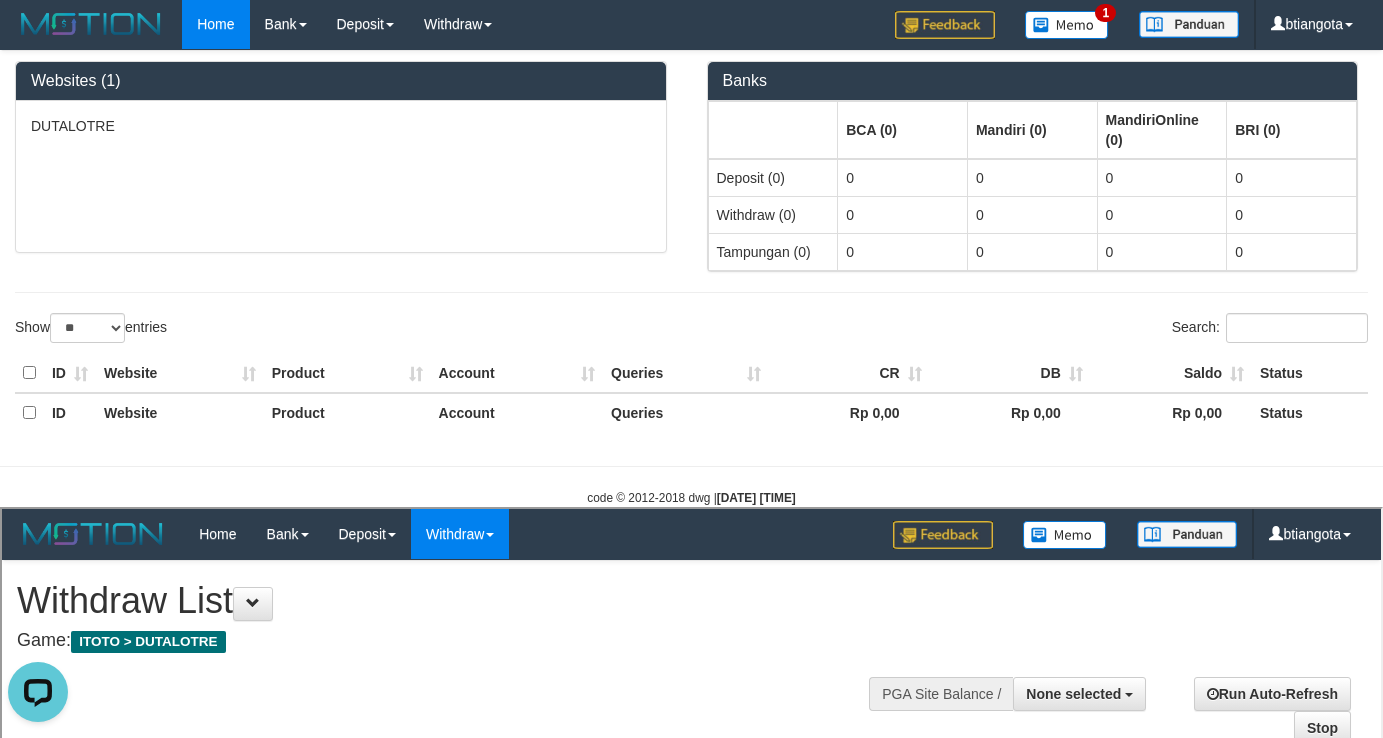 scroll, scrollTop: 0, scrollLeft: 0, axis: both 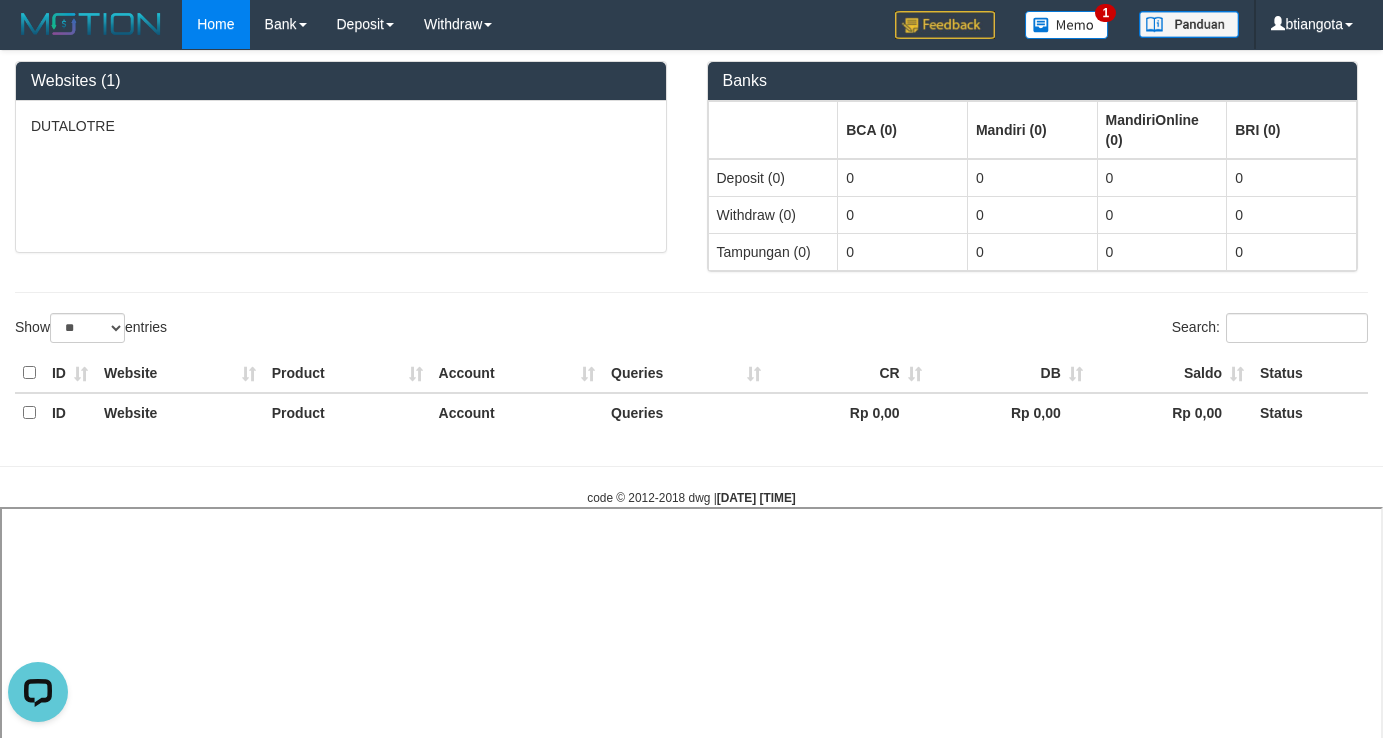 select 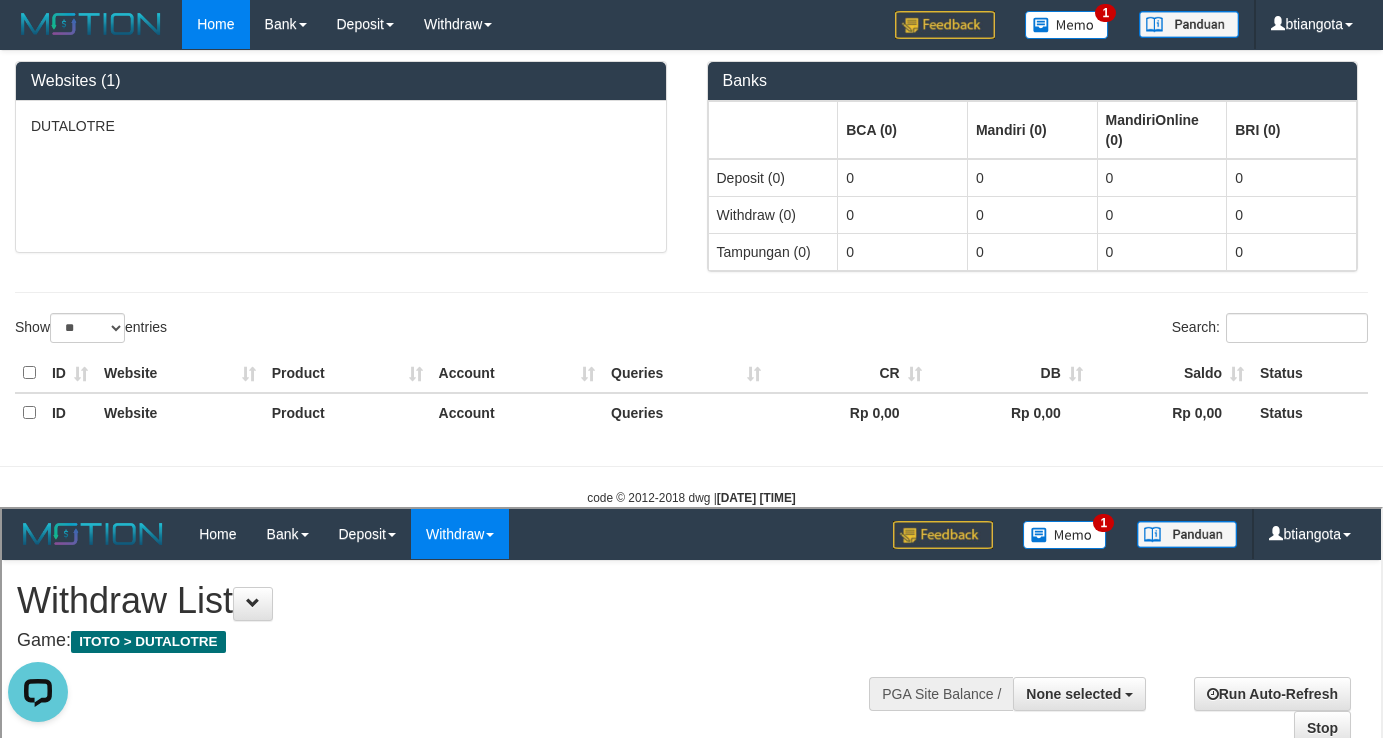 scroll, scrollTop: 0, scrollLeft: 0, axis: both 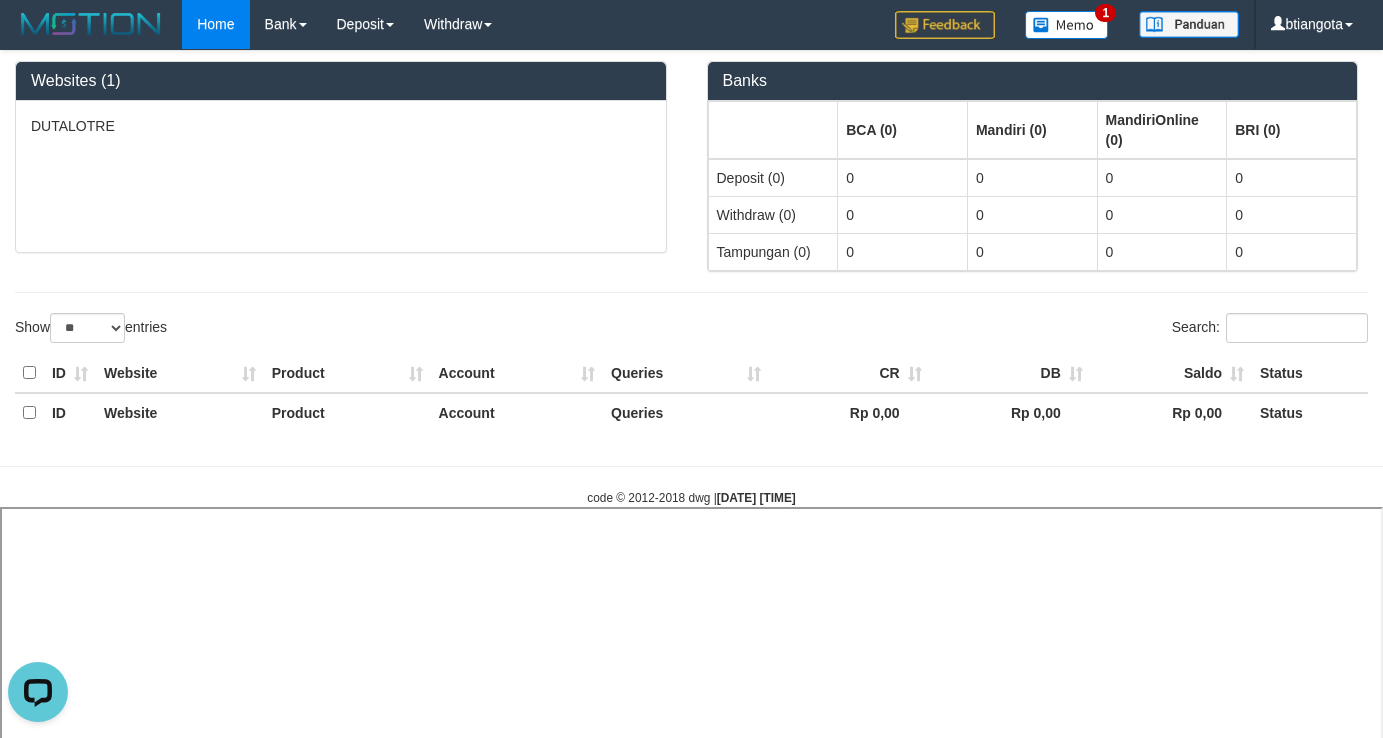 select 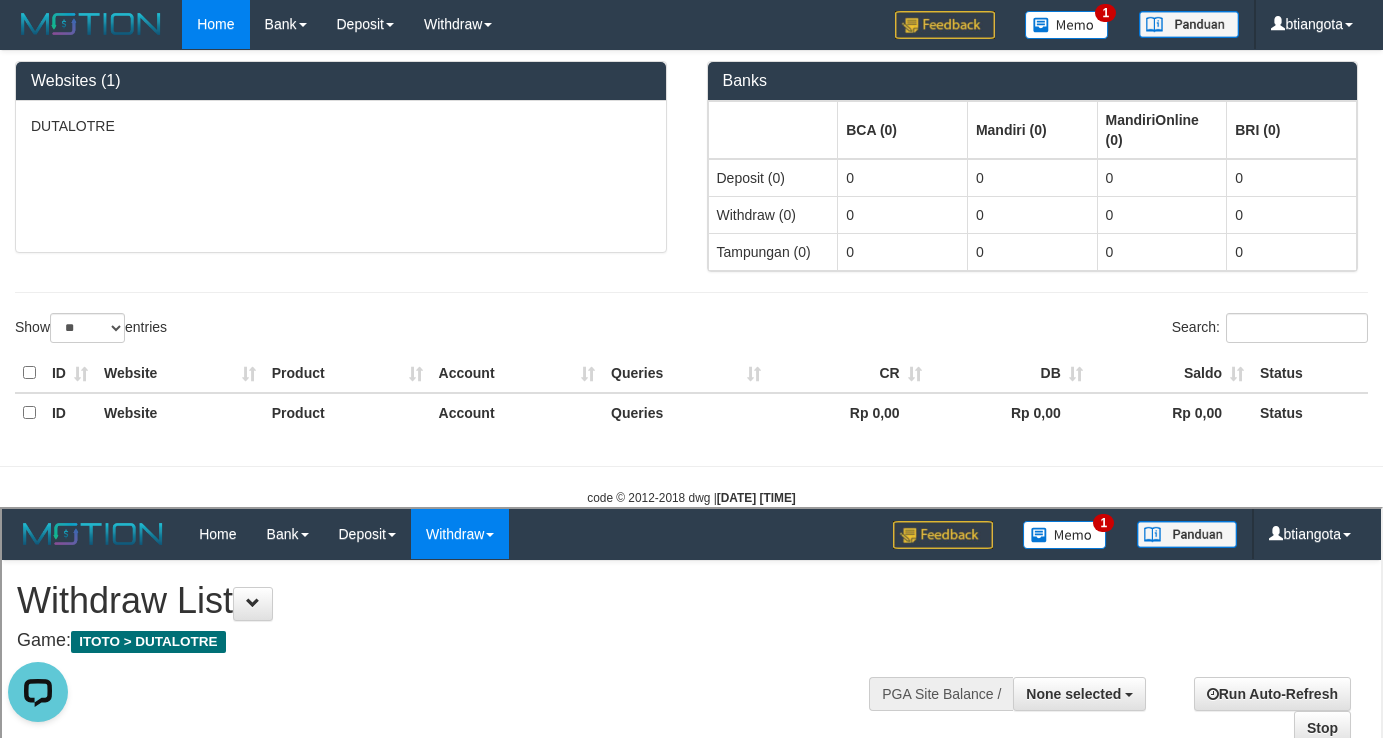 scroll, scrollTop: 0, scrollLeft: 0, axis: both 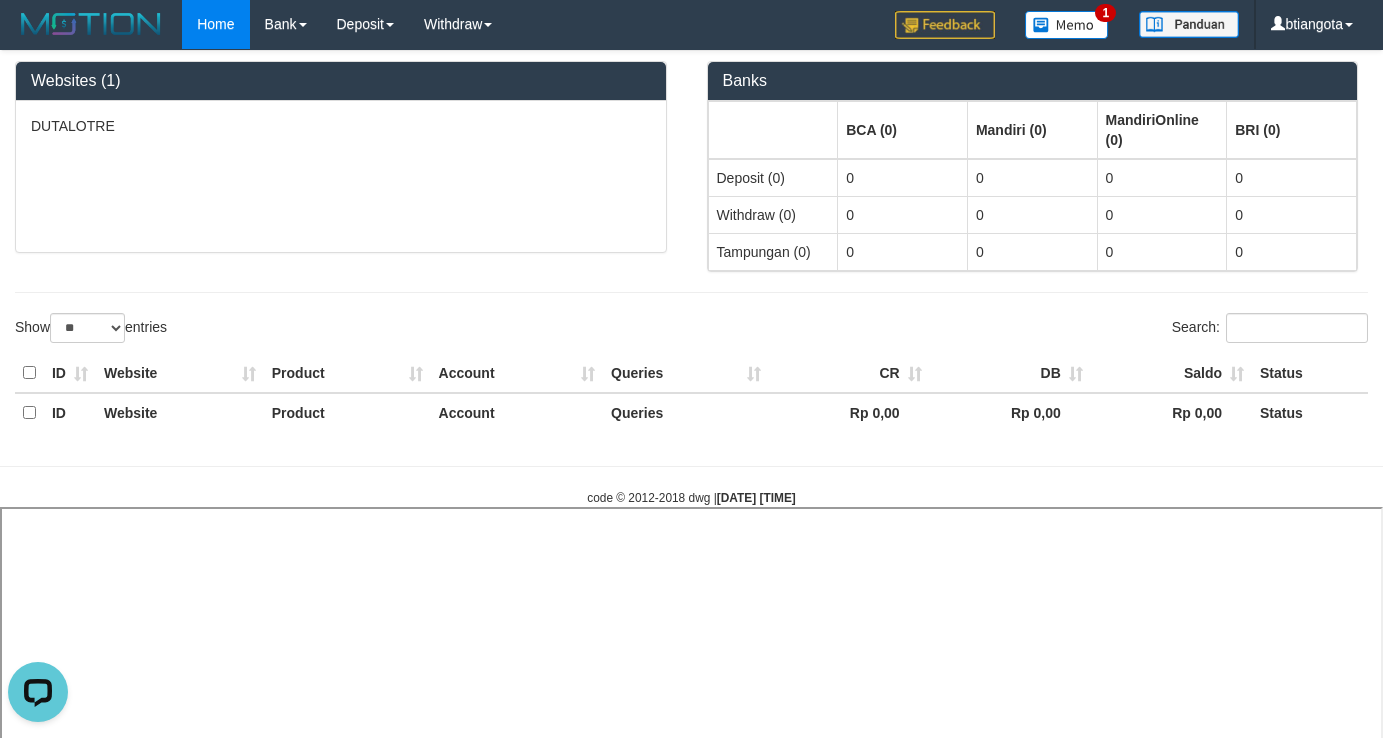 select 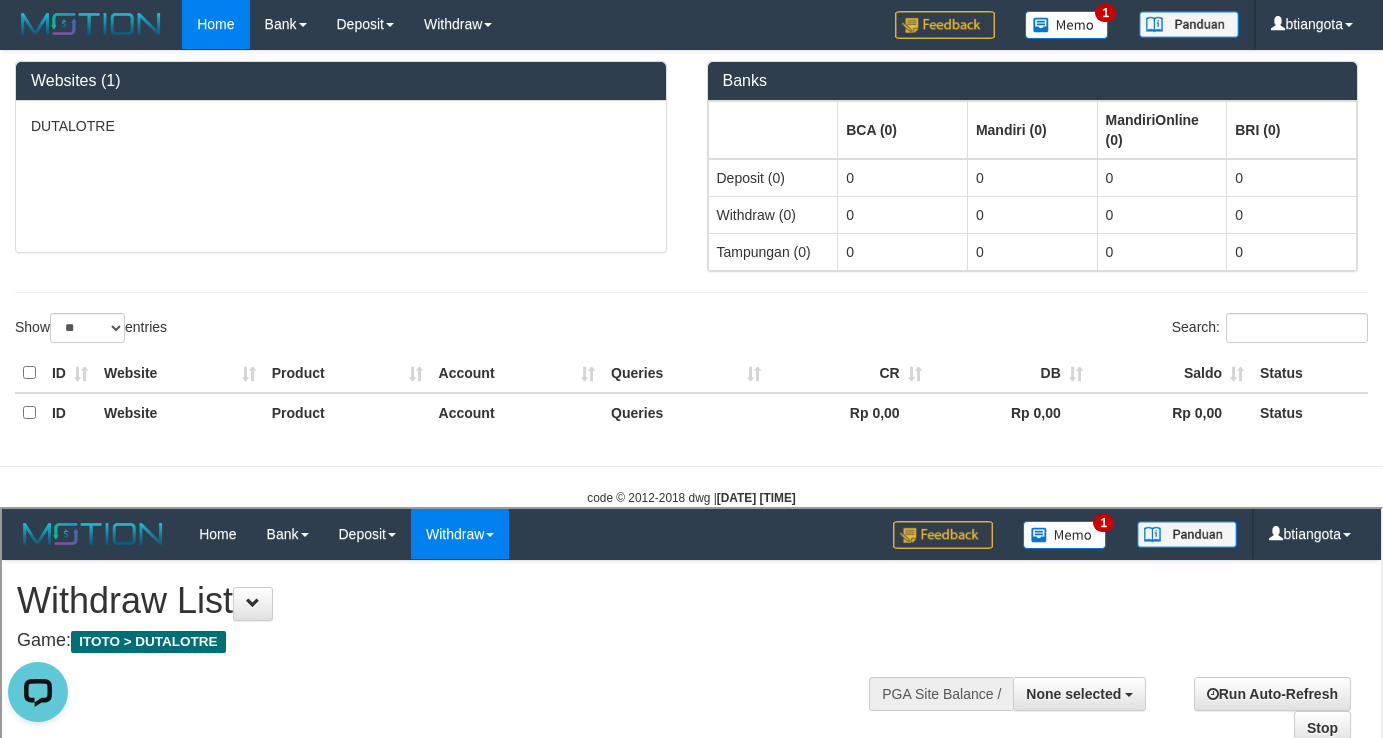 scroll, scrollTop: 0, scrollLeft: 0, axis: both 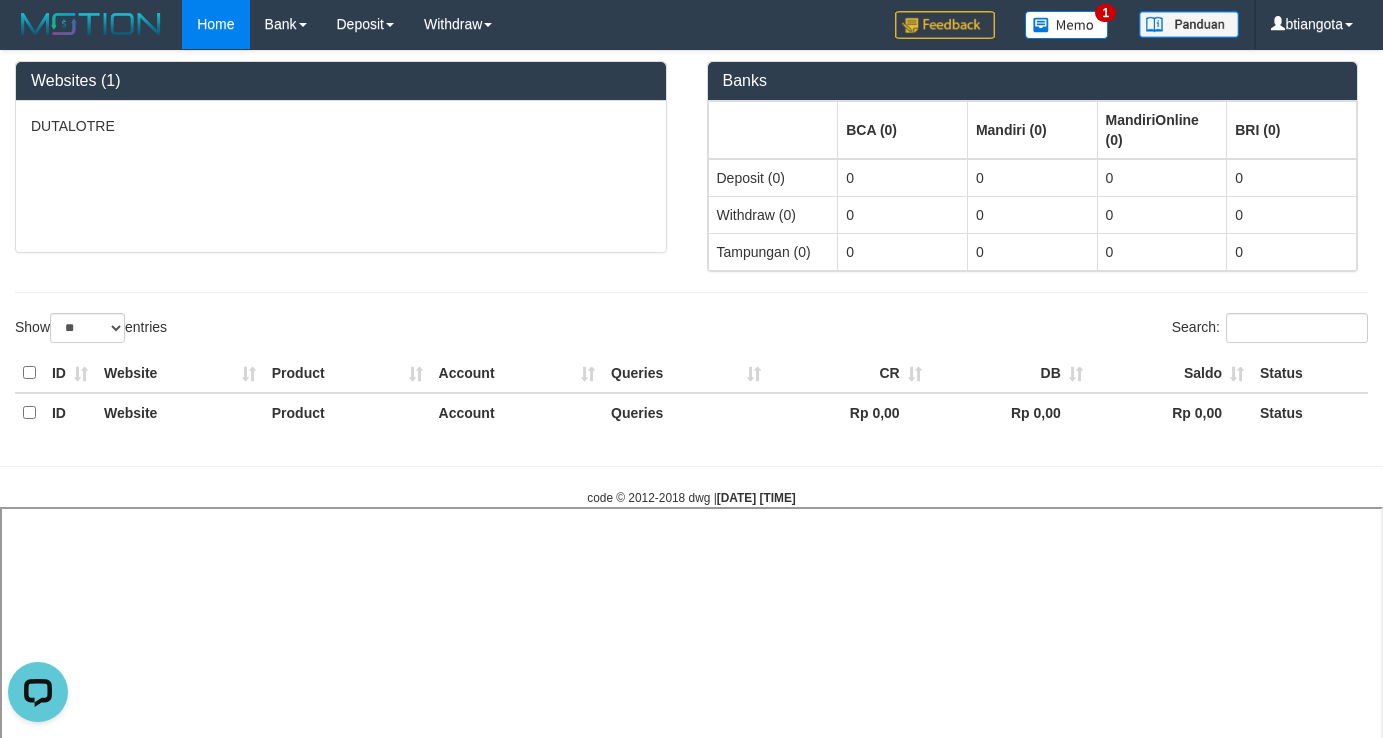 select 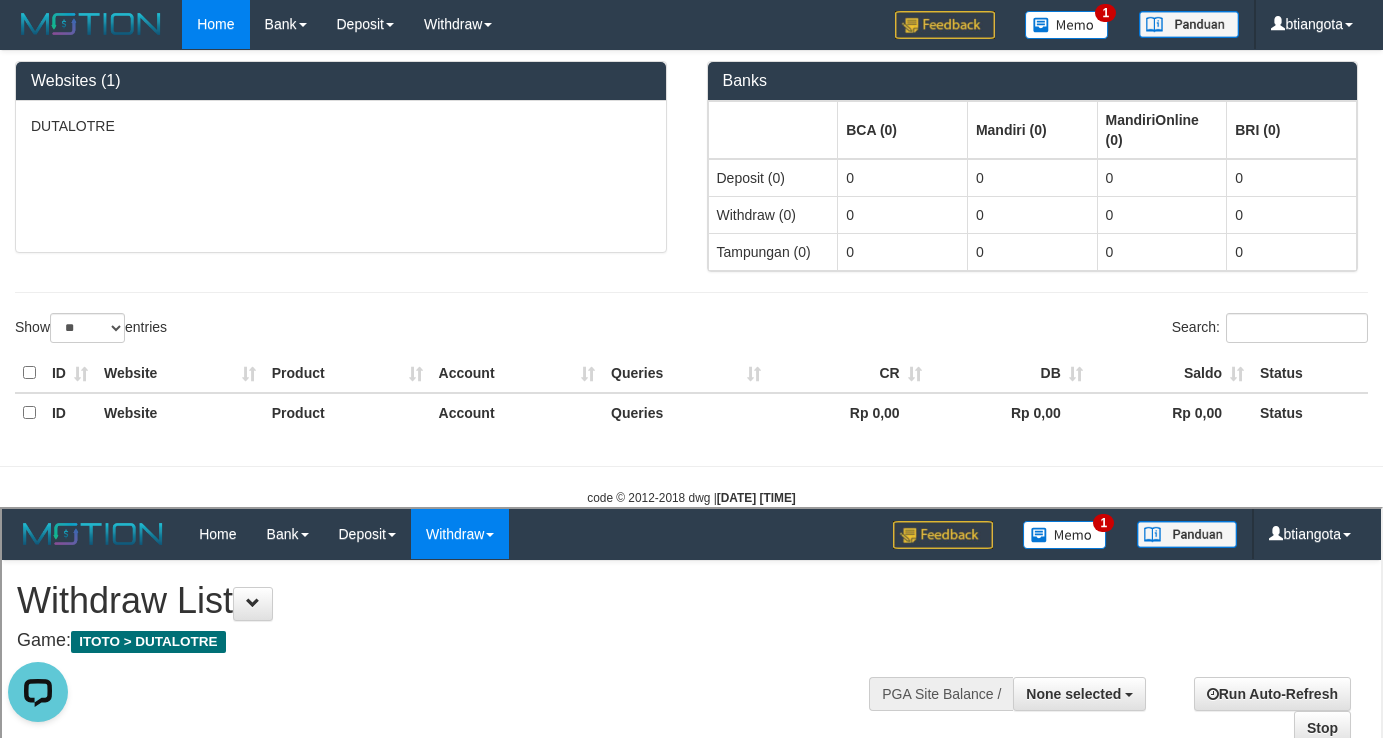 scroll, scrollTop: 0, scrollLeft: 0, axis: both 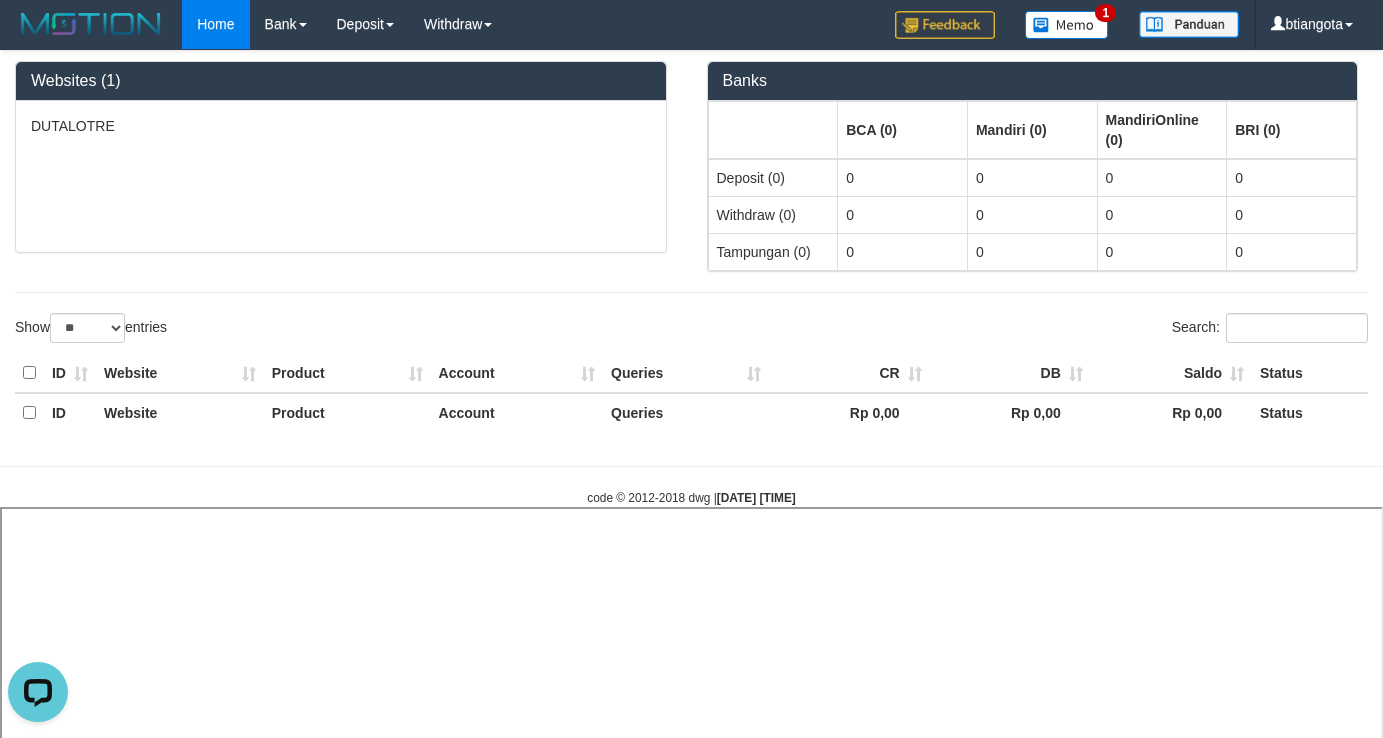 select 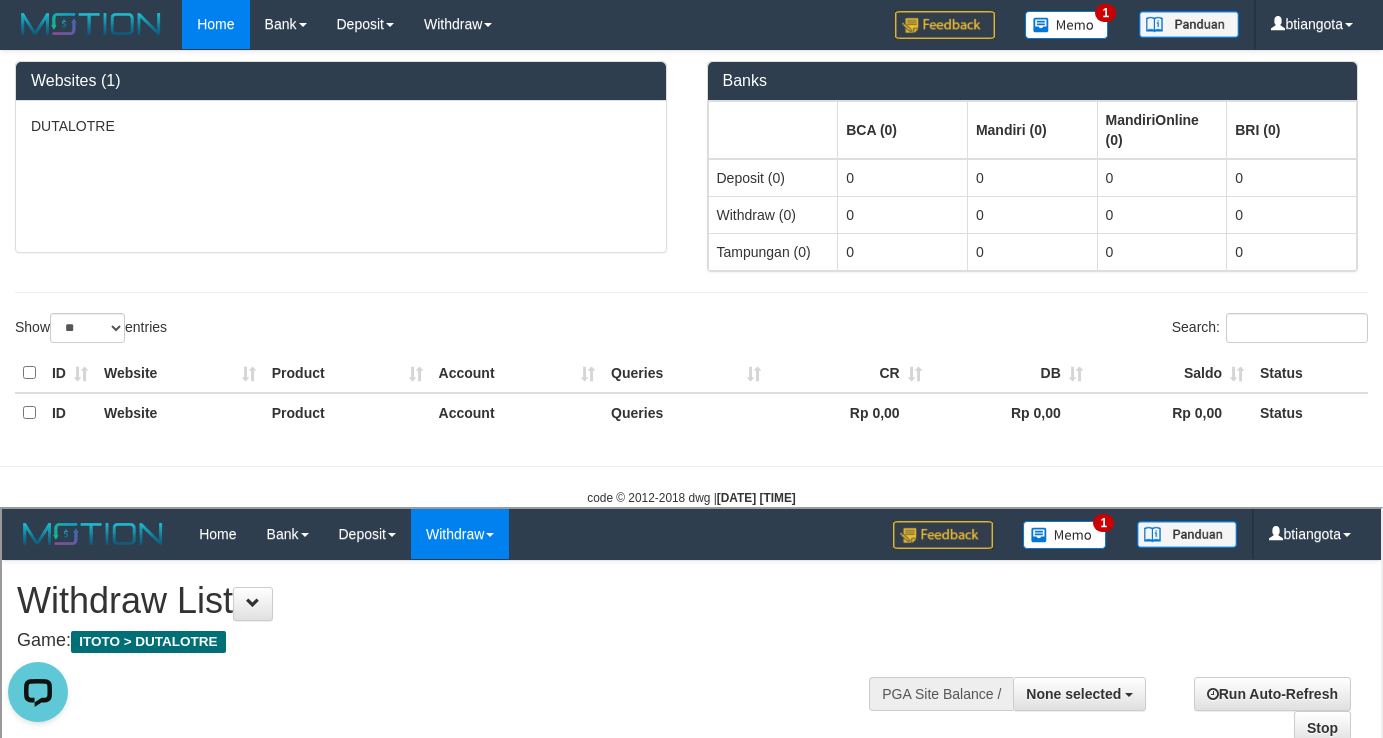 scroll, scrollTop: 0, scrollLeft: 0, axis: both 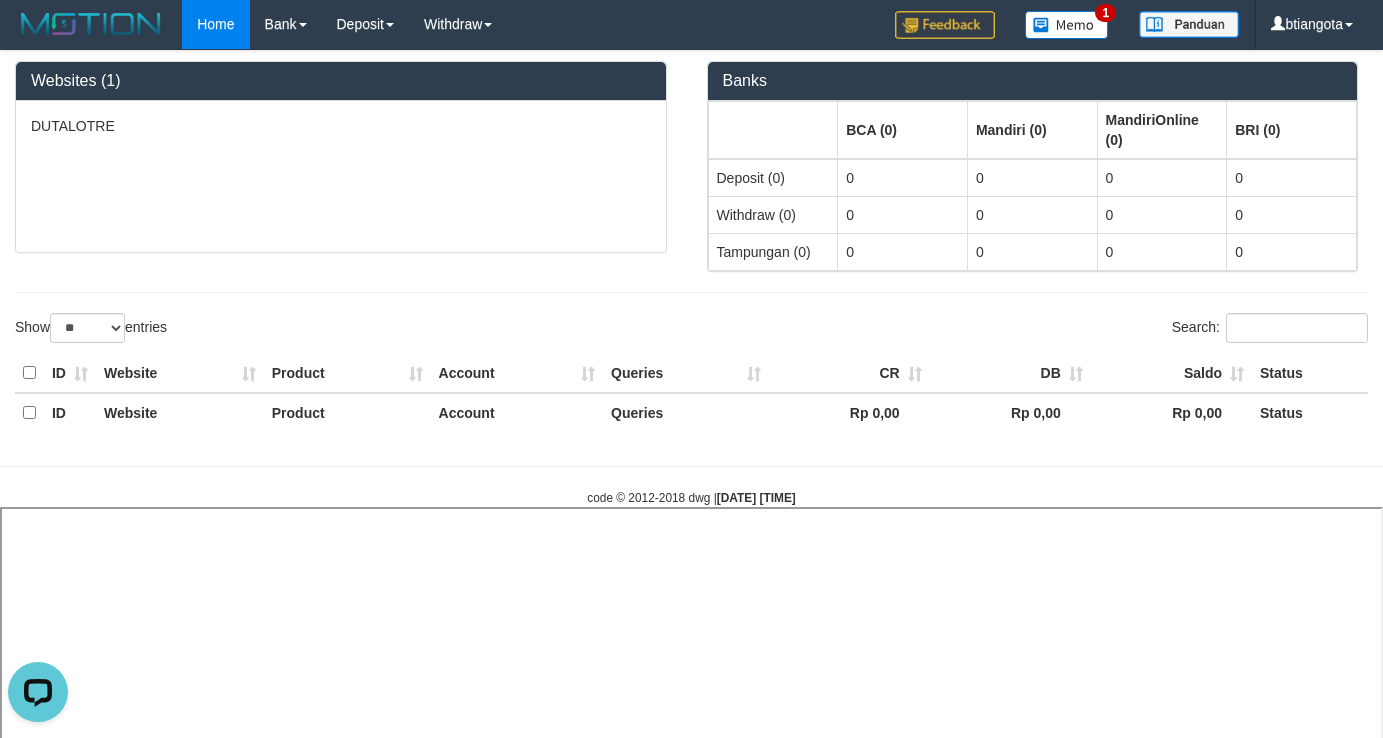 select 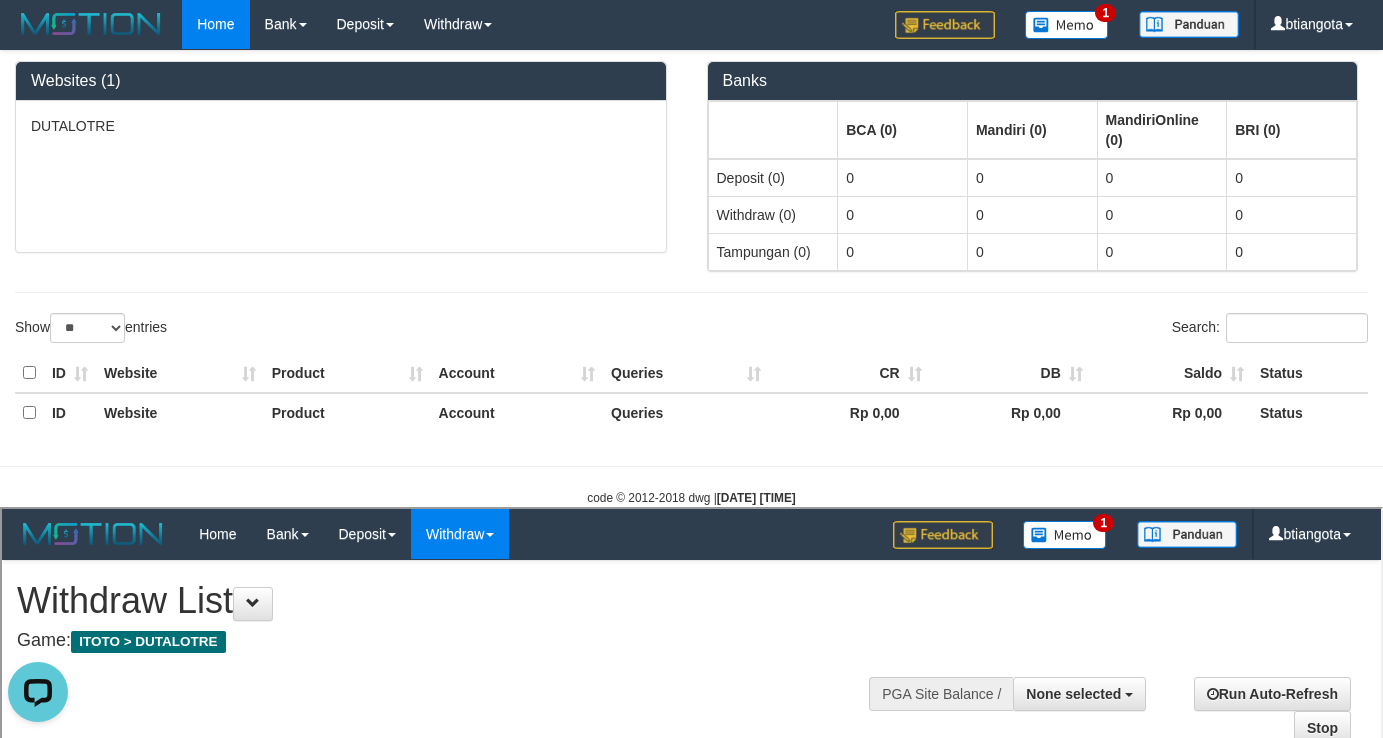 scroll, scrollTop: 0, scrollLeft: 0, axis: both 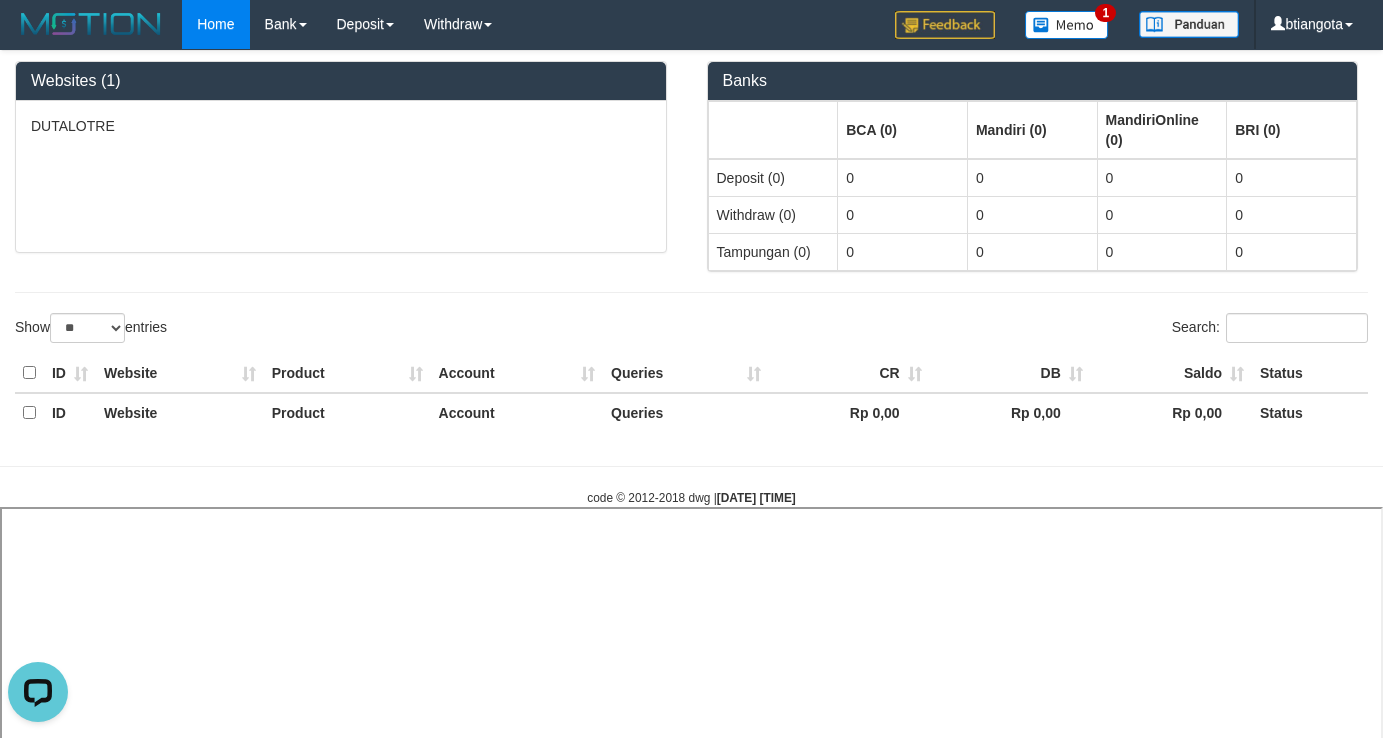select 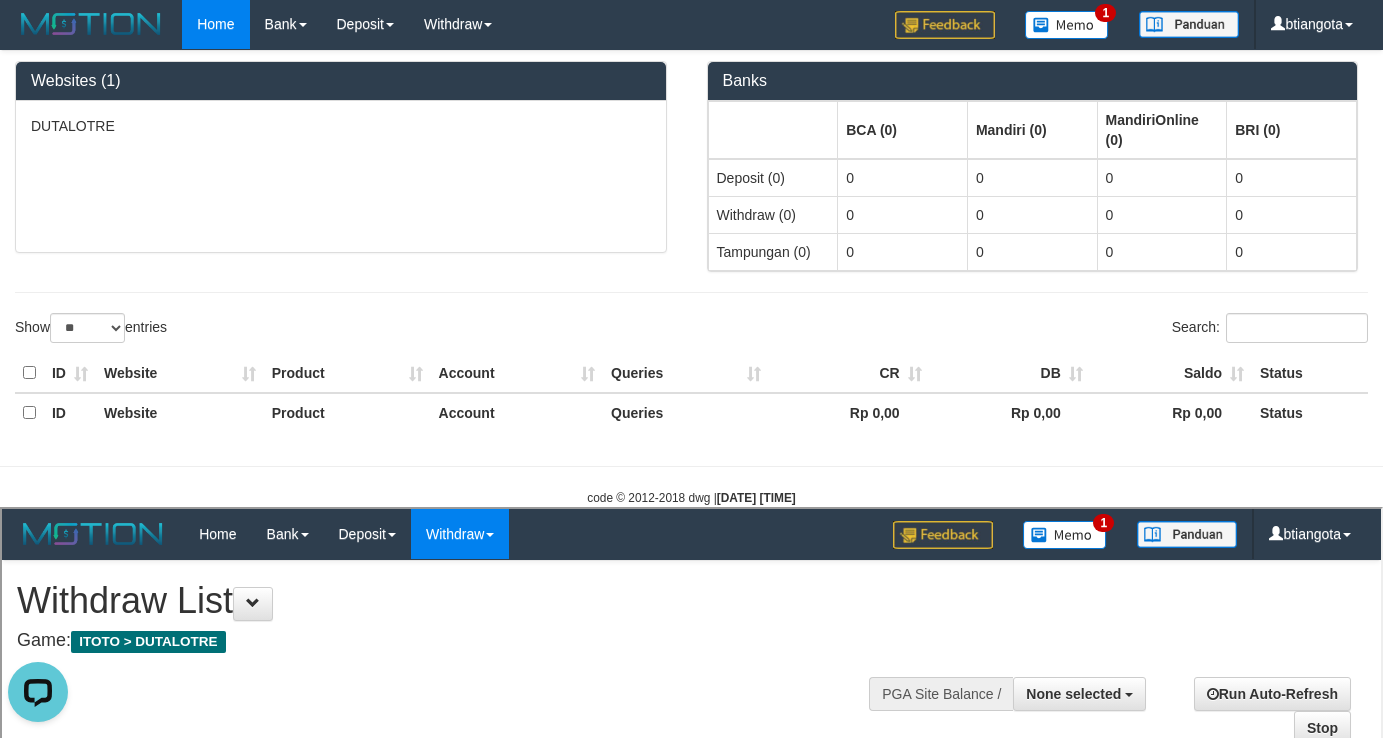 scroll, scrollTop: 0, scrollLeft: 0, axis: both 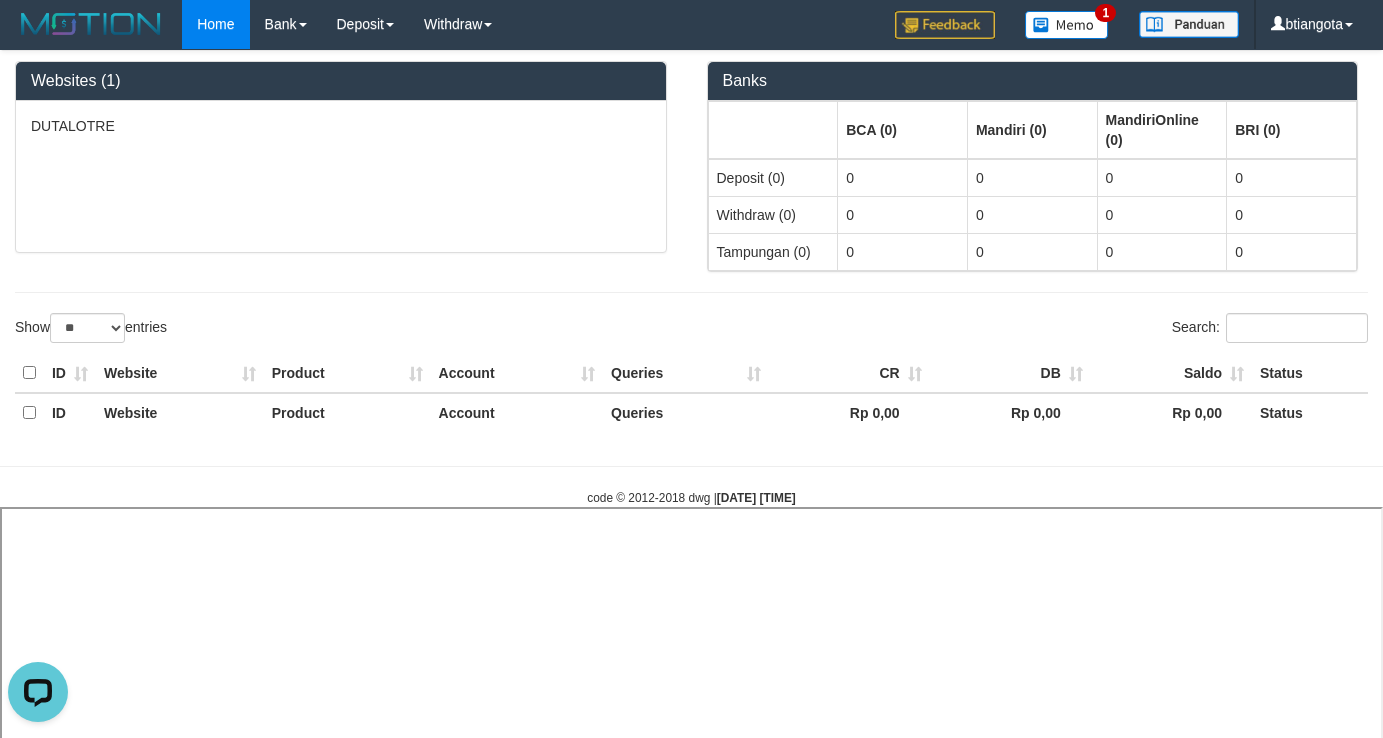 select 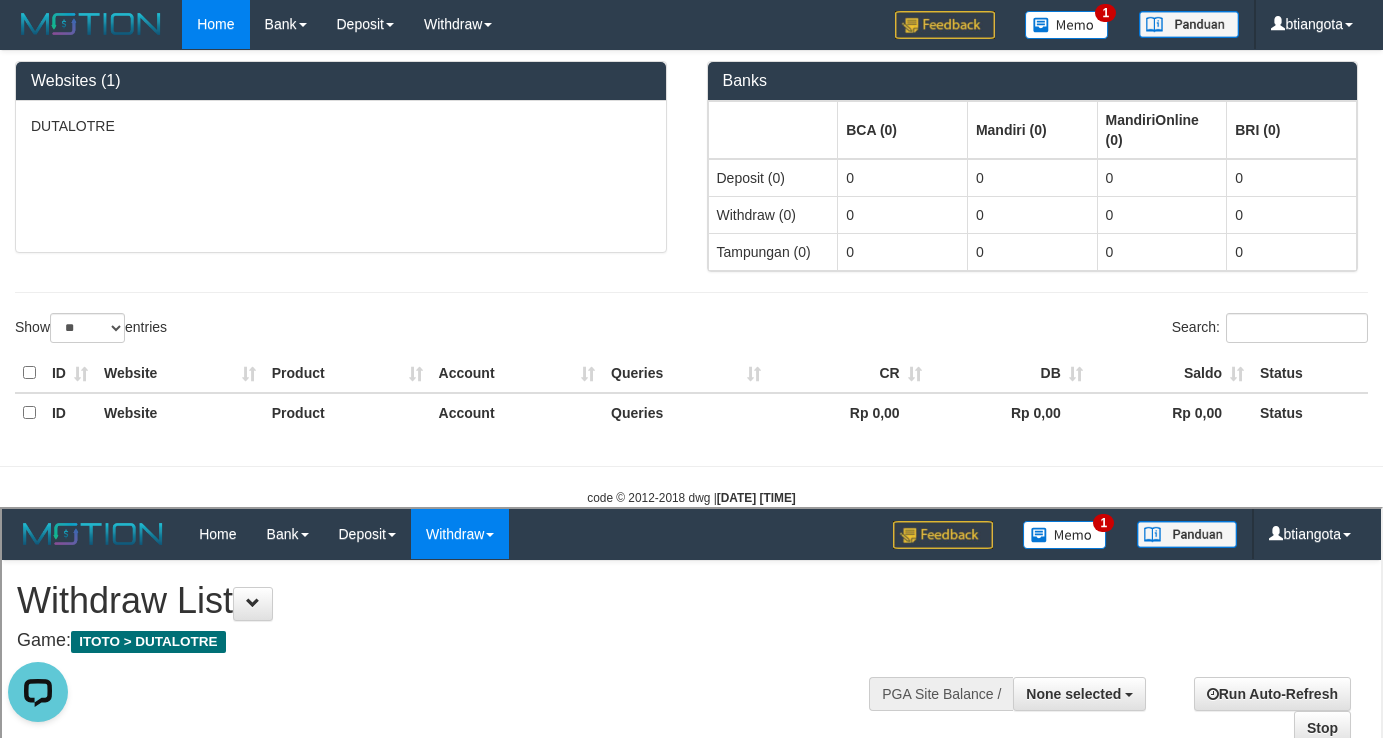 scroll, scrollTop: 0, scrollLeft: 0, axis: both 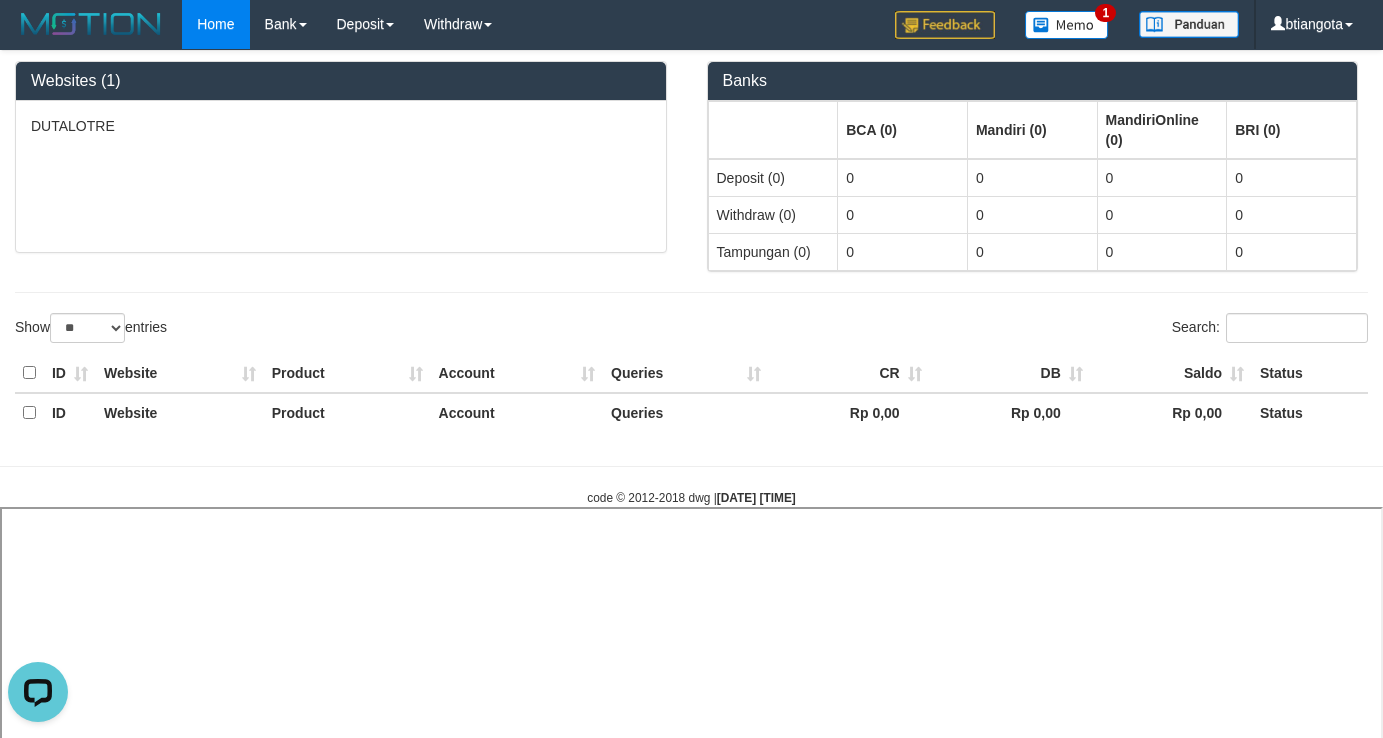 select 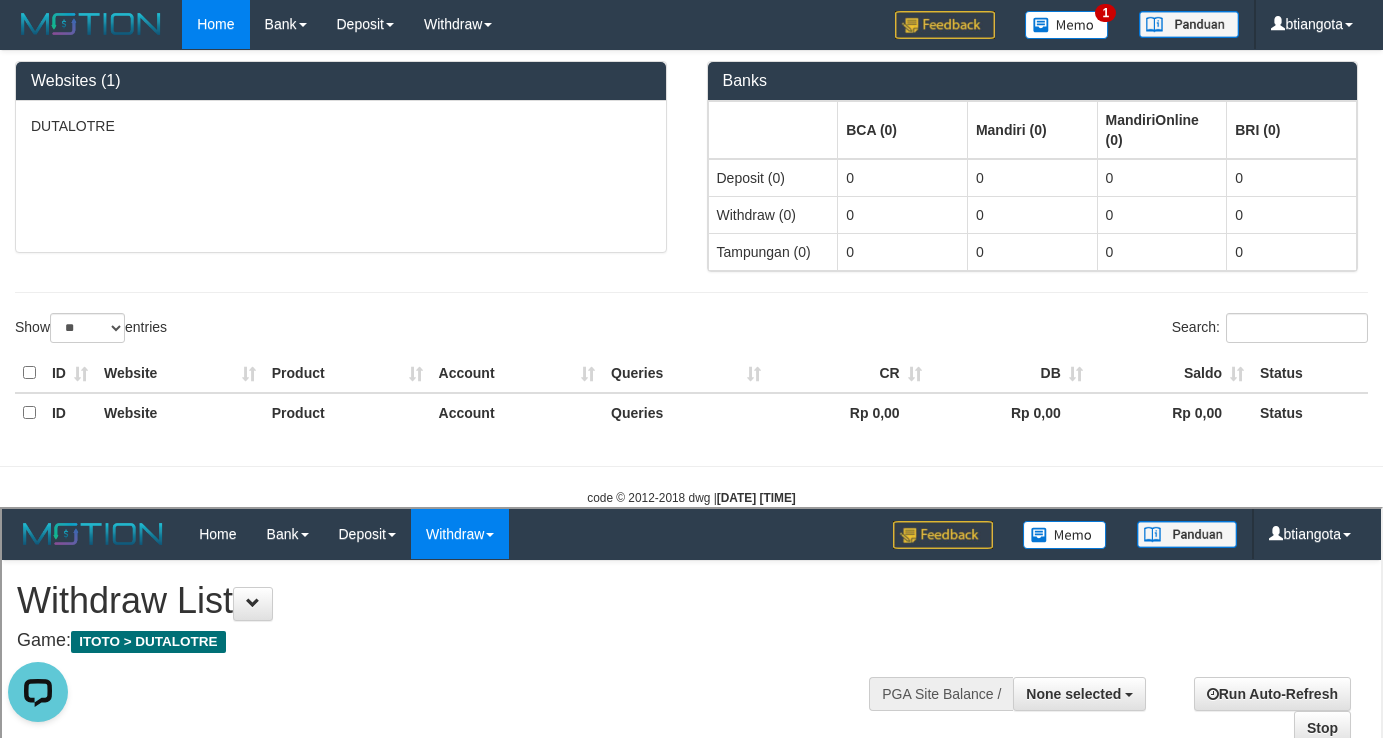 scroll, scrollTop: 0, scrollLeft: 0, axis: both 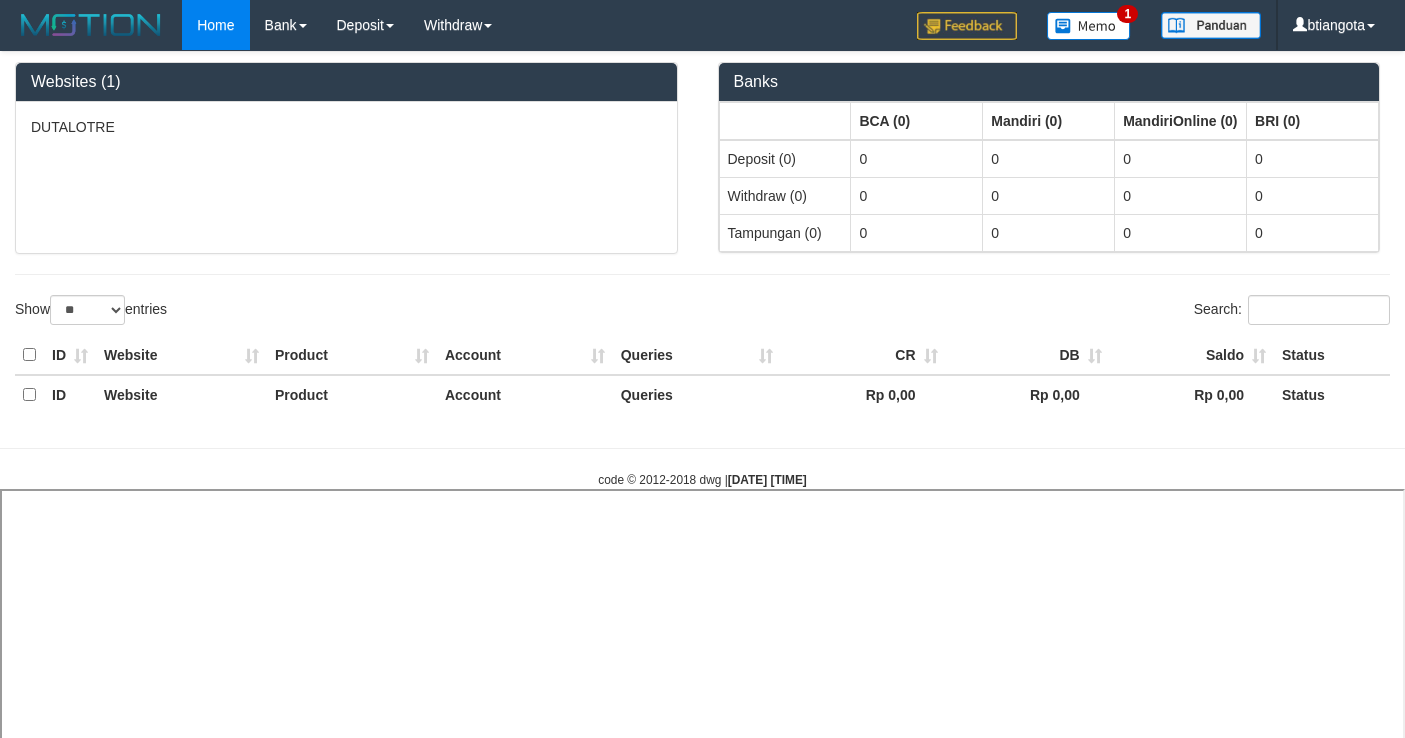 select on "**" 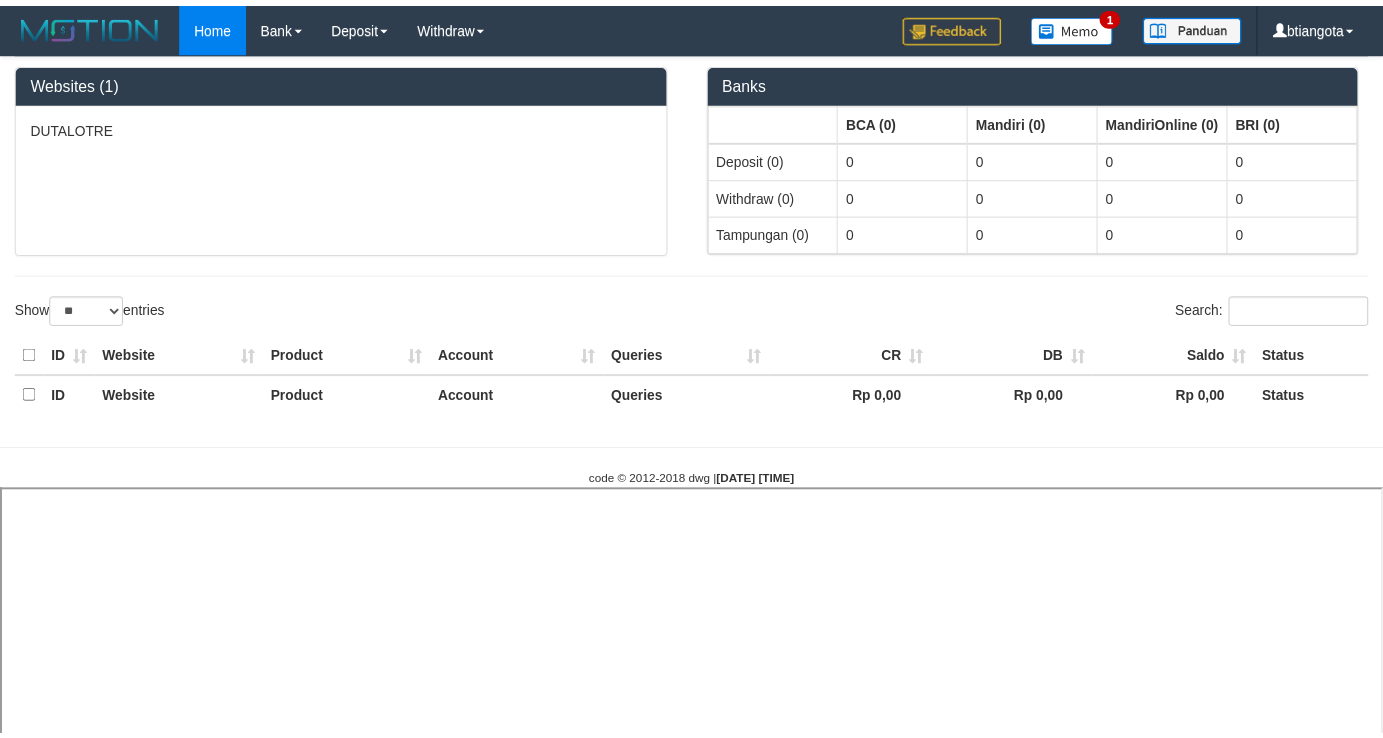 scroll, scrollTop: 1, scrollLeft: 0, axis: vertical 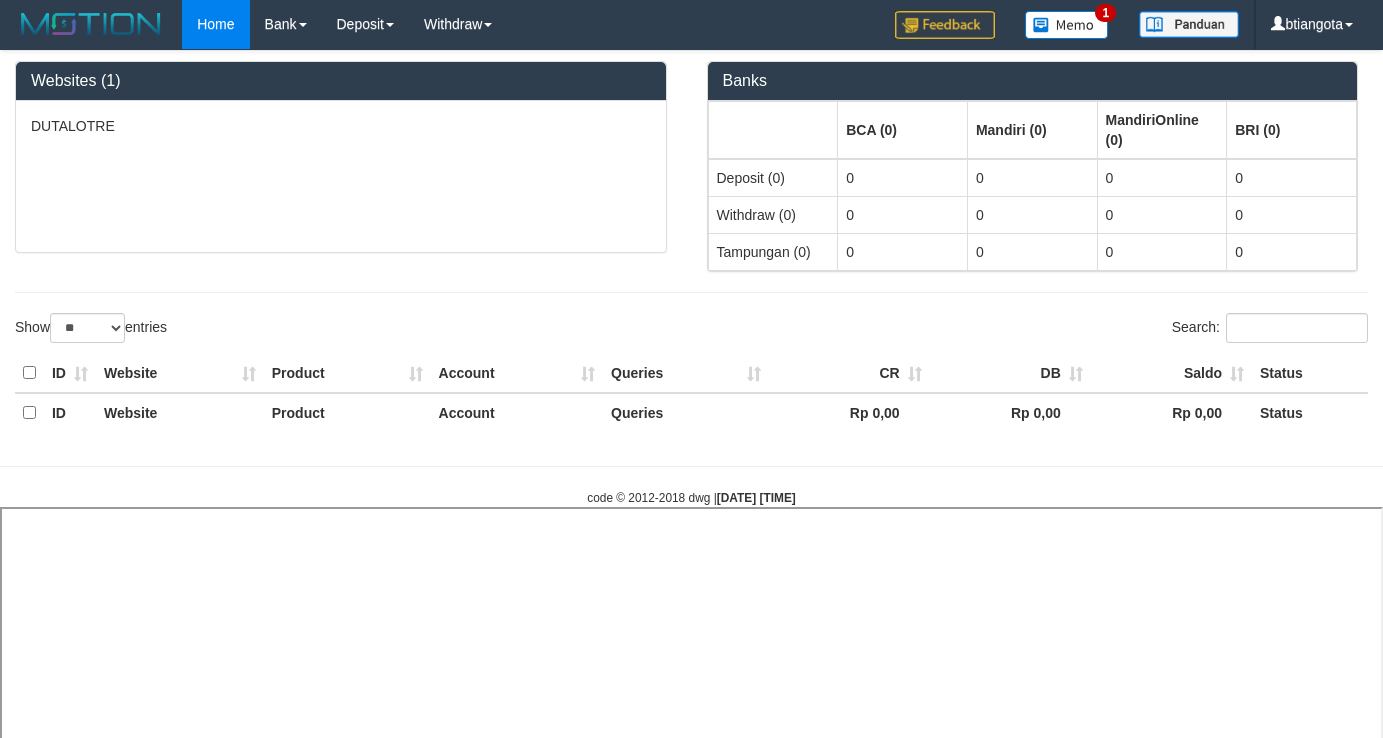 select 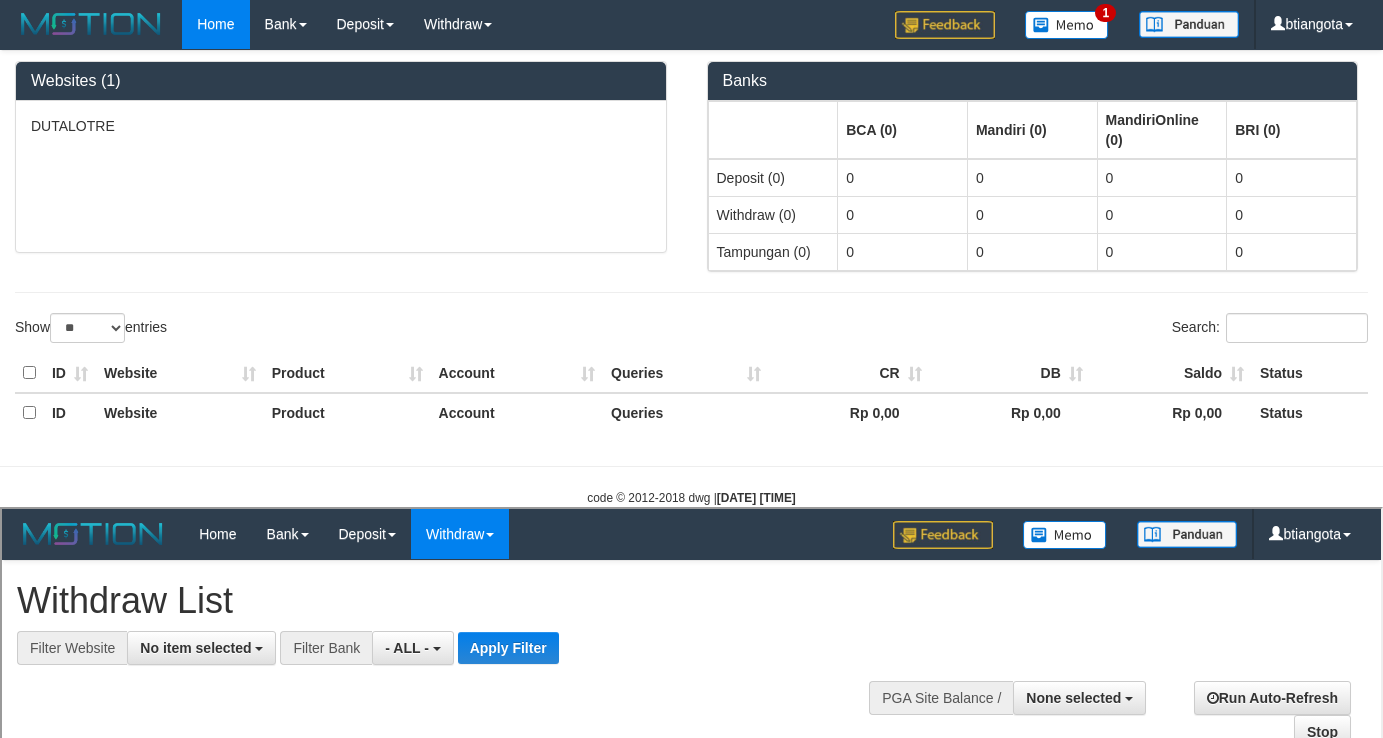 scroll, scrollTop: 0, scrollLeft: 0, axis: both 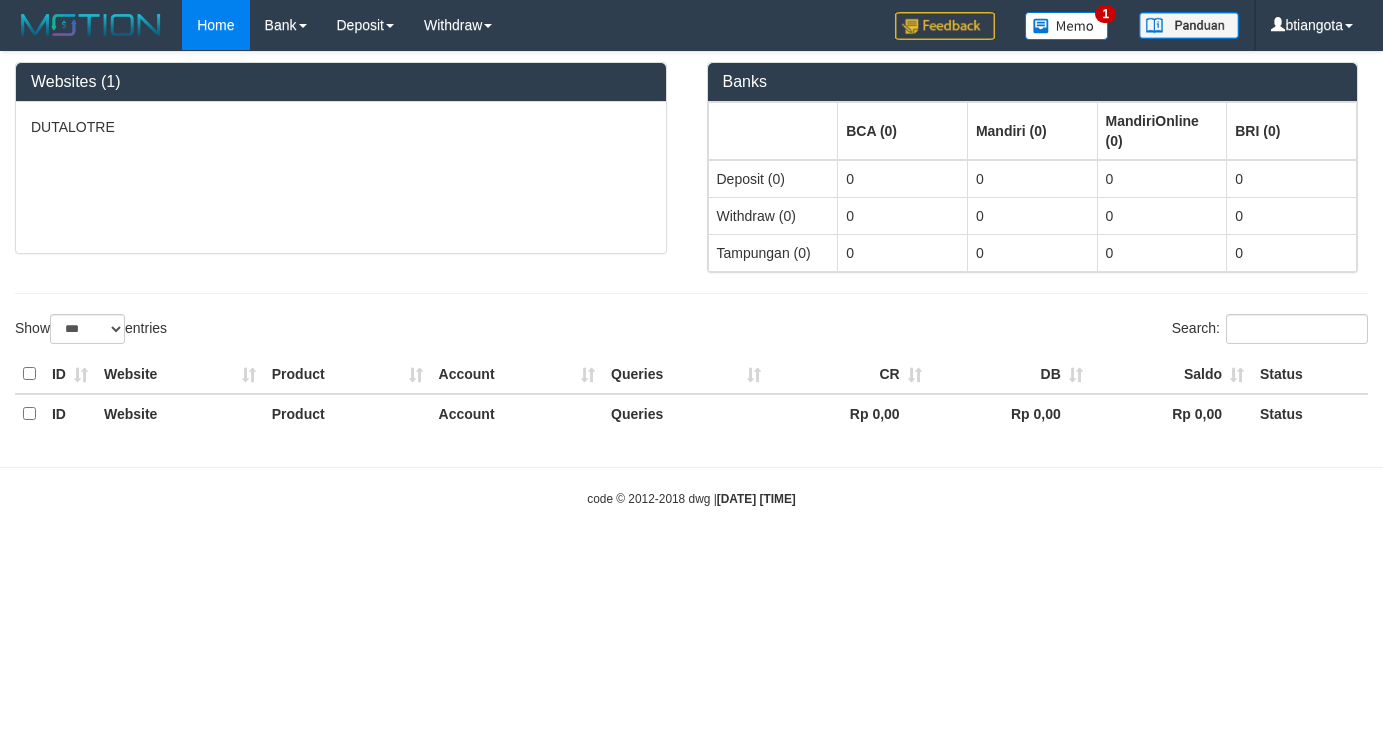select on "**" 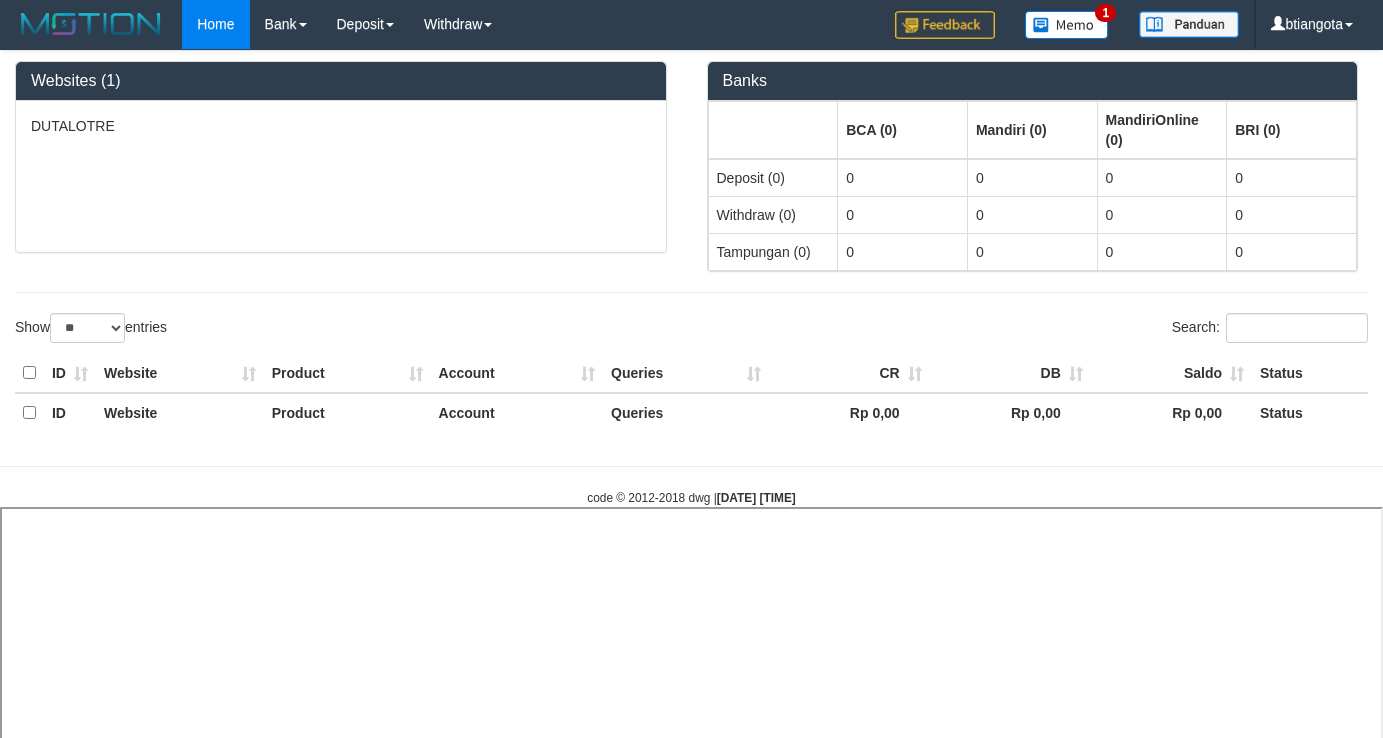 select 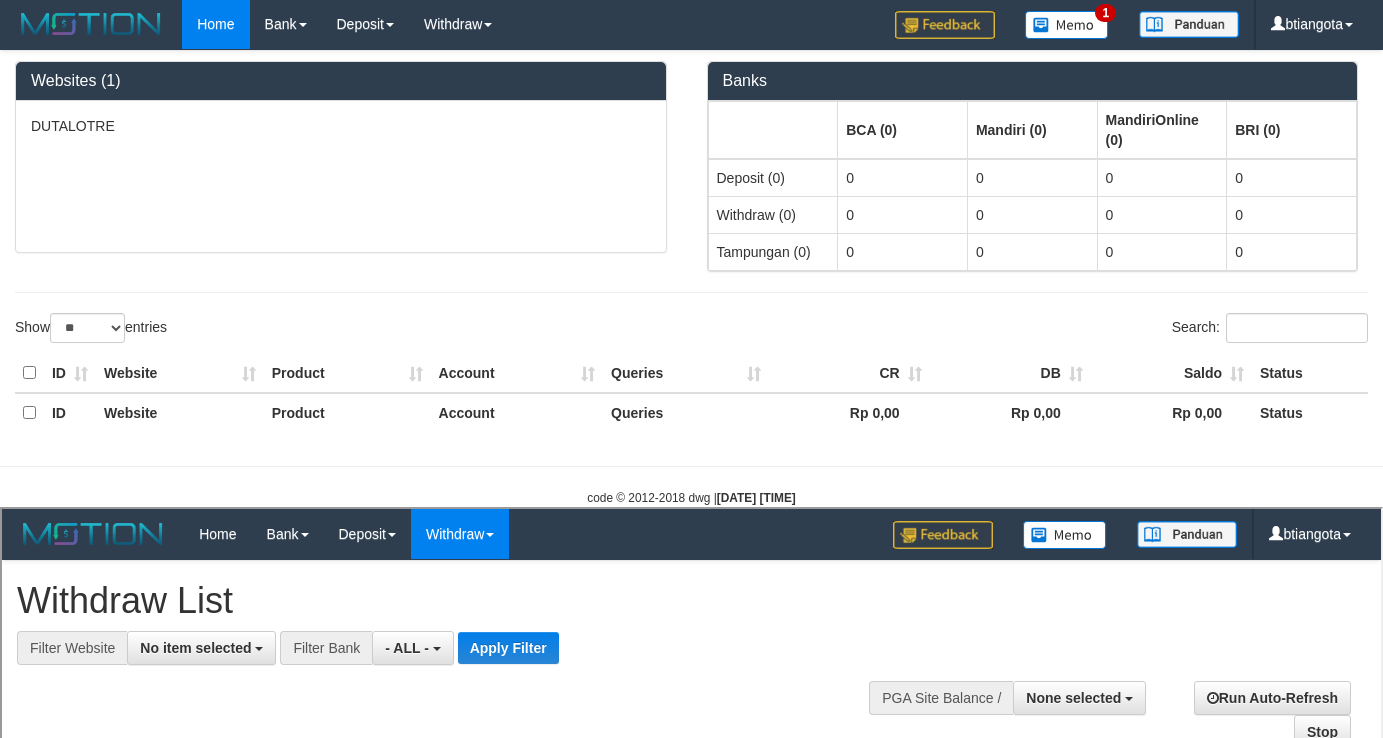 scroll, scrollTop: 0, scrollLeft: 0, axis: both 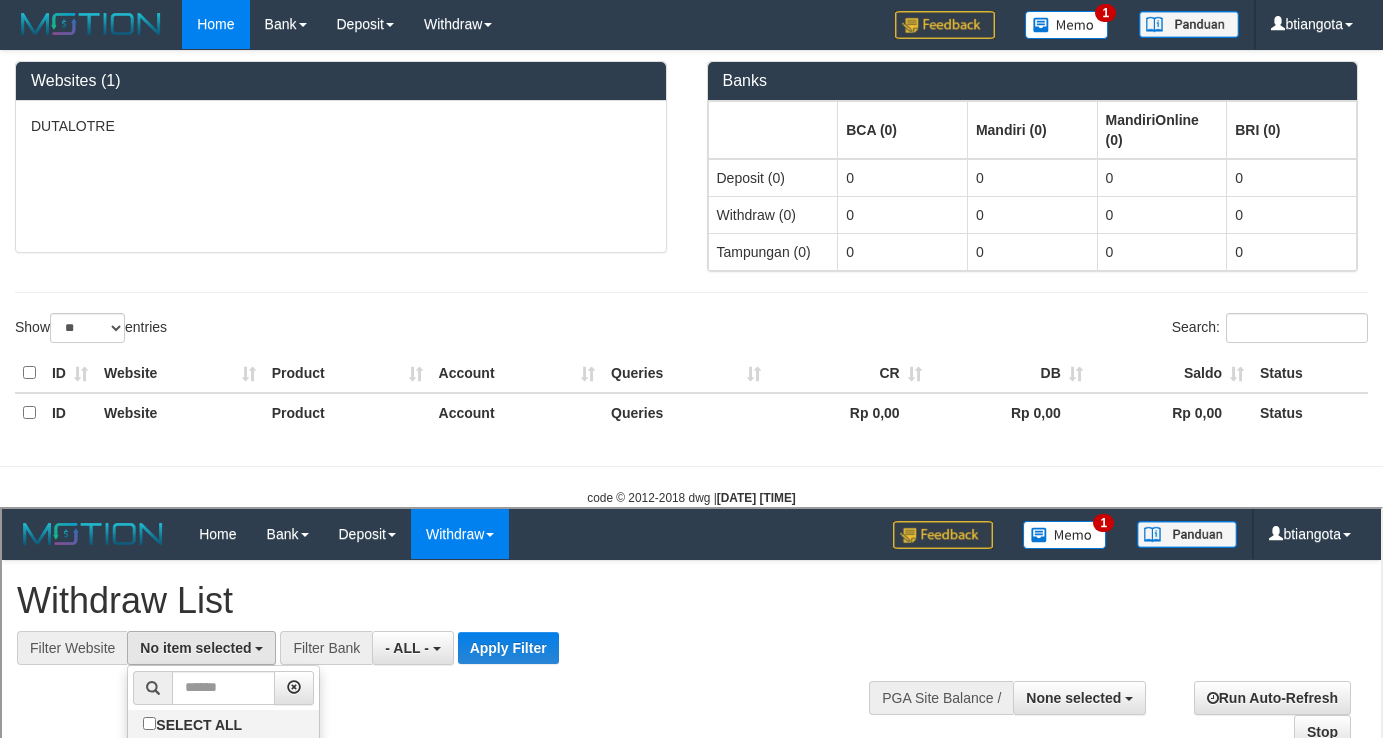 select on "****" 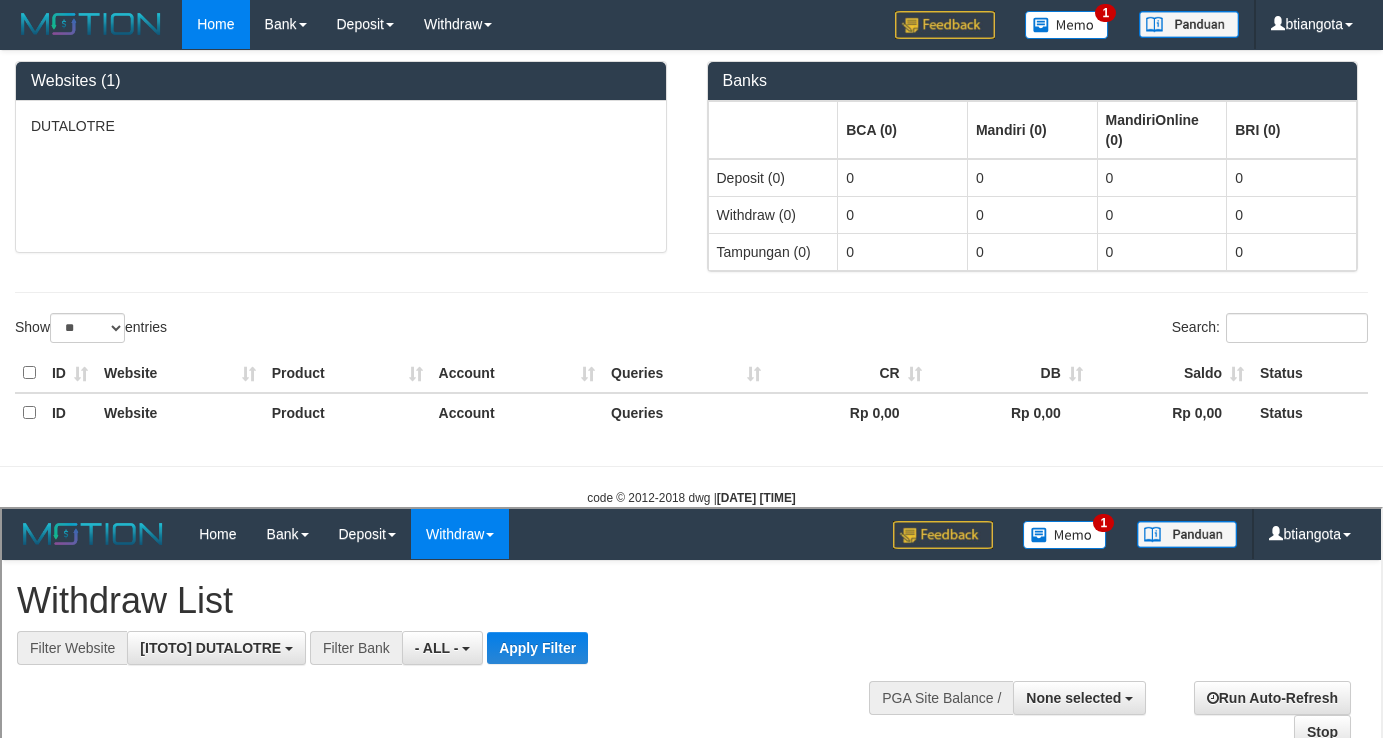 scroll, scrollTop: 18, scrollLeft: 0, axis: vertical 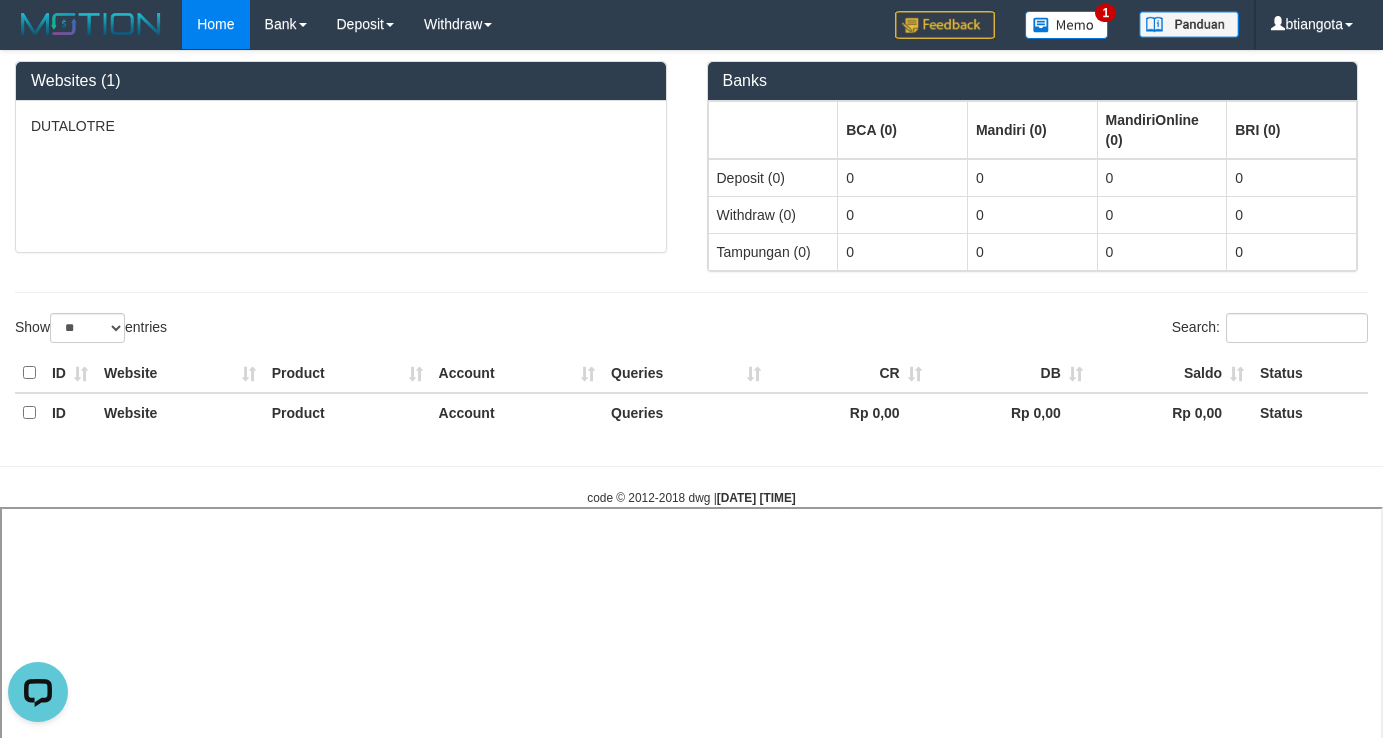 select 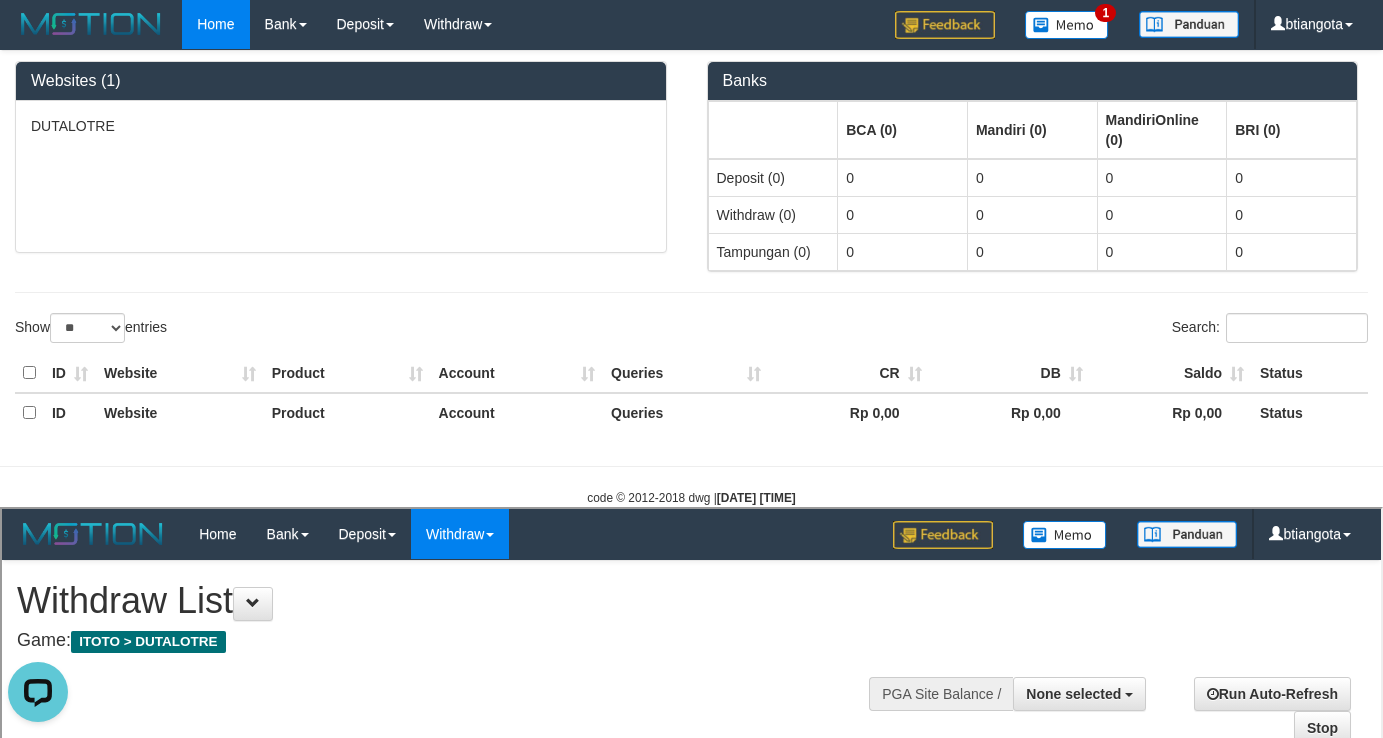 scroll, scrollTop: 0, scrollLeft: 0, axis: both 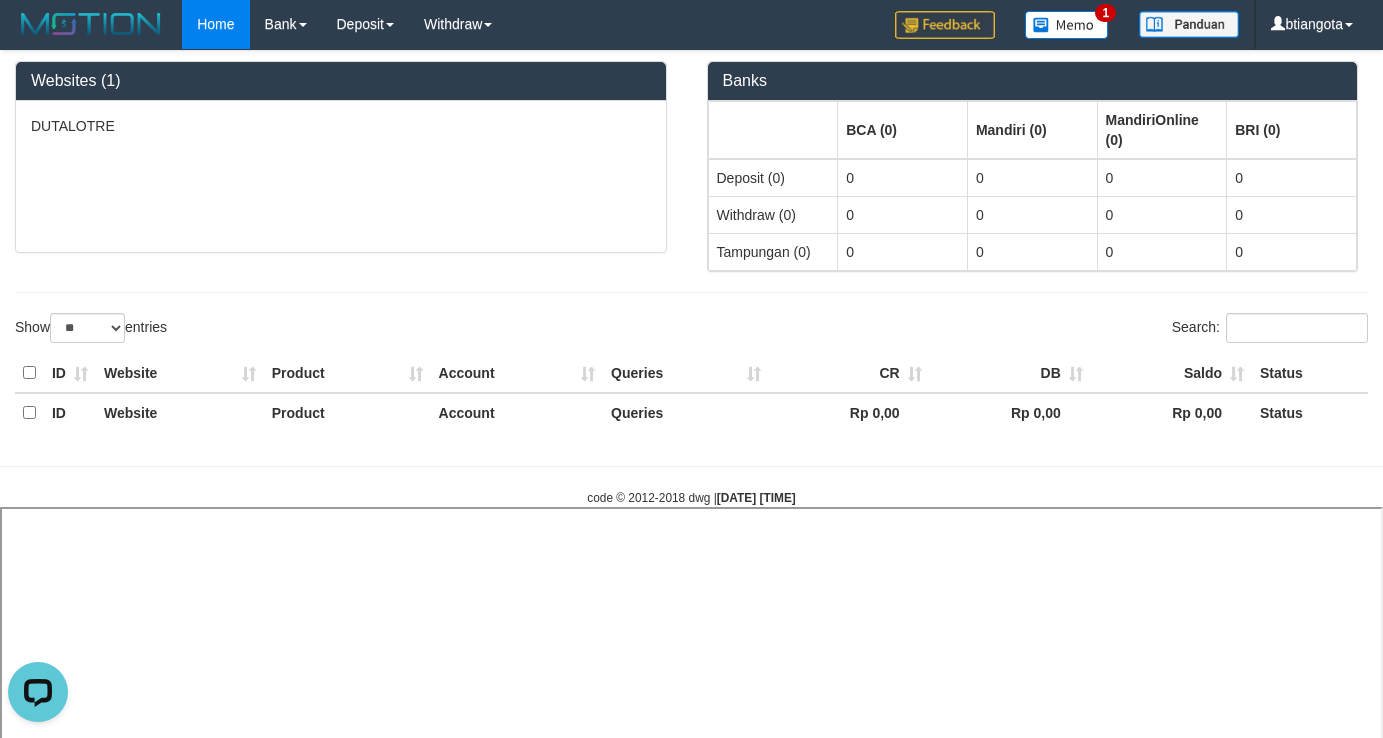 select 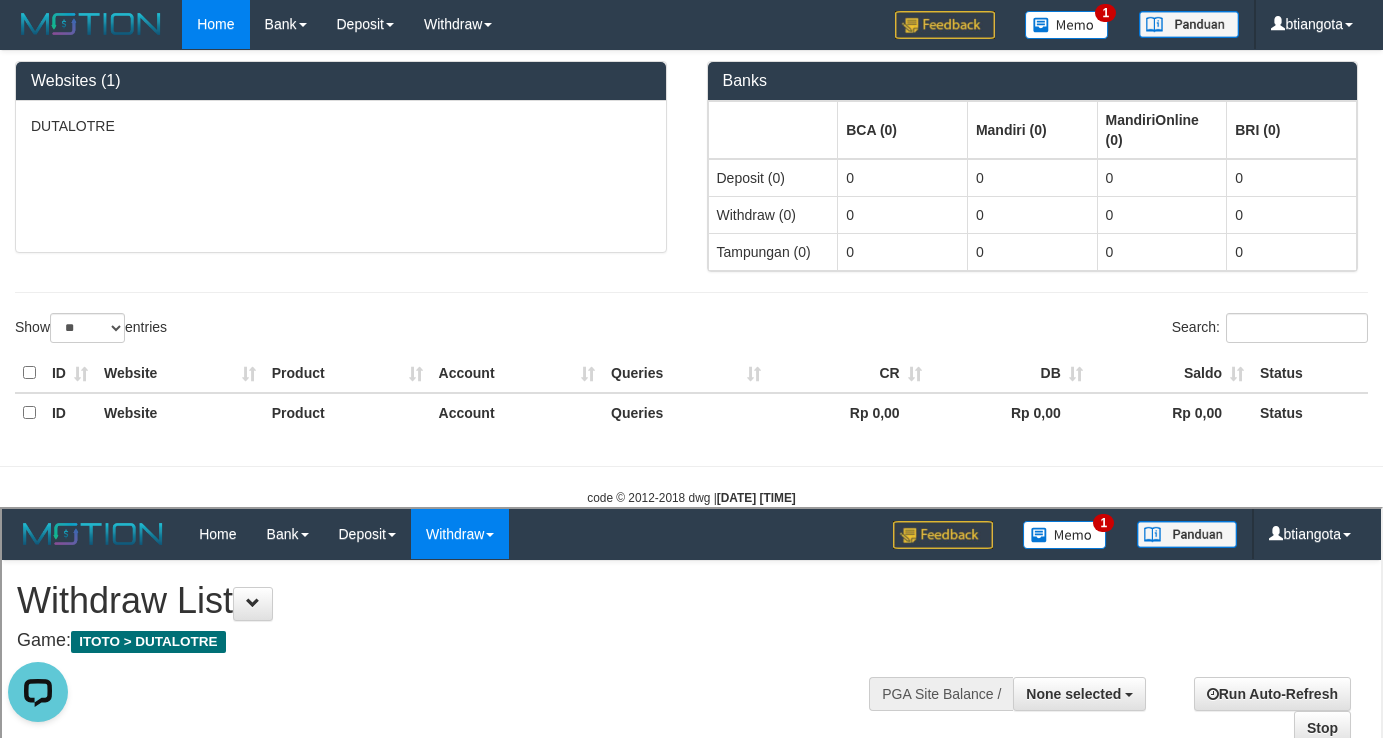 scroll, scrollTop: 0, scrollLeft: 0, axis: both 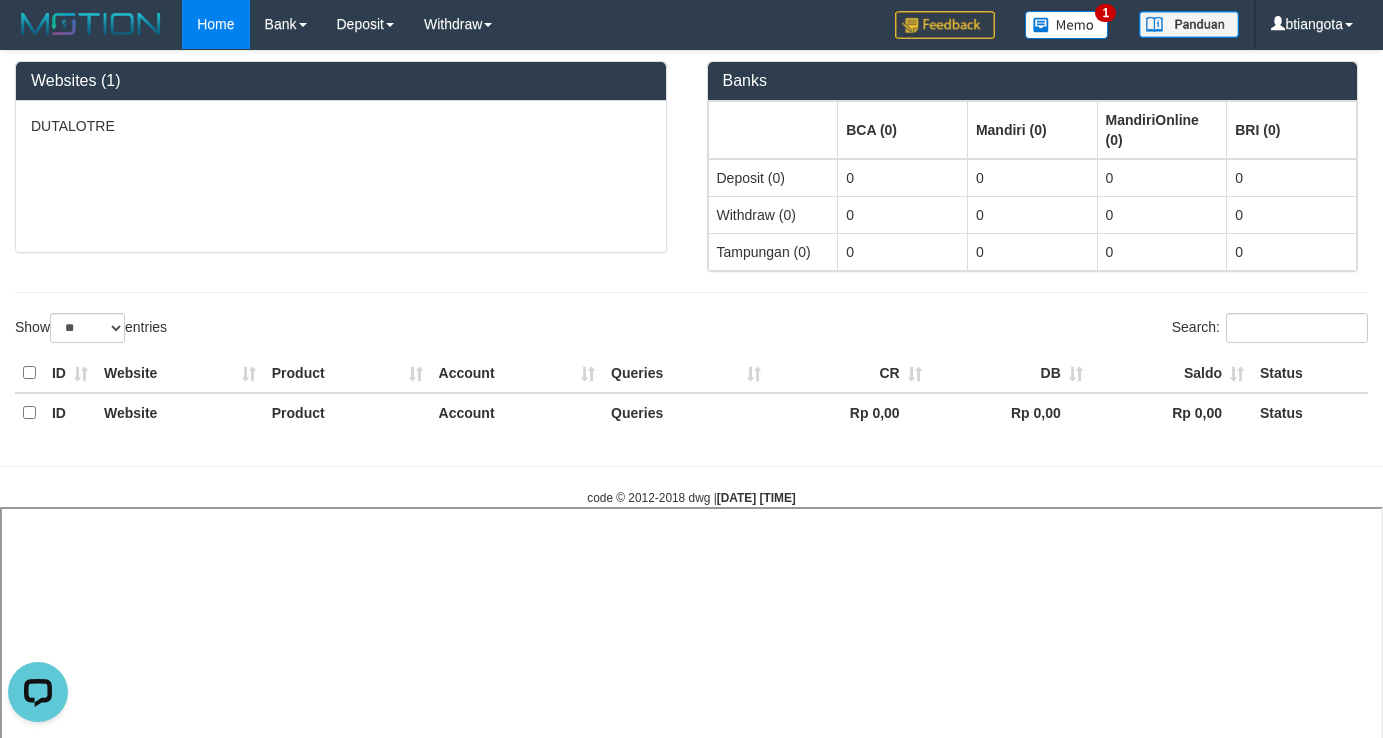 select 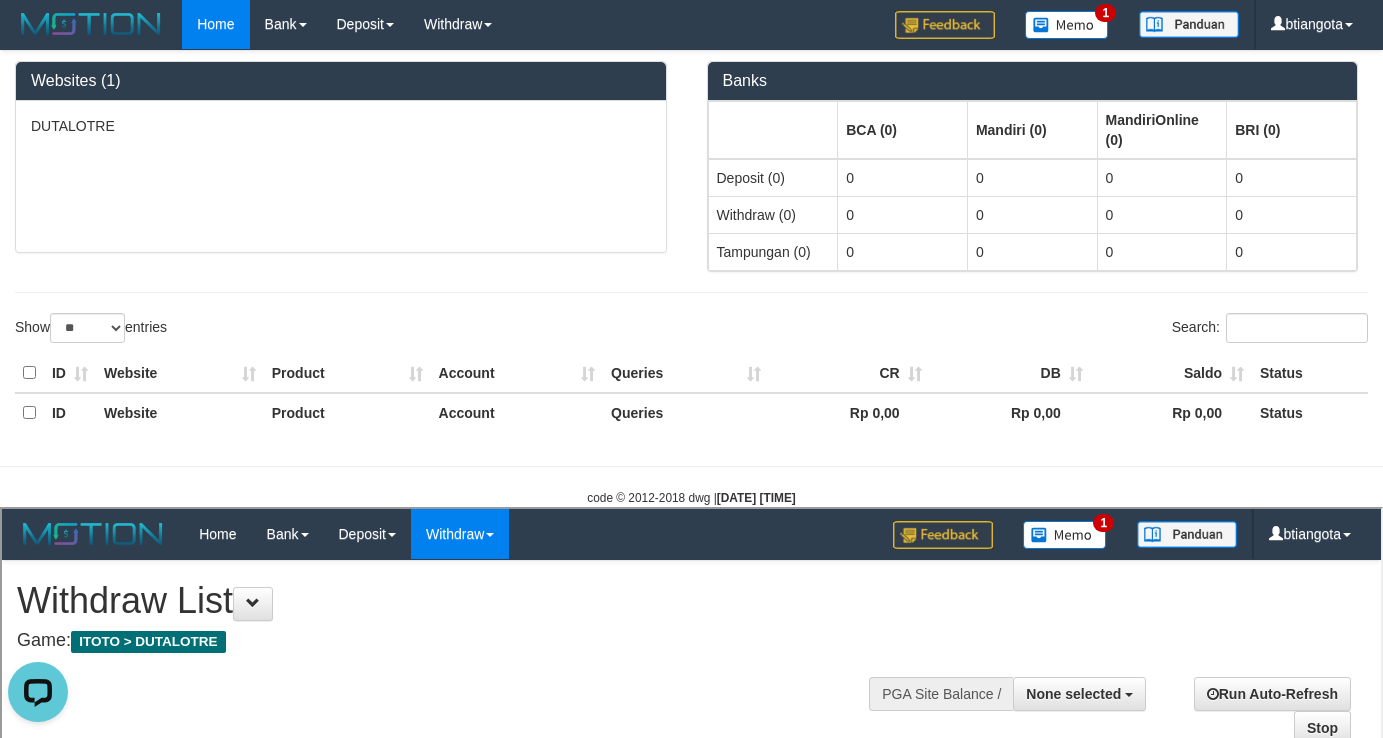 scroll, scrollTop: 0, scrollLeft: 0, axis: both 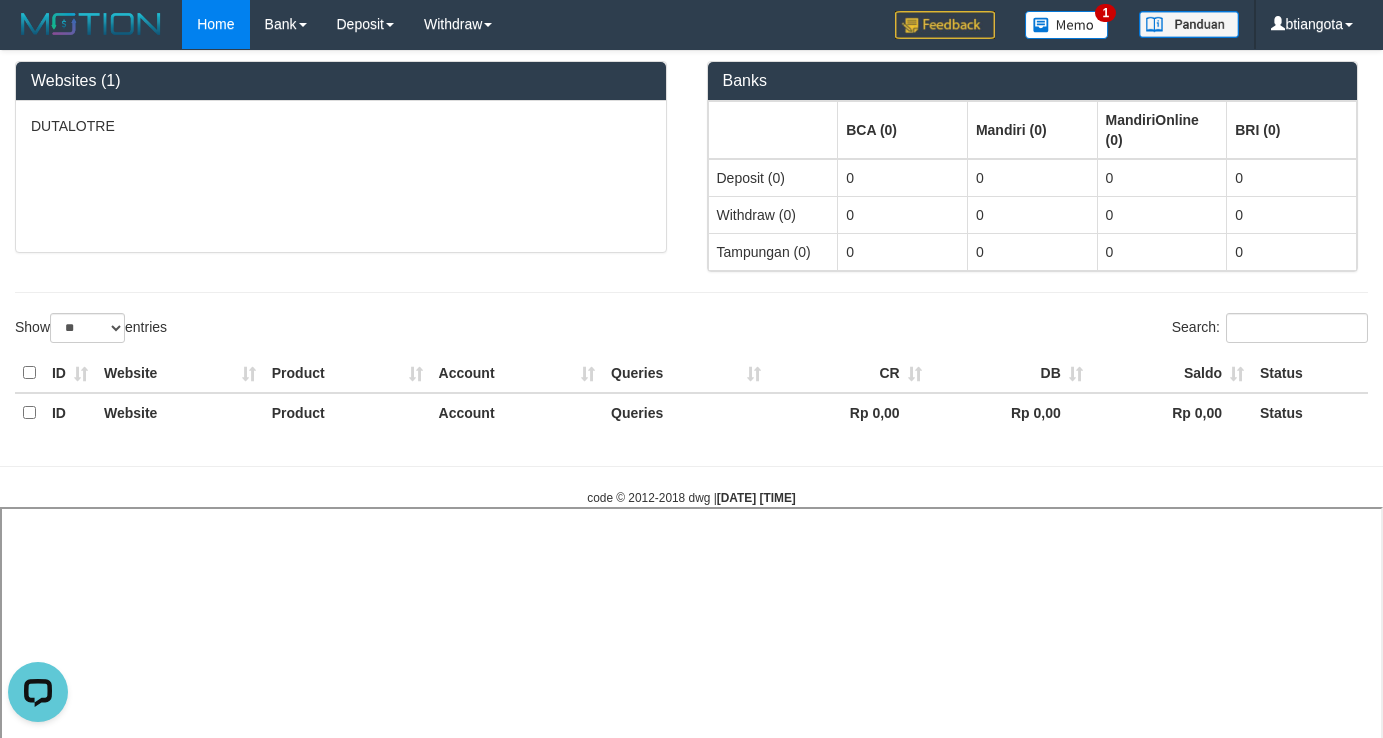 select 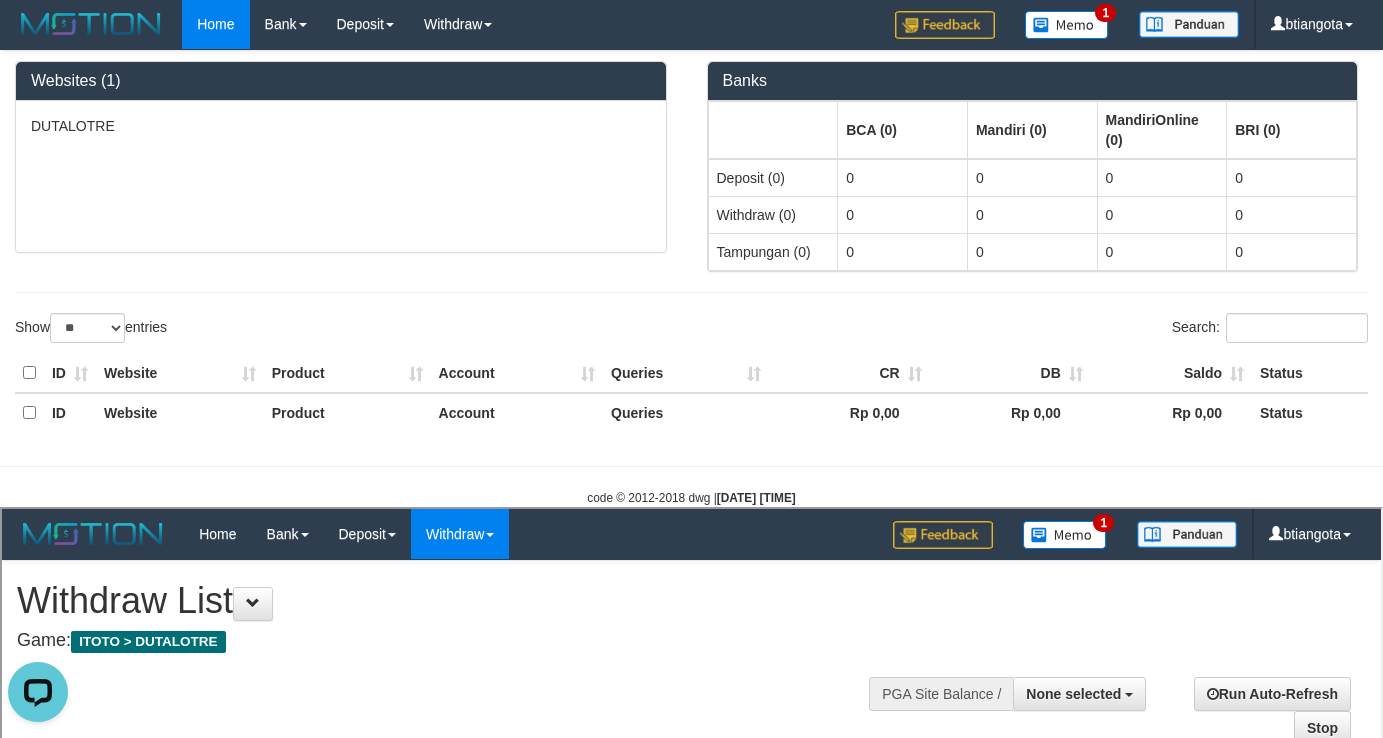 scroll, scrollTop: 0, scrollLeft: 0, axis: both 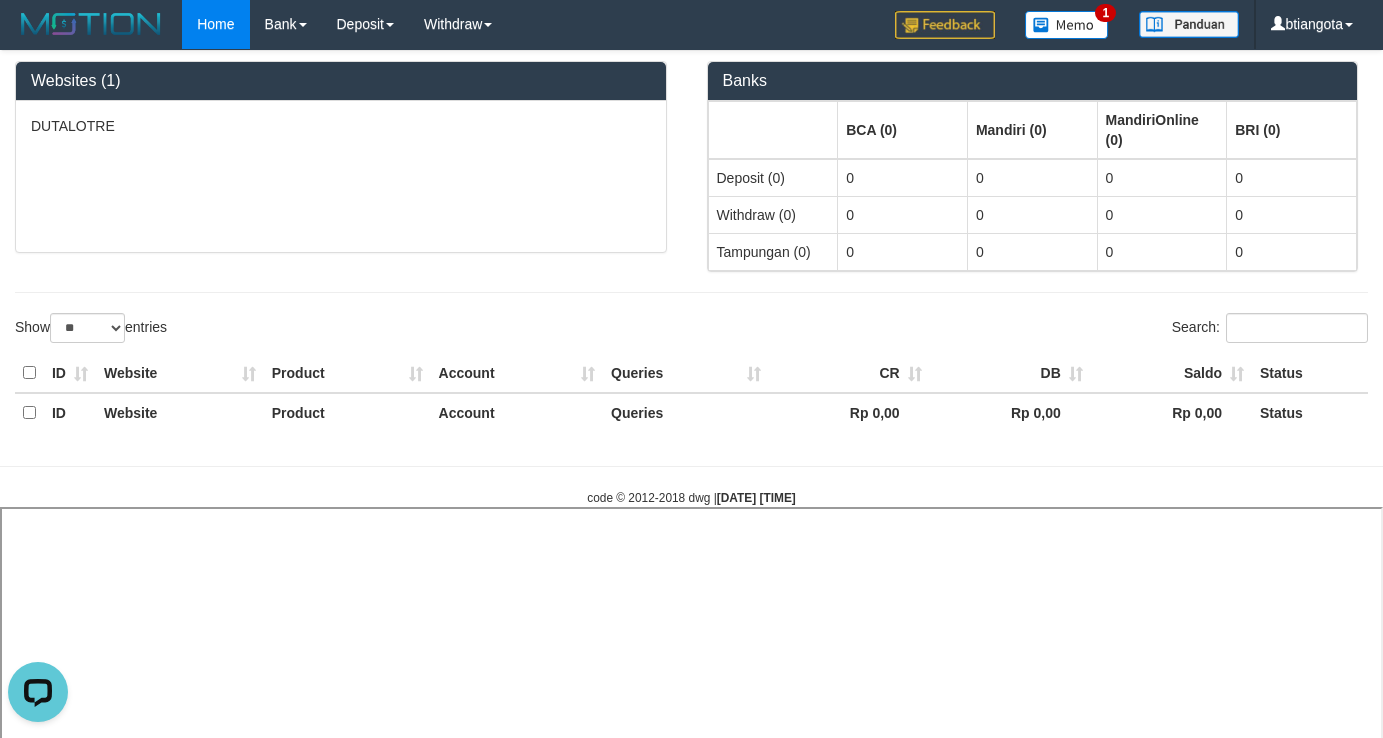 select 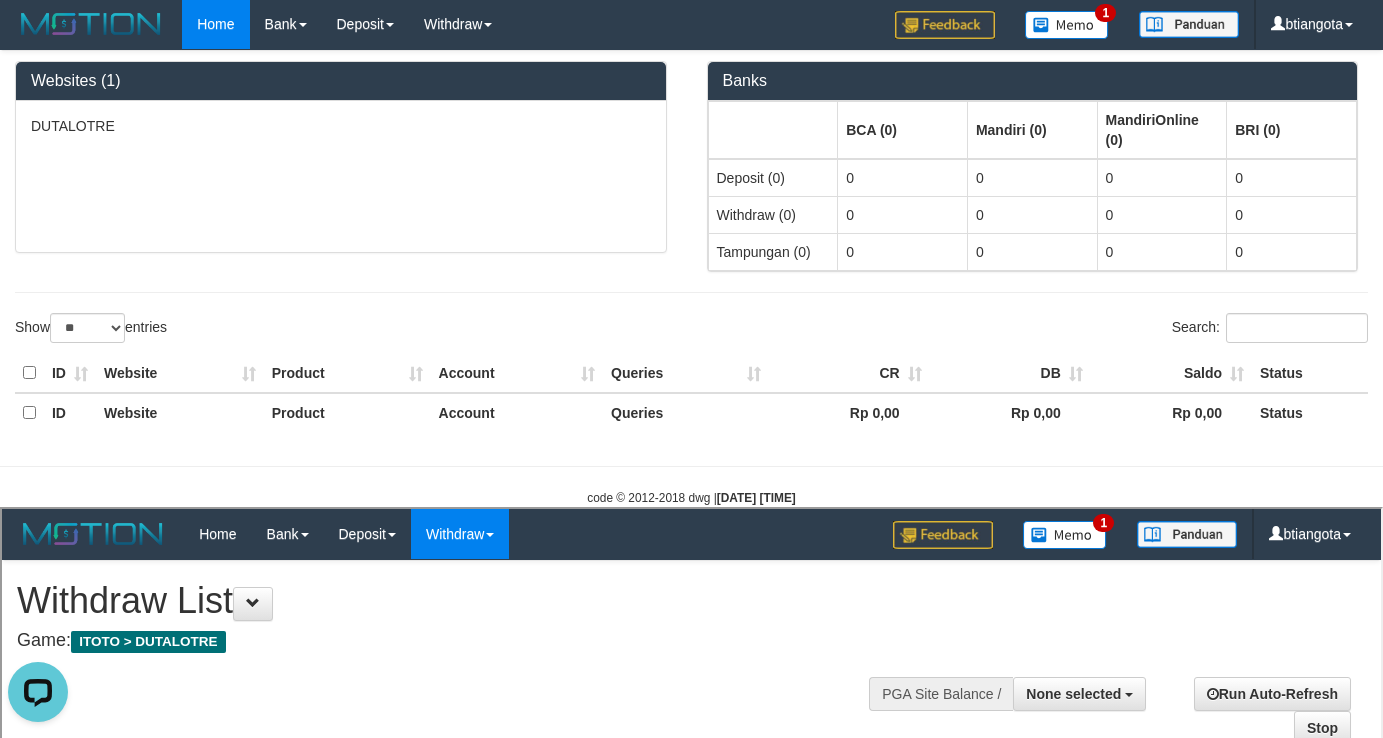 scroll, scrollTop: 0, scrollLeft: 0, axis: both 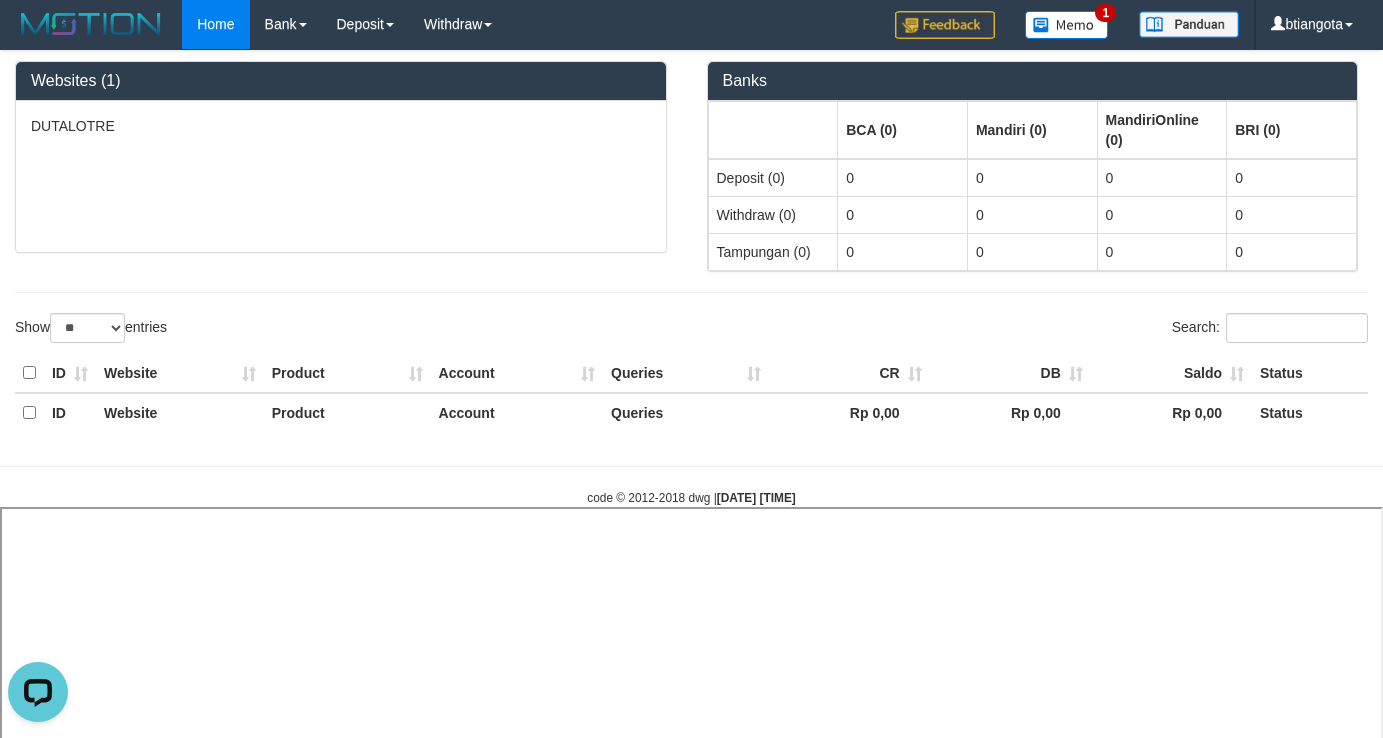 select 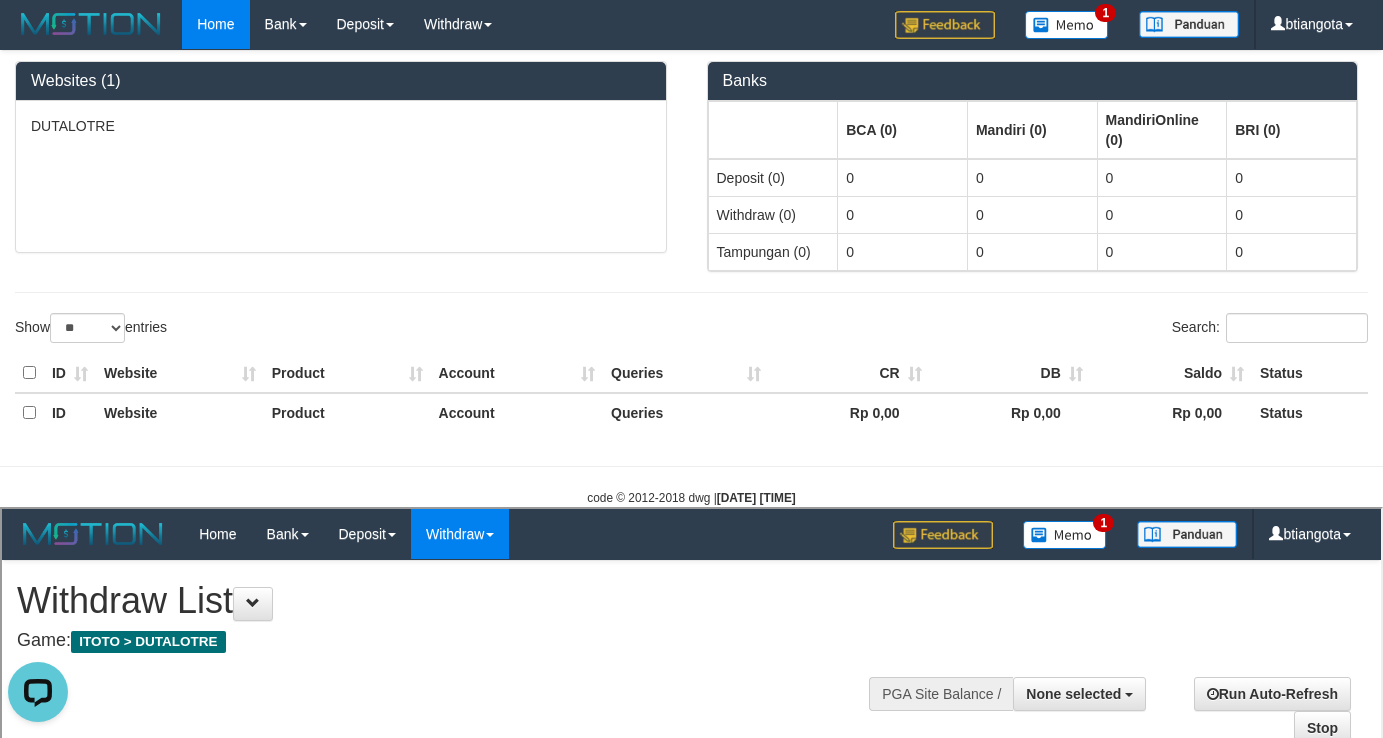 scroll, scrollTop: 0, scrollLeft: 0, axis: both 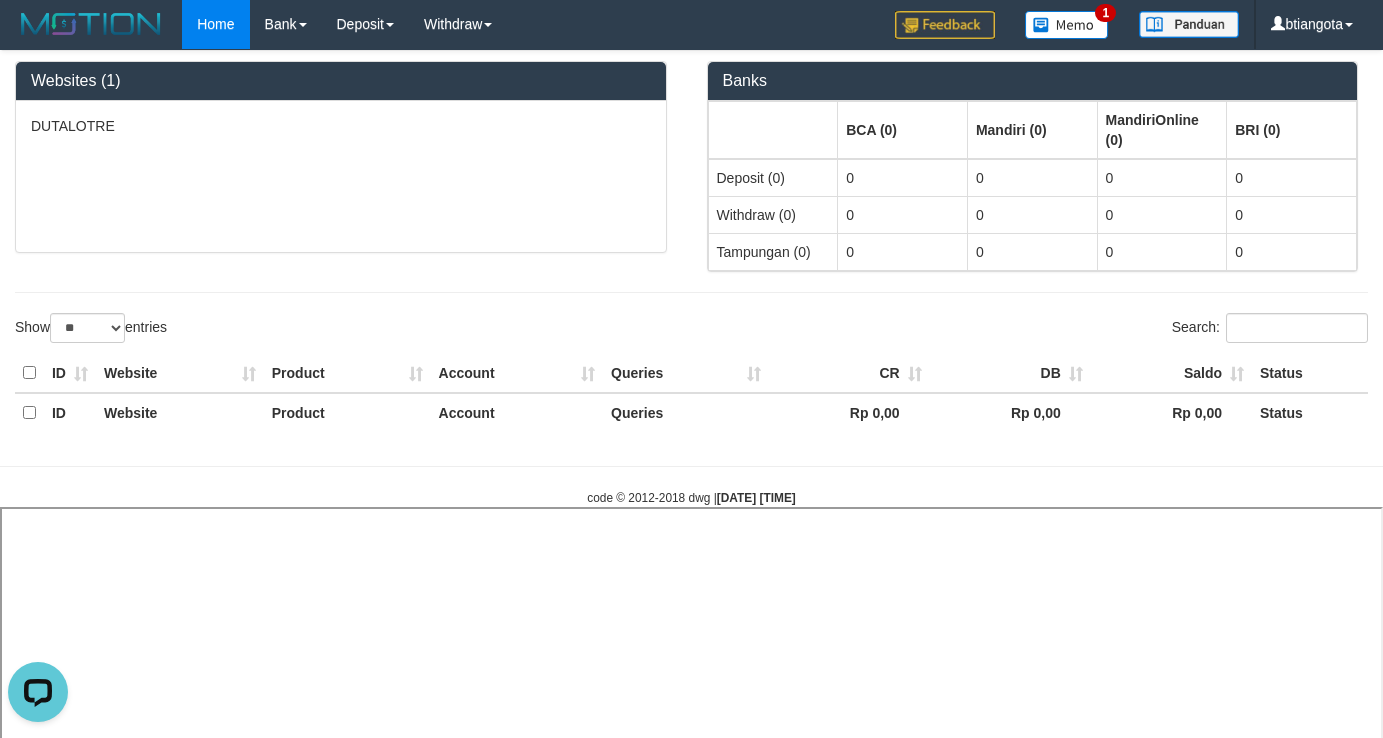 select 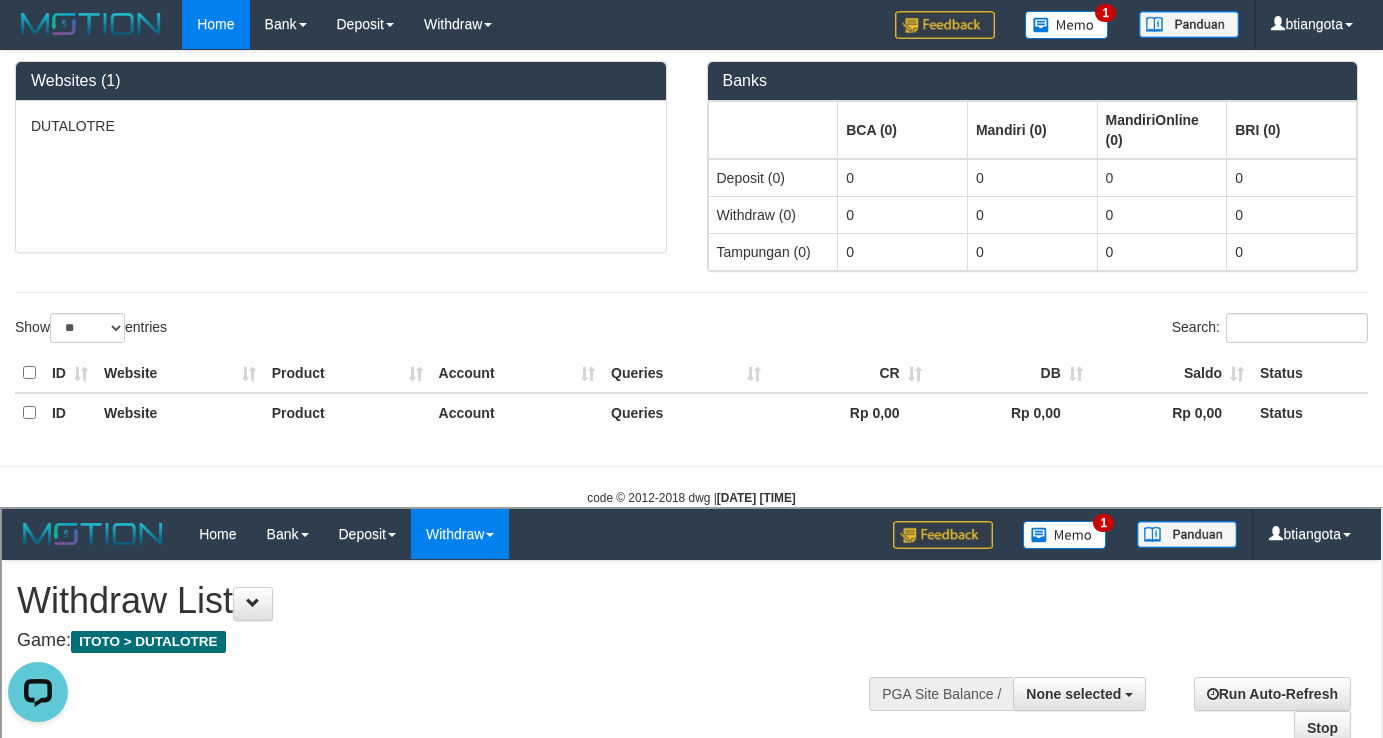 scroll, scrollTop: 0, scrollLeft: 0, axis: both 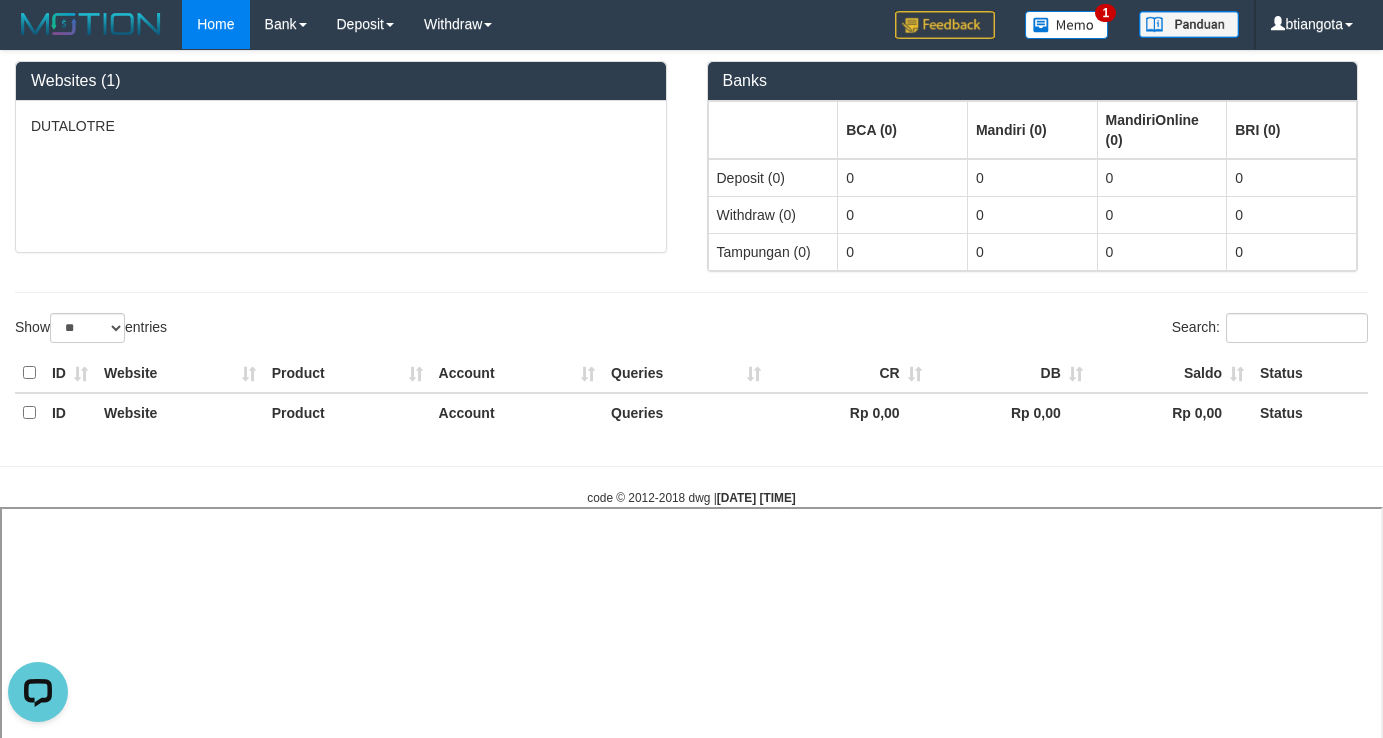 select 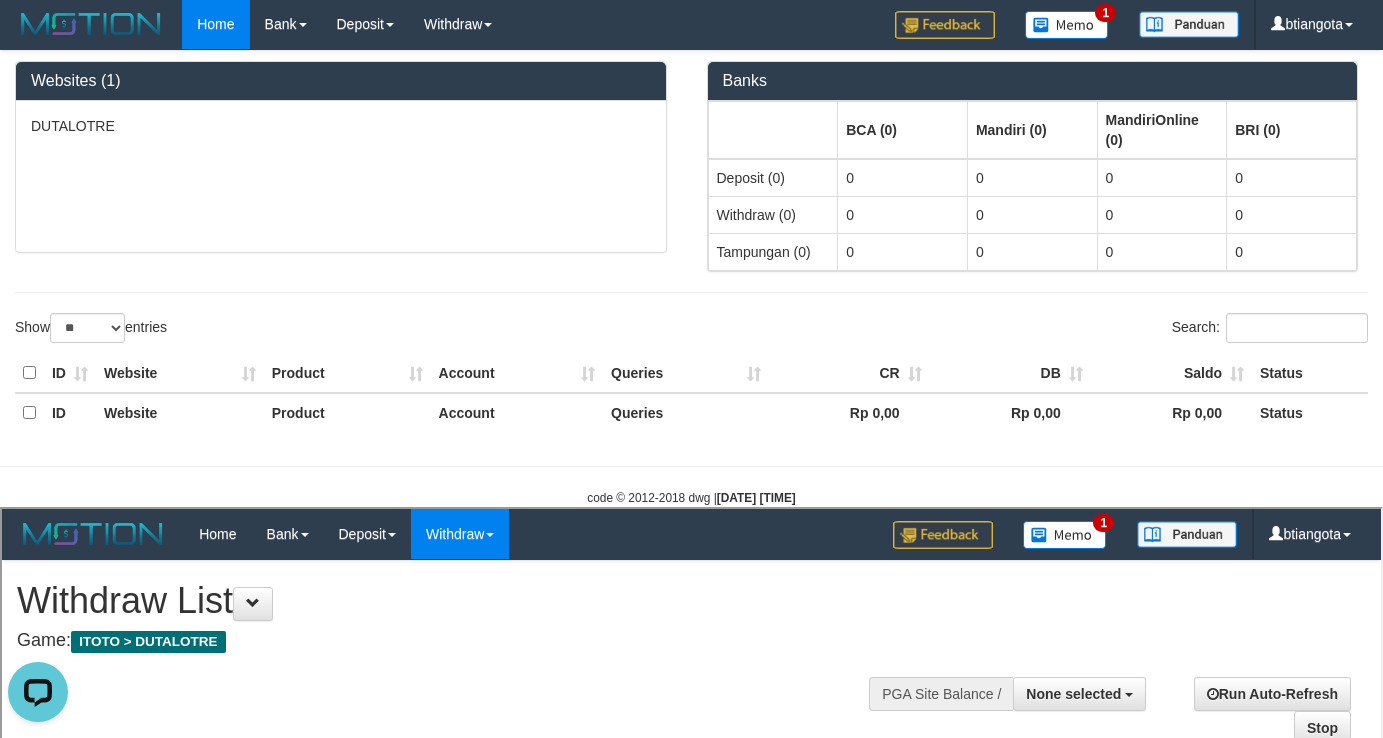 scroll, scrollTop: 0, scrollLeft: 0, axis: both 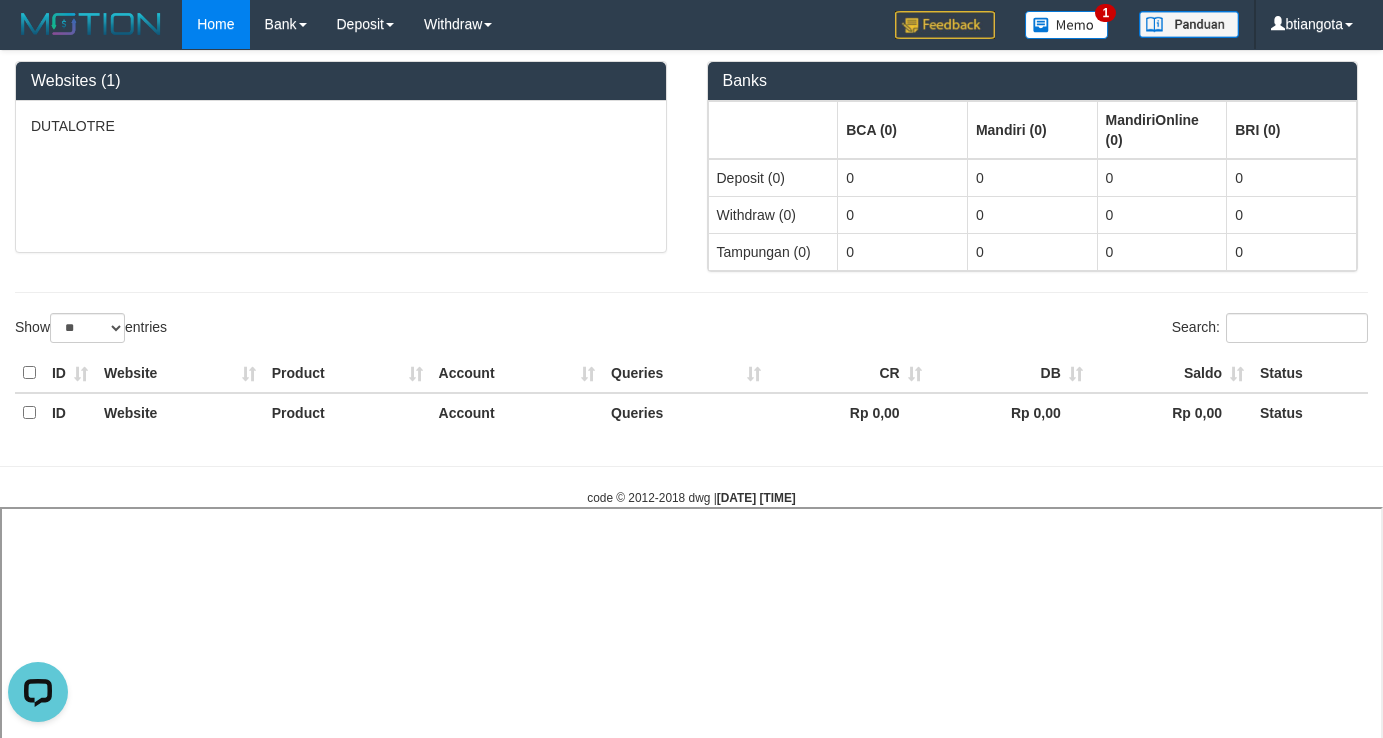 select 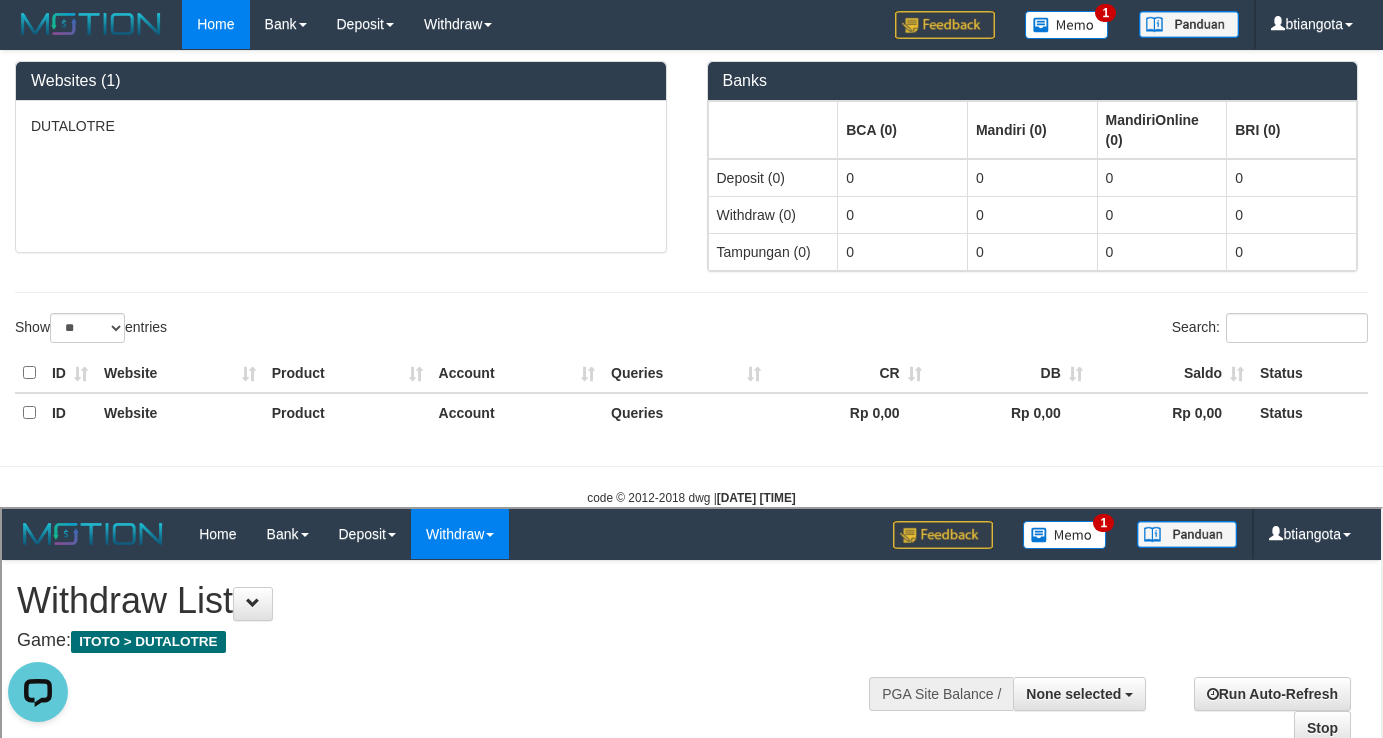scroll, scrollTop: 0, scrollLeft: 0, axis: both 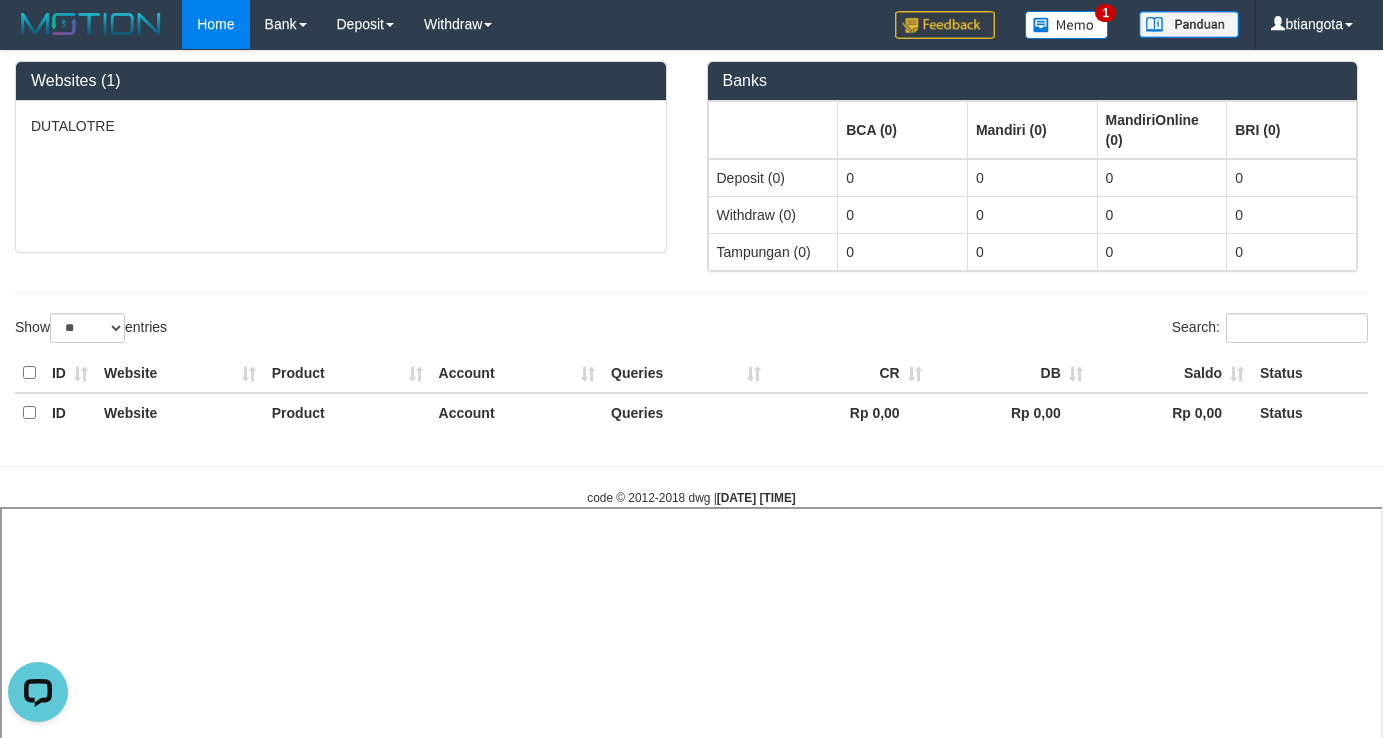 select 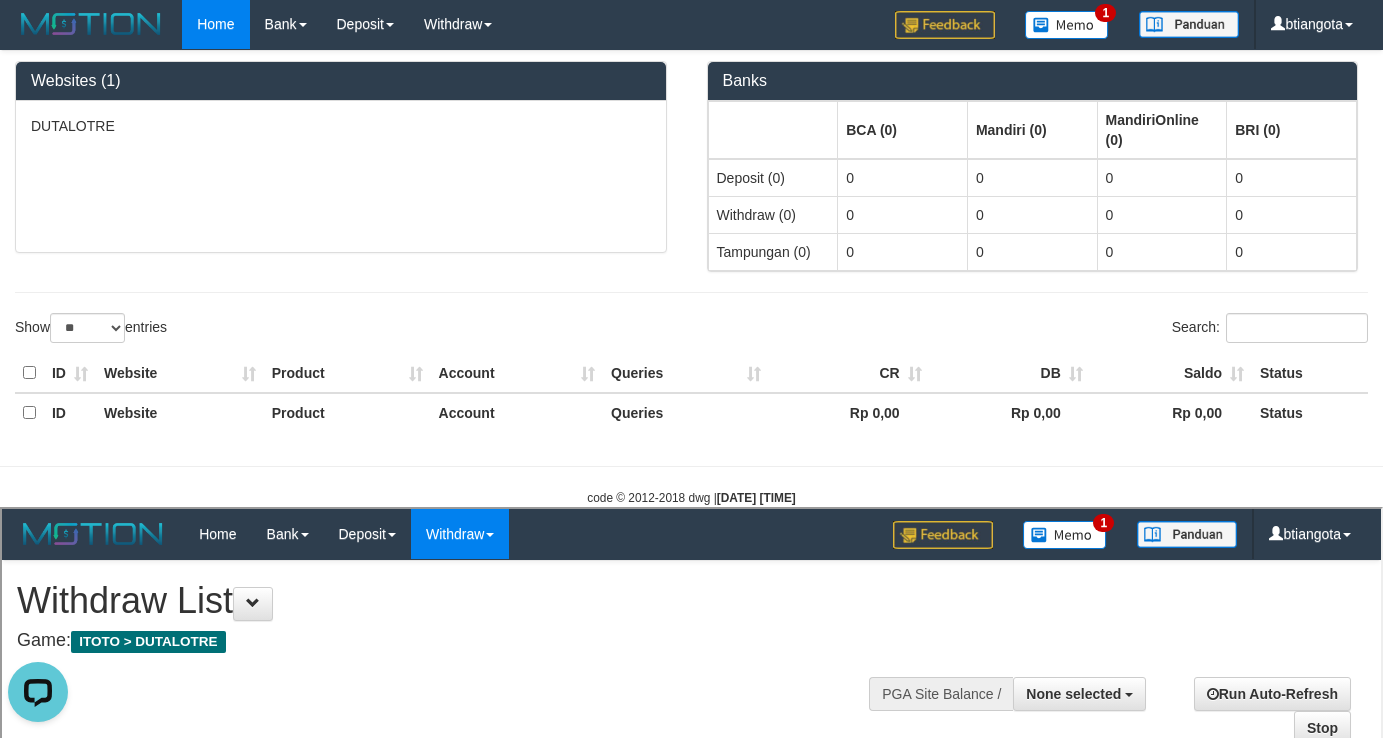 scroll, scrollTop: 0, scrollLeft: 0, axis: both 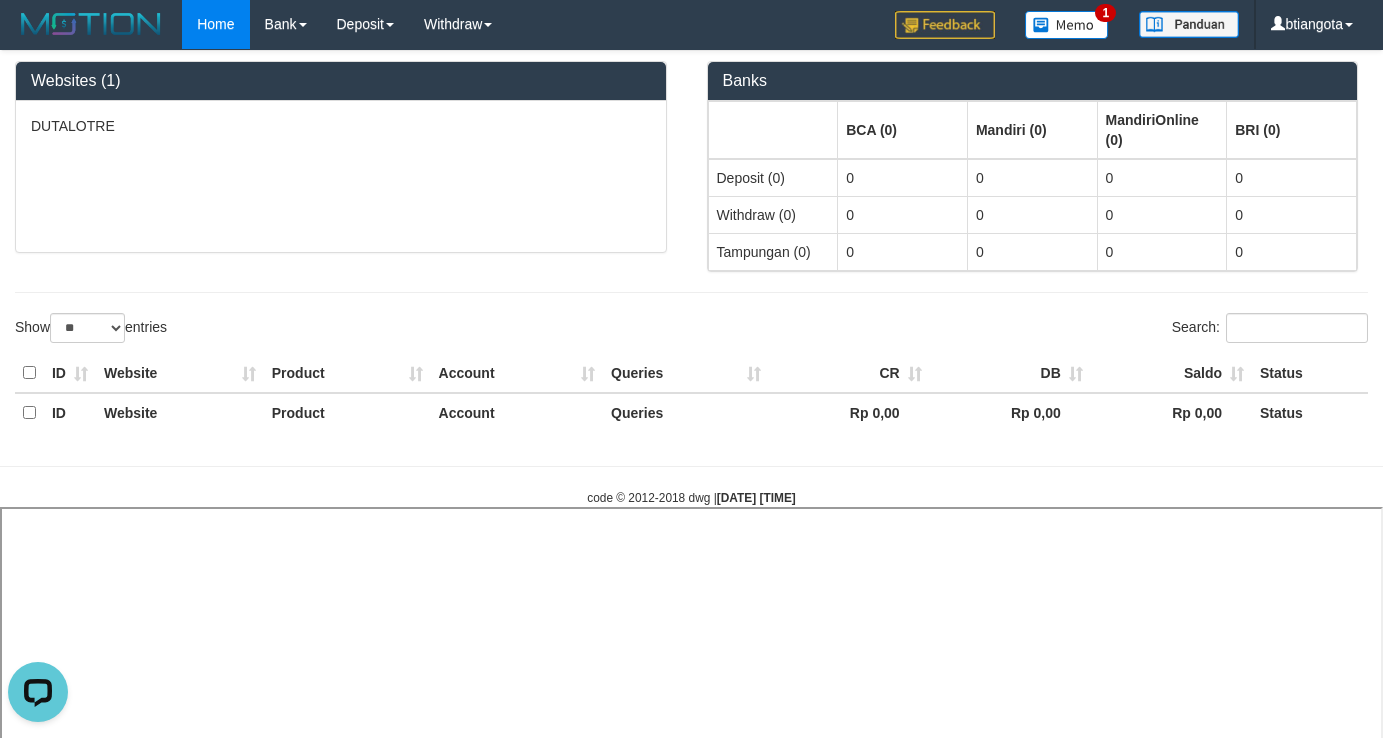 select 